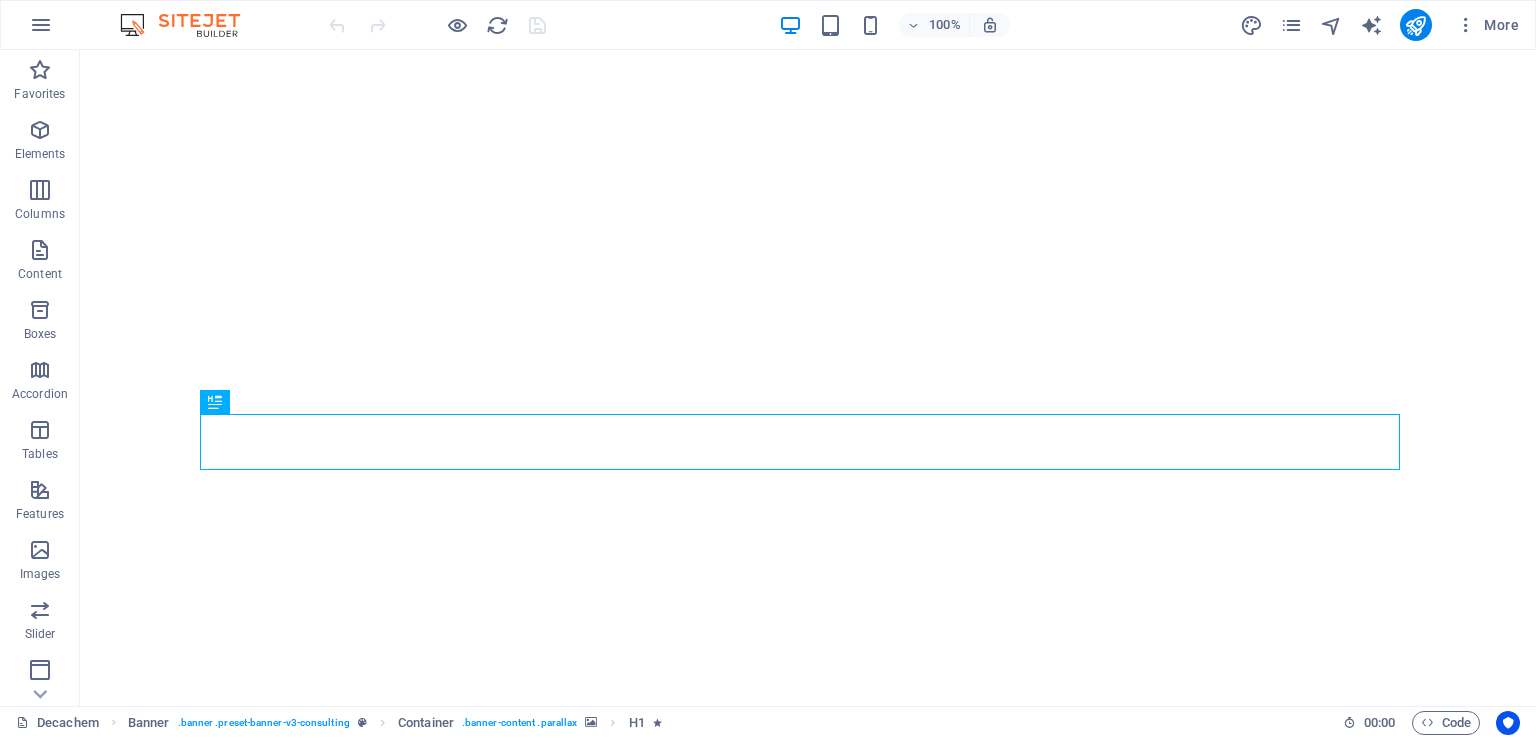 scroll, scrollTop: 0, scrollLeft: 0, axis: both 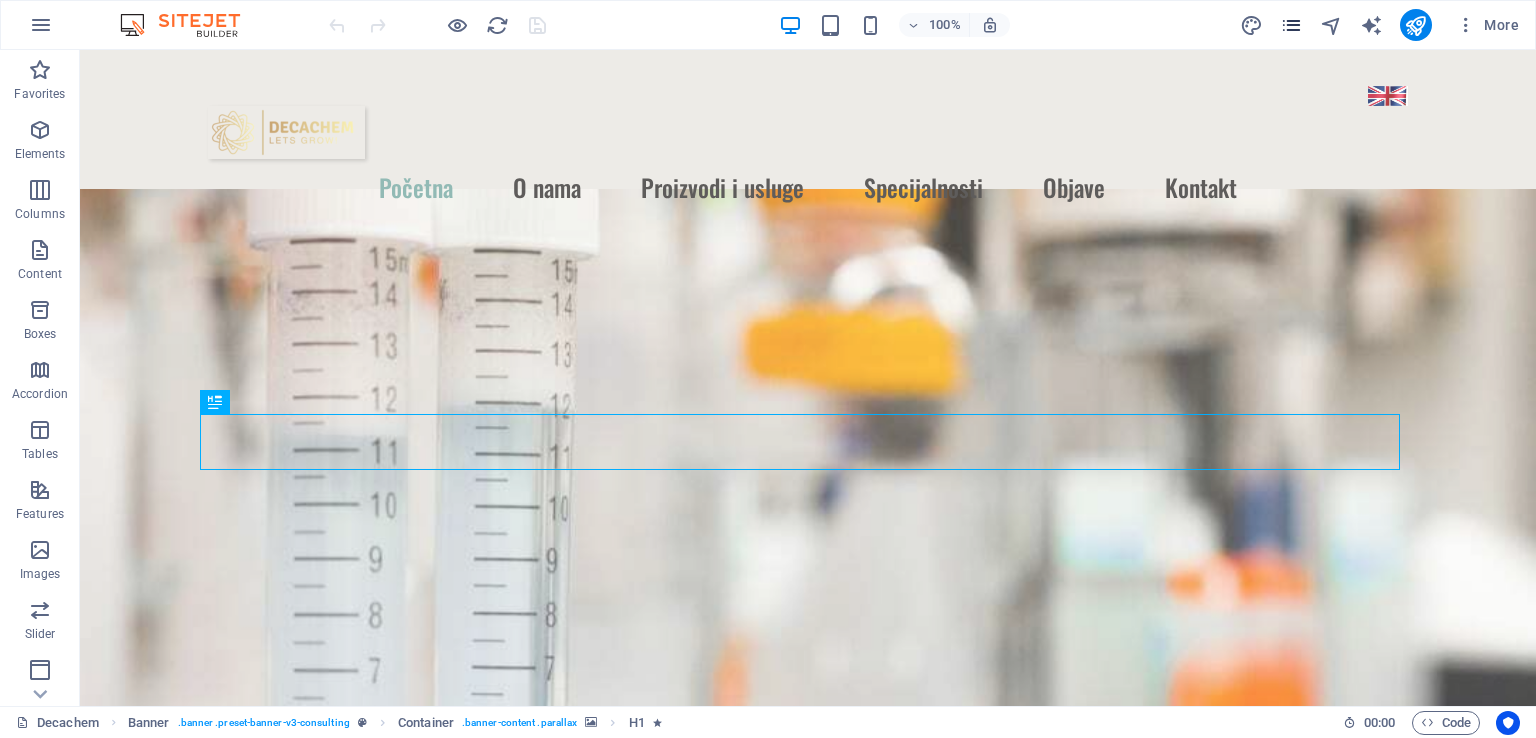 click at bounding box center [1291, 25] 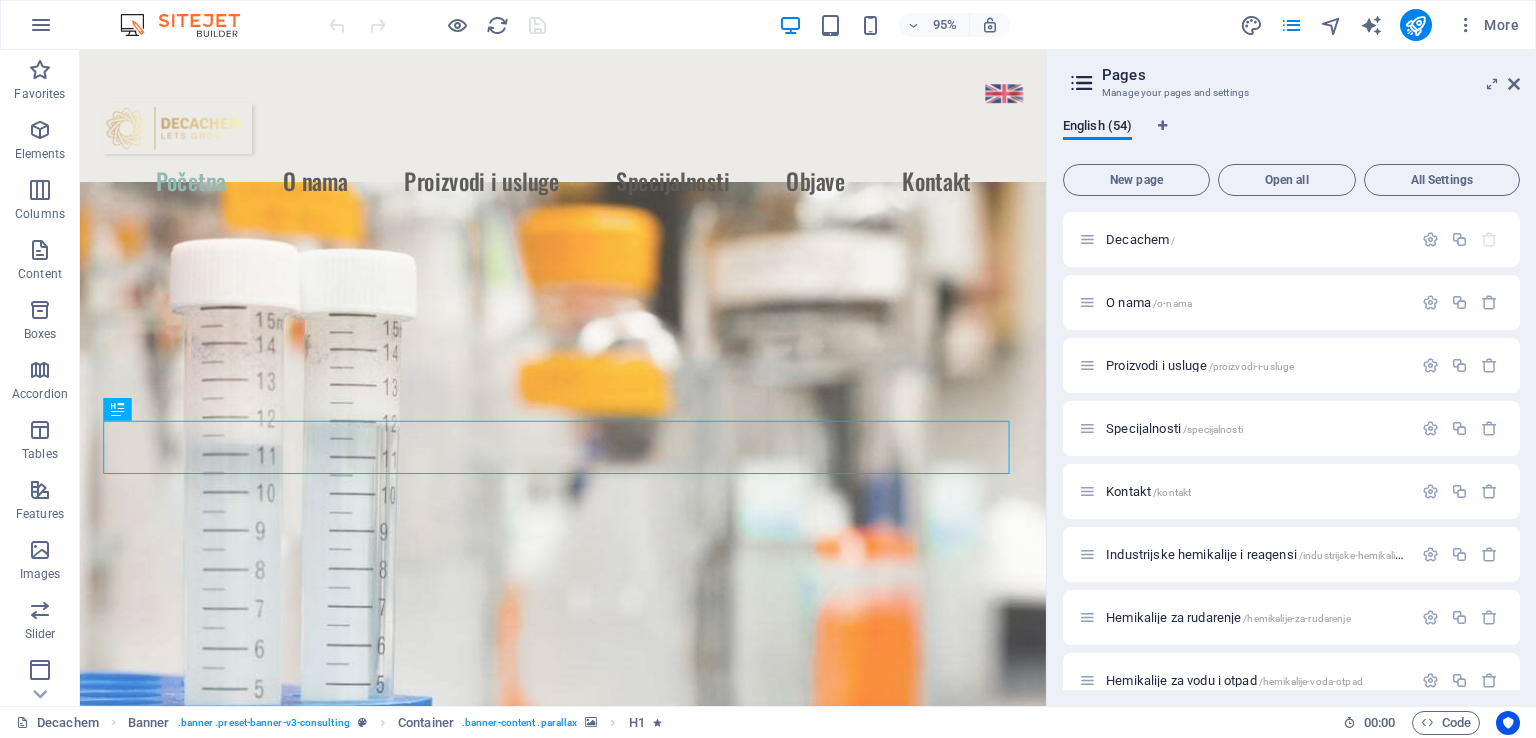 click on "DECACHEM / O nama /o-nama Proizvodi i usluge /proizvodi-i-usluge Specijalnosti /specijalnosti Kontakt /kontakt Industrijske hemikalije i reagensi /industrijske-hemikalije-reagensi Hemikalije za rudarenje /hemikalije-za-rudarenje Hemikalije za vodu i otpad /hemikalije-voda-otpad Rastvarači / Plastifikatori / Premazi /rastvaraci-plastifikatori-premazi Sirovine za đubriva /sirovine-za-djubriva Kiseline / Alkoholi / Acetati /kiseline-alkoholi-acetati Nitrati i sulfati /nitrati-sulfati Prehrambeni proizvodi i stočna hrana  /prehrana-stocna-hrana Lista proizvoda po abecednom redu /lista-proizvoda Proizvodi sa MSDS i TDS /proizvodi-msds-tds Objave /objave Natrijum-nitrat u očuvanju hrane, proizvodnji stakla i eksplozivima: kako jedna so pokreće brojne industrije  /natrijum-nitrat-hrana-staklo-eksploziv-so-industrija Tributil-fosfat (TBP): Ključni ekstraktant u separaciji metala i nuklearnoj hemiji /tributil-fosfat-tbp-ekstraktant-separacija-metala-nuklearna-hemija /nitrati-svemirske-letelice-spasilacke-misije" at bounding box center [1291, 1909] 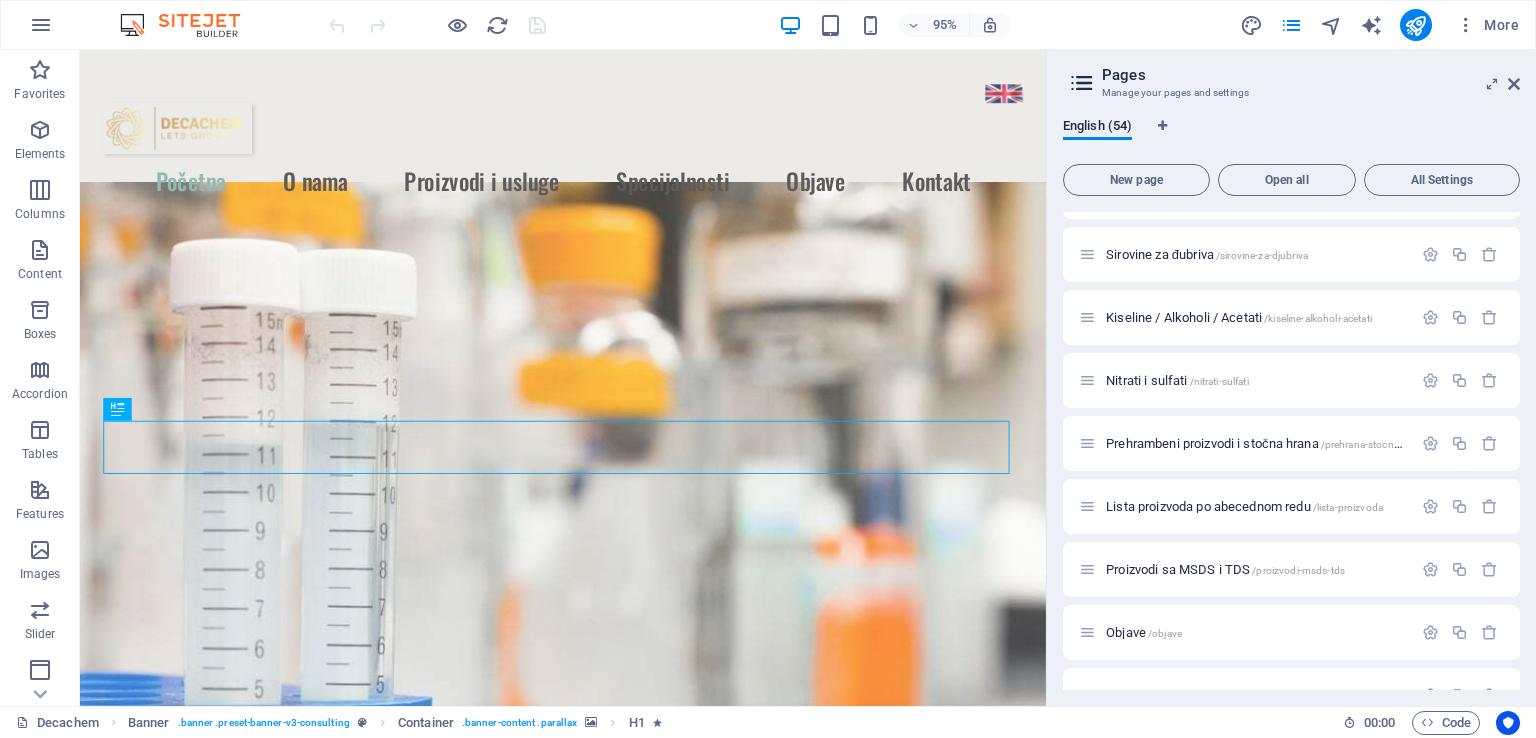 scroll, scrollTop: 564, scrollLeft: 0, axis: vertical 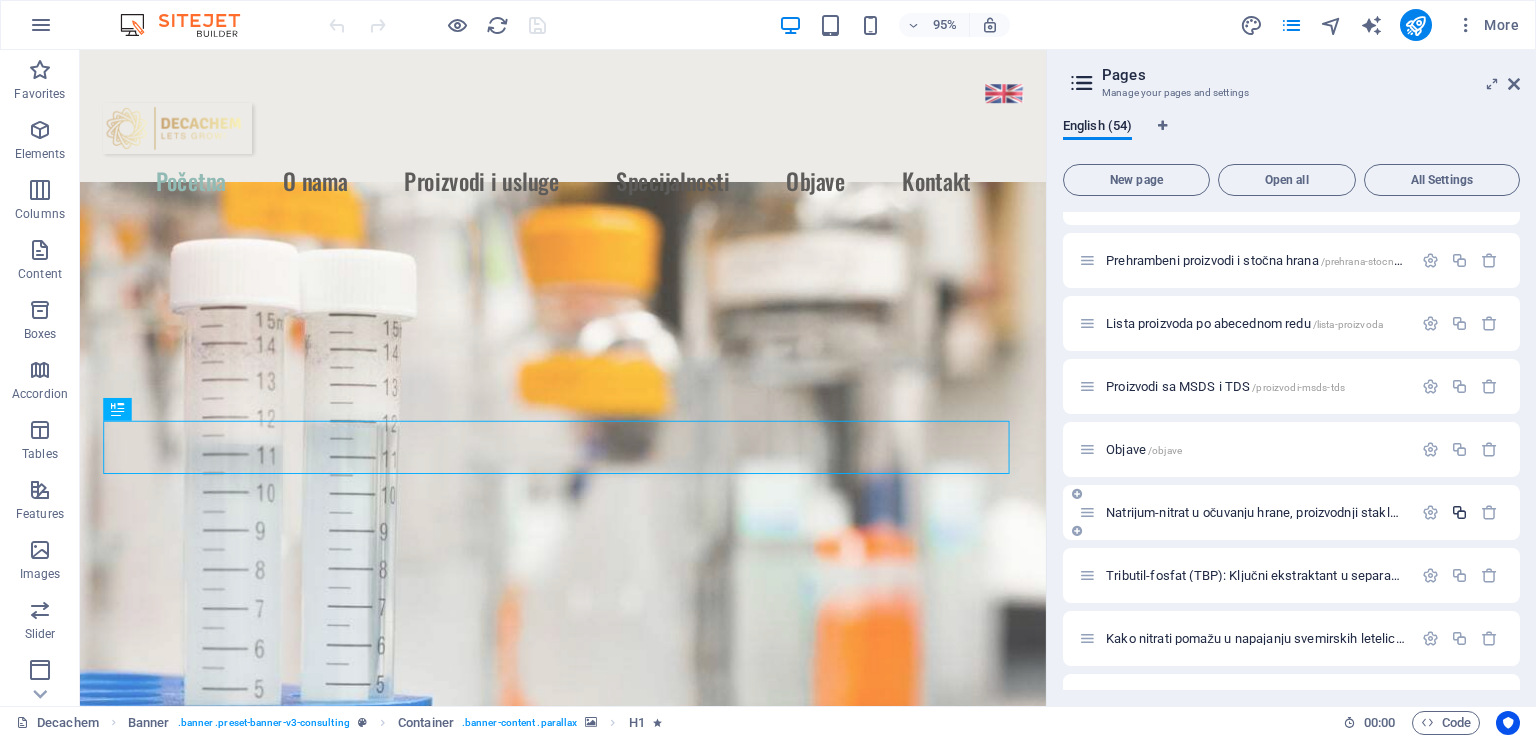 click at bounding box center [1459, 512] 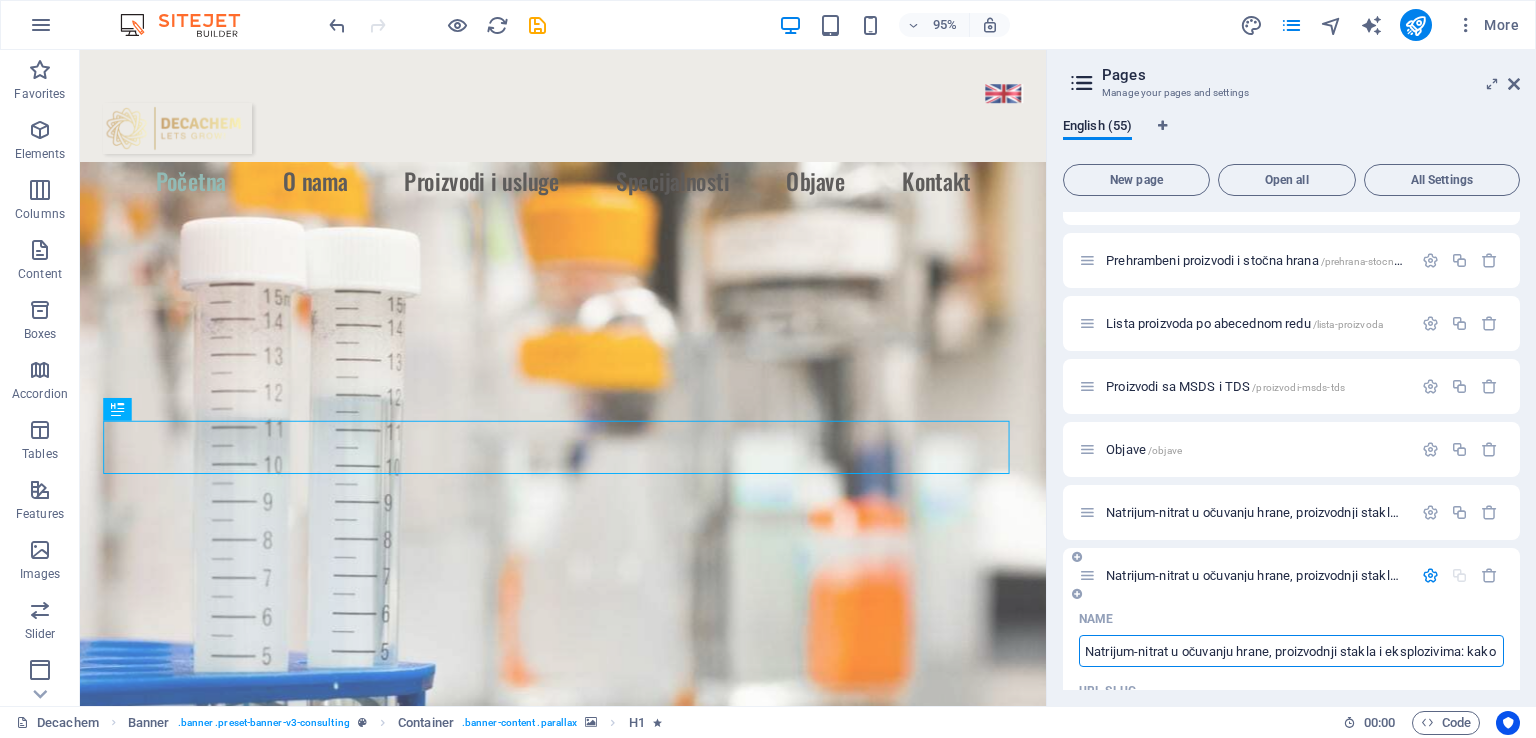 scroll, scrollTop: 0, scrollLeft: 260, axis: horizontal 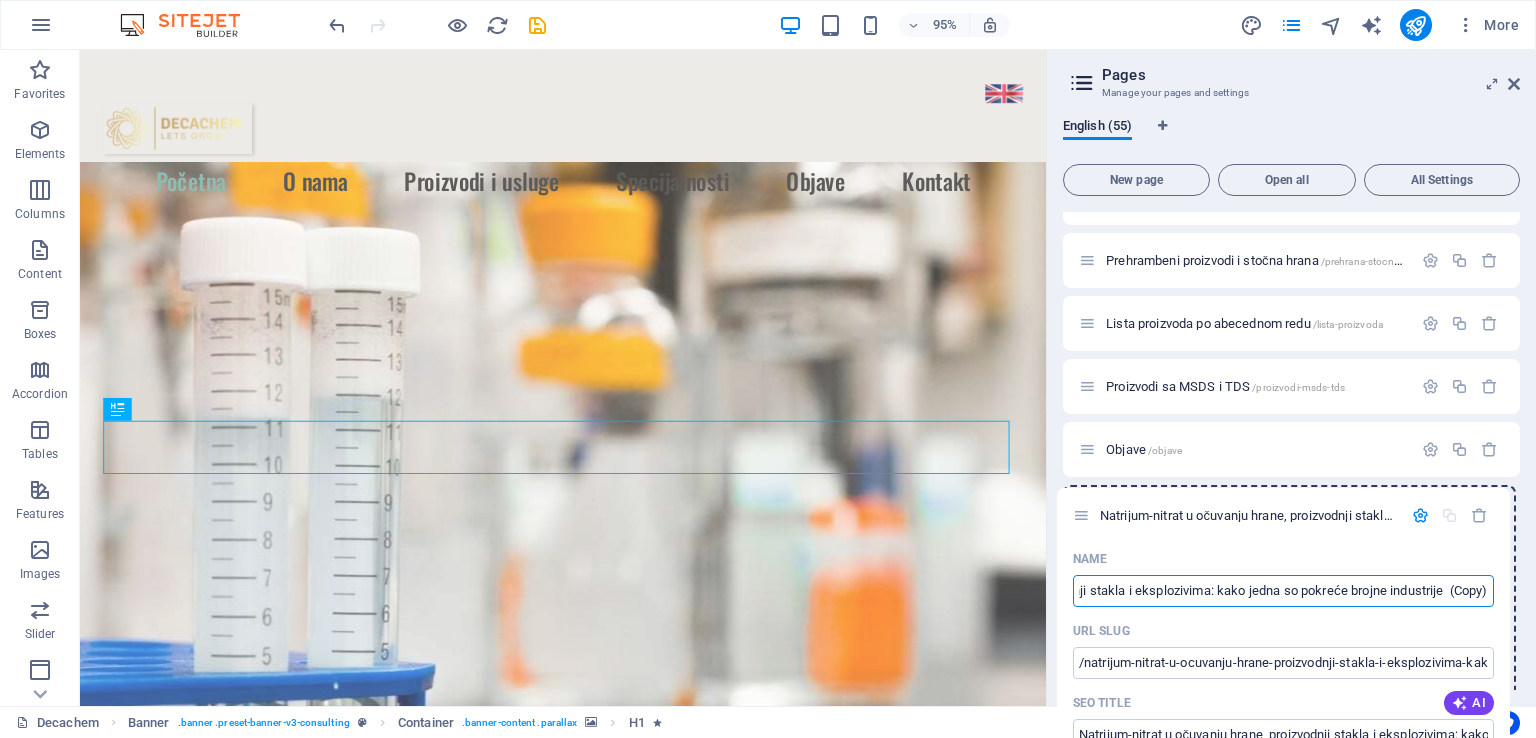 drag, startPoint x: 1090, startPoint y: 575, endPoint x: 1083, endPoint y: 508, distance: 67.36468 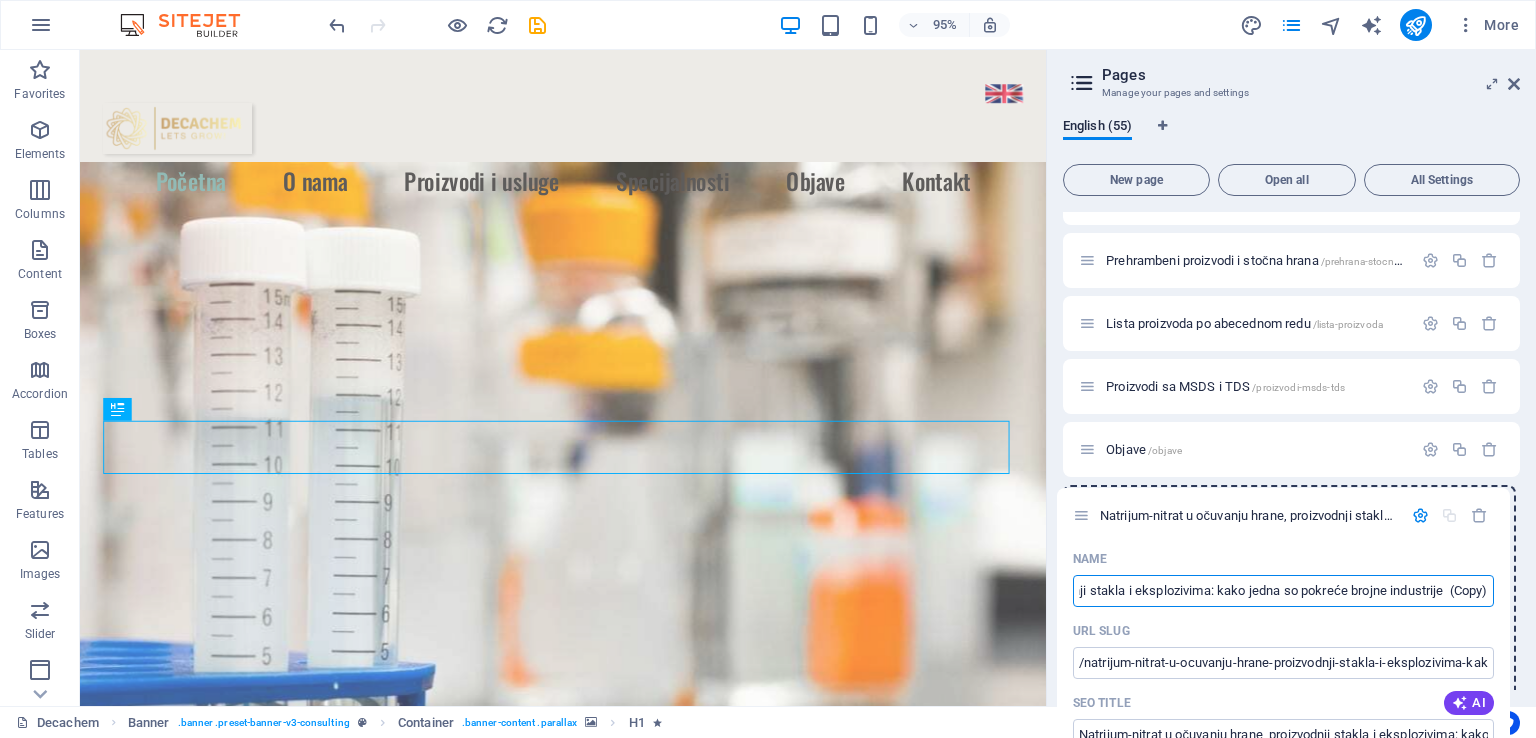 click on "Decachem / O nama /o-nama Proizvodi i usluge /proizvodi-i-usluge Specijalnosti /specijalnosti Kontakt /kontakt Industrijske hemikalije i reagensi /industrijske-hemikalije-reagensi Hemikalije za rudarenje /hemikalije-za-rudarenje Hemikalije za vodu i otpad /hemikalije-voda-otpad Rastvarači / Plastifikatori / Premazi /rastvaraci-plastifikatori-premazi Sirovine za đubriva /sirovine-za-djubriva Kiseline / Alkoholi / Acetati /kiseline-alkoholi-acetati Nitrati i sulfati /nitrati-sulfati Prehrambeni proizvodi i stočna hrana  /prehrana-stocna-hrana Lista proizvoda po abecednom redu /lista-proizvoda Proizvodi sa MSDS i TDS /proizvodi-msds-tds Objave /objave Natrijum-nitrat u očuvanju hrane, proizvodnji stakla i eksplozivima: kako jedna so pokreće brojne industrije  /natrijum-nitrat-hrana-staklo-eksploziv-so-industrija Natrijum-nitrat u očuvanju hrane, proizvodnji stakla i eksplozivima: kako jedna so pokreće brojne industrije  (Copy) Name ​ URL SLUG ​ SEO Title AI ​ 1073 / 580 Px SEO Description AI ​ AI" at bounding box center [1291, 1650] 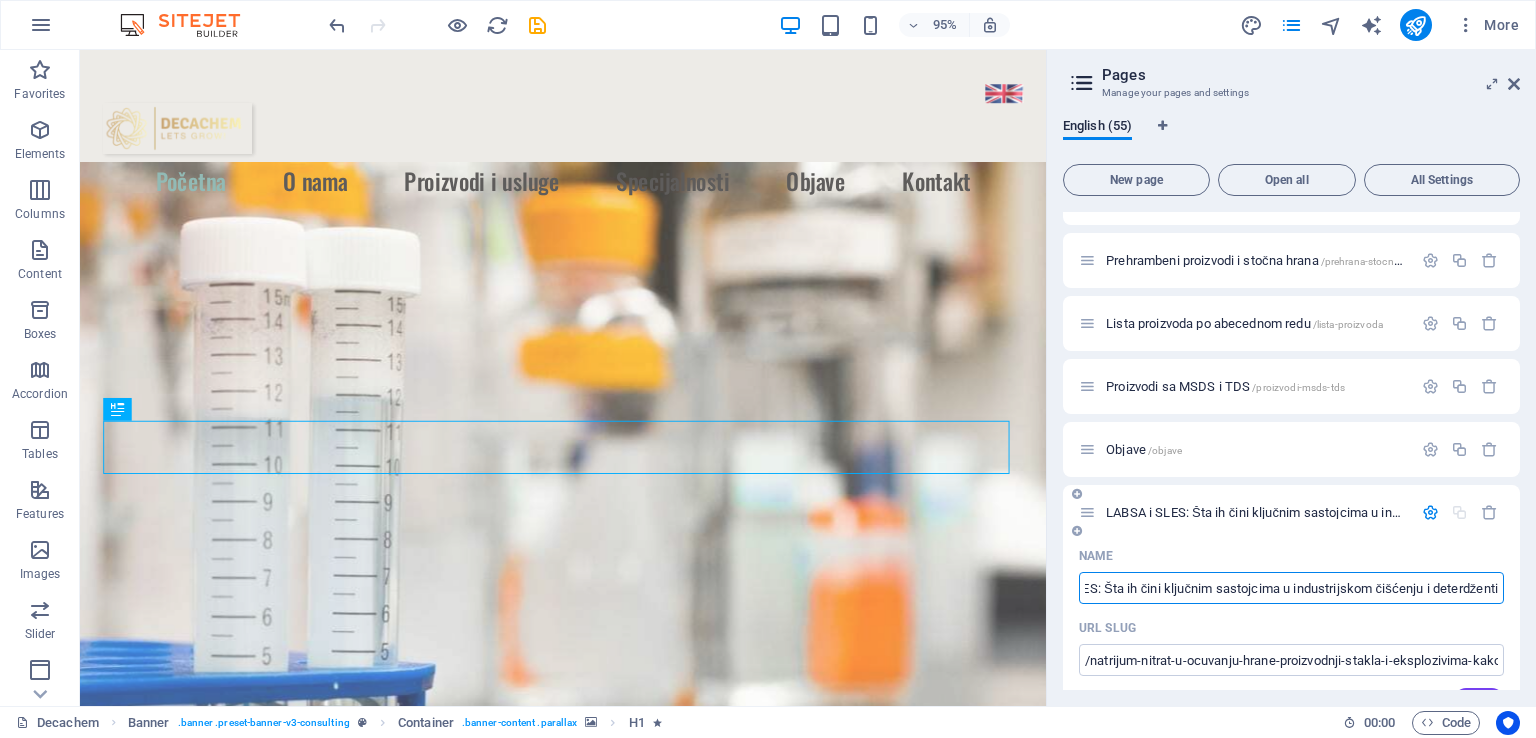 scroll, scrollTop: 0, scrollLeft: 108, axis: horizontal 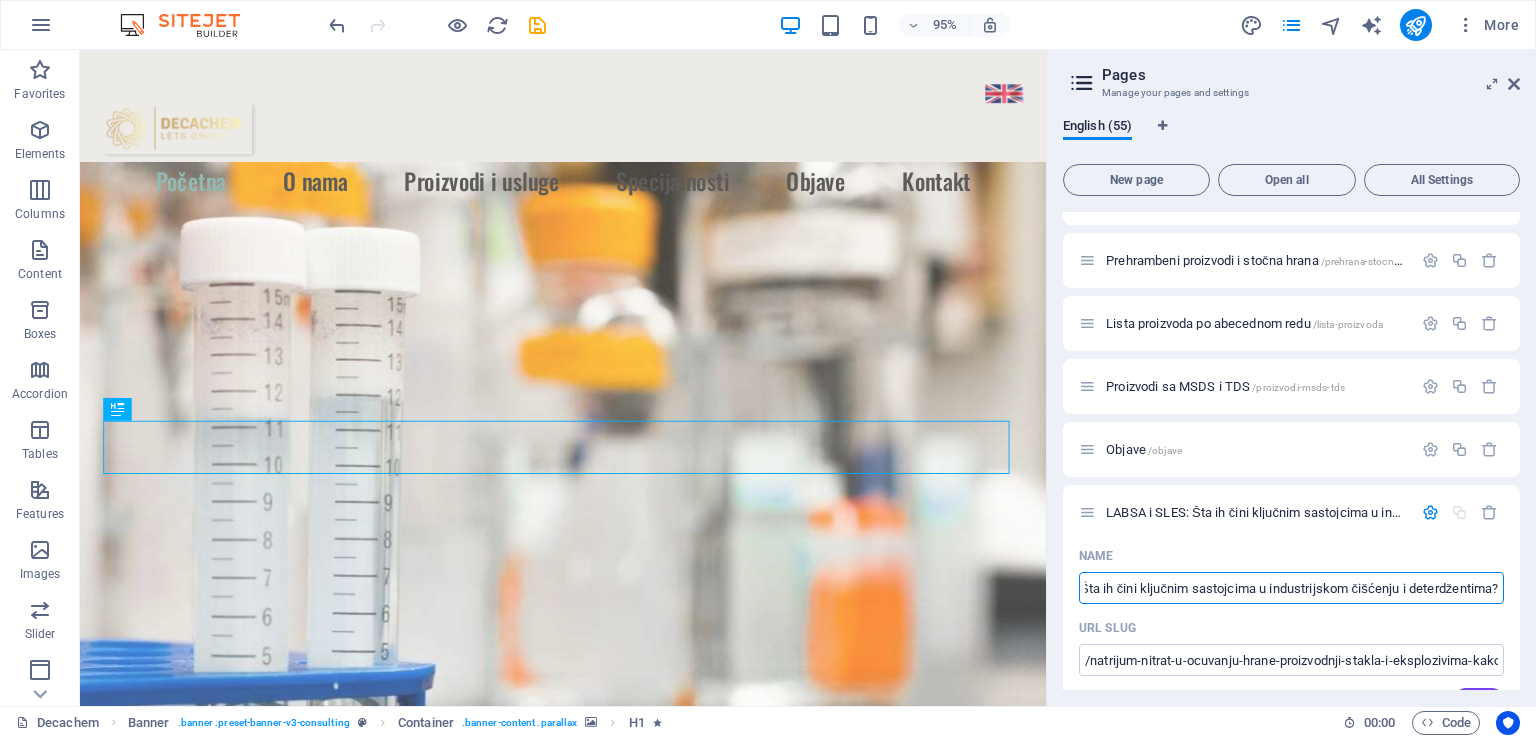 type on "LABSA i SLES: Šta ih čini ključnim sastojcima u industrijskom čišćenju i deterdžentima?" 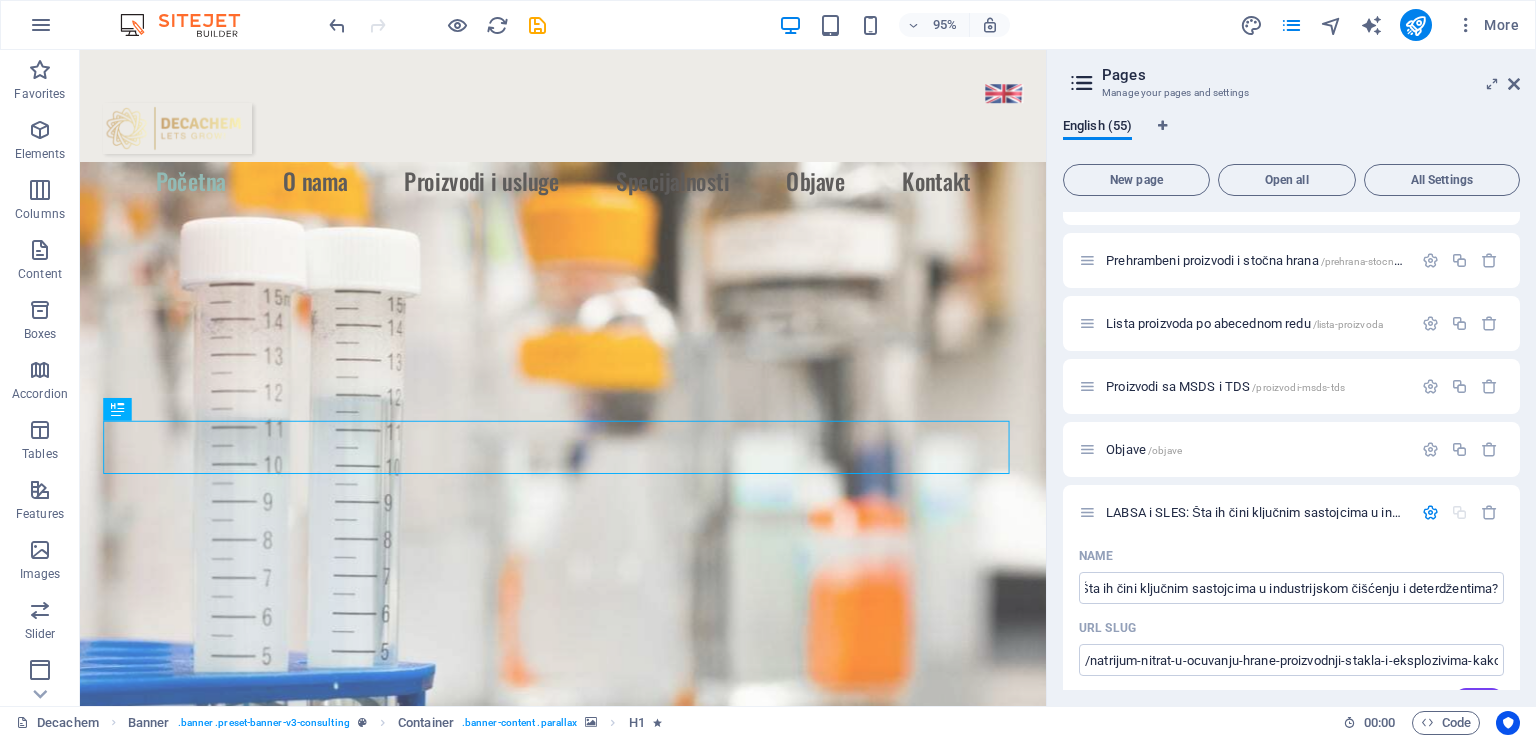 scroll, scrollTop: 0, scrollLeft: 0, axis: both 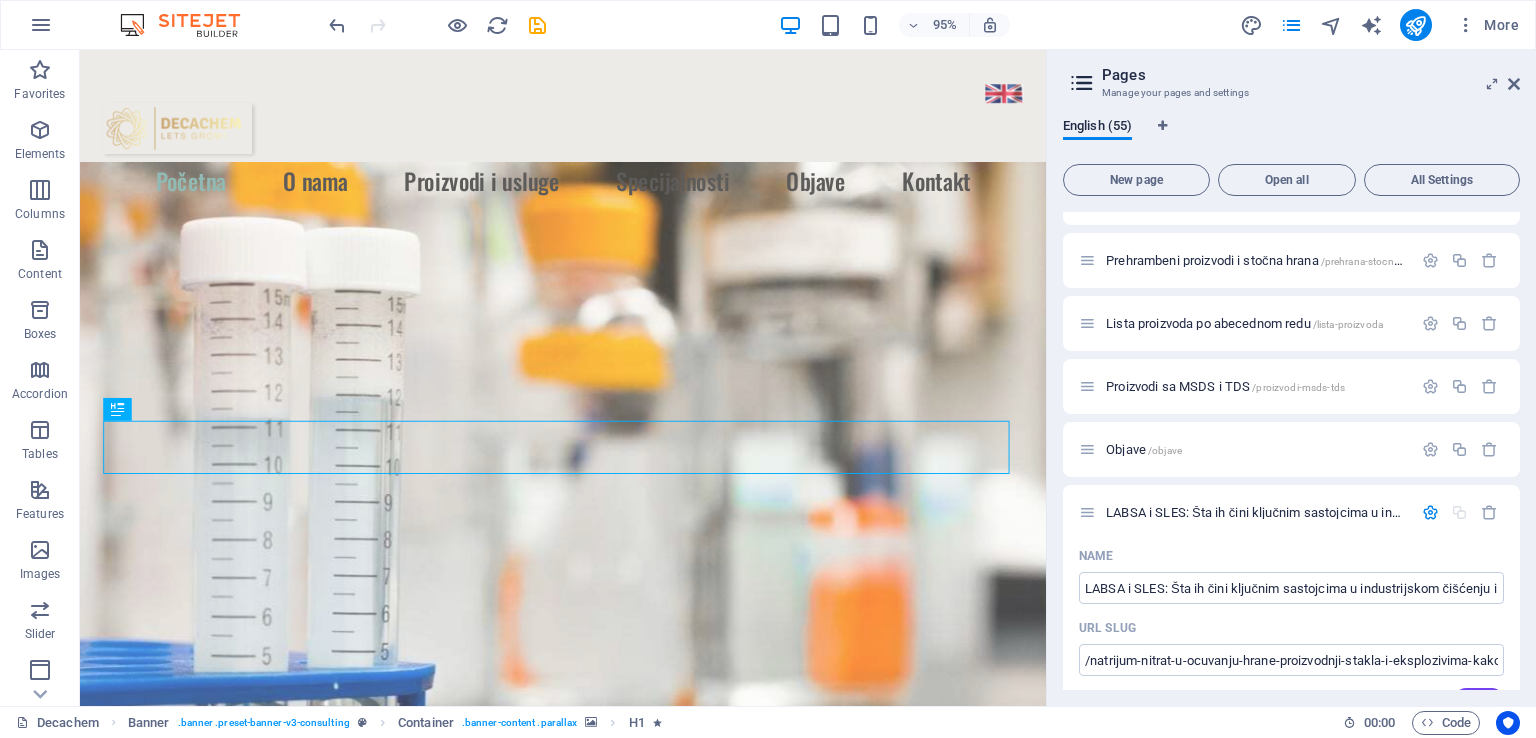 drag, startPoint x: 1519, startPoint y: 328, endPoint x: 1521, endPoint y: 347, distance: 19.104973 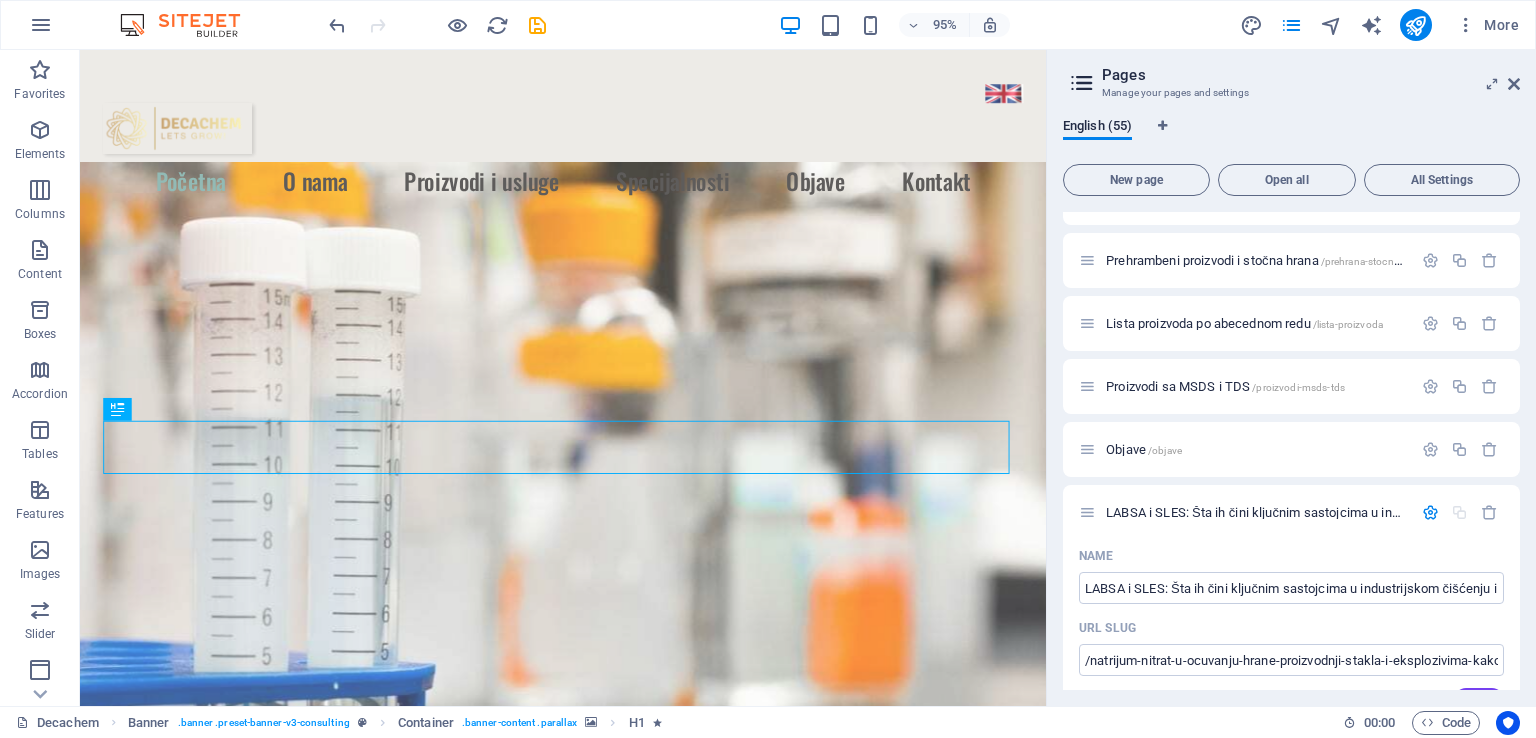 click on "English (55) New page Open all All Settings Decachem / O nama /o-nama Proizvodi i usluge /proizvodi-i-usluge Specijalnosti /specijalnosti Kontakt /kontakt Industrijske hemikalije i reagensi /industrijske-hemikalije-reagensi Hemikalije za rudarenje /hemikalije-za-rudarenje Hemikalije za vodu i otpad /hemikalije-voda-otpad Rastvarači / Plastifikatori / Premazi /rastvaraci-plastifikatori-premazi Sirovine za đubriva /sirovine-za-djubriva Kiseline / Alkoholi / Acetati /kiseline-alkoholi-acetati Nitrati i sulfati /nitrati-sulfati Prehrambeni proizvodi i stočna hrana  /prehrana-stocna-hrana Lista proizvoda po abecednom redu /lista-proizvoda Proizvodi sa MSDS i TDS /proizvodi-msds-tds Objave /objave LABSA i SLES: Šta ih čini ključnim sastojcima u industrijskom čišćenju i deterdžentima?  /natrijum-nitrat-u-ocuvanju-hrane-proizvodnji-stakla-i-eksplozivima-kako-jedna-so-pokrece-brojne-industrije Name LABSA i SLES: Šta ih čini ključnim sastojcima u industrijskom čišćenju i deterdžentima? ​ URL SLUG ​" at bounding box center [1291, 404] 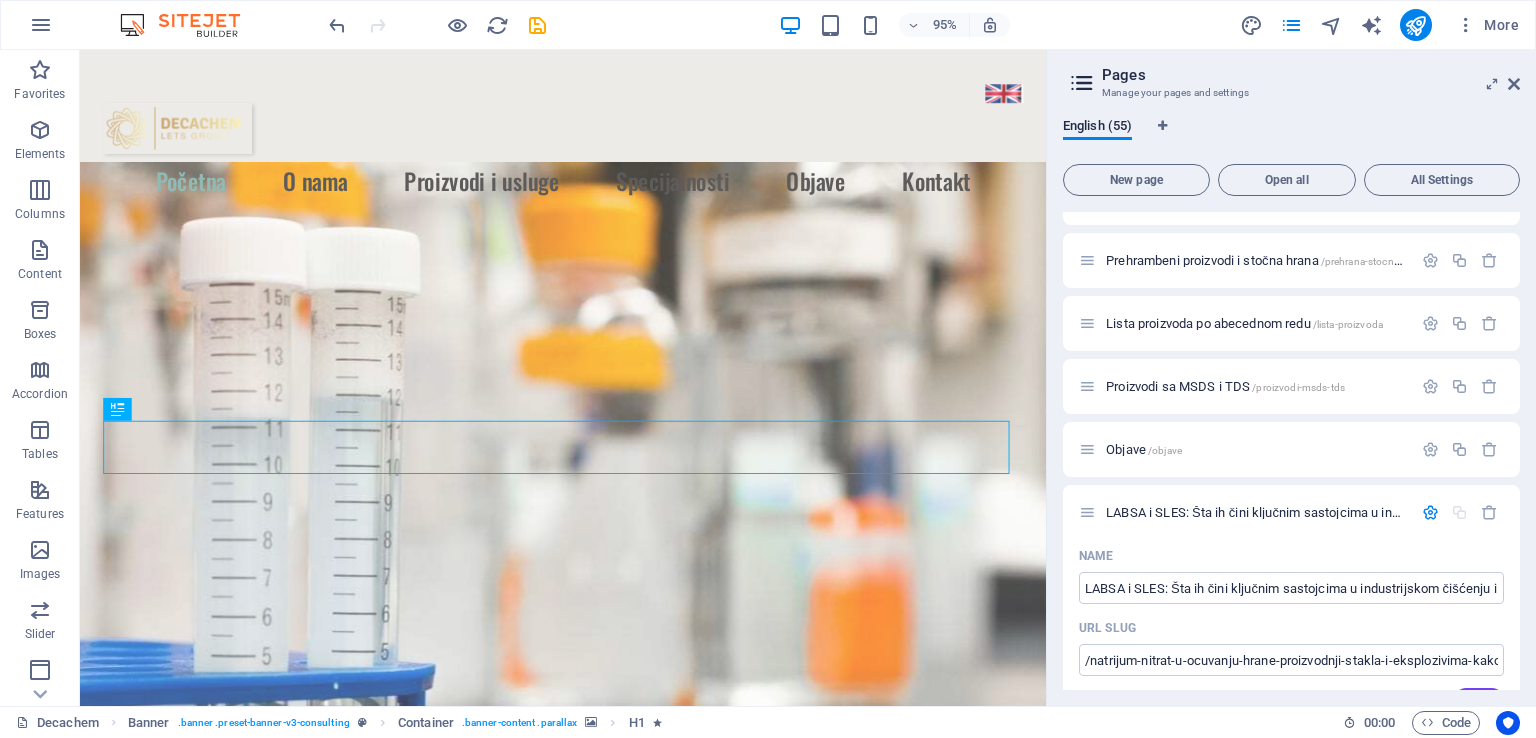 drag, startPoint x: 1521, startPoint y: 337, endPoint x: 1520, endPoint y: 359, distance: 22.022715 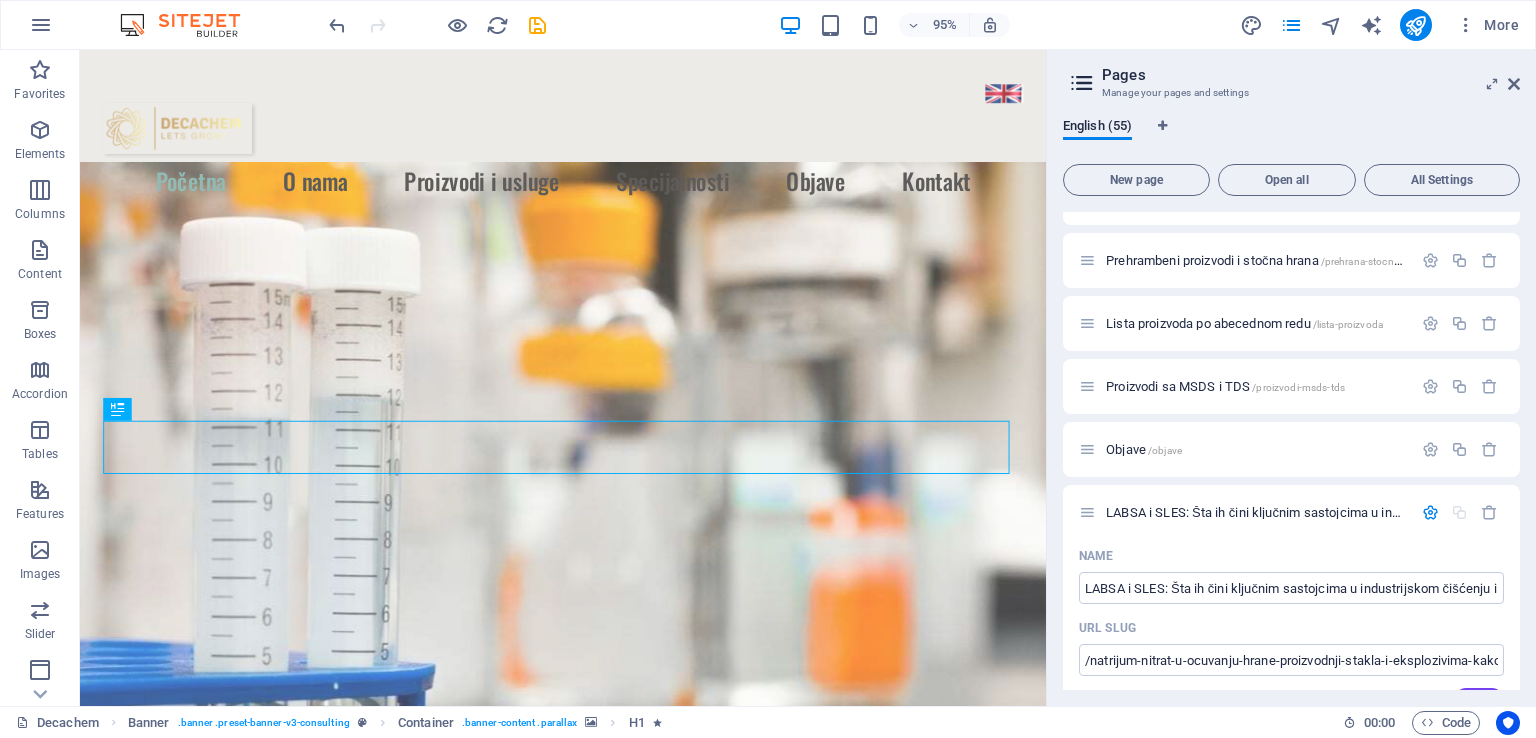 click on "English (55) New page Open all All Settings Decachem / O nama /o-nama Proizvodi i usluge /proizvodi-i-usluge Specijalnosti /specijalnosti Kontakt /kontakt Industrijske hemikalije i reagensi /industrijske-hemikalije-reagensi Hemikalije za rudarenje /hemikalije-za-rudarenje Hemikalije za vodu i otpad /hemikalije-voda-otpad Rastvarači / Plastifikatori / Premazi /rastvaraci-plastifikatori-premazi Sirovine za đubriva /sirovine-za-djubriva Kiseline / Alkoholi / Acetati /kiseline-alkoholi-acetati Nitrati i sulfati /nitrati-sulfati Prehrambeni proizvodi i stočna hrana  /prehrana-stocna-hrana Lista proizvoda po abecednom redu /lista-proizvoda Proizvodi sa MSDS i TDS /proizvodi-msds-tds Objave /objave LABSA i SLES: Šta ih čini ključnim sastojcima u industrijskom čišćenju i deterdžentima?  /natrijum-nitrat-u-ocuvanju-hrane-proizvodnji-stakla-i-eksplozivima-kako-jedna-so-pokrece-brojne-industrije Name LABSA i SLES: Šta ih čini ključnim sastojcima u industrijskom čišćenju i deterdžentima? ​ URL SLUG ​" at bounding box center [1291, 404] 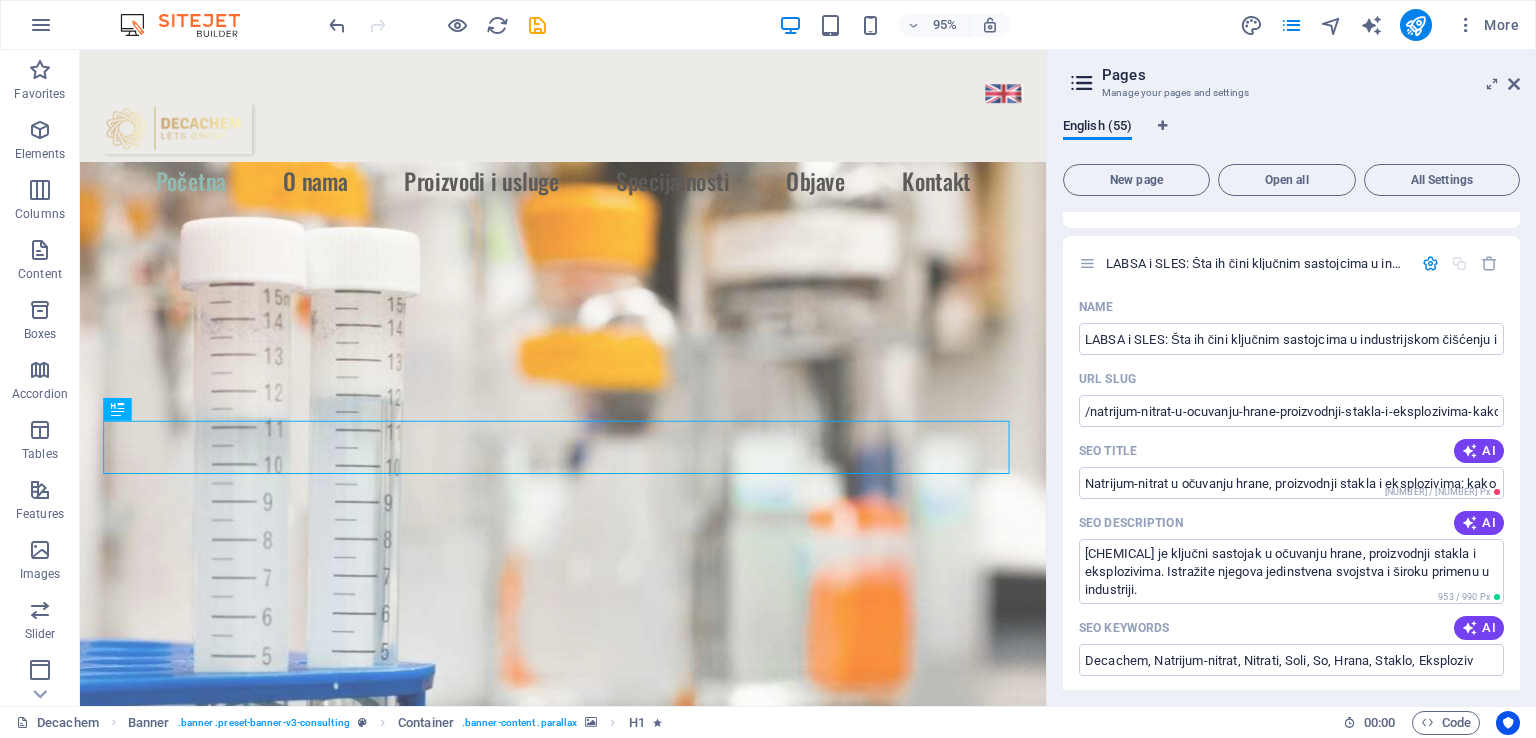 scroll, scrollTop: 990, scrollLeft: 0, axis: vertical 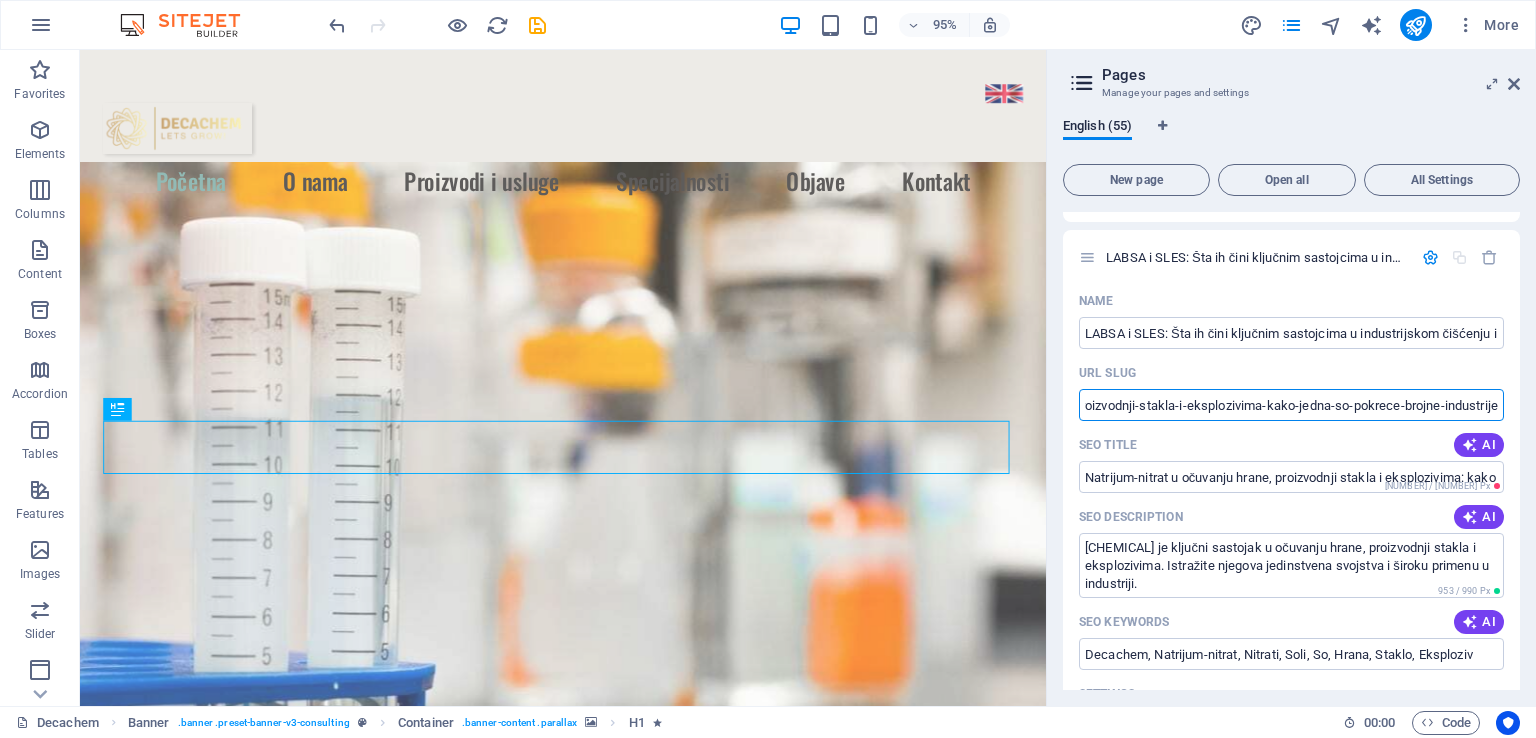 drag, startPoint x: 1091, startPoint y: 413, endPoint x: 1532, endPoint y: 403, distance: 441.11337 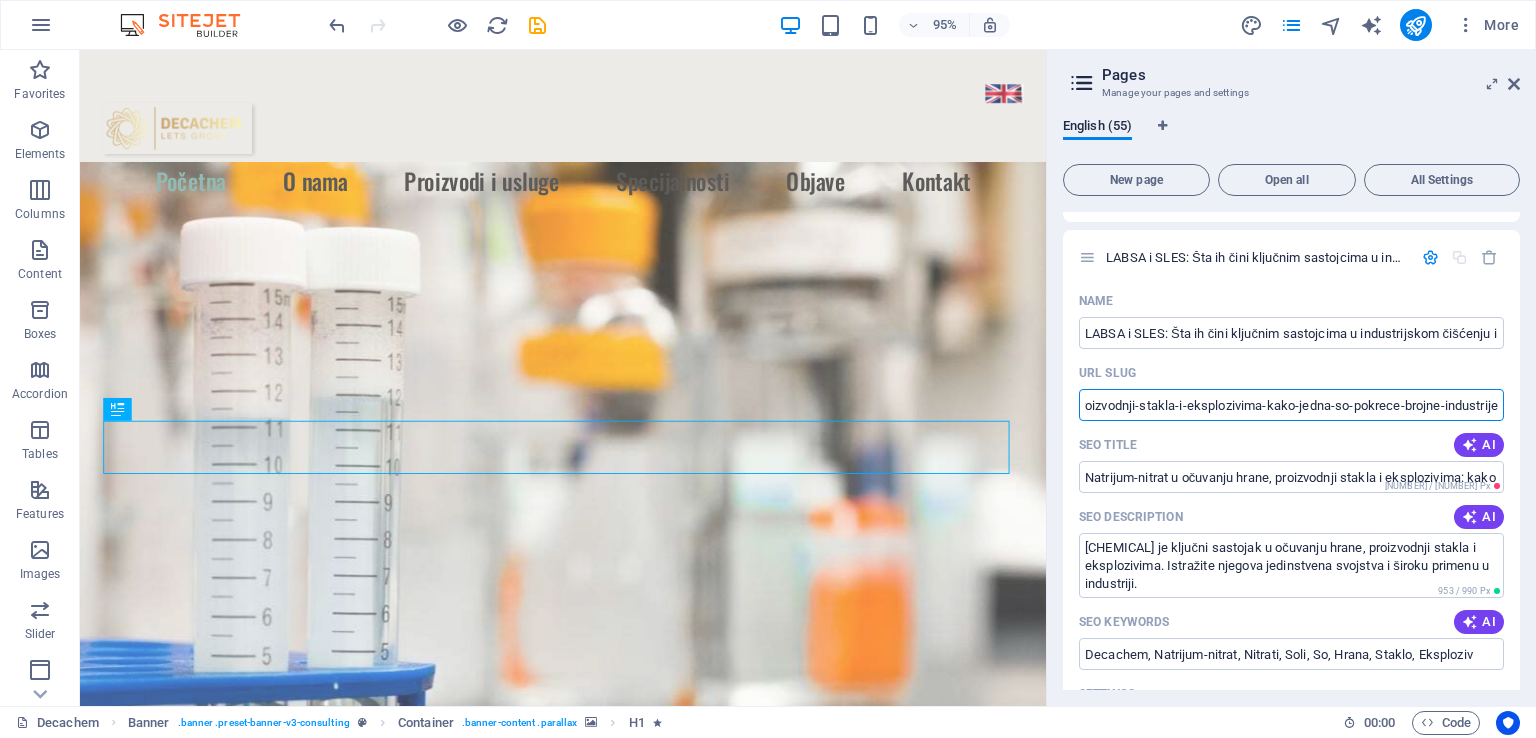 click on "English (55) New page Open all All Settings Decachem / O nama /o-nama Proizvodi i usluge /proizvodi-i-usluge Specijalnosti /specijalnosti Kontakt /kontakt Industrijske hemikalije i reagensi /industrijske-hemikalije-reagensi Hemikalije za rudarenje /hemikalije-za-rudarenje Hemikalije za vodu i otpad /hemikalije-voda-otpad Rastvarači / Plastifikatori / Premazi /rastvaraci-plastifikatori-premazi Sirovine za đubriva /sirovine-za-djubriva Kiseline / Alkoholi / Acetati /kiseline-alkoholi-acetati Nitrati i sulfati /nitrati-sulfati Prehrambeni proizvodi i stočna hrana  /prehrana-stocna-hrana Lista proizvoda po abecednom redu /lista-proizvoda Proizvodi sa MSDS i TDS /proizvodi-msds-tds Objave /objave LABSA i SLES: Šta ih čini ključnim sastojcima u industrijskom čišćenju i deterdžentima?  /natrijum-nitrat-u-ocuvanju-hrane-proizvodnji-stakla-i-eksplozivima-kako-jedna-so-pokrece-brojne-industrije Name LABSA i SLES: Šta ih čini ključnim sastojcima u industrijskom čišćenju i deterdžentima? ​ URL SLUG ​" at bounding box center (1291, 404) 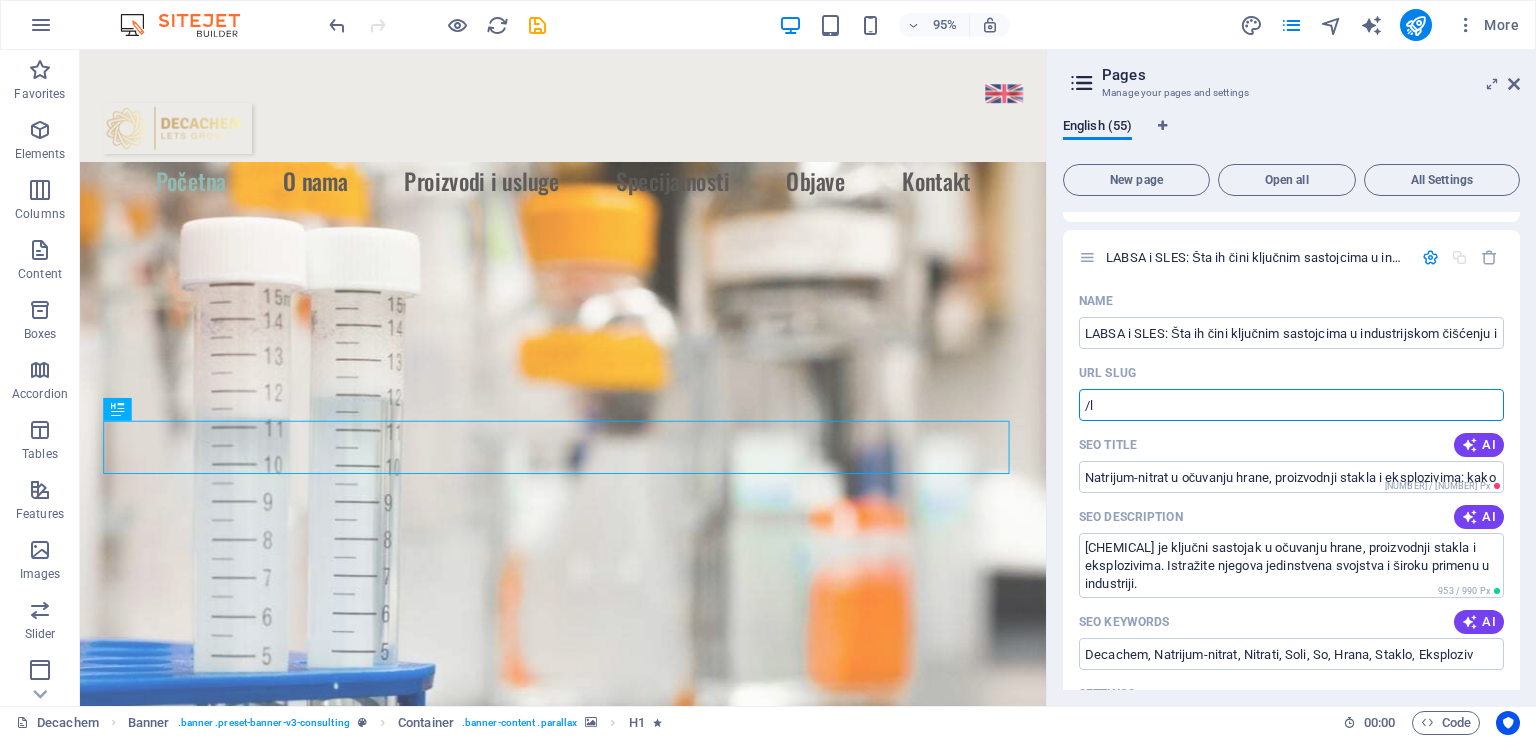 scroll, scrollTop: 0, scrollLeft: 0, axis: both 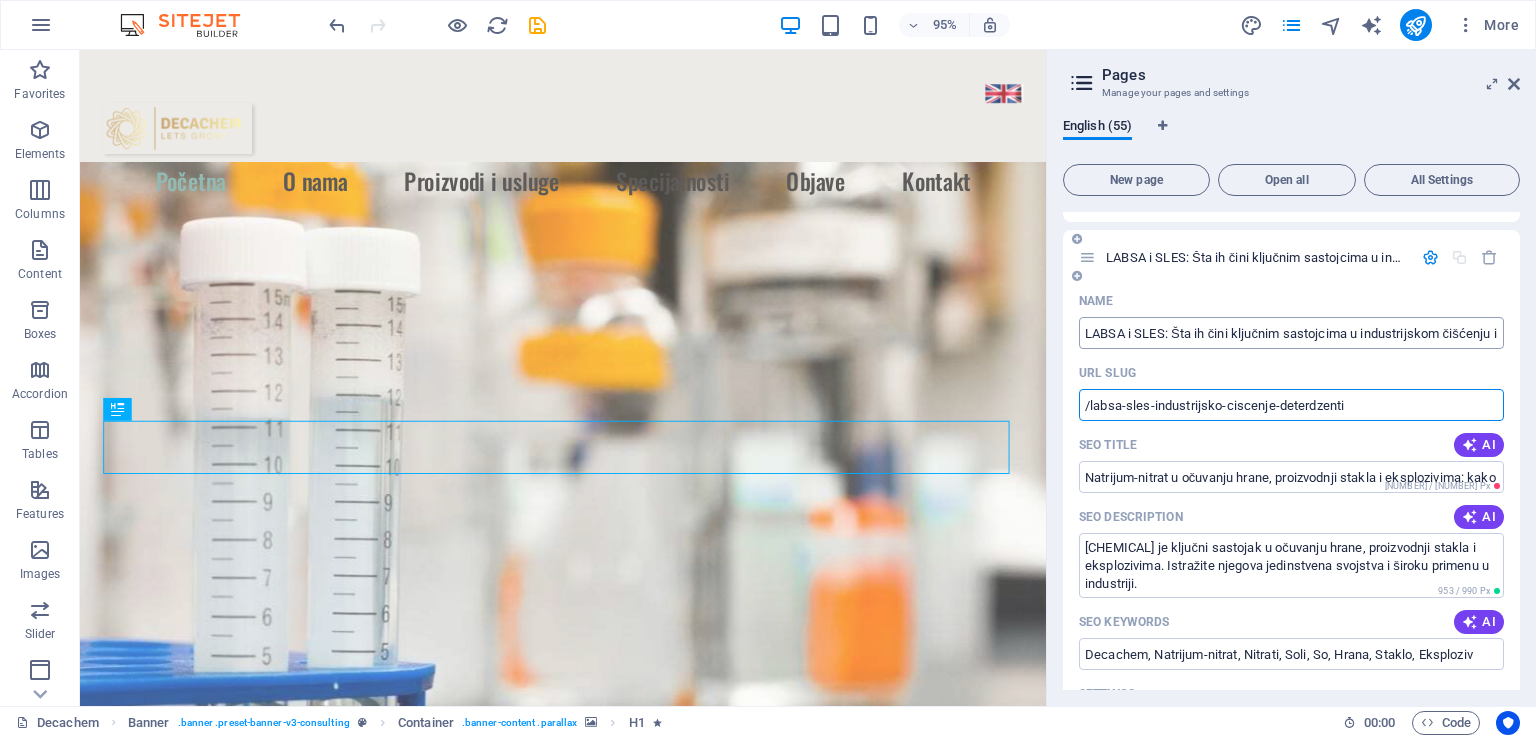 type on "/labsa-sles-industrijsko-ciscenje-deterdzenti" 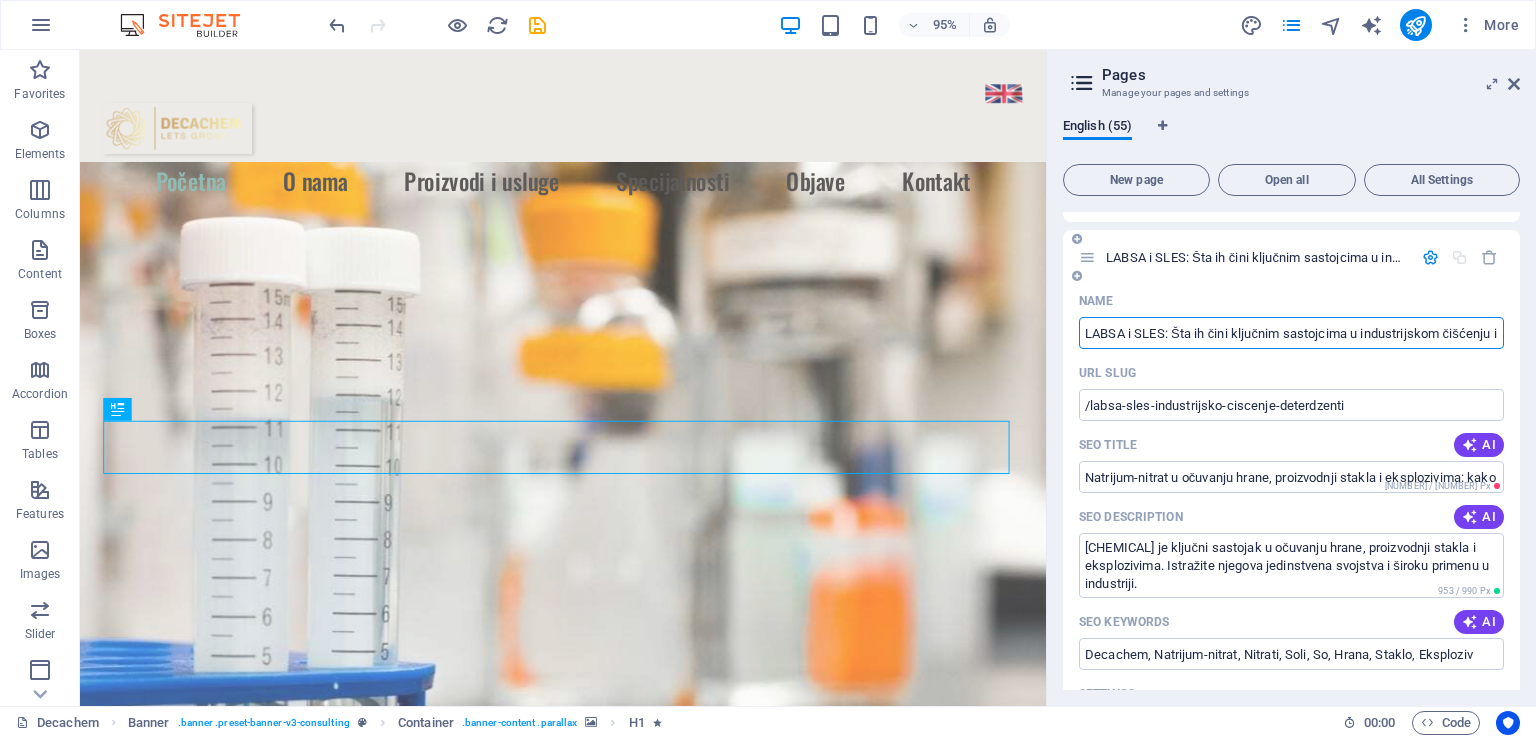 click on "LABSA i SLES: Šta ih čini ključnim sastojcima u industrijskom čišćenju i deterdžentima?" at bounding box center [1291, 333] 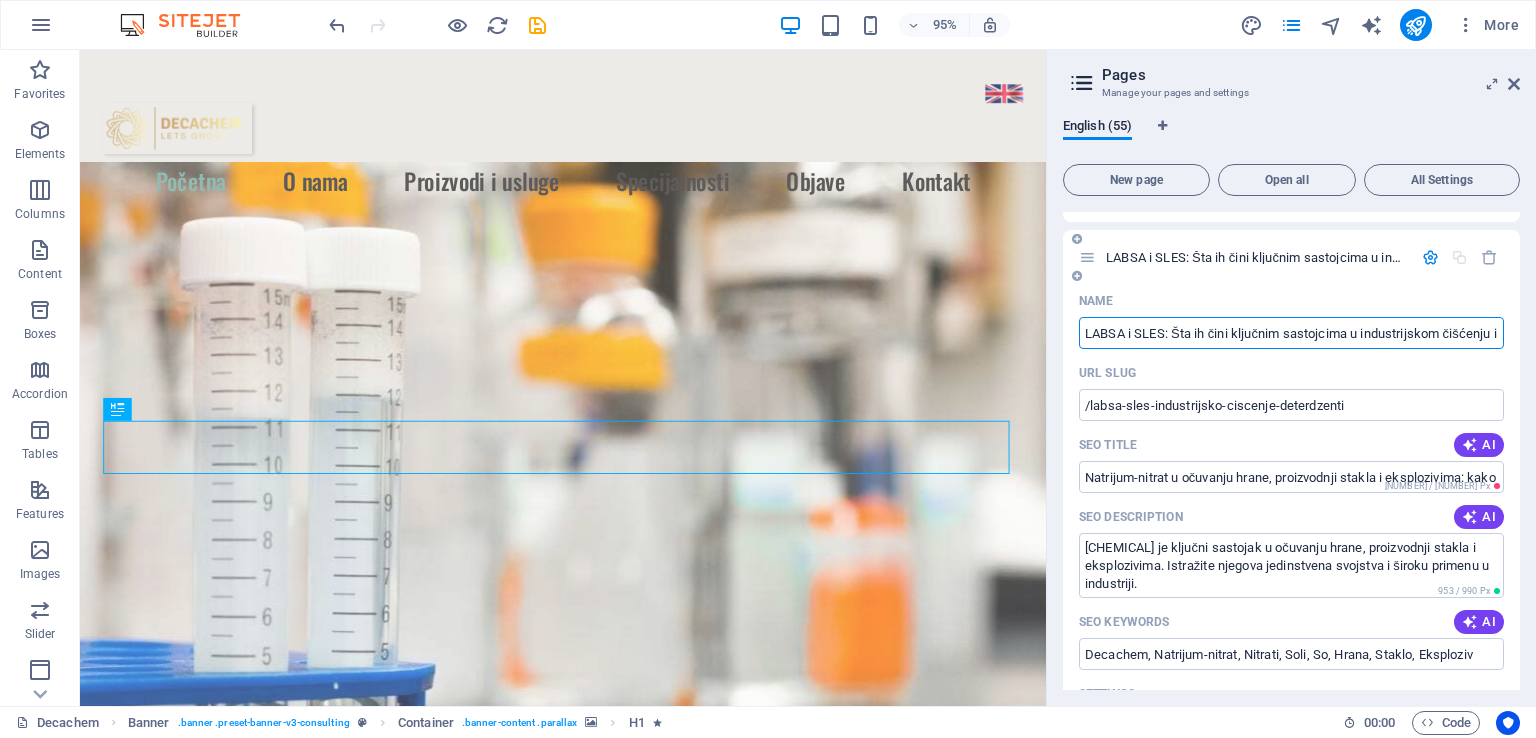click on "LABSA i SLES: Šta ih čini ključnim sastojcima u industrijskom čišćenju i deterdžentima?" at bounding box center [1291, 333] 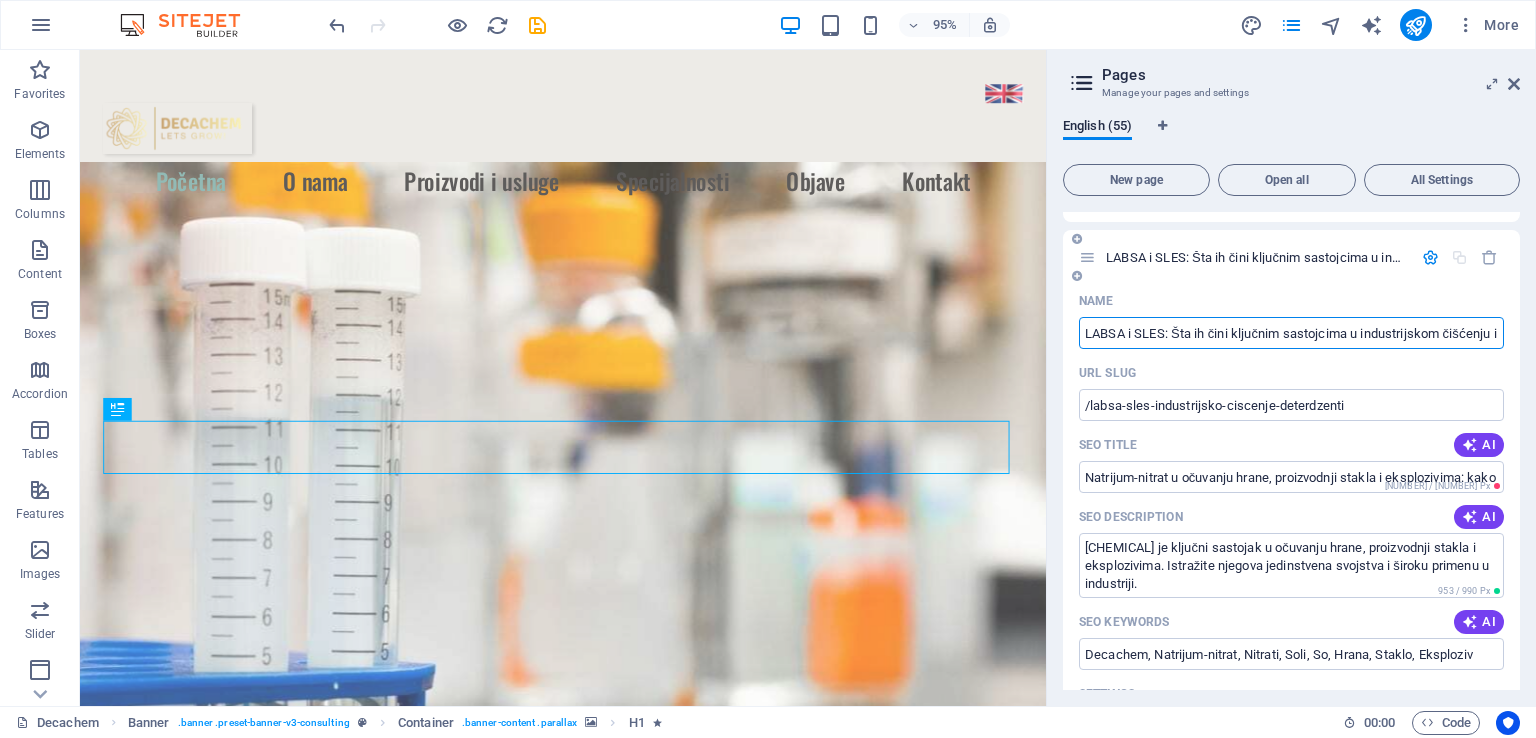 click on "LABSA i SLES: Šta ih čini ključnim sastojcima u industrijskom čišćenju i deterdžentima?" at bounding box center (1291, 333) 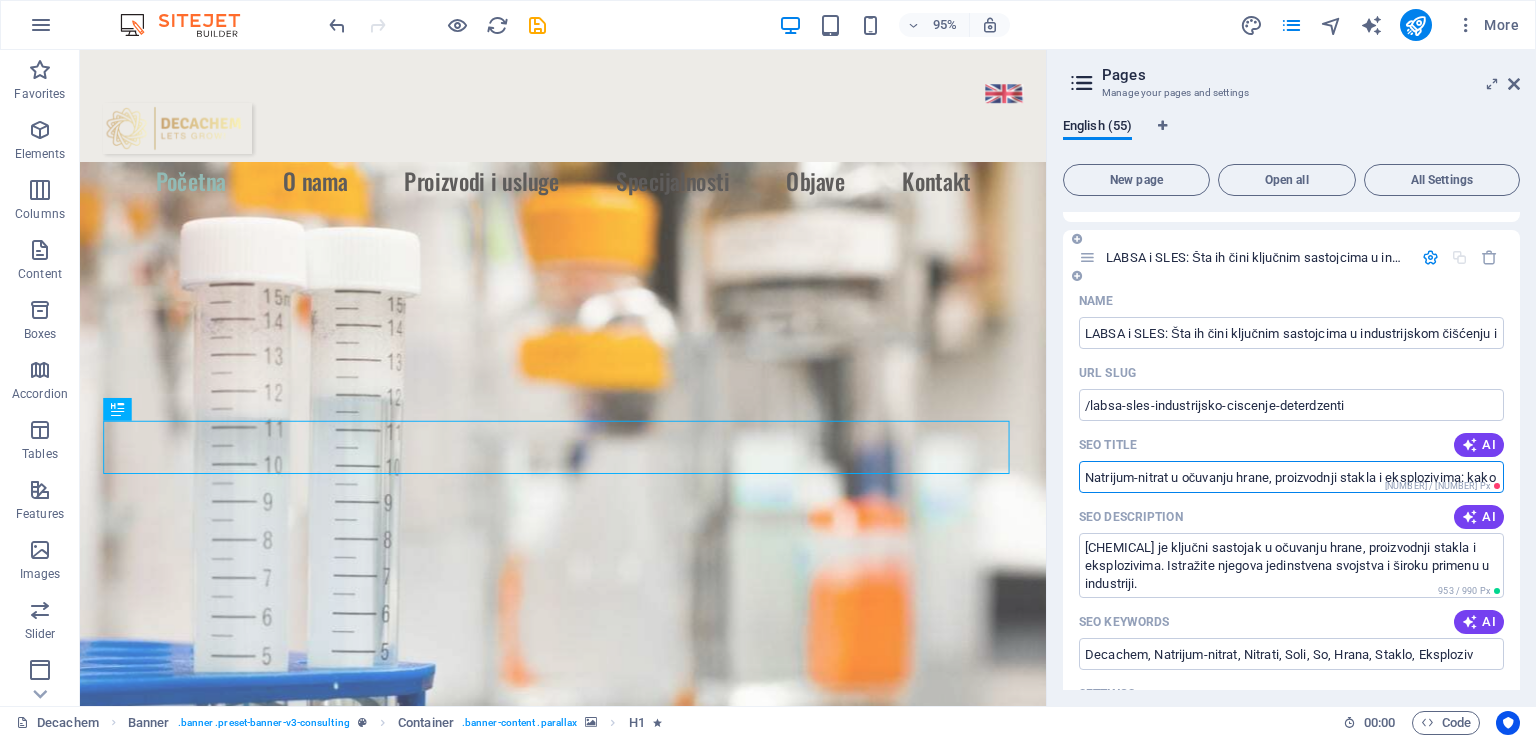 click on "Natrijum-nitrat u očuvanju hrane, proizvodnji stakla i eksplozivima: kako jedna so pokreće brojne industrije" at bounding box center [1291, 477] 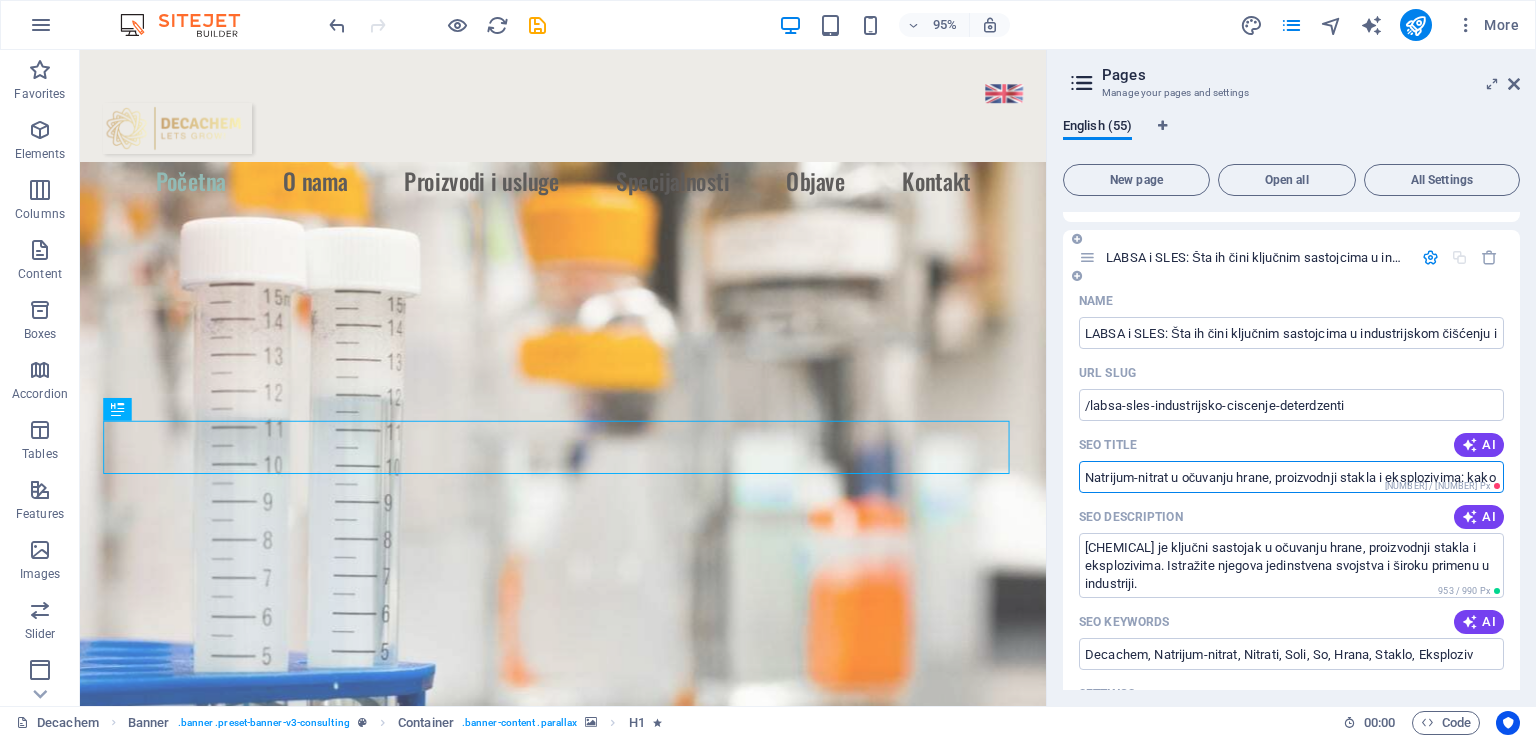 click on "Natrijum-nitrat u očuvanju hrane, proizvodnji stakla i eksplozivima: kako jedna so pokreće brojne industrije" at bounding box center (1291, 477) 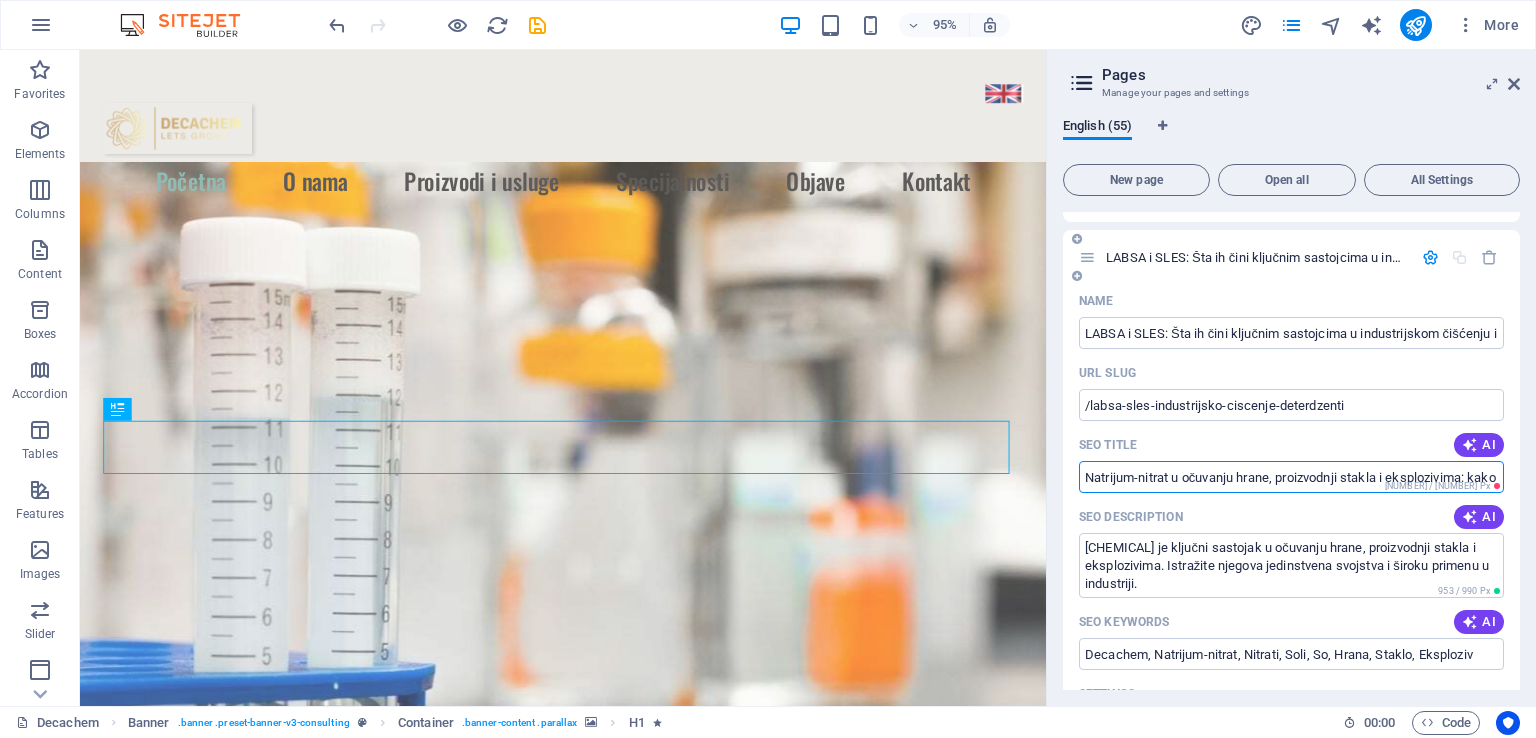 click on "Natrijum-nitrat u očuvanju hrane, proizvodnji stakla i eksplozivima: kako jedna so pokreće brojne industrije" at bounding box center [1291, 477] 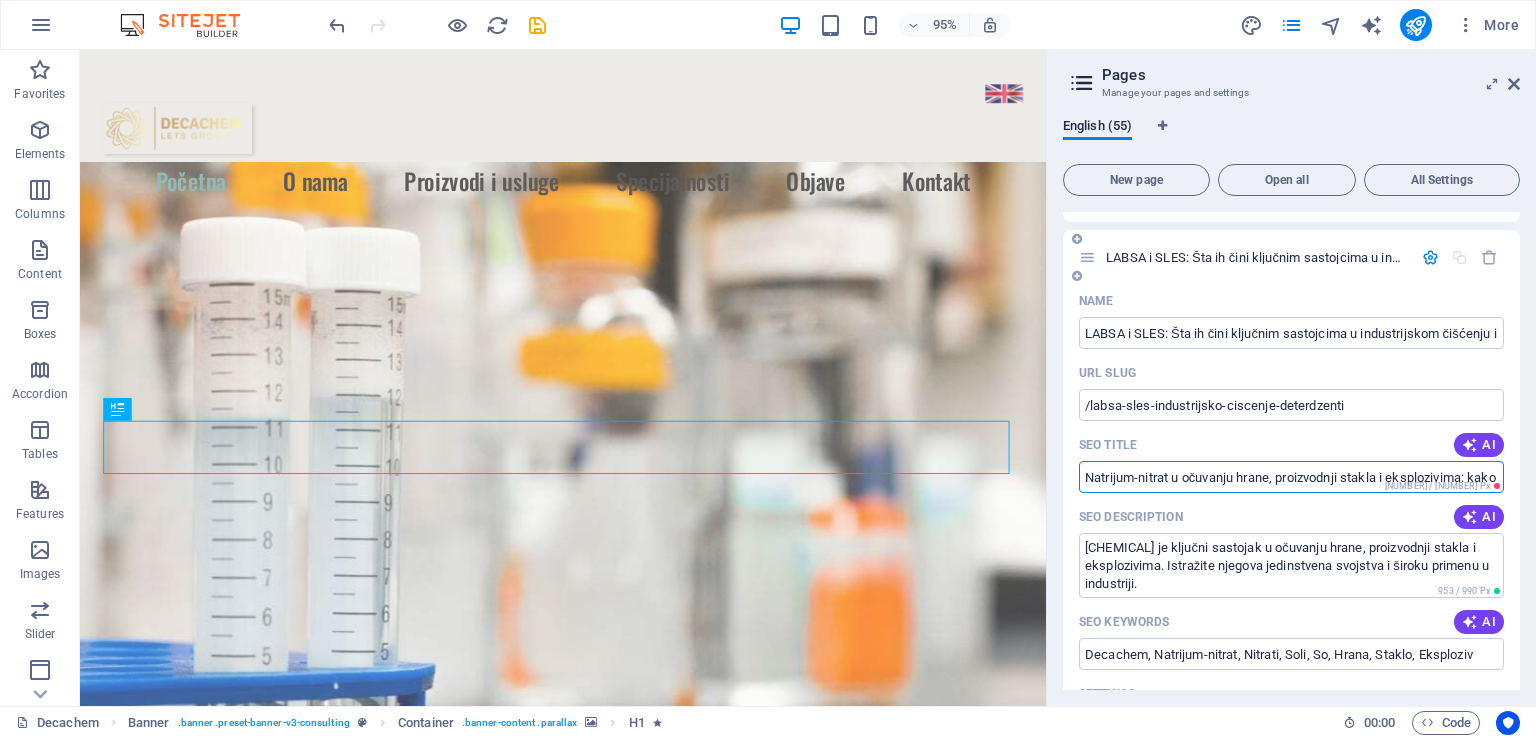 paste on "LABSA i SLES: Šta ih čini ključnim sastojcima u industrijskom čišćenju i deterdžentima?" 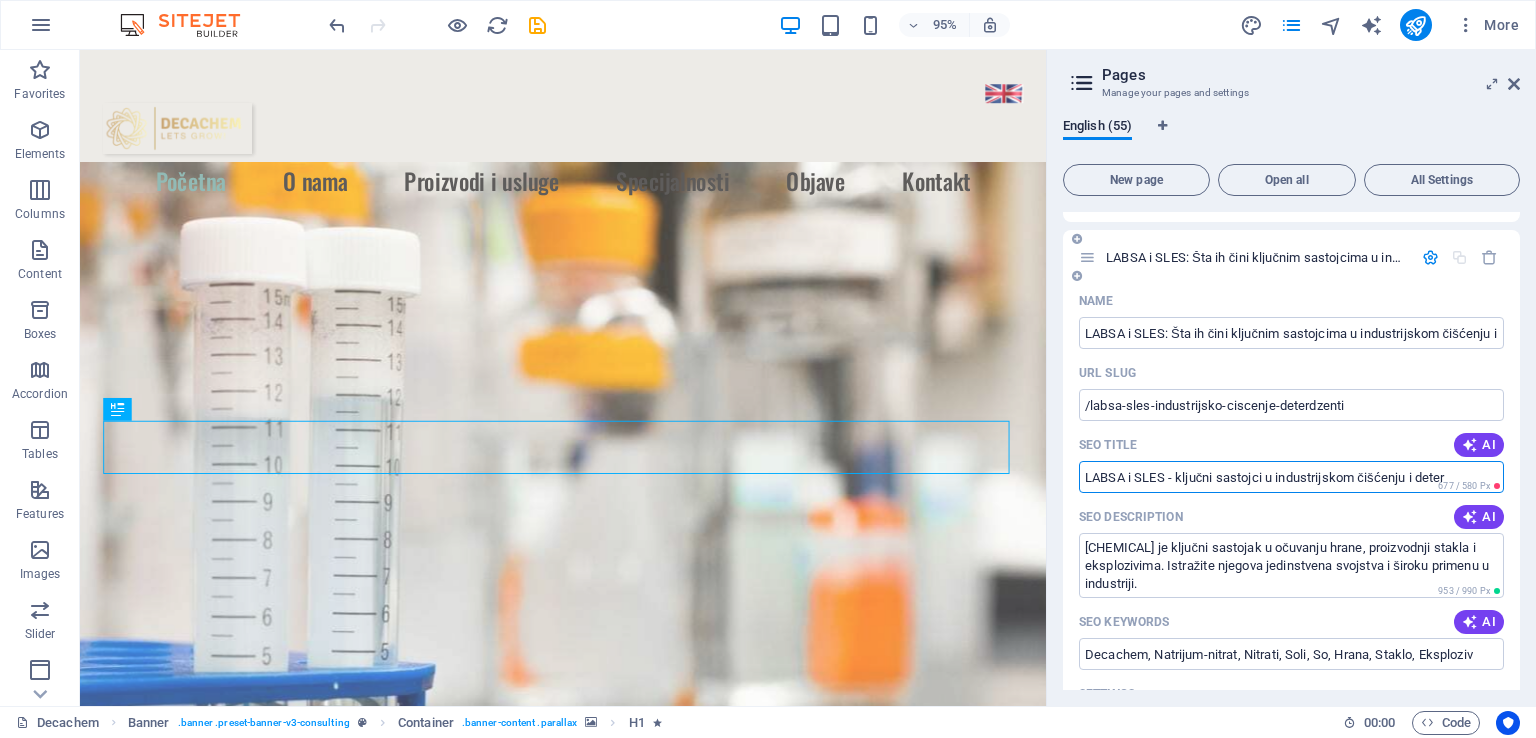 scroll, scrollTop: 0, scrollLeft: 0, axis: both 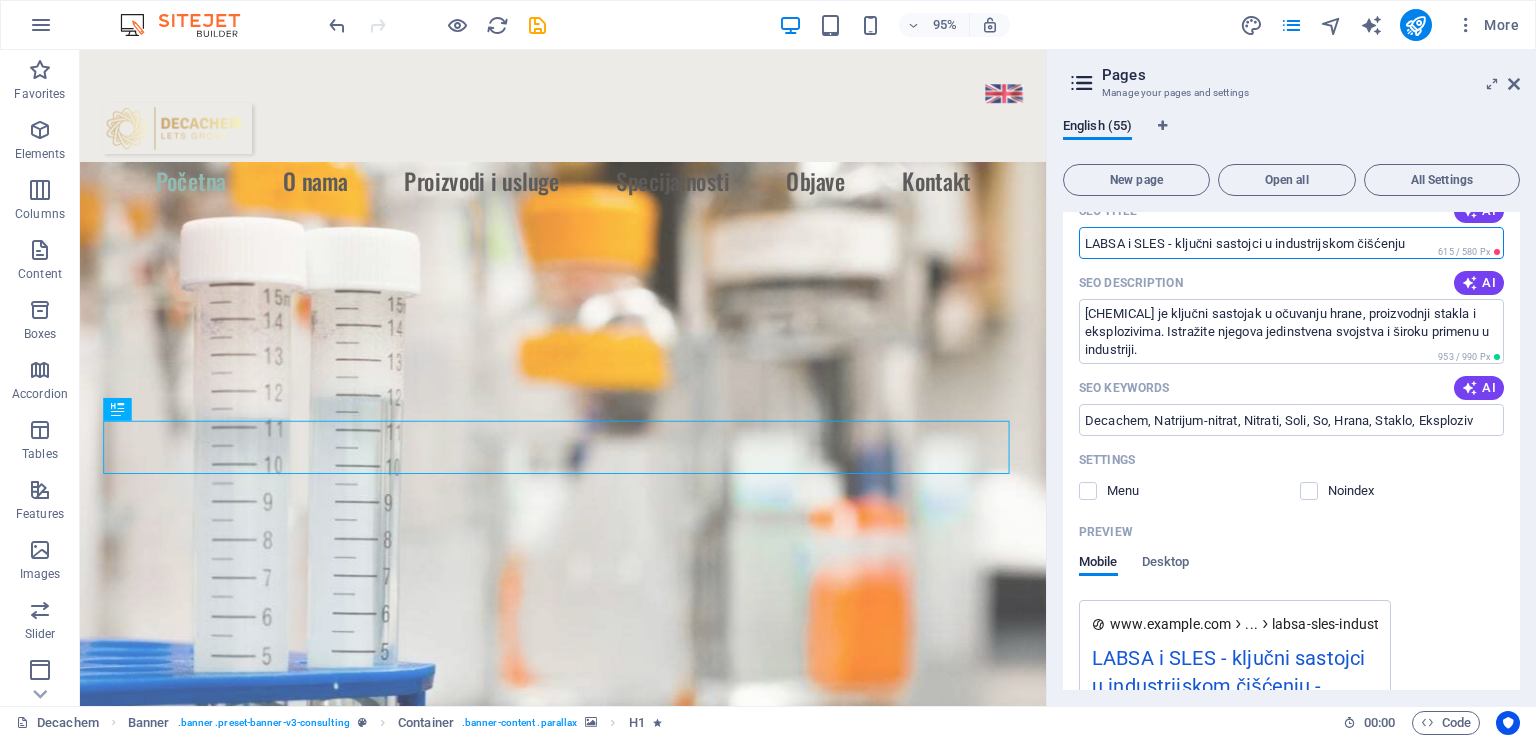 type on "LABSA i SLES - ključni sastojci u industrijskom čišćenju" 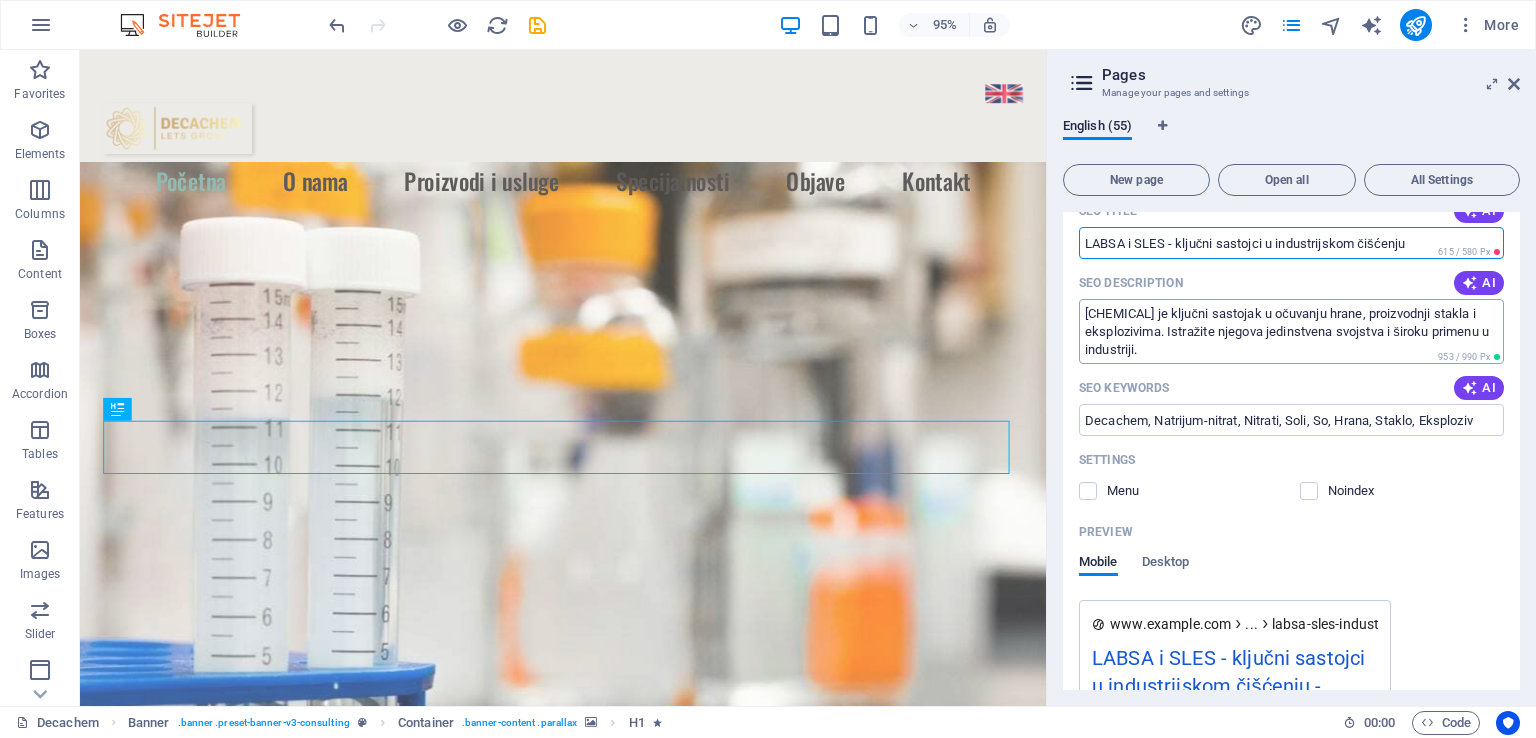 click on "[CHEMICAL] je ključni sastojak u očuvanju hrane, proizvodnji stakla i eksplozivima. Istražite njegova jedinstvena svojstva i široku primenu u industriji." at bounding box center (1291, 331) 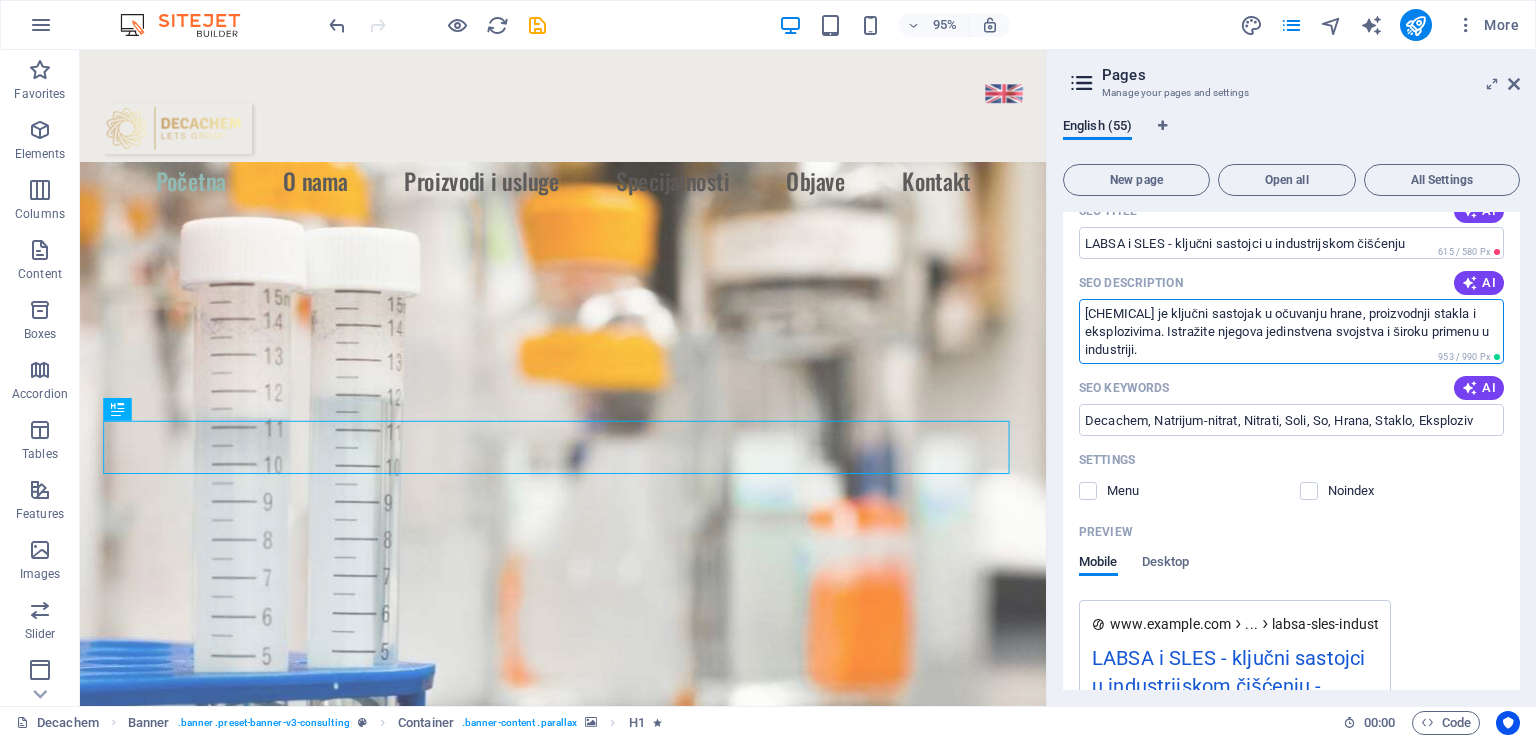 click on "[CHEMICAL] je ključni sastojak u očuvanju hrane, proizvodnji stakla i eksplozivima. Istražite njegova jedinstvena svojstva i široku primenu u industriji." at bounding box center (1291, 331) 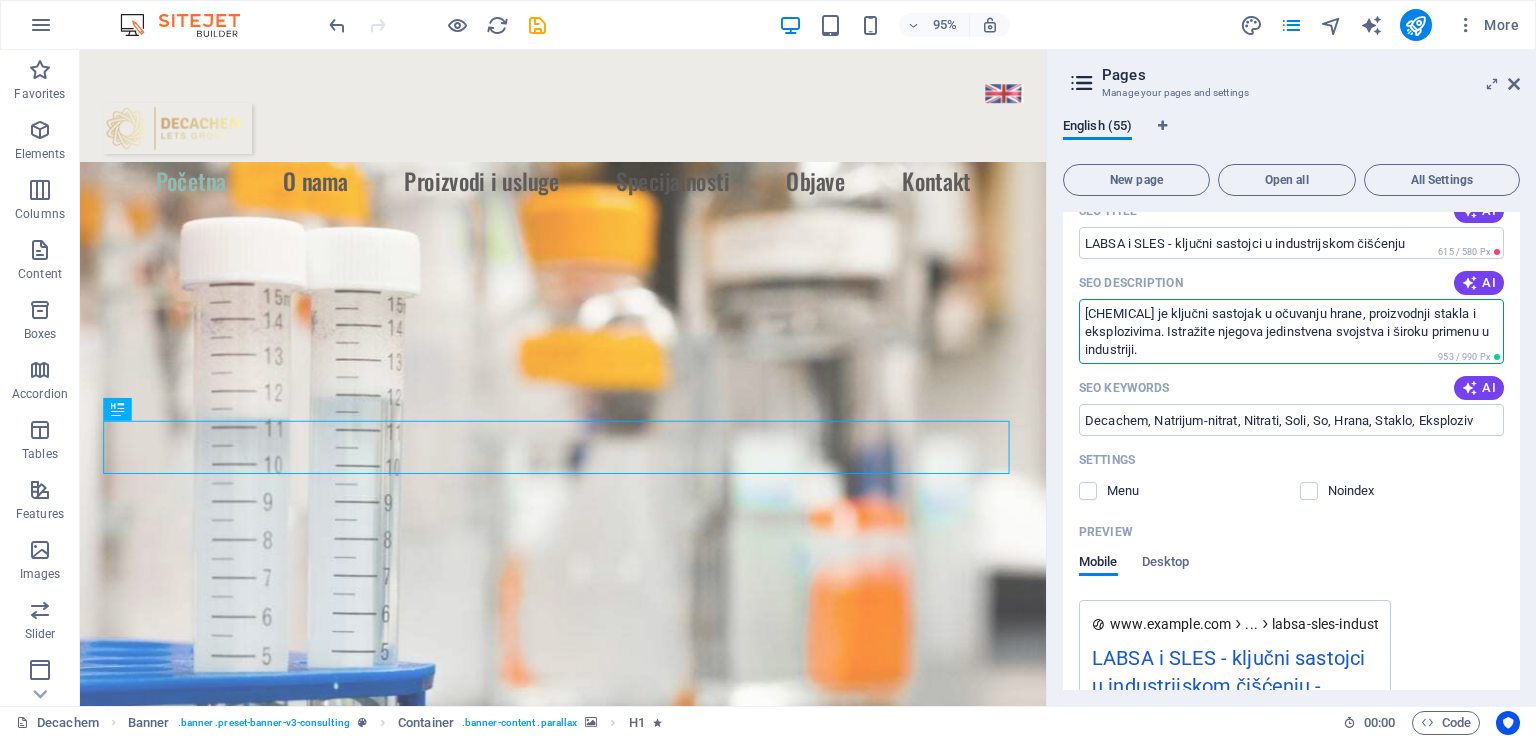 click on "[CHEMICAL] je ključni sastojak u očuvanju hrane, proizvodnji stakla i eksplozivima. Istražite njegova jedinstvena svojstva i široku primenu u industriji." at bounding box center (1291, 331) 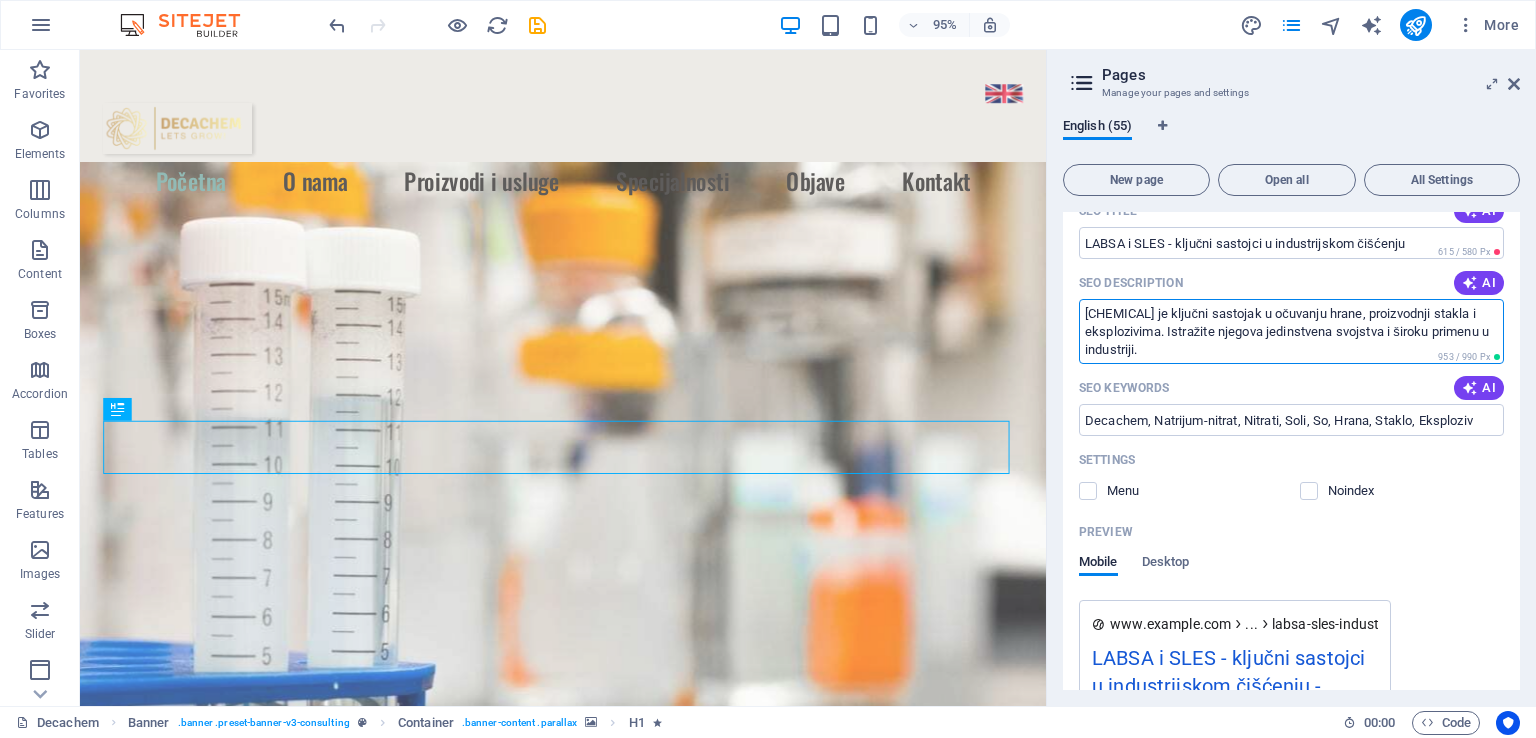 paste on "Saznajte zašto su LABSA i SLES neizostavni surfaktanti u formulacijama za industrijsko čišćenje i deterdžente. Istražite njihovu ulogu, razlike i efikasnost u snažnim, velikim primenama.
Ask ChatGPT" 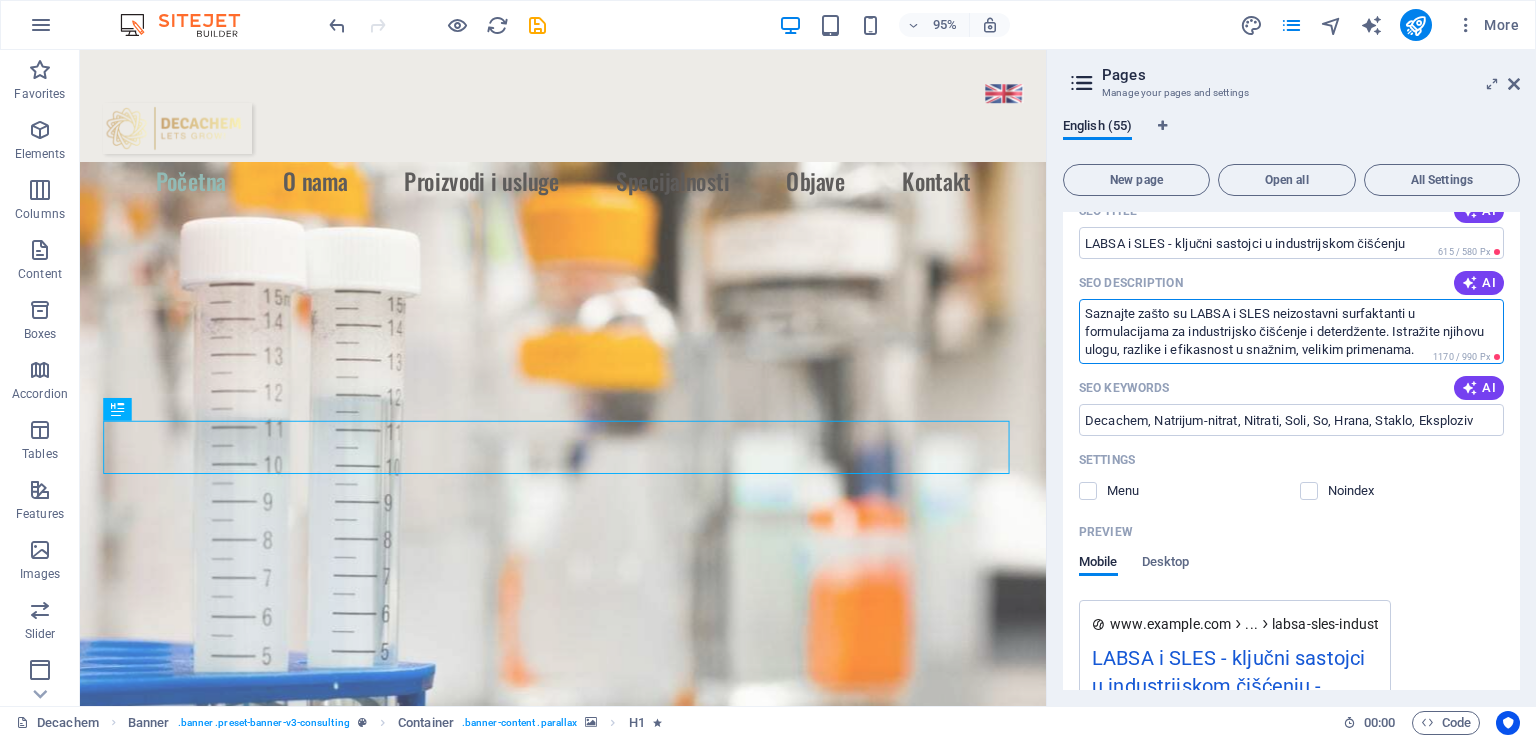 scroll, scrollTop: 0, scrollLeft: 0, axis: both 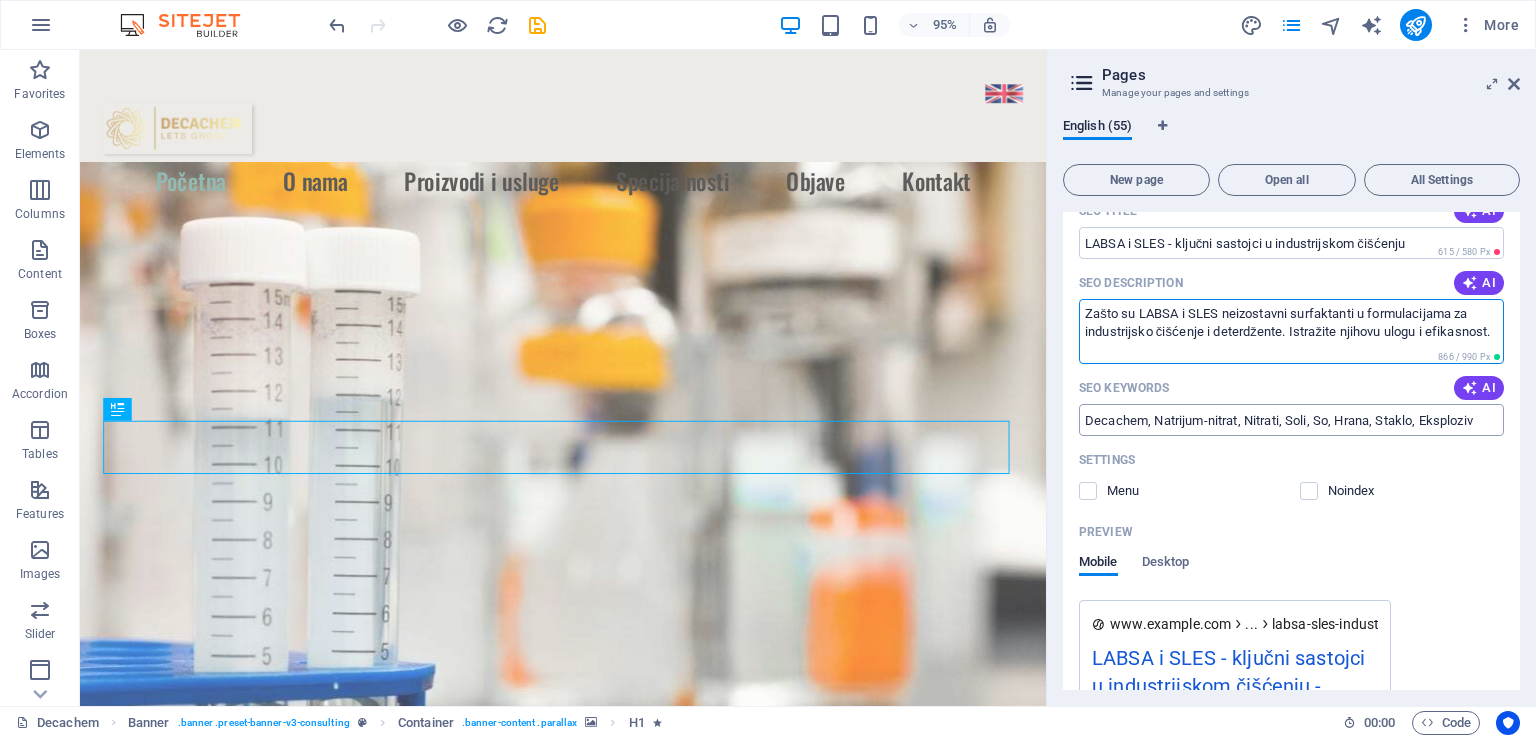 type on "Zašto su LABSA i SLES neizostavni surfaktanti u formulacijama za industrijsko čišćenje i deterdžente. Istražite njihovu ulogu i efikasnost." 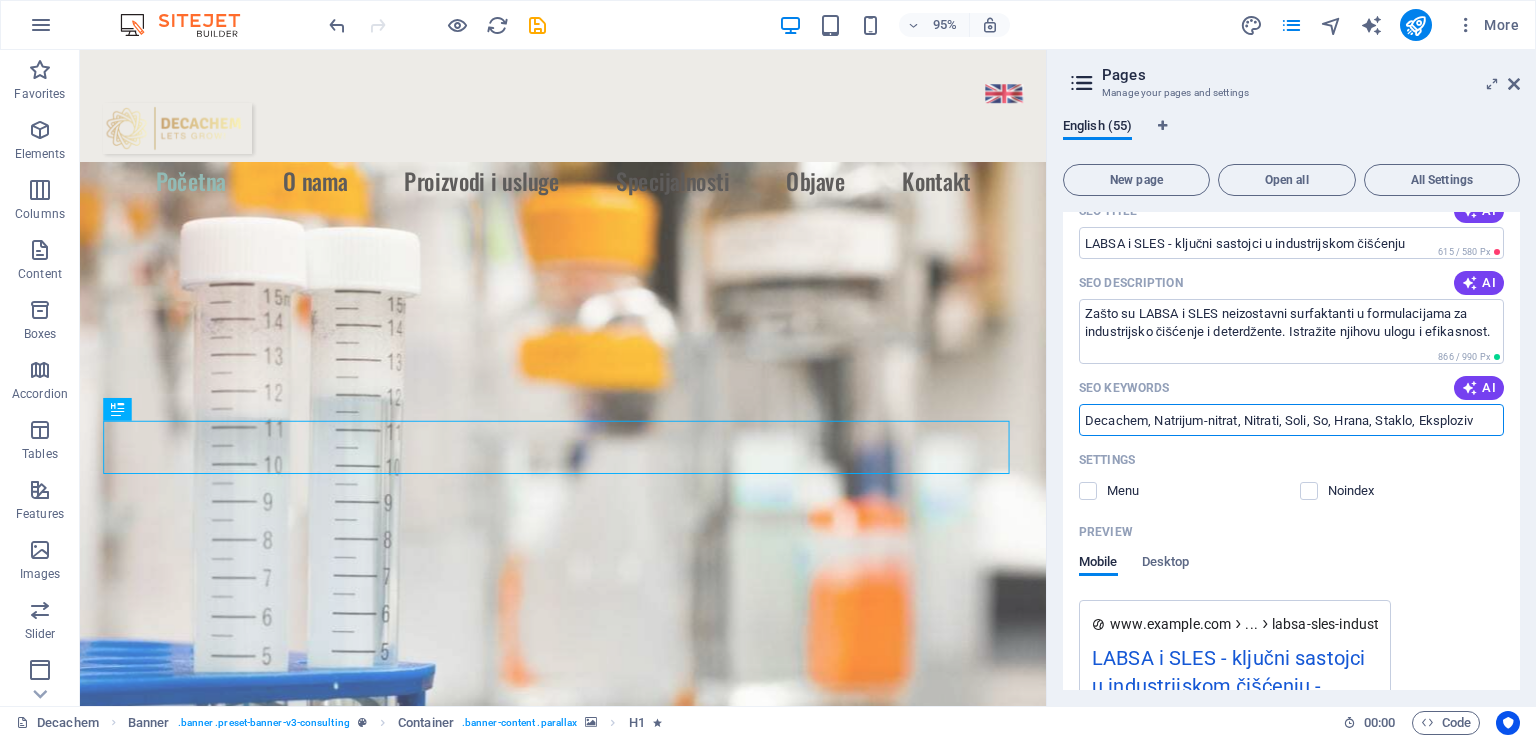 drag, startPoint x: 1153, startPoint y: 415, endPoint x: 1505, endPoint y: 445, distance: 353.2761 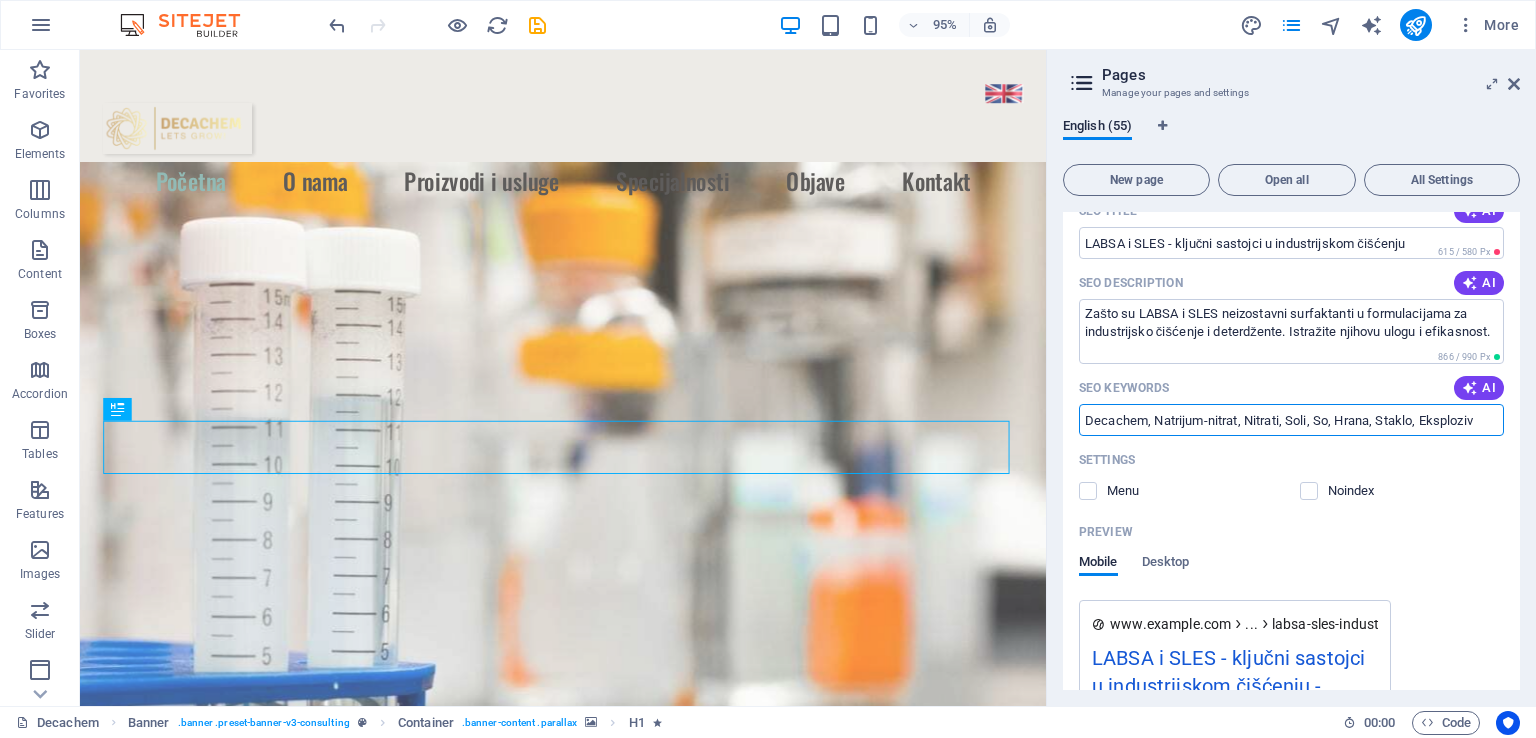 click on "Name LABSA i SLES: Šta ih čini ključnim sastojcima u industrijskom čišćenju i deterdžentima? URL SLUG /labsa-sles-industrijsko-ciscenje-deterdzenti SEO Title AI LABSA i SLES - ključni sastojci u industrijskom čišćenju 615 / 580 Px SEO Description AI Zašto su LABSA i SLES neizostavni surfaktanti u formulacijama za industrijsko čišćenje i deterdžente. Istražite njihovu ulogu i efikasnost. 866 / 990 Px SEO Keywords AI Decachem, Natrijum-nitrat, Nitrati, Soli, So, Hrana, Staklo, Eksploziv Settings Menu Noindex Preview Mobile Desktop www.example.com ... labsa-sles-industrijsko-ciscenje-deterdzenti LABSA i SLES - ključni sastojci u industrijskom čišćenju - Decachem Zašto su LABSA i SLES neizostavni surfaktanti u formulacijama za industrijsko čišćenje i deterdžente. Istražite njihovu ulogu i efikasnost. Meta tags Preview Image (Open Graph) More Settings" at bounding box center (1291, 481) 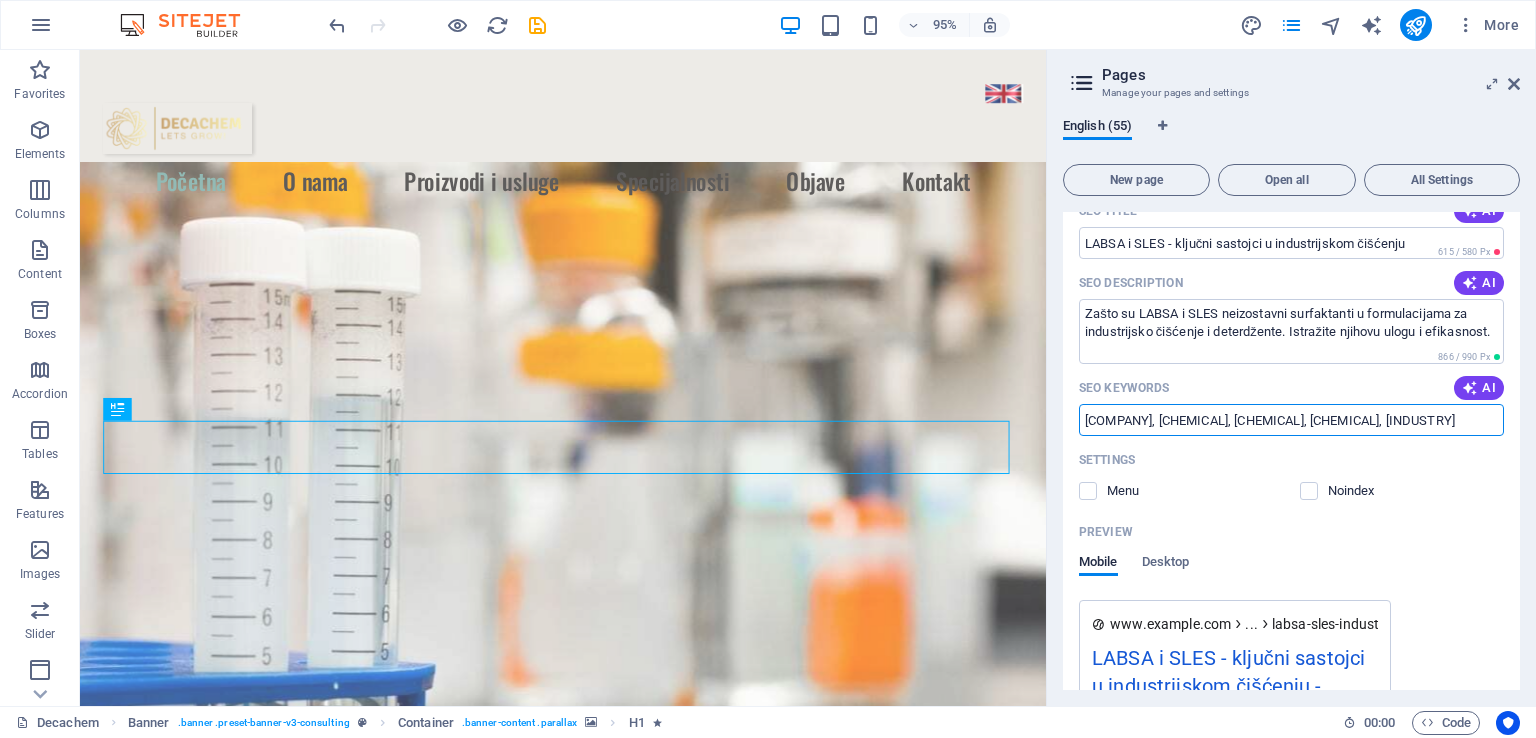 scroll, scrollTop: 0, scrollLeft: 4, axis: horizontal 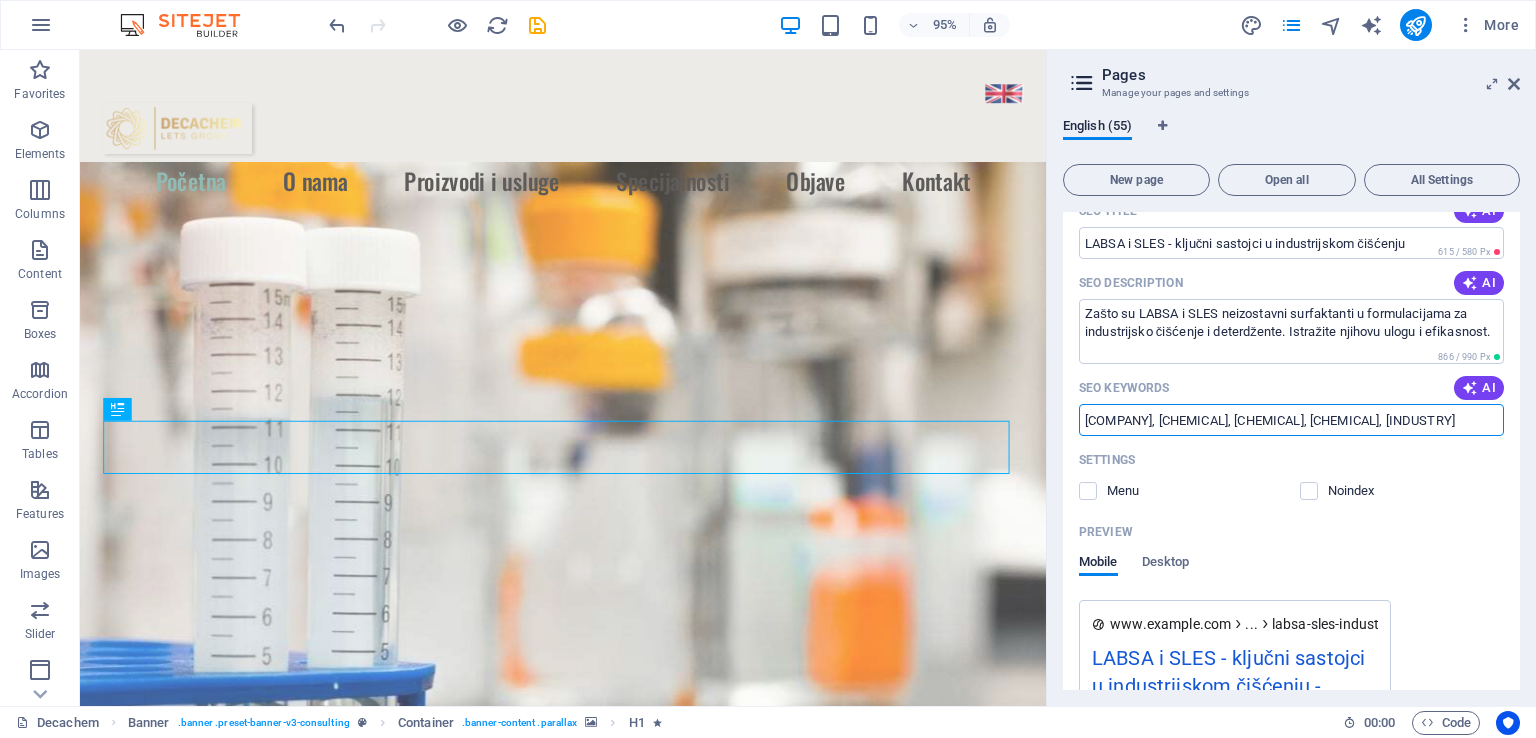 type on "[COMPANY], [CHEMICAL], [CHEMICAL], [CHEMICAL], [INDUSTRY]" 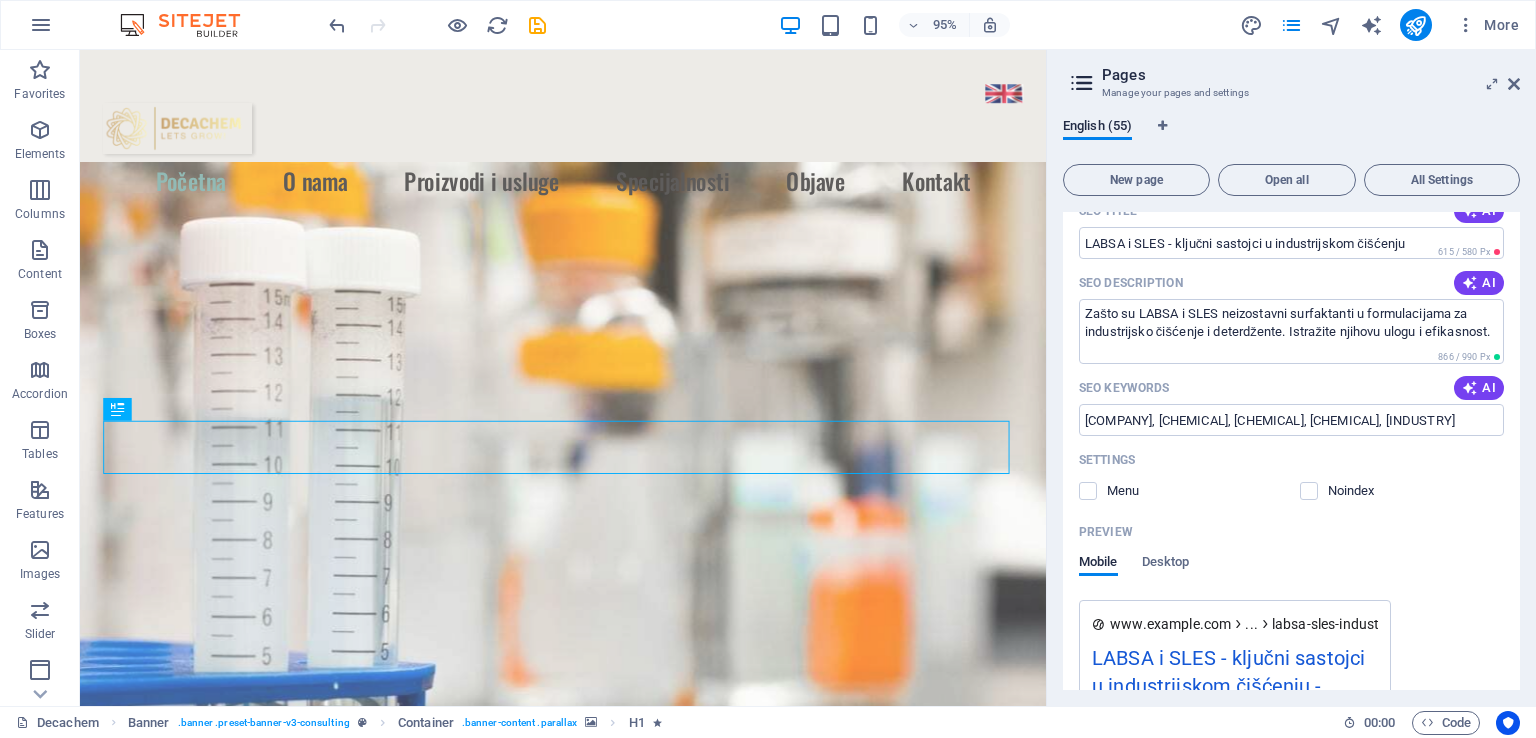scroll, scrollTop: 0, scrollLeft: 0, axis: both 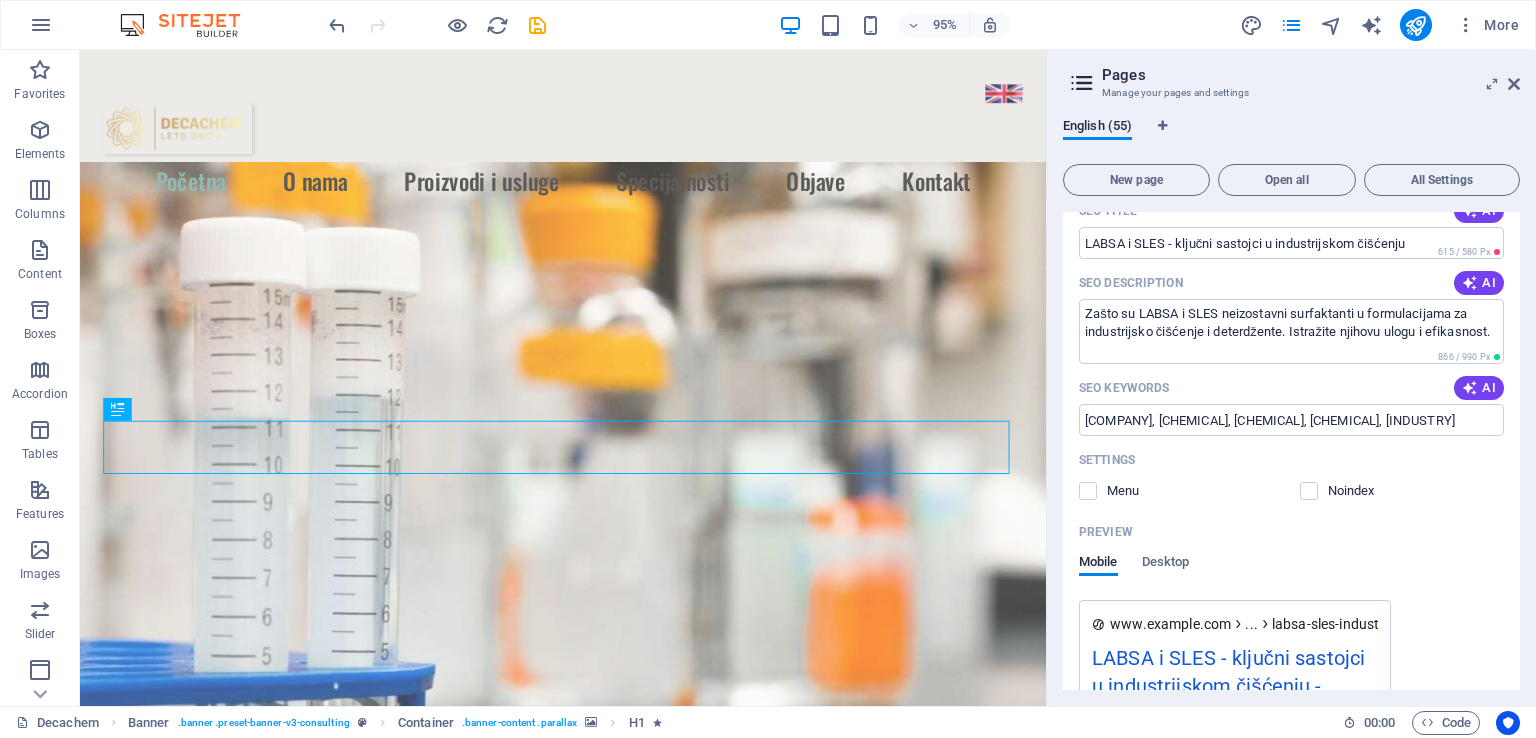 drag, startPoint x: 1520, startPoint y: 385, endPoint x: 1518, endPoint y: 413, distance: 28.071337 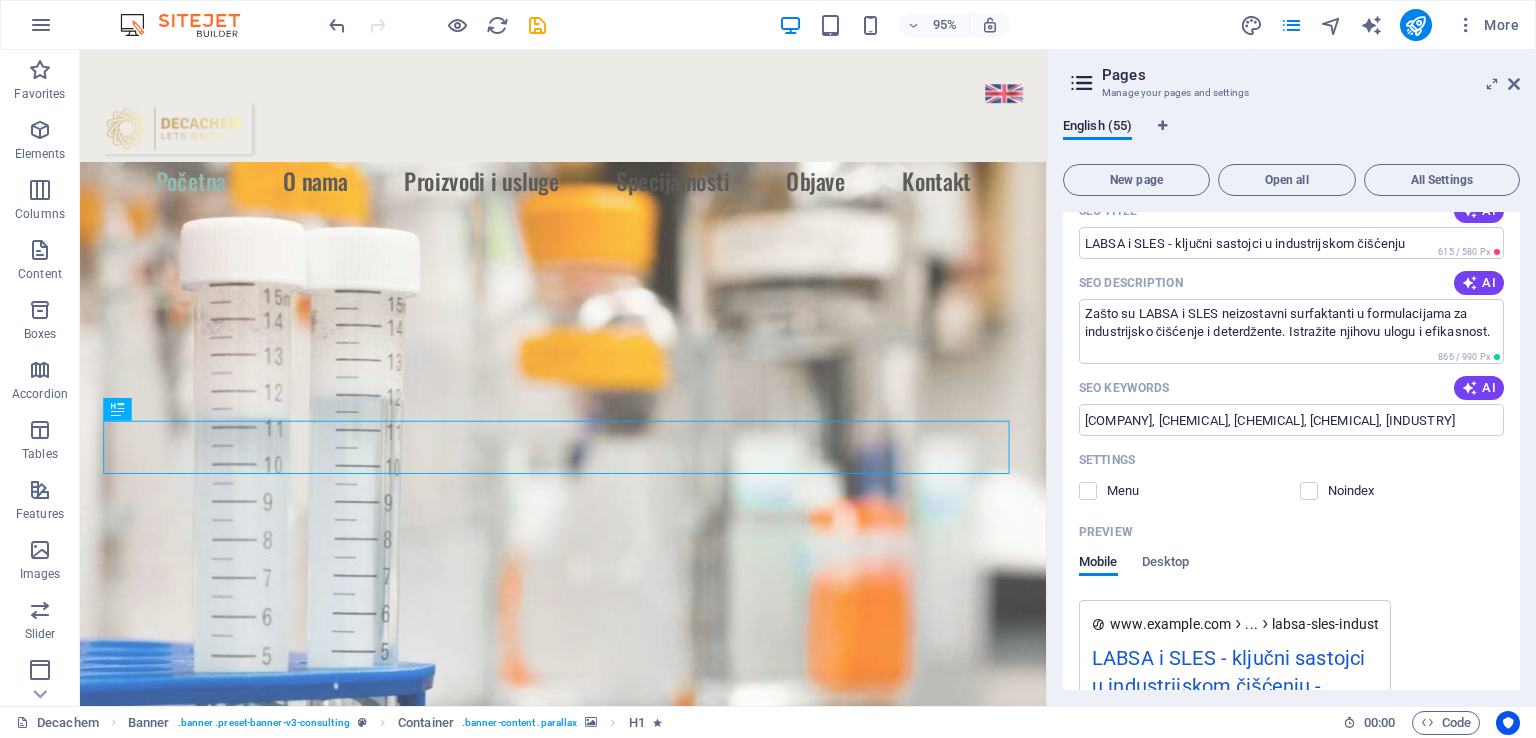 click on "English (55) New page Open all All Settings [COMPANY] / O nama /o-nama Proizvodi i usluge /proizvodi-i-usluge Specijalnosti /specijalnosti Kontakt /kontakt Industrijske hemikalije i reagensi /industrijske-hemikalije-reagensi Hemikalije za rudarenje /hemikalije-za-rudarenje Hemikalije za vodu i otpad /hemikalije-voda-otpad Rastvarači / Plastifikatori / Premazi /rastvaraci-plastifikatori-premazi Sirovine za đubriva /sirovine-za-djubriva Kiseline / Alkoholi / Acetati /kiseline-alkoholi-acetati Nitrati i sulfati /nitrati-sulfati Prehrambeni proizvodi i stočna hrana /prehrana-stocna-hrana Lista proizvoda po abecednom redu /lista-proizvoda Proizvodi sa MSDS i TDS /proizvodi-msds-tds Objave /objave [CHEMICAL] i [CHEMICAL]: Šta ih čini ključnim sastojcima u industrijskom čišćenju i deterdžentima? /labsa-sles-industrijsko-ciscenje-deterdzenti Name [CHEMICAL] i [CHEMICAL]: Šta ih čini ključnim sastojcima u industrijskom čišćenju i deterdžentima? URL SLUG /labsa-sles-industrijsko-ciscenje-deterdzenti SEO Title AI AI" at bounding box center (1291, 404) 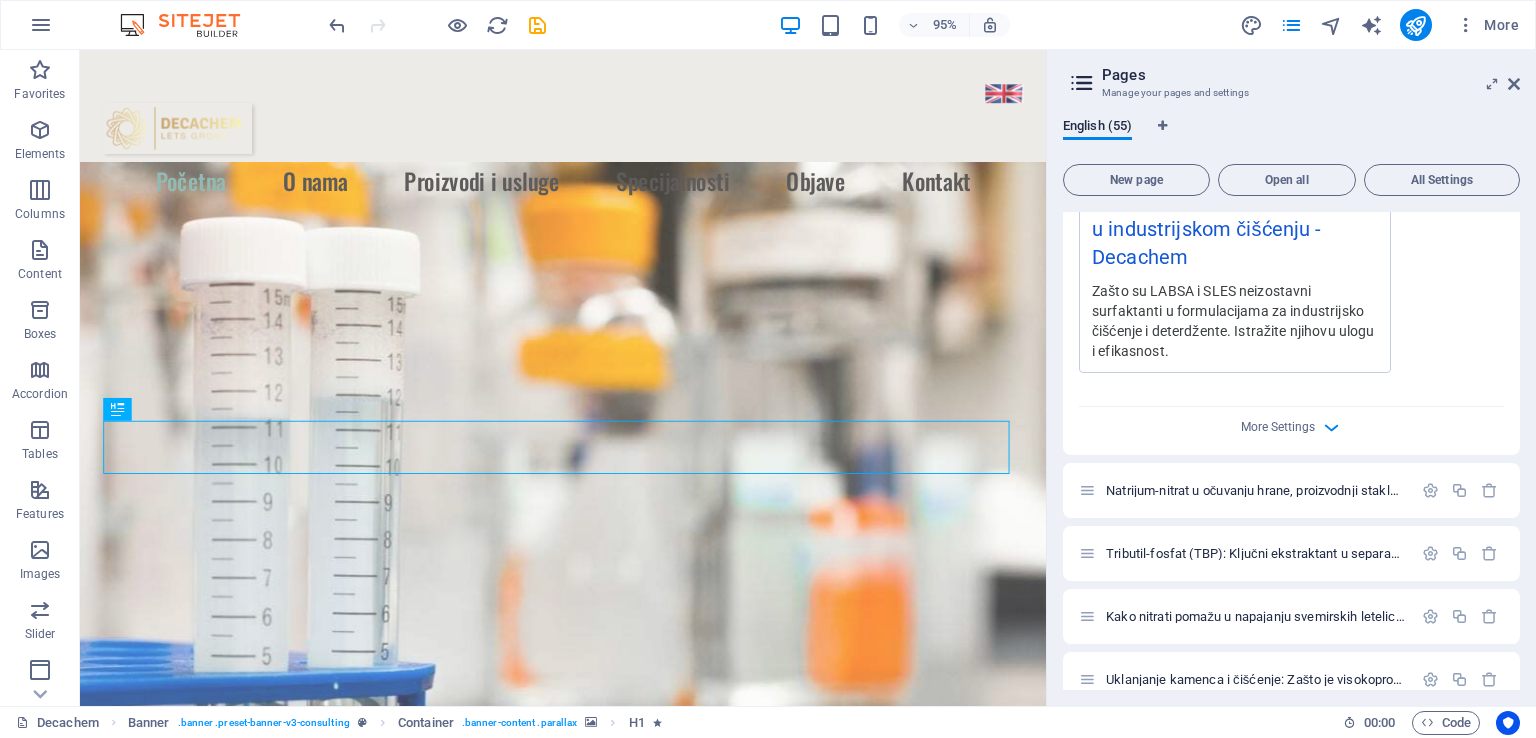 scroll, scrollTop: 1703, scrollLeft: 0, axis: vertical 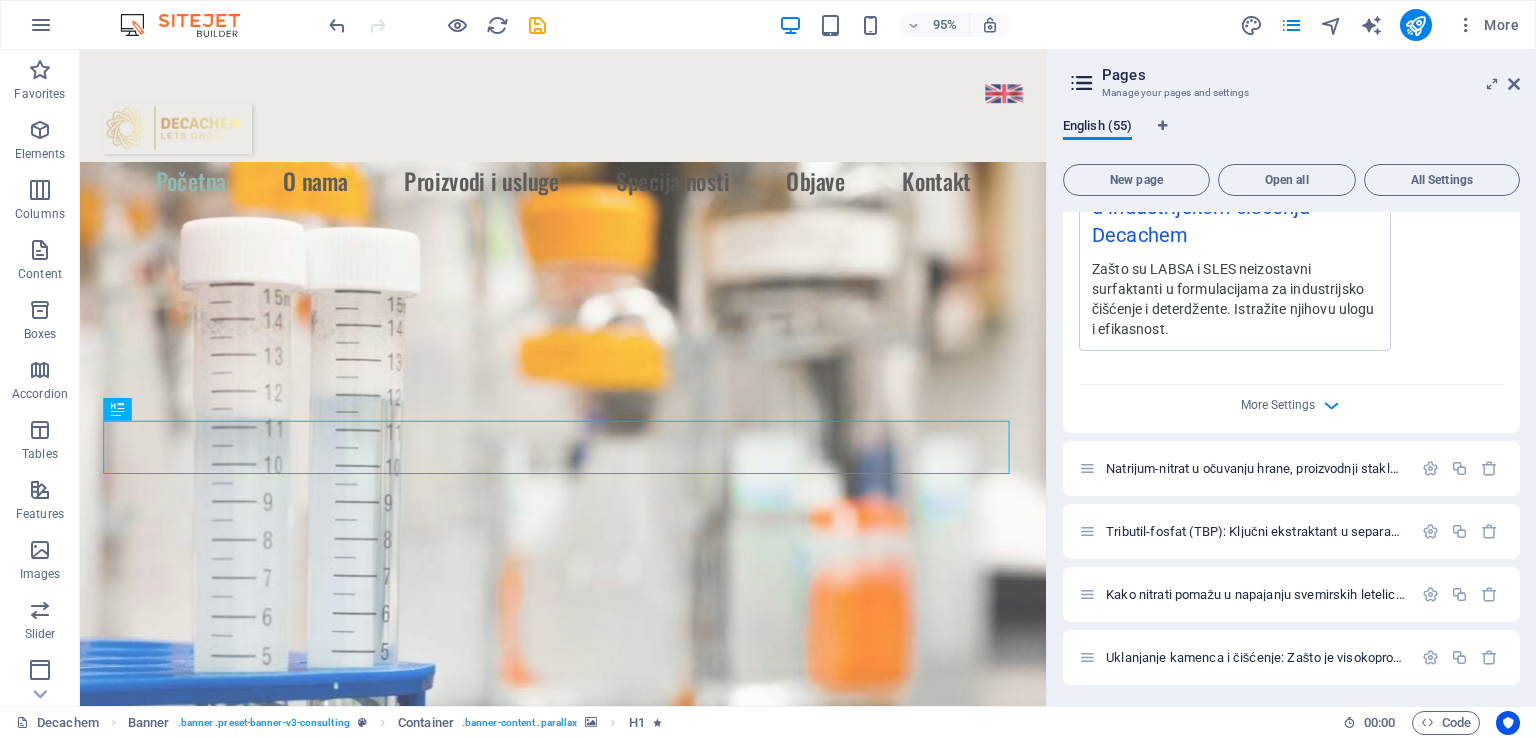 click at bounding box center [1331, 405] 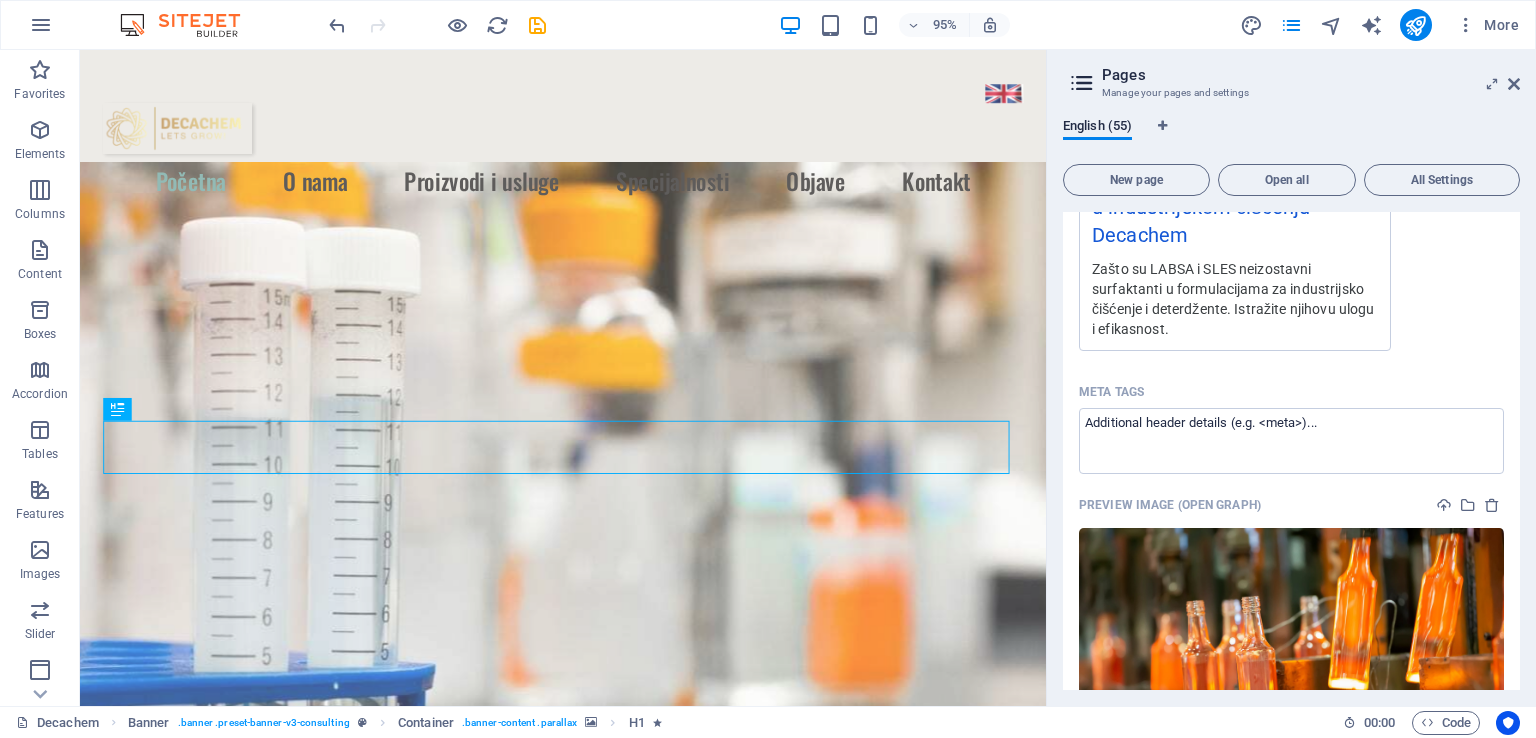drag, startPoint x: 1515, startPoint y: 398, endPoint x: 1518, endPoint y: 433, distance: 35.128338 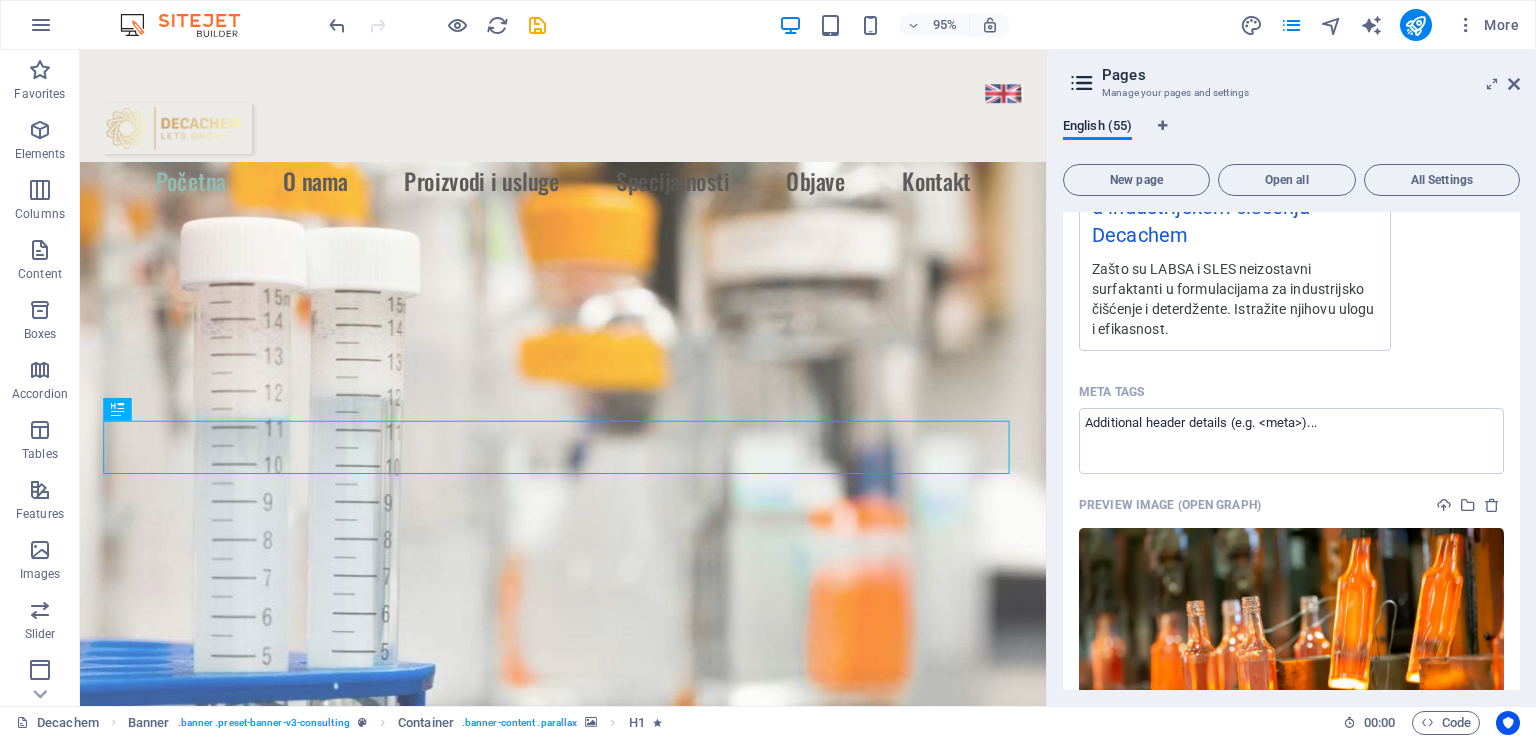 click on "Decachem / O nama /o-nama Proizvodi i usluge /proizvodi-i-usluge Specijalnosti /specijalnosti Kontakt /kontakt Industrijske hemikalije i reagensi /industrijske-hemikalije-reagensi Hemikalije za rudarenje /hemikalije-za-rudarenje Hemikalije za vodu i otpad /hemikalije-voda-otpad Rastvarači / Plastifikatori / Premazi /rastvaraci-plastifikatori-premazi Sirovine za đubriva /sirovine-za-djubriva Kiseline / Alkoholi / Acetati /kiseline-alkoholi-acetati Nitrati i sulfati /nitrati-sulfati Prehrambeni proizvodi i stočna hrana /prehrana-stocna-hrana Lista proizvoda po abecednom redu /lista-proizvoda Proizvodi sa MSDS i TDS /proizvodi-msds-tds Objave /objave LABSA i SLES: Šta ih čini ključnim sastojcima u industrijskom čišćenju i deterdžentima? /labsa-sles-industrijsko-ciscenje-deterdzenti Name LABSA i SLES: Šta ih čini ključnim sastojcima u industrijskom čišćenju i deterdžentima? ​ URL SLUG /labsa-sles-industrijsko-ciscenje-deterdzenti ​ SEO Title AI ​ [NUMBER] / [NUMBER] Px SEO Description AI ​ AI ​" at bounding box center [1291, 451] 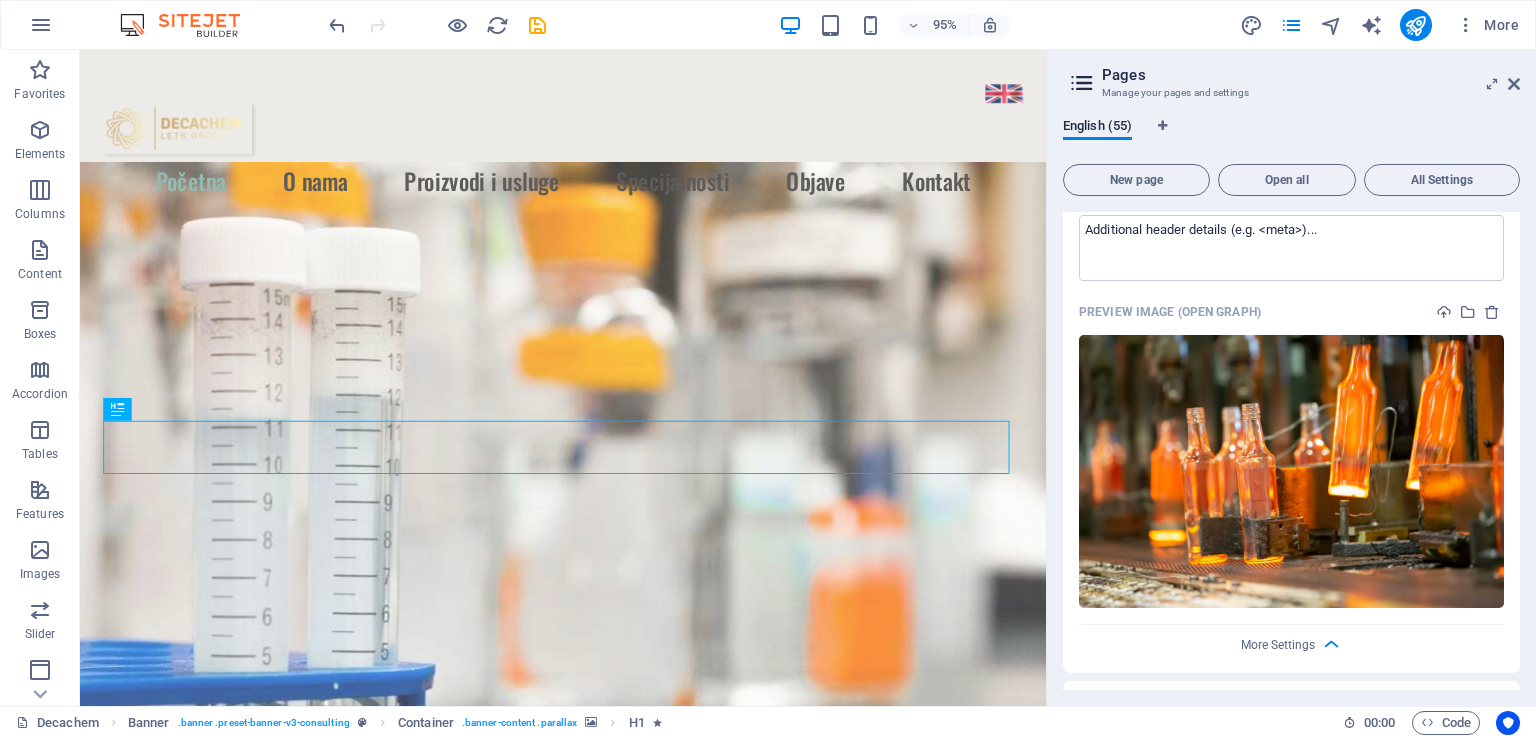 scroll, scrollTop: 1912, scrollLeft: 0, axis: vertical 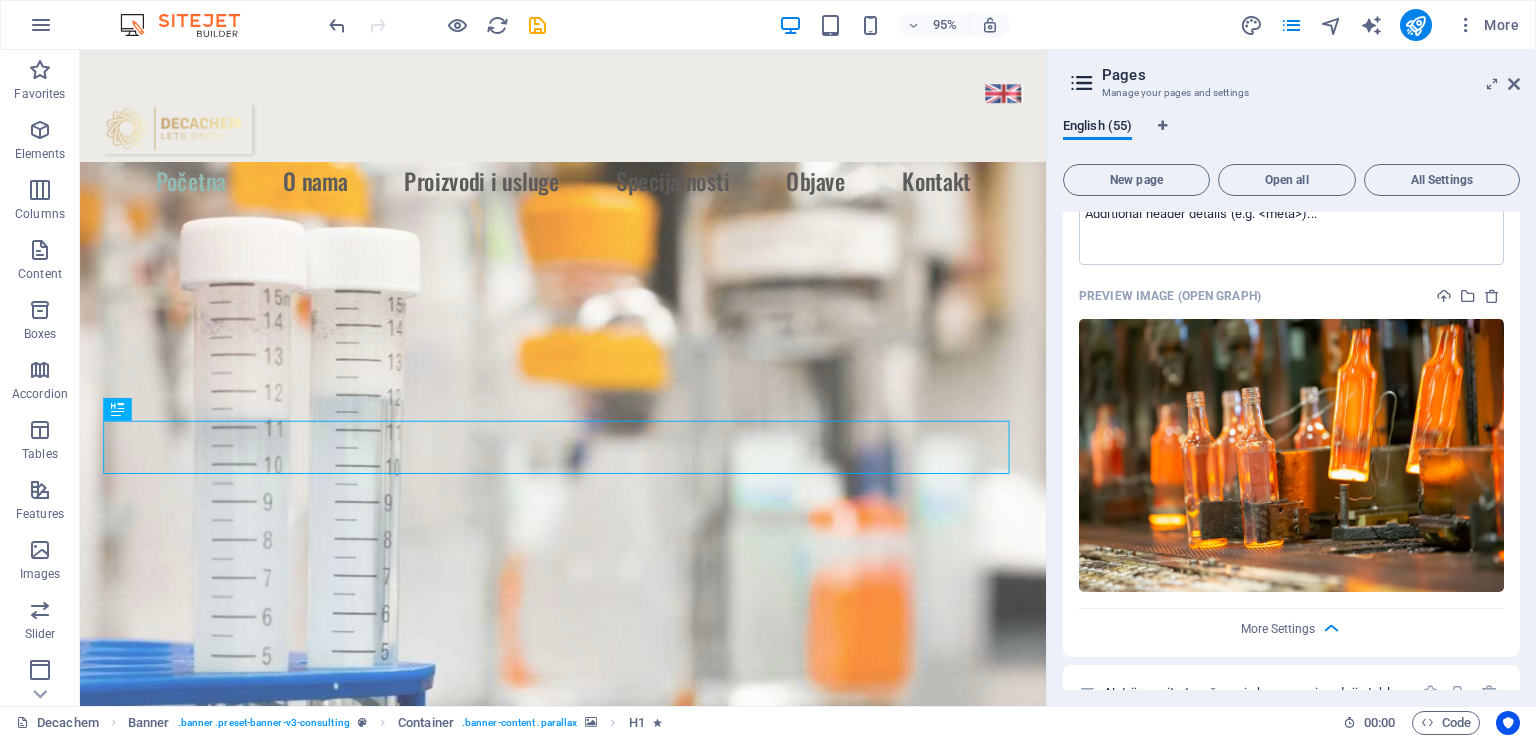 click at bounding box center (1291, 455) 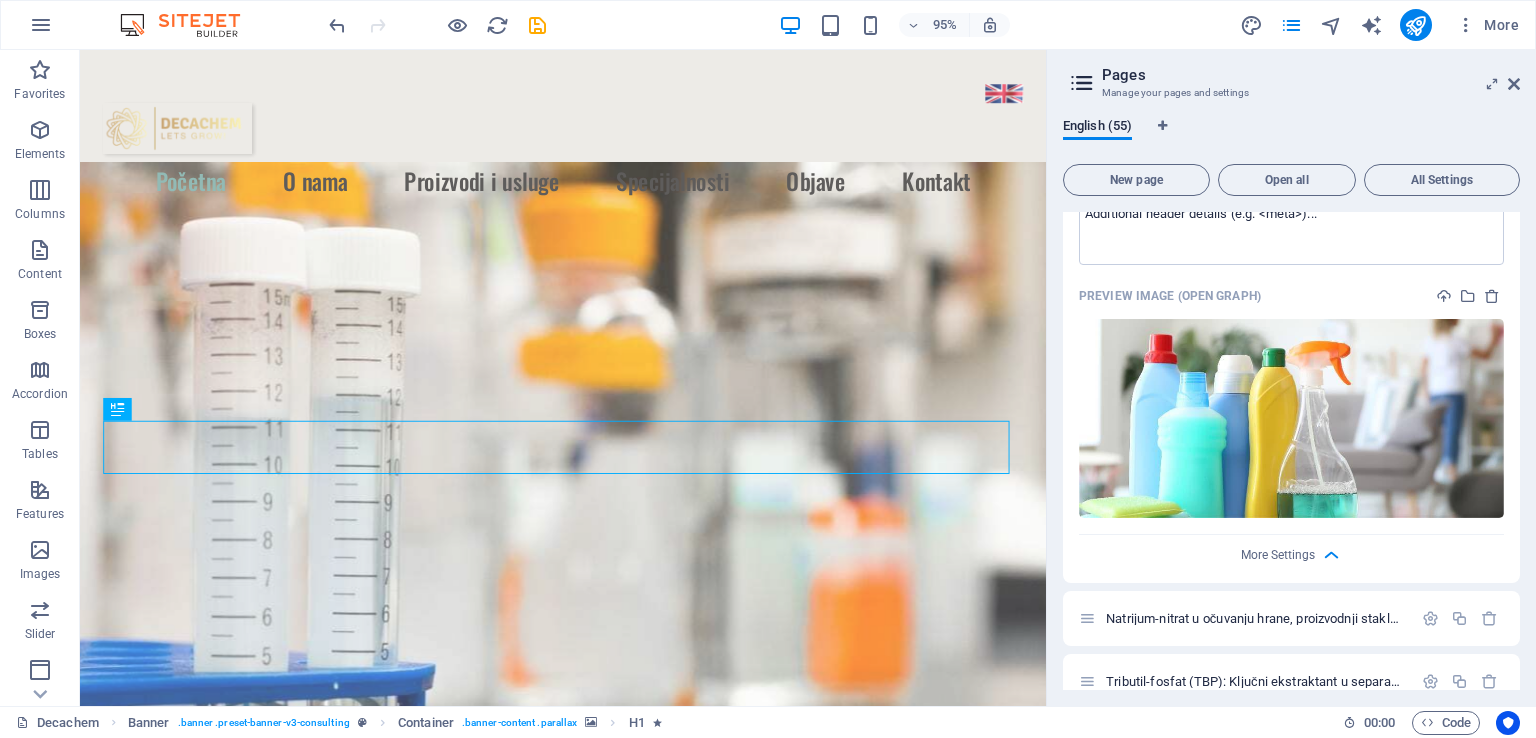 drag, startPoint x: 1514, startPoint y: 424, endPoint x: 1526, endPoint y: 372, distance: 53.366657 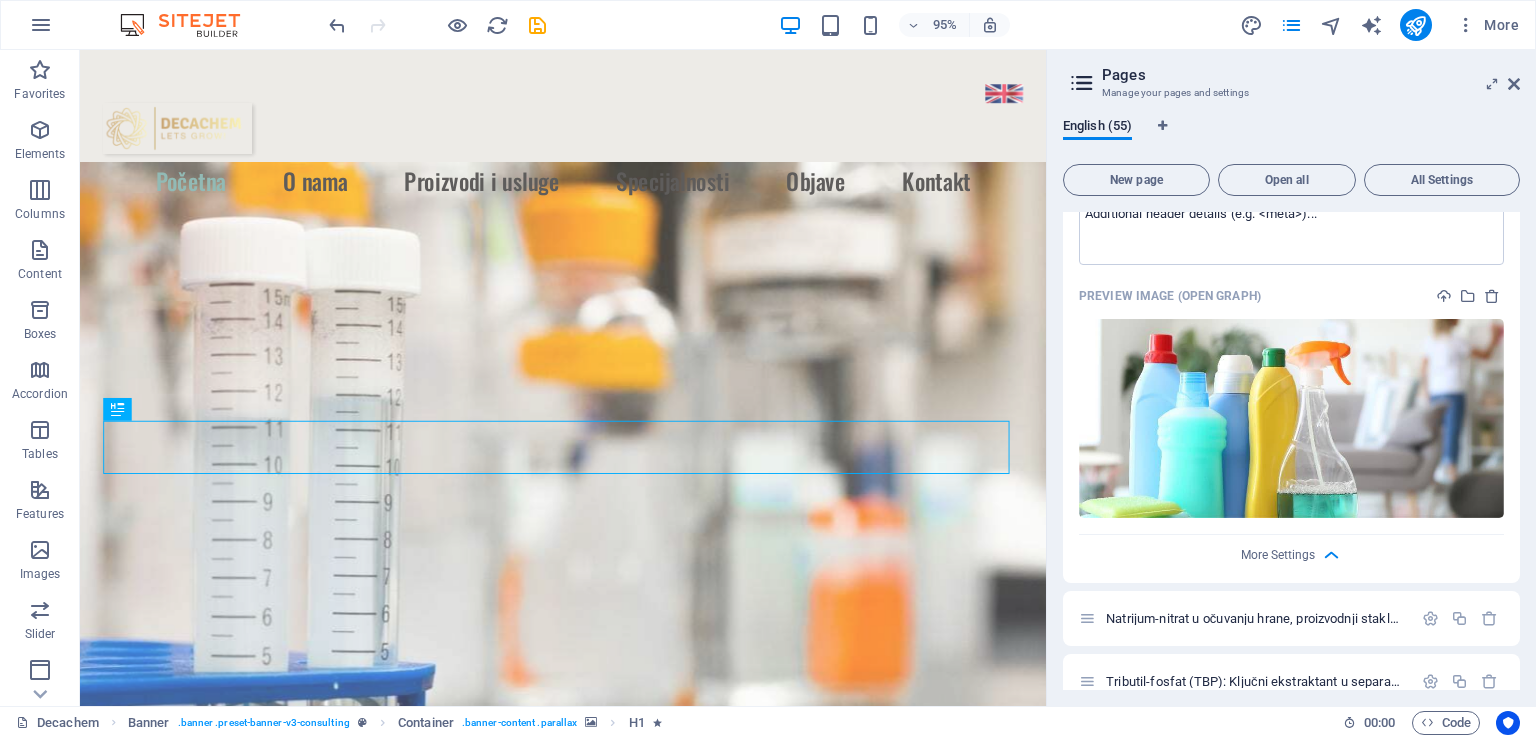 click on "English (55) New page Open all All Settings [COMPANY] / O nama /o-nama Proizvodi i usluge /proizvodi-i-usluge Specijalnosti /specijalnosti Kontakt /kontakt Industrijske hemikalije i reagensi /industrijske-hemikalije-reagensi Hemikalije za rudarenje /hemikalije-za-rudarenje Hemikalije za vodu i otpad /hemikalije-voda-otpad Rastvarači / Plastifikatori / Premazi /rastvaraci-plastifikatori-premazi Sirovine za đubriva /sirovine-za-djubriva Kiseline / Alkoholi / Acetati /kiseline-alkoholi-acetati Nitrati i sulfati /nitrati-sulfati Prehrambeni proizvodi i stočna hrana /prehrana-stocna-hrana Lista proizvoda po abecednom redu /lista-proizvoda Proizvodi sa MSDS i TDS /proizvodi-msds-tds Objave /objave [CHEMICAL] i [CHEMICAL]: Šta ih čini ključnim sastojcima u industrijskom čišćenju i deterdžentima? /labsa-sles-industrijsko-ciscenje-deterdzenti Name [CHEMICAL] i [CHEMICAL]: Šta ih čini ključnim sastojcima u industrijskom čišćenju i deterdžentima? URL SLUG /labsa-sles-industrijsko-ciscenje-deterdzenti SEO Title AI AI" at bounding box center [1291, 404] 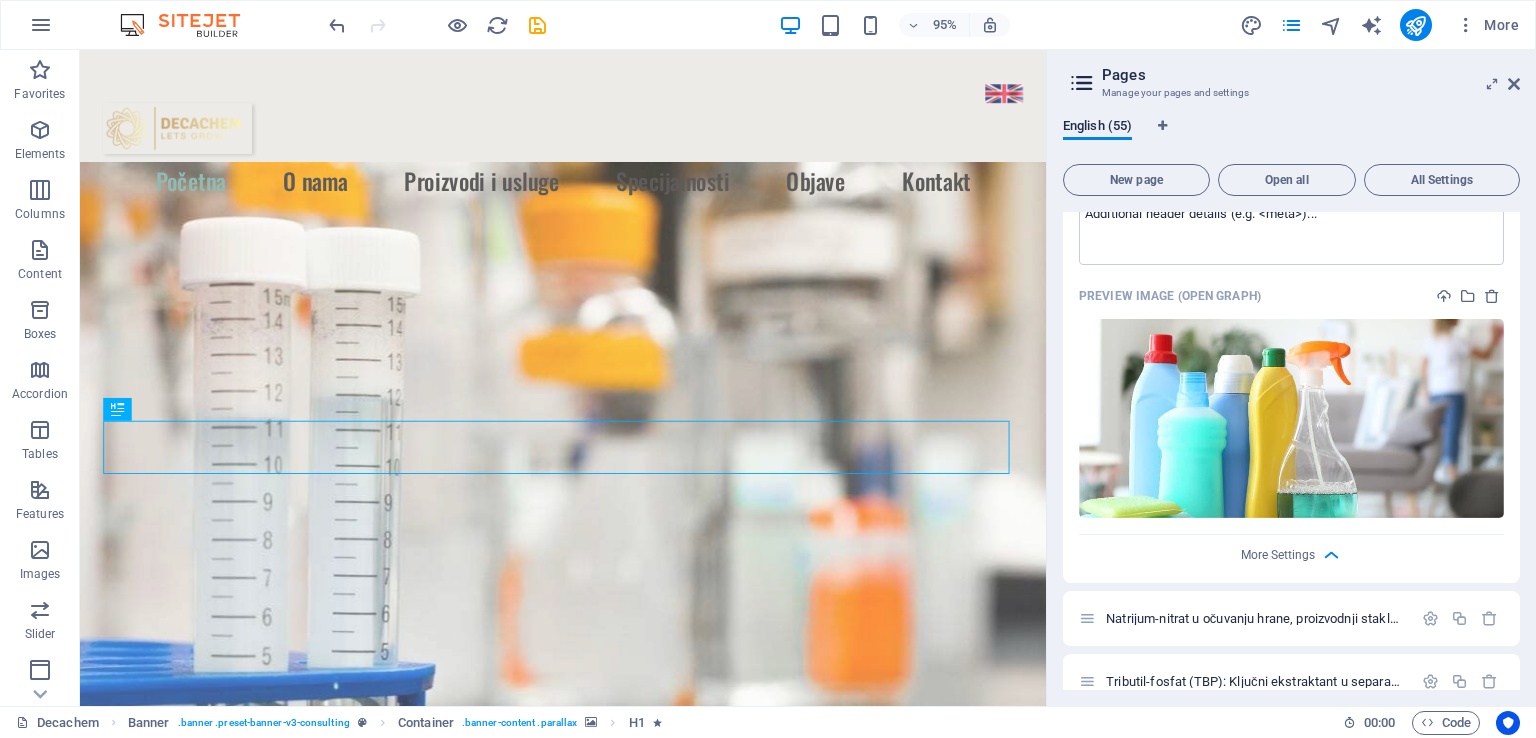 drag, startPoint x: 1519, startPoint y: 415, endPoint x: 1530, endPoint y: 352, distance: 63.953106 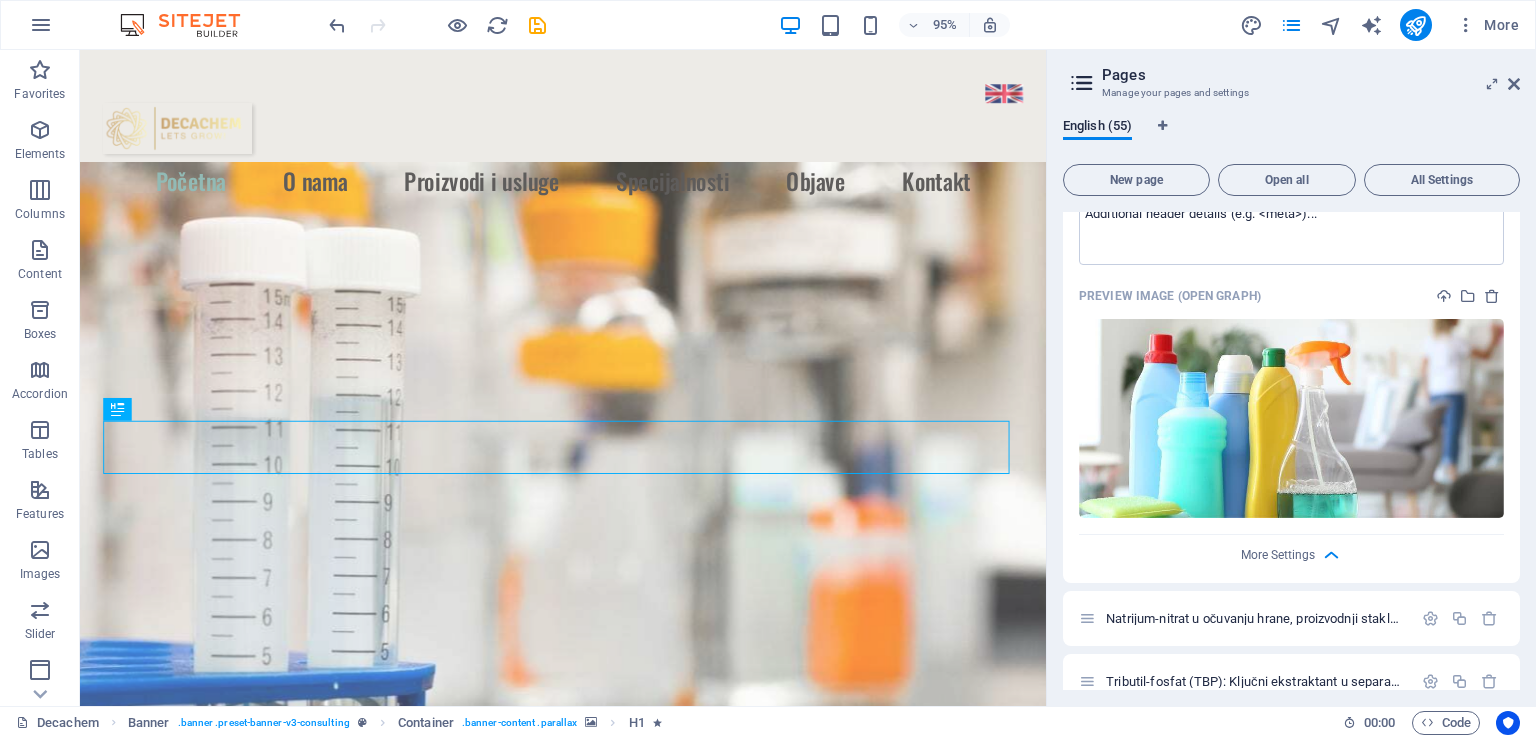 click on "English (55) New page Open all All Settings [COMPANY] / O nama /o-nama Proizvodi i usluge /proizvodi-i-usluge Specijalnosti /specijalnosti Kontakt /kontakt Industrijske hemikalije i reagensi /industrijske-hemikalije-reagensi Hemikalije za rudarenje /hemikalije-za-rudarenje Hemikalije za vodu i otpad /hemikalije-voda-otpad Rastvarači / Plastifikatori / Premazi /rastvaraci-plastifikatori-premazi Sirovine za đubriva /sirovine-za-djubriva Kiseline / Alkoholi / Acetati /kiseline-alkoholi-acetati Nitrati i sulfati /nitrati-sulfati Prehrambeni proizvodi i stočna hrana /prehrana-stocna-hrana Lista proizvoda po abecednom redu /lista-proizvoda Proizvodi sa MSDS i TDS /proizvodi-msds-tds Objave /objave [CHEMICAL] i [CHEMICAL]: Šta ih čini ključnim sastojcima u industrijskom čišćenju i deterdžentima? /labsa-sles-industrijsko-ciscenje-deterdzenti Name [CHEMICAL] i [CHEMICAL]: Šta ih čini ključnim sastojcima u industrijskom čišćenju i deterdžentima? URL SLUG /labsa-sles-industrijsko-ciscenje-deterdzenti SEO Title AI AI" at bounding box center (1291, 404) 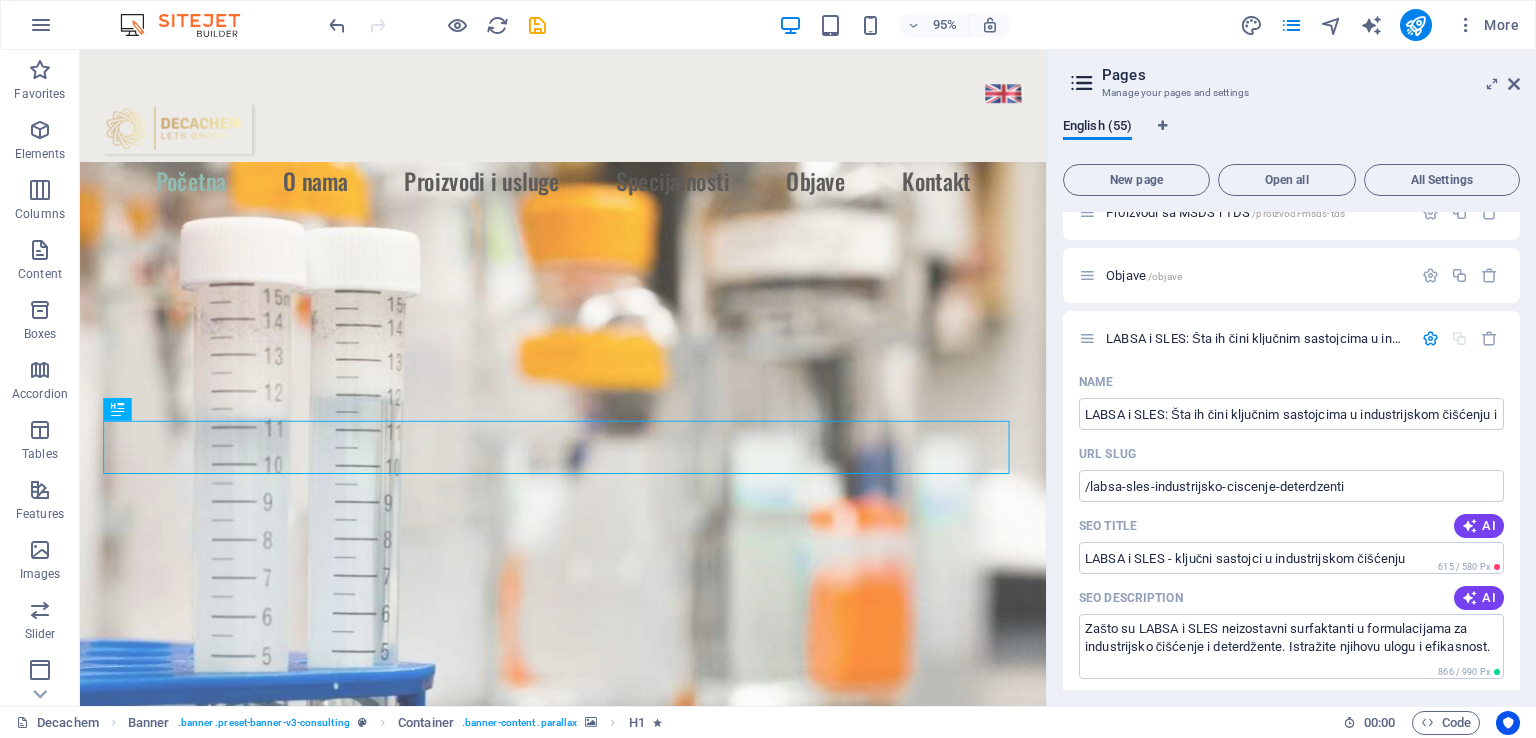 scroll, scrollTop: 895, scrollLeft: 0, axis: vertical 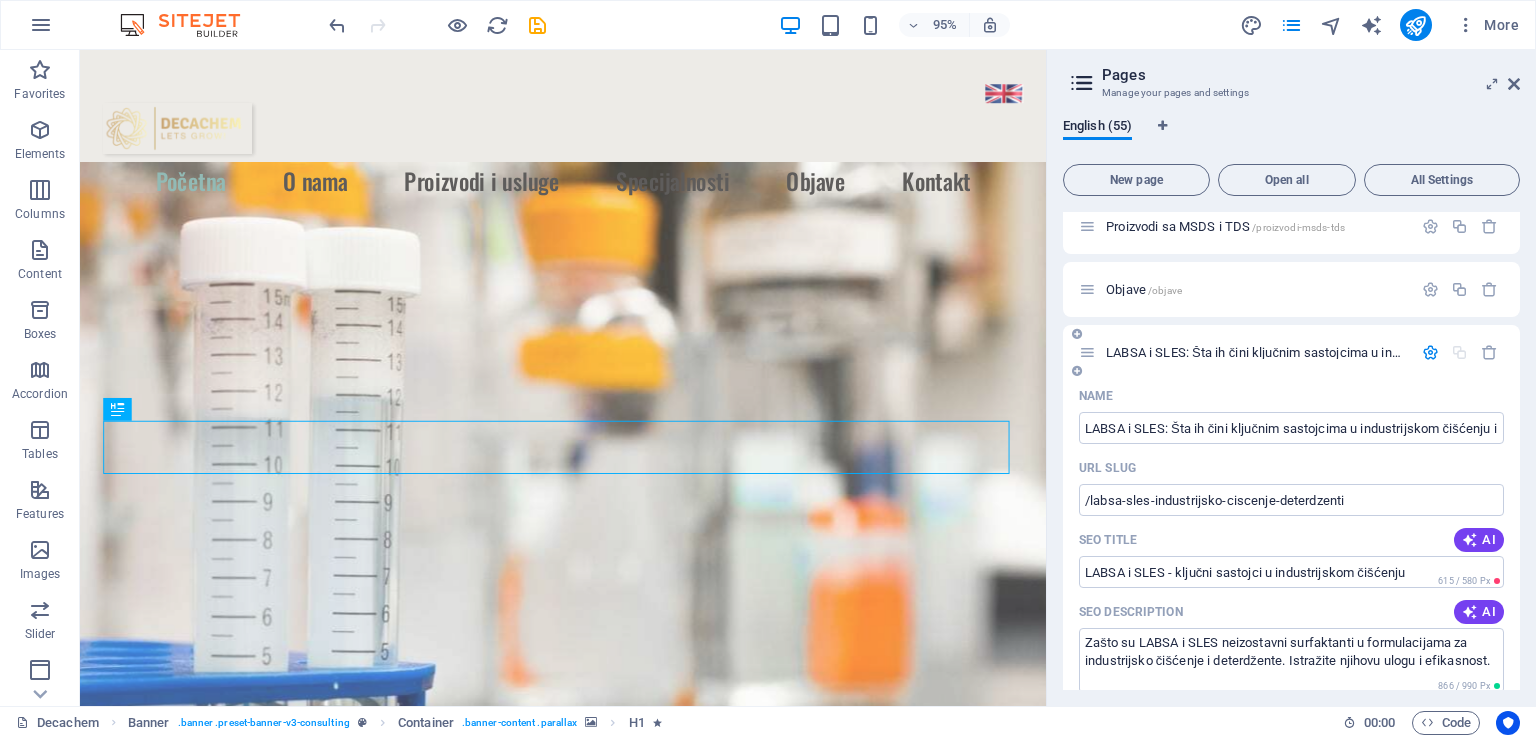 click on "LABSA i SLES: Šta ih čini ključnim sastojcima u industrijskom čišćenju i deterdžentima? /labsa-sles-industrijsko-ciscenje-deterdzenti" at bounding box center [1458, 352] 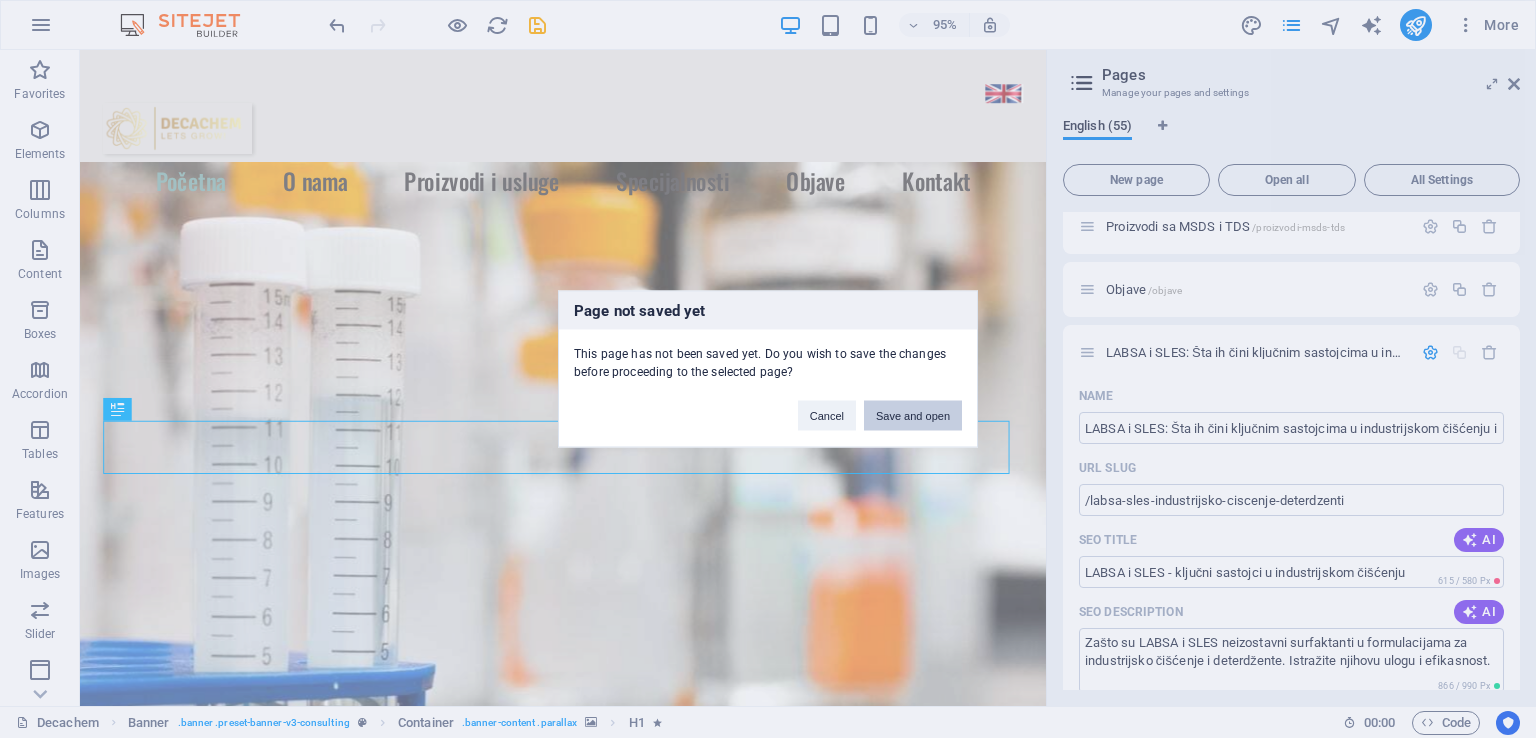 click on "Save and open" at bounding box center [913, 416] 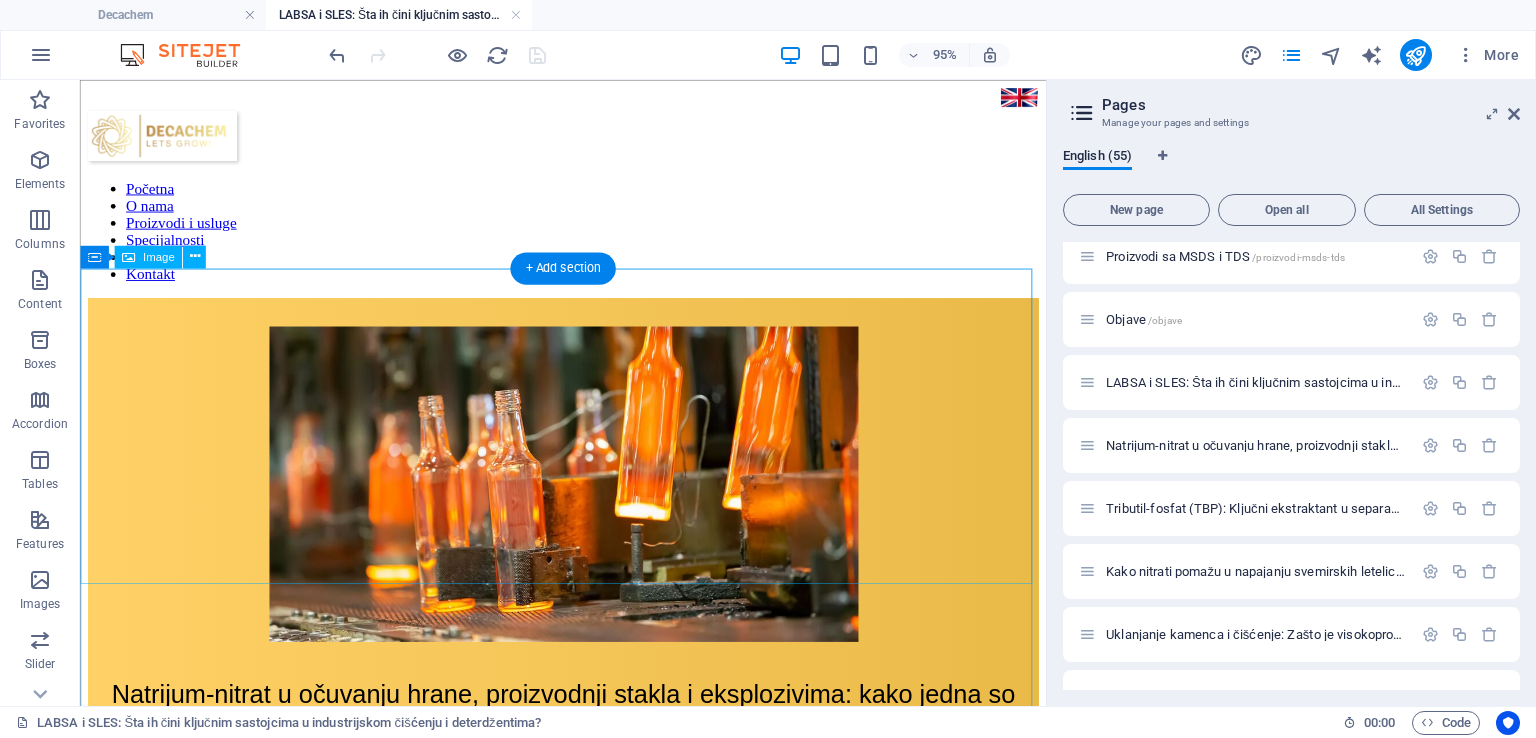 scroll, scrollTop: 0, scrollLeft: 0, axis: both 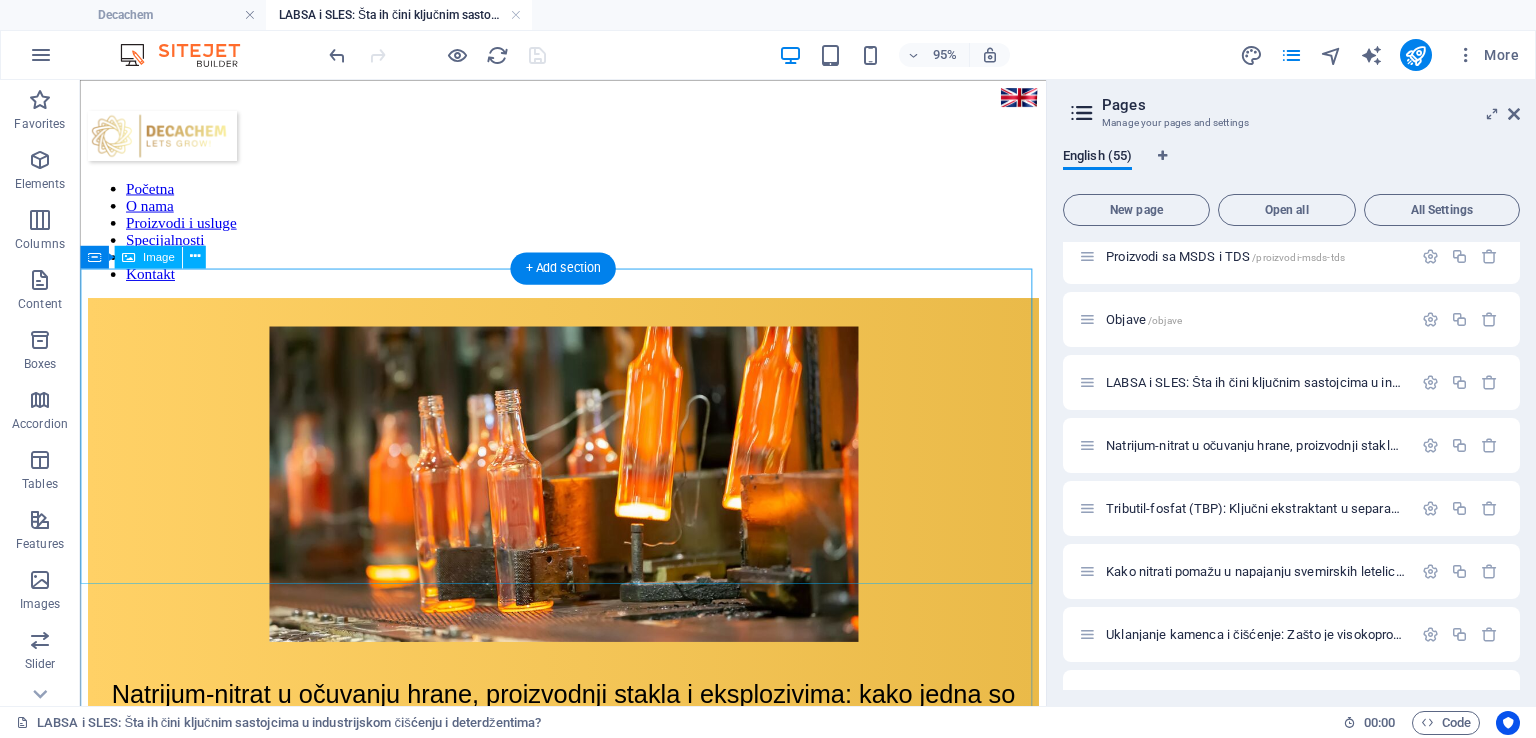 click at bounding box center (588, 492) 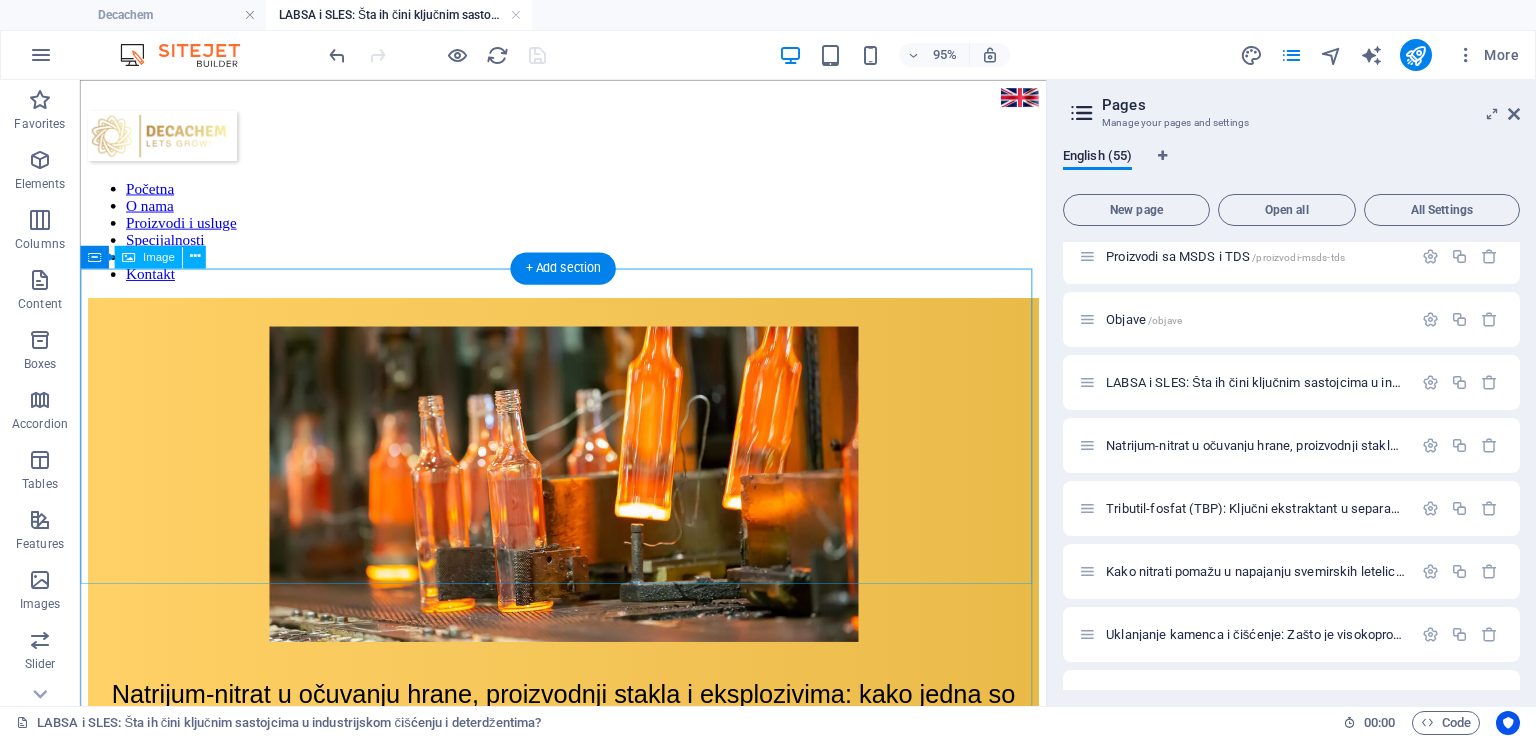 click at bounding box center (588, 492) 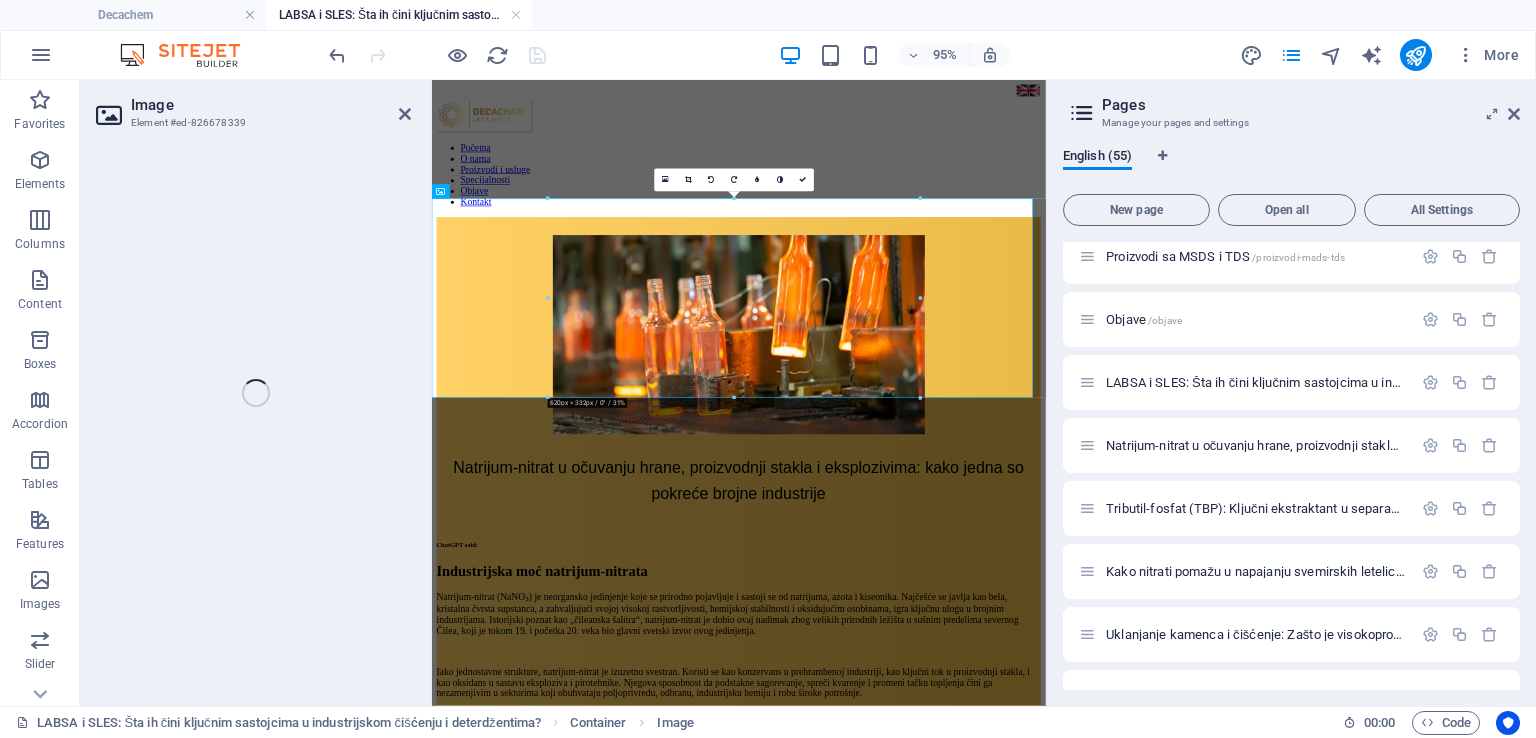 select on "px" 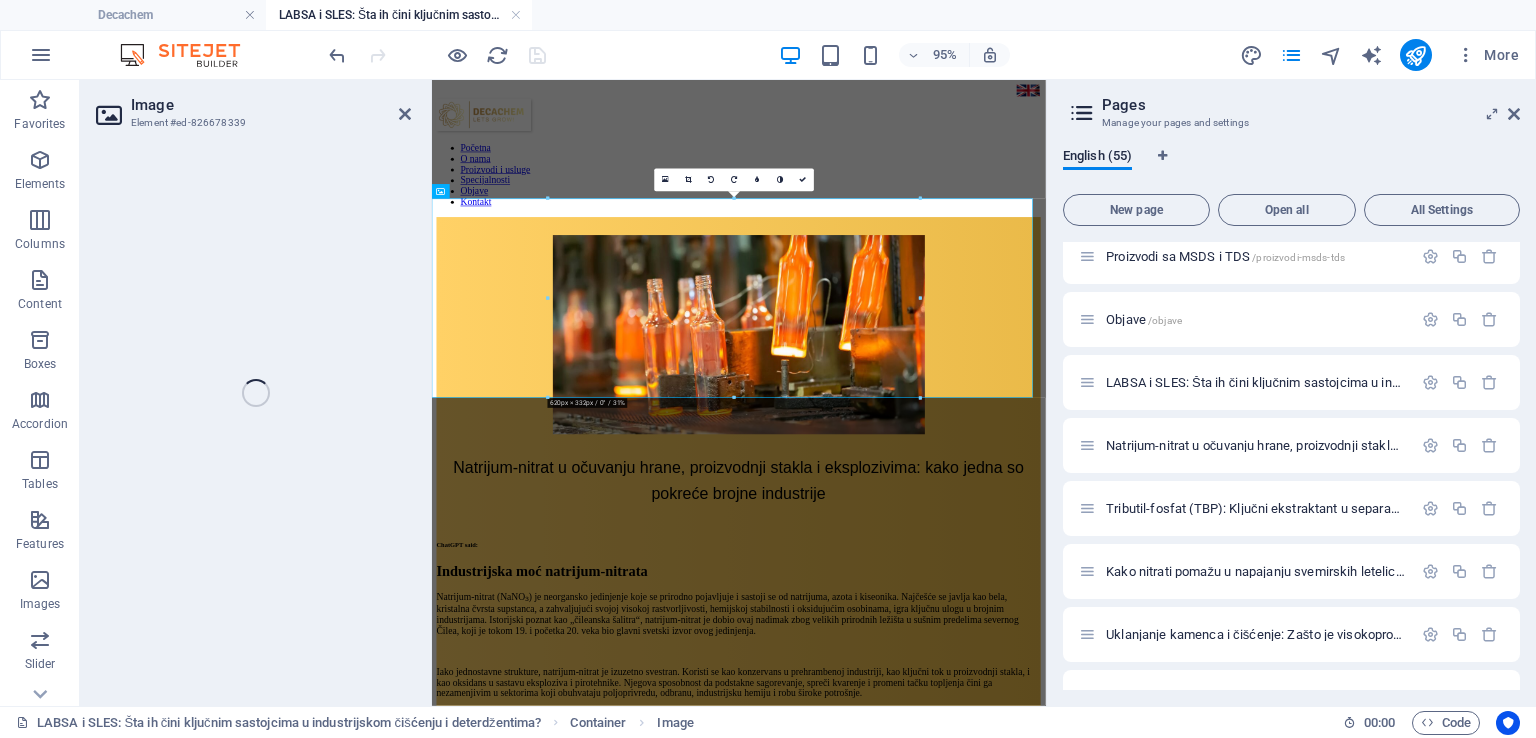 select on "px" 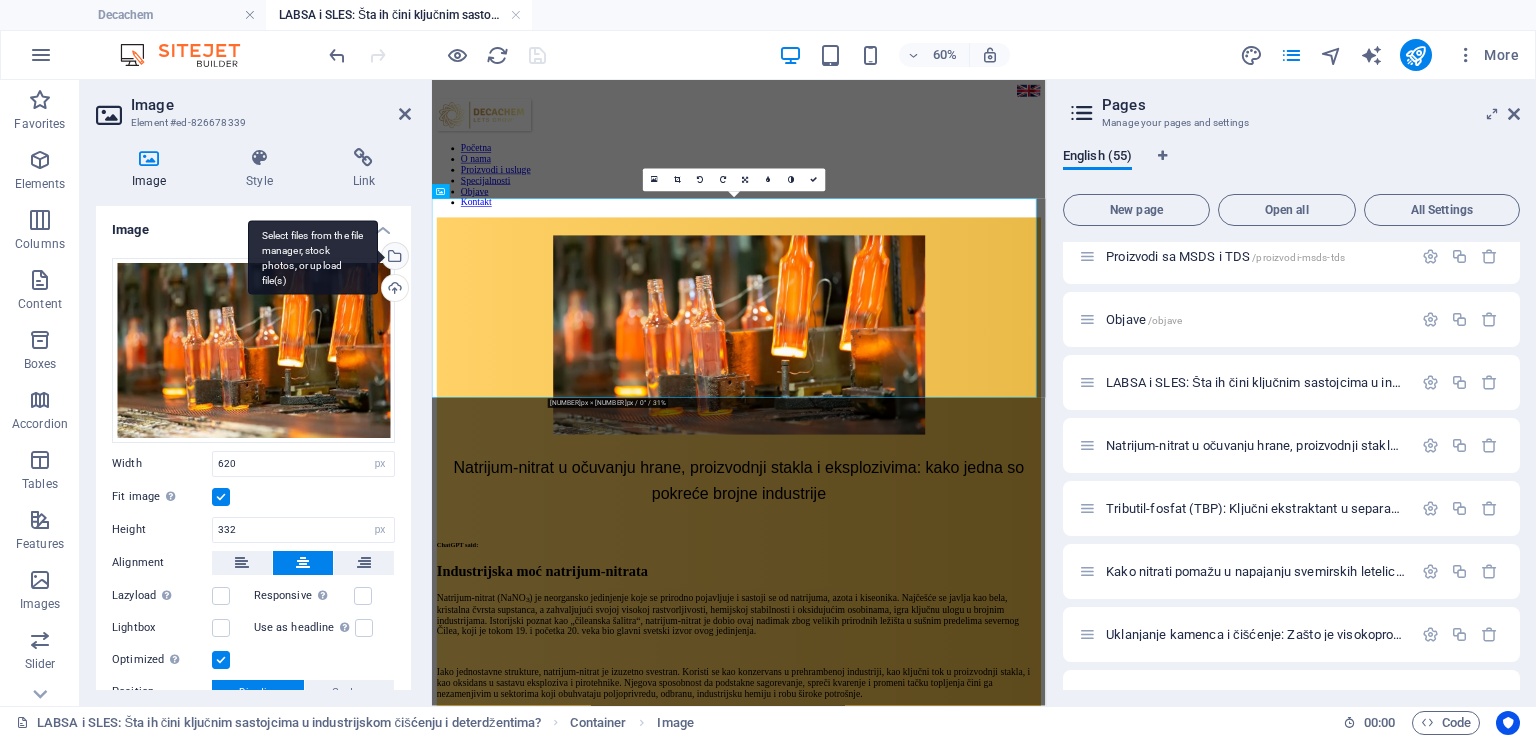 click on "Select files from the file manager, stock photos, or upload file(s)" at bounding box center (313, 257) 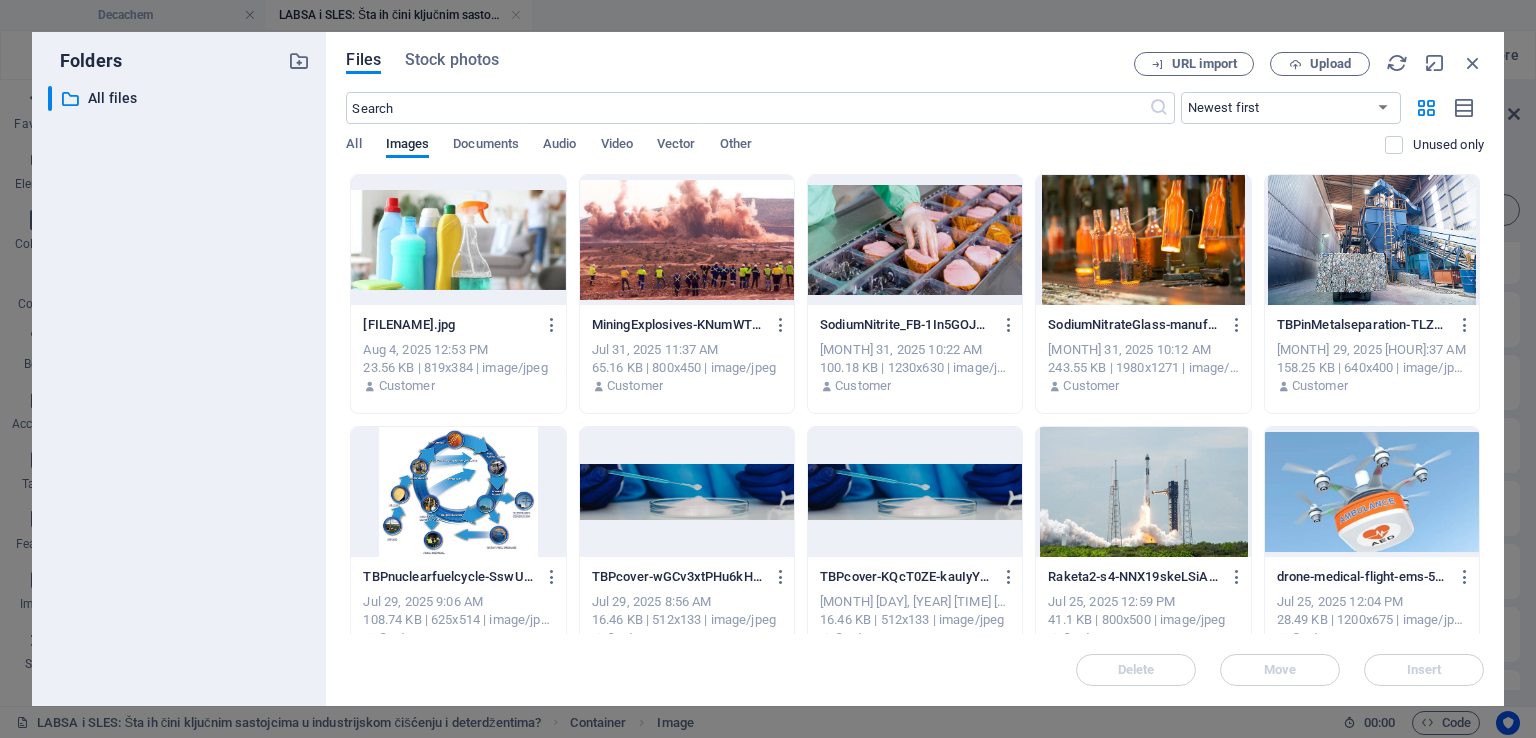 click at bounding box center (458, 240) 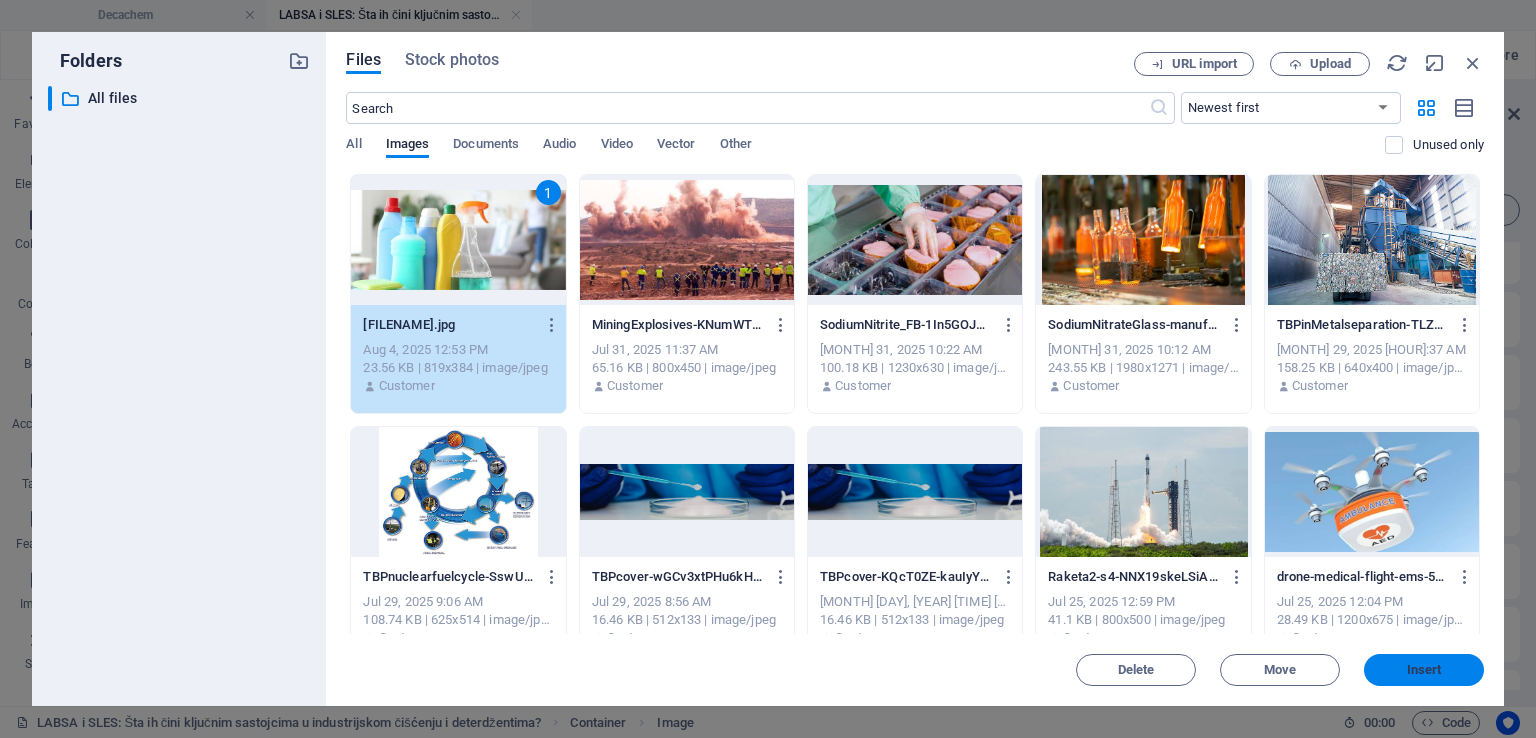click on "Delete Move Insert" at bounding box center (915, 660) 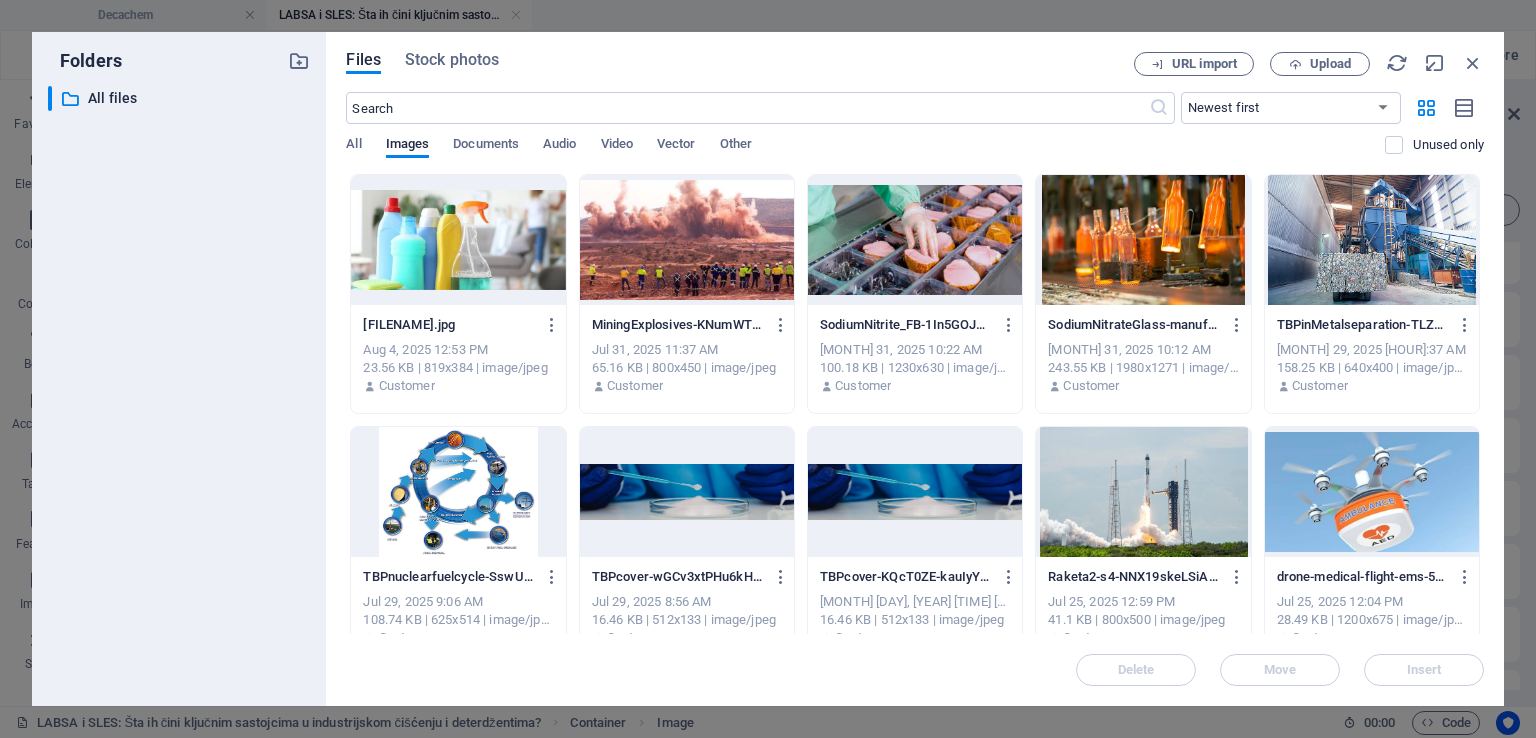 click on "Delete Move Insert" at bounding box center [915, 660] 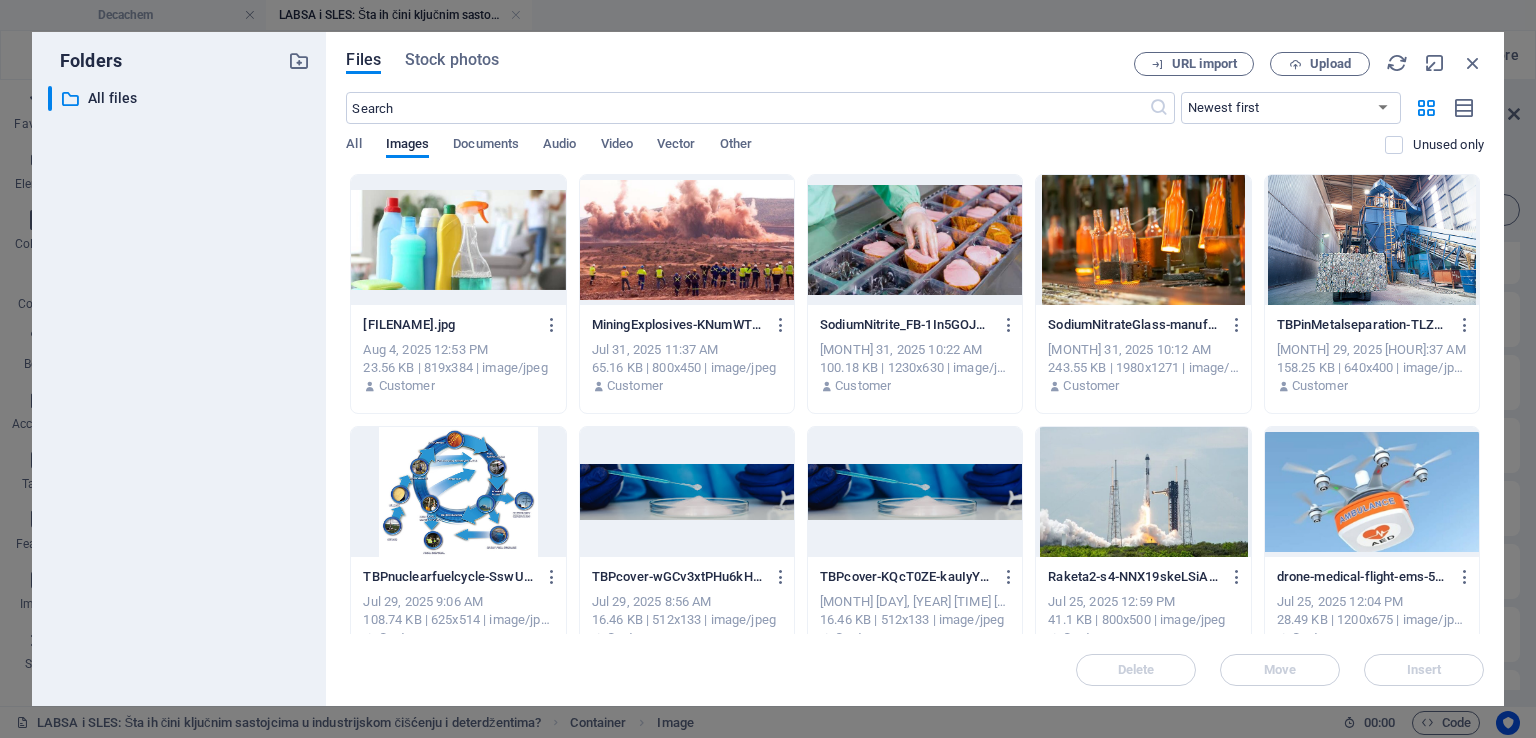 click at bounding box center (458, 240) 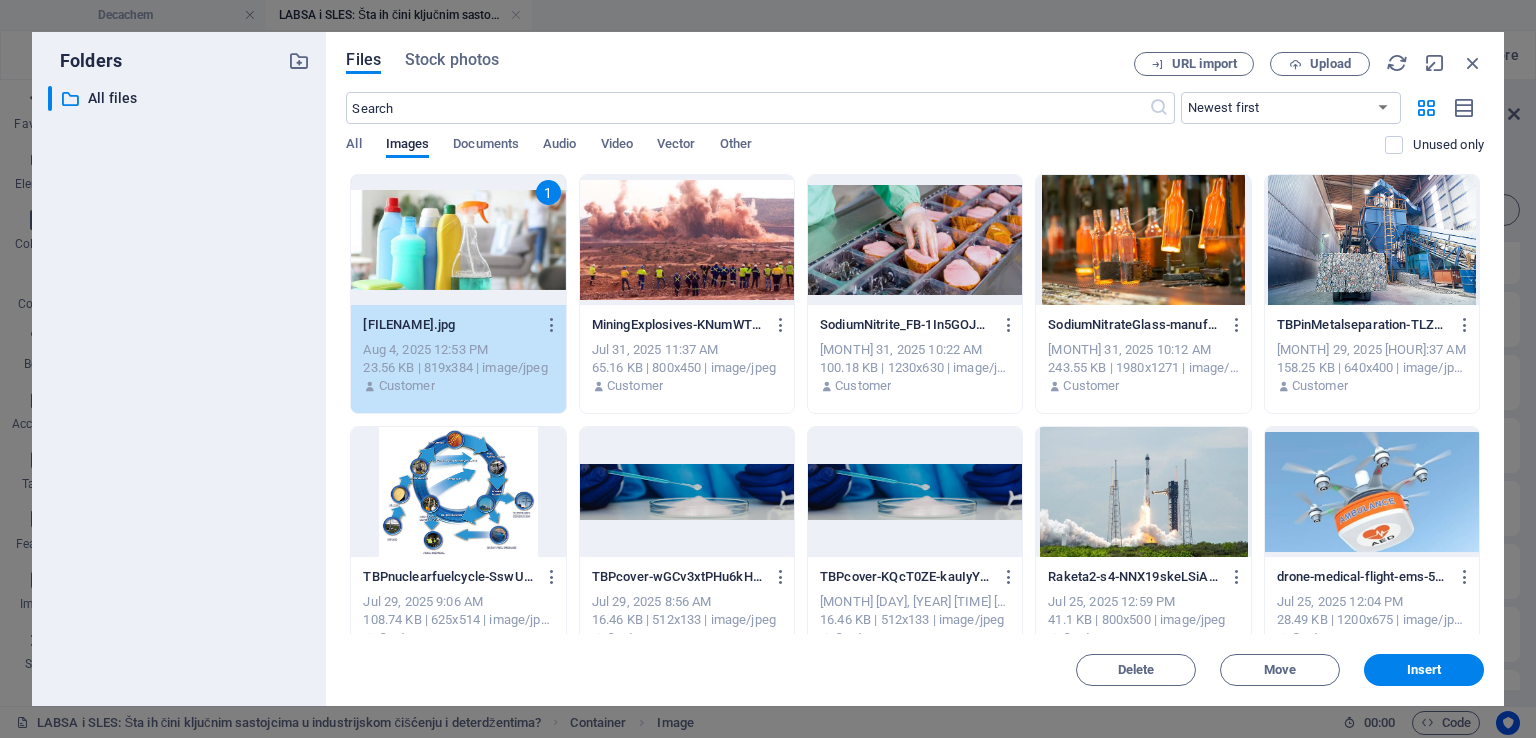 click on "Files Stock photos URL import Upload ​ Newest first Oldest first Name (A-Z) Name (Z-A) Size (0-9) Size (9-0) Resolution (0-9) Resolution (9-0) All Images Documents Audio Video Vector Other Unused only Drop files here to upload them instantly 1 LABSASLESDetergents-mViAvXNOOp46n_BhDs07NA.jpg LABSASLESDetergents-mViAvXNOOp46n_BhDs07NA.jpg [MONTH] [DAY], [YEAR] [TIME] [SIZE] | image/jpeg Customer MiningExplosives-KNumWT800wZ9CQysfArU4Q.jpg MiningExplosives-KNumWT800wZ9CQysfArU4Q.jpg [MONTH] [DAY], [YEAR] [TIME] [SIZE] | image/jpeg Customer SodiumNitrite_FB-1In5GOJHErSj0grmdxlH-g.jpg SodiumNitrite_FB-1In5GOJHErSj0grmdxlH-g.jpg [MONTH] [DAY], [YEAR] [TIME] [SIZE] | image/jpeg Customer SodiumNitrateGlass-manufacturing-process-srlGswXz9k4KD1xSVnNpyA.jpg SodiumNitrateGlass-manufacturing-process-srlGswXz9k4KD1xSVnNpyA.jpg [MONTH] [DAY], [YEAR] [TIME] [SIZE] | image/jpeg Customer TBPinMetalseparation-TLZS-C6QLtfk1nHvi5d2Mg.jpg TBPinMetalseparation-TLZS-C6QLtfk1nHvi5d2Mg.jpg [MONTH] [DAY], [YEAR] [TIME]" at bounding box center (915, 369) 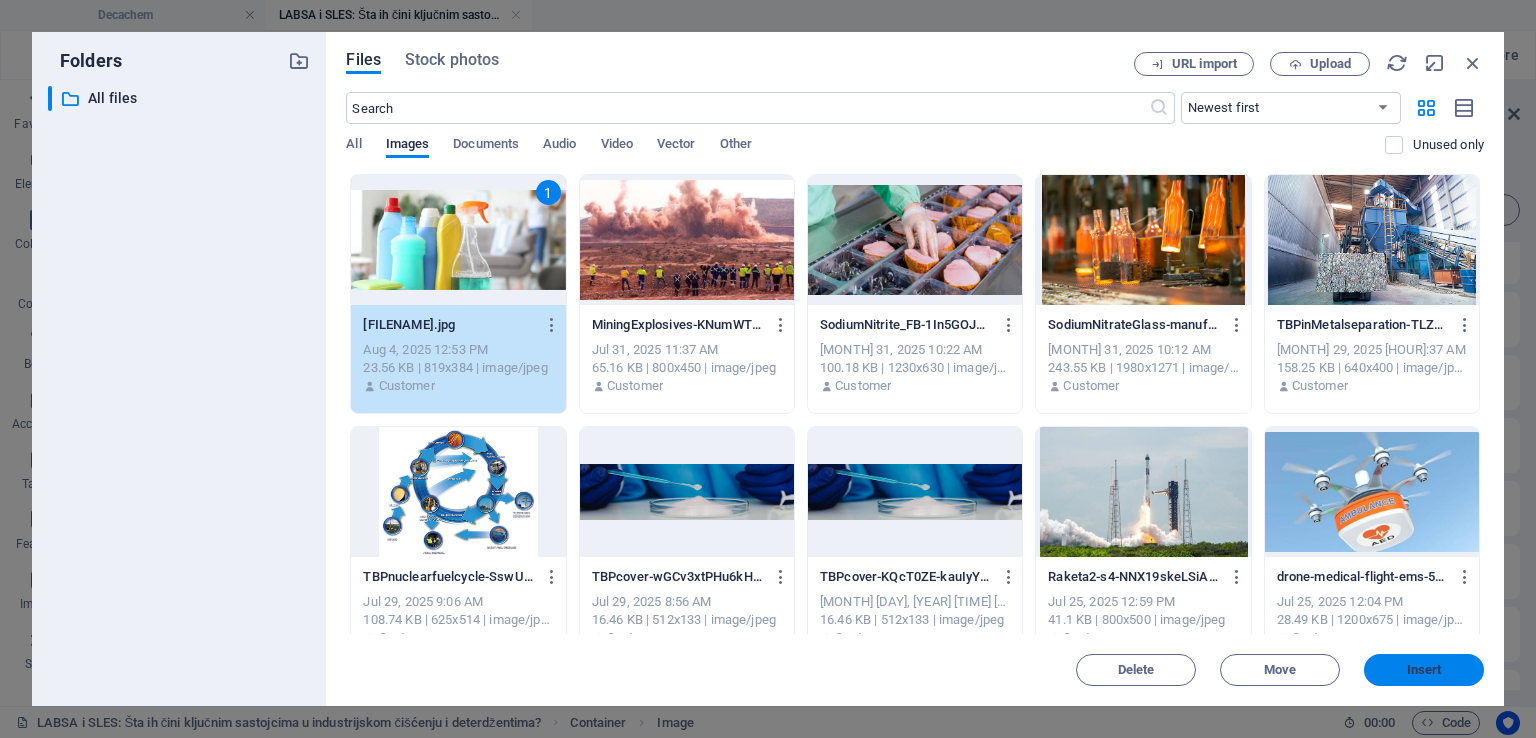 click on "Insert" at bounding box center (1424, 670) 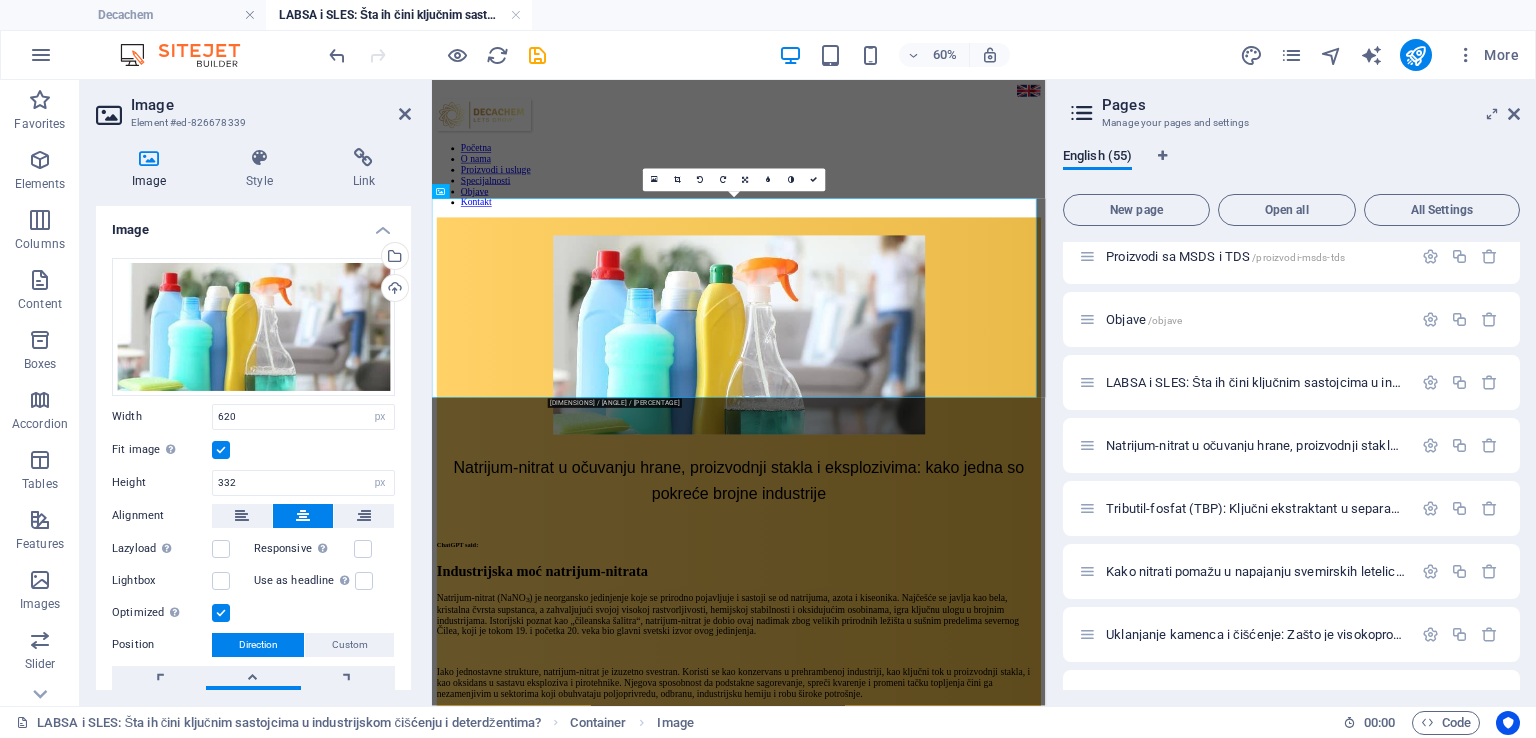scroll, scrollTop: 97, scrollLeft: 0, axis: vertical 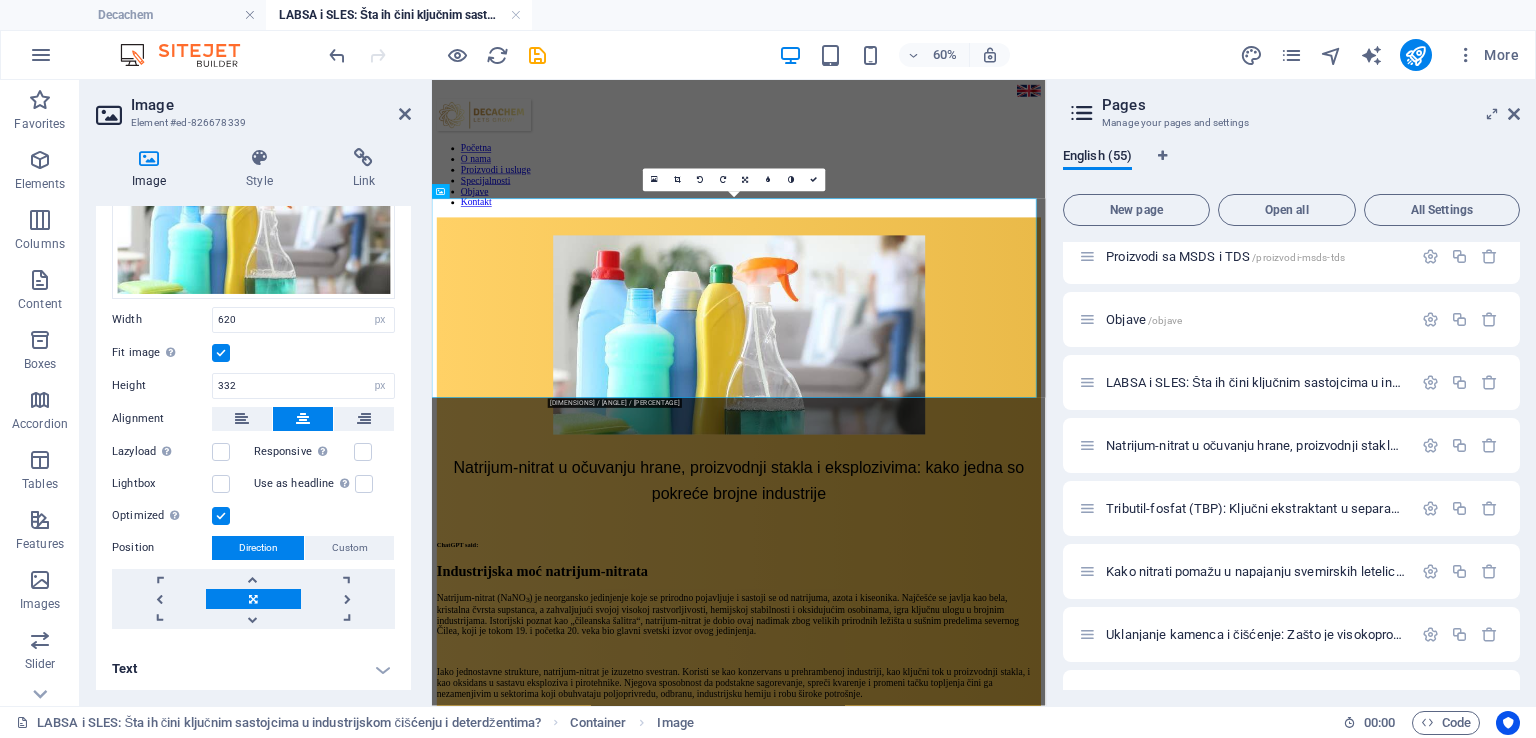 click on "Text" at bounding box center [253, 669] 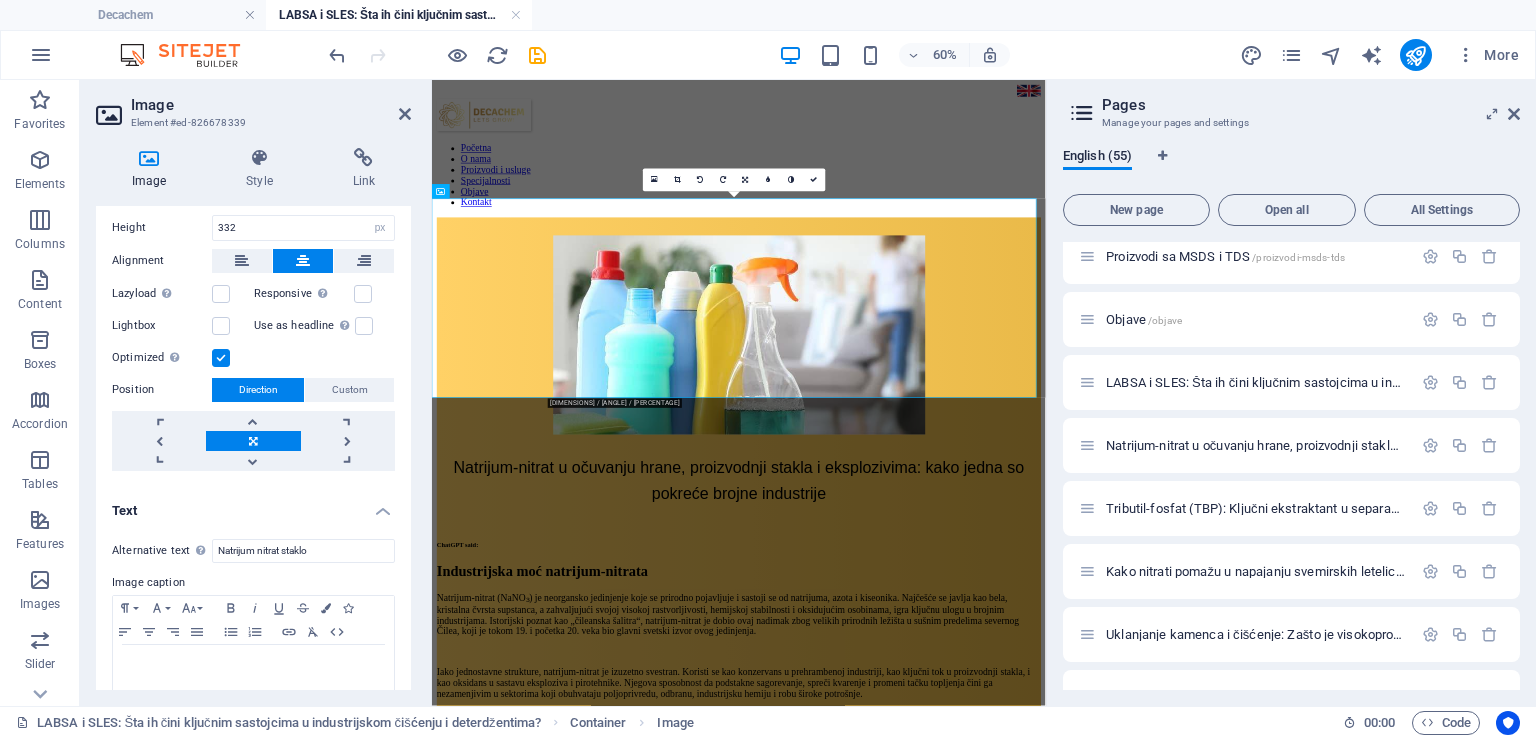 scroll, scrollTop: 285, scrollLeft: 0, axis: vertical 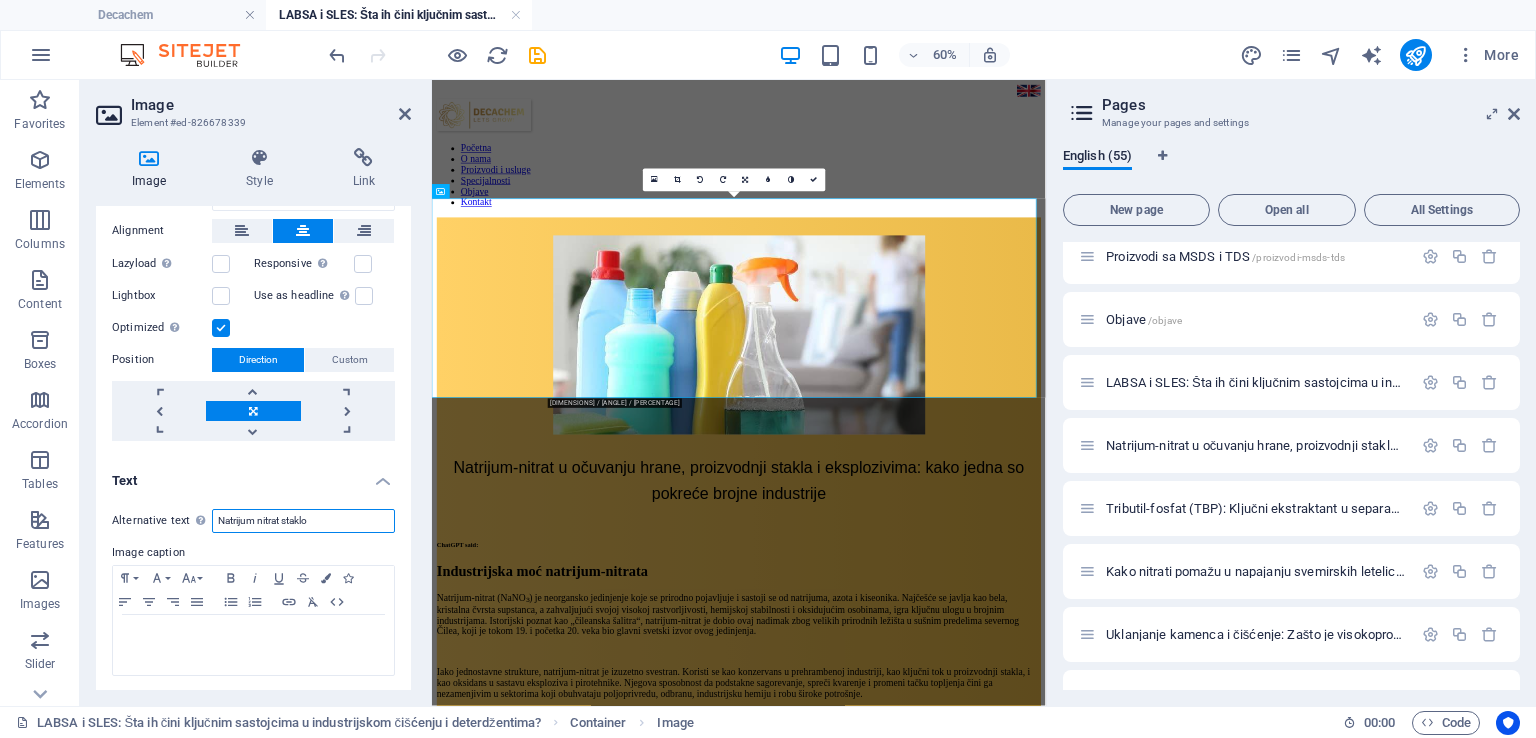 click on "Natrijum nitrat staklo" at bounding box center (303, 521) 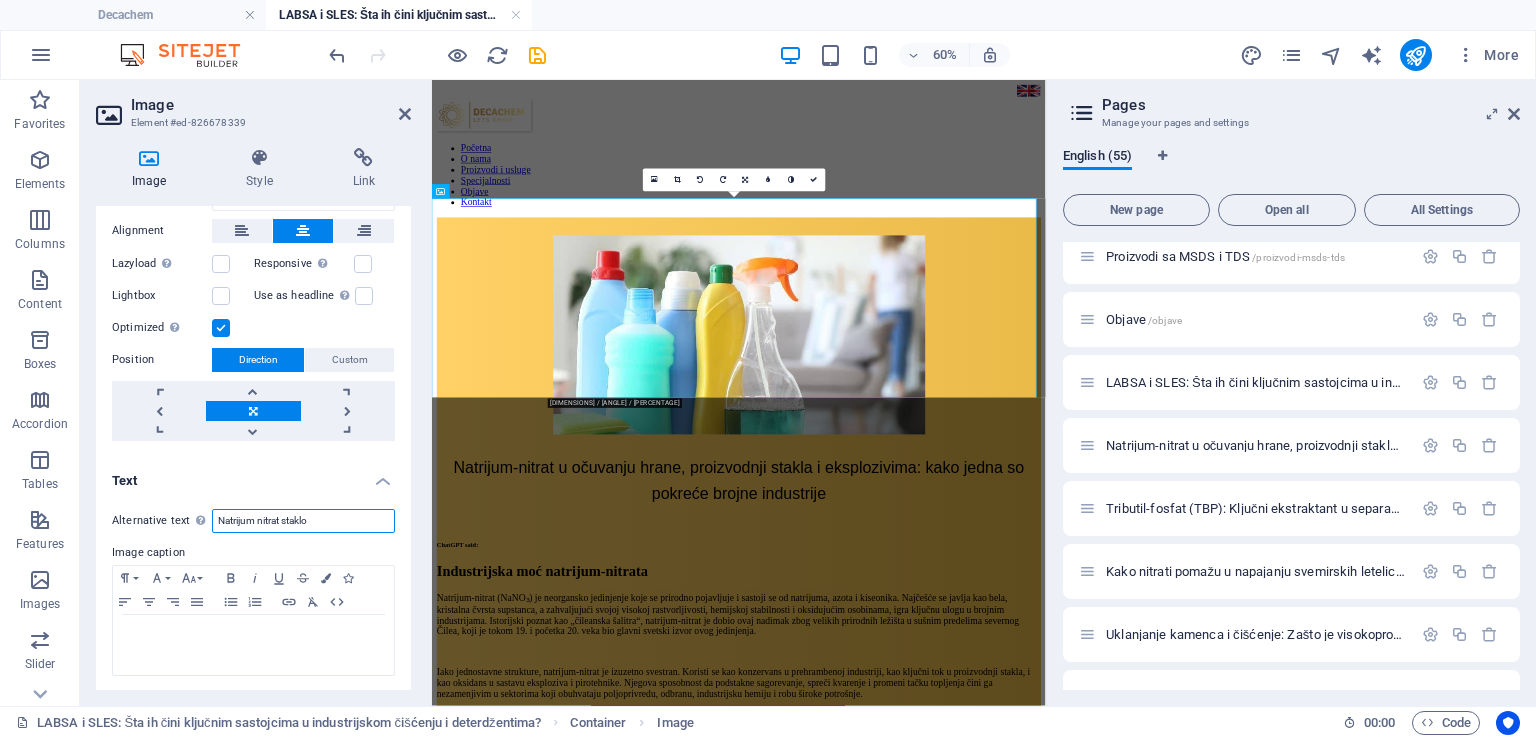click on "Natrijum nitrat staklo" at bounding box center [303, 521] 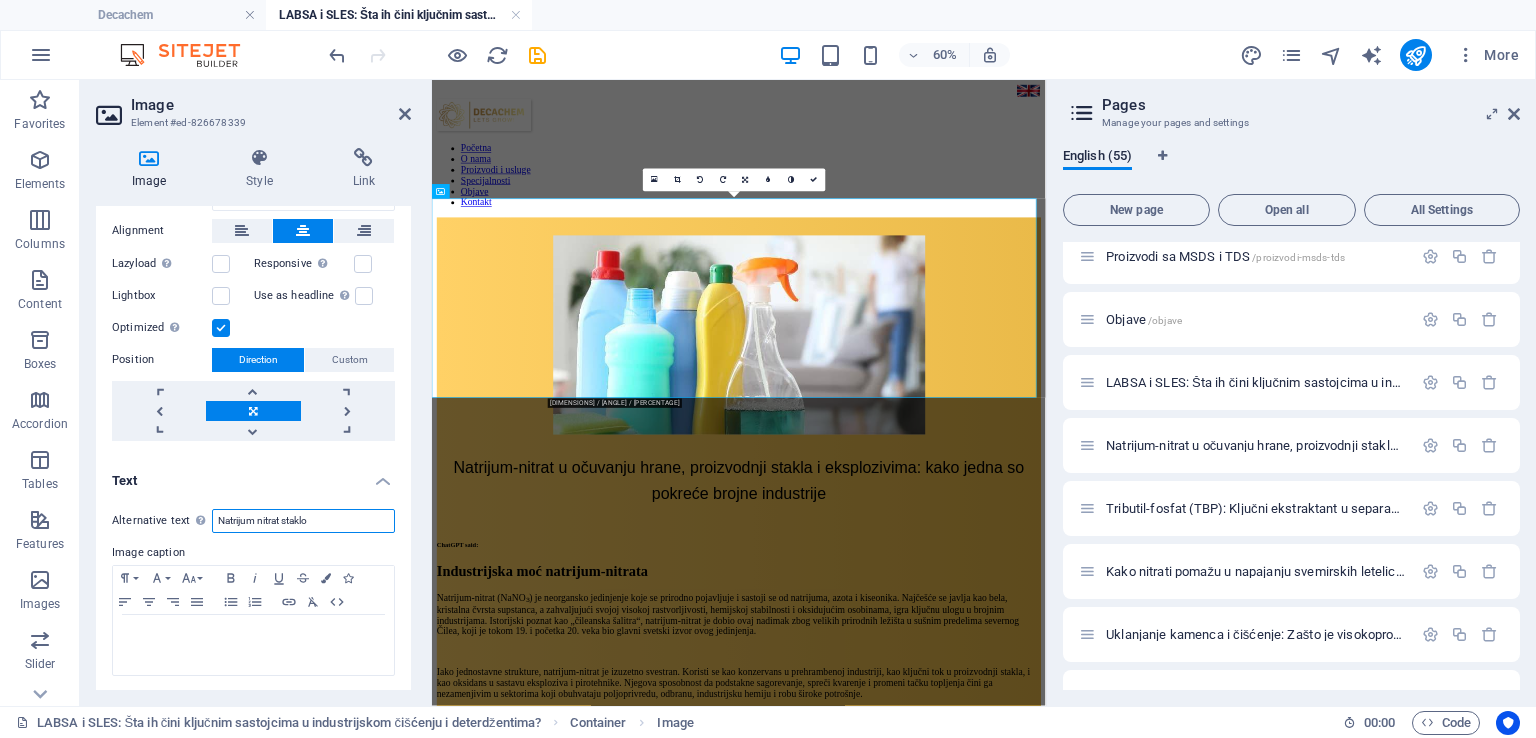 click on "Natrijum nitrat staklo" at bounding box center [303, 521] 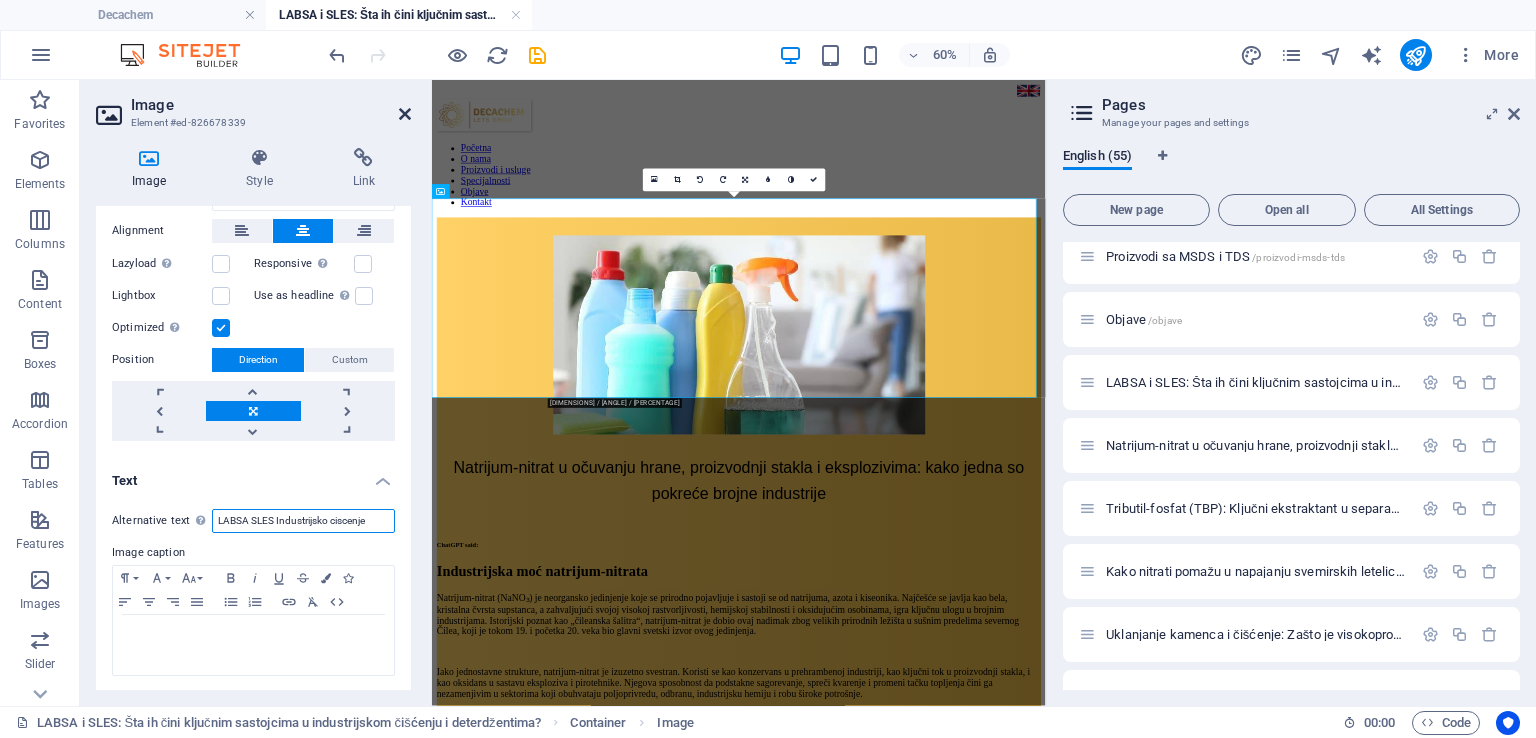 type on "LABSA SLES Industrijsko ciscenje" 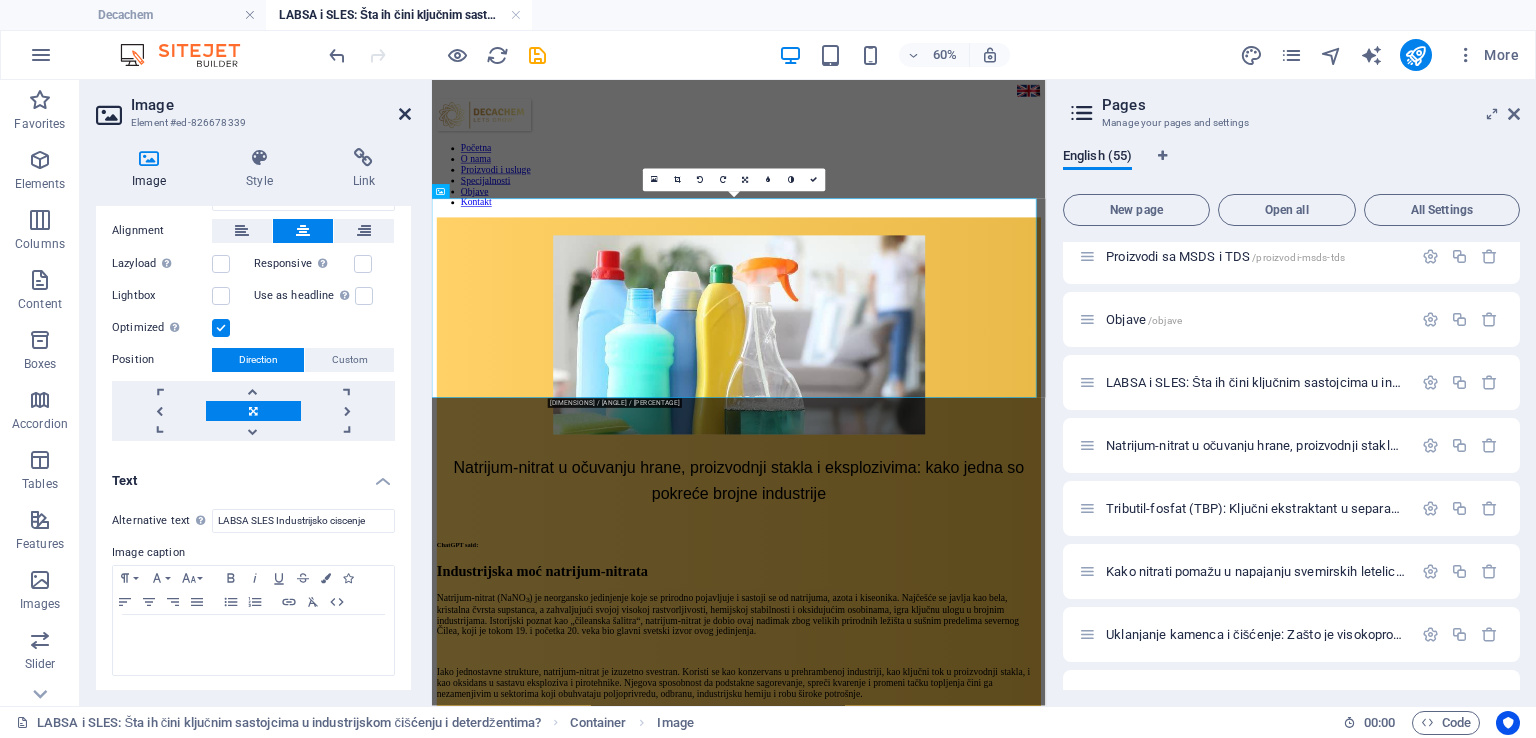 click at bounding box center (405, 114) 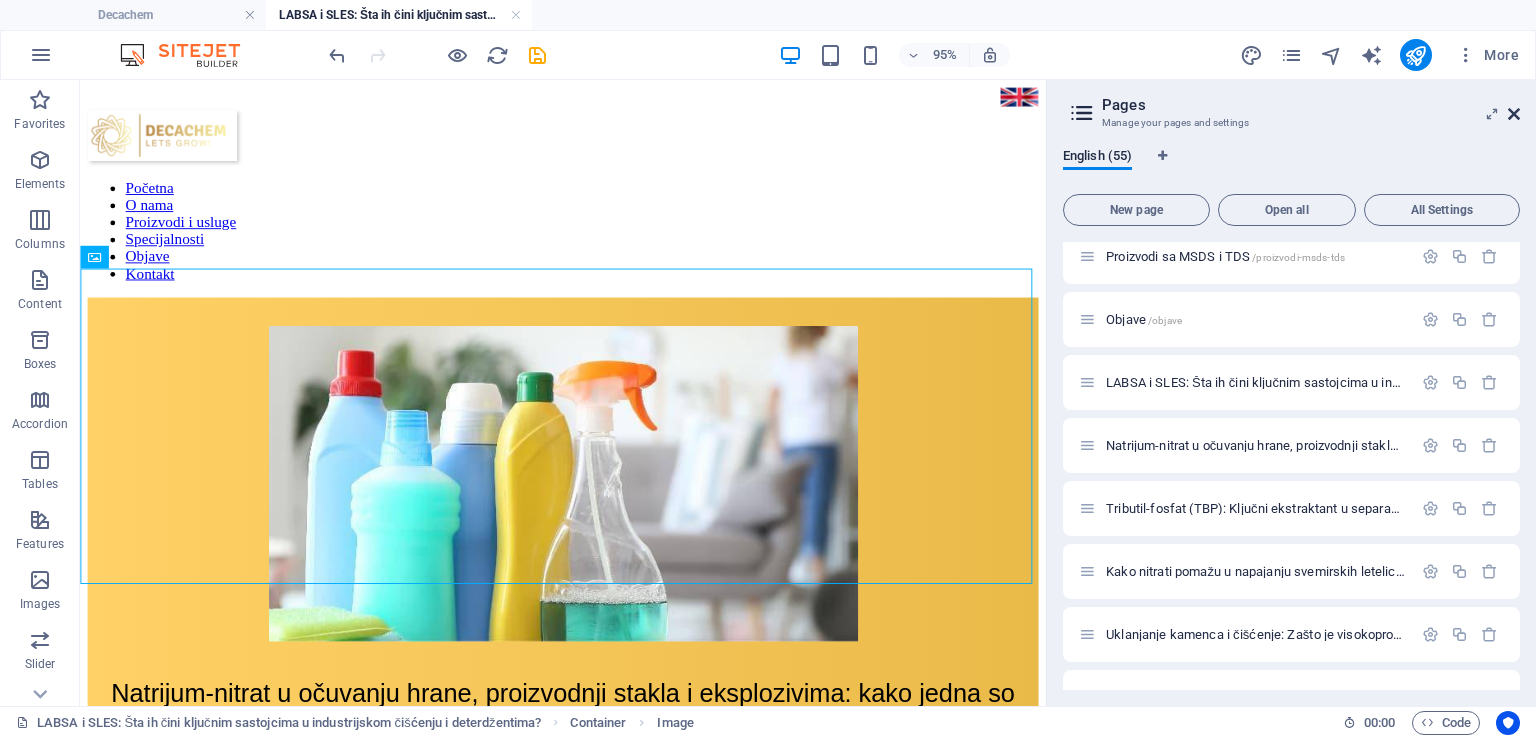 click at bounding box center [1514, 114] 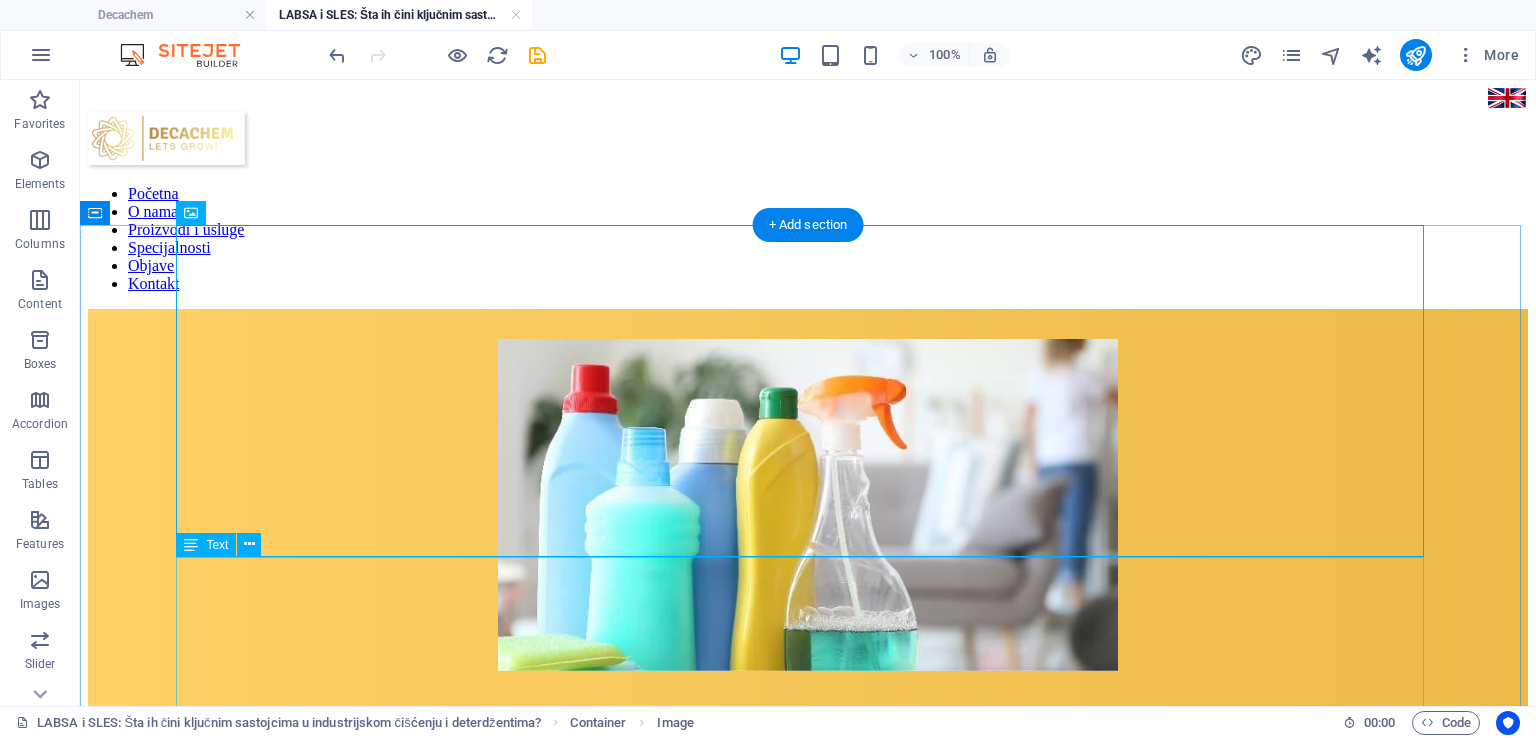 click on "Natrijum-nitrat u očuvanju hrane, proizvodnji stakla i eksplozivima: kako jedna so pokreće brojne industrije" at bounding box center (808, 741) 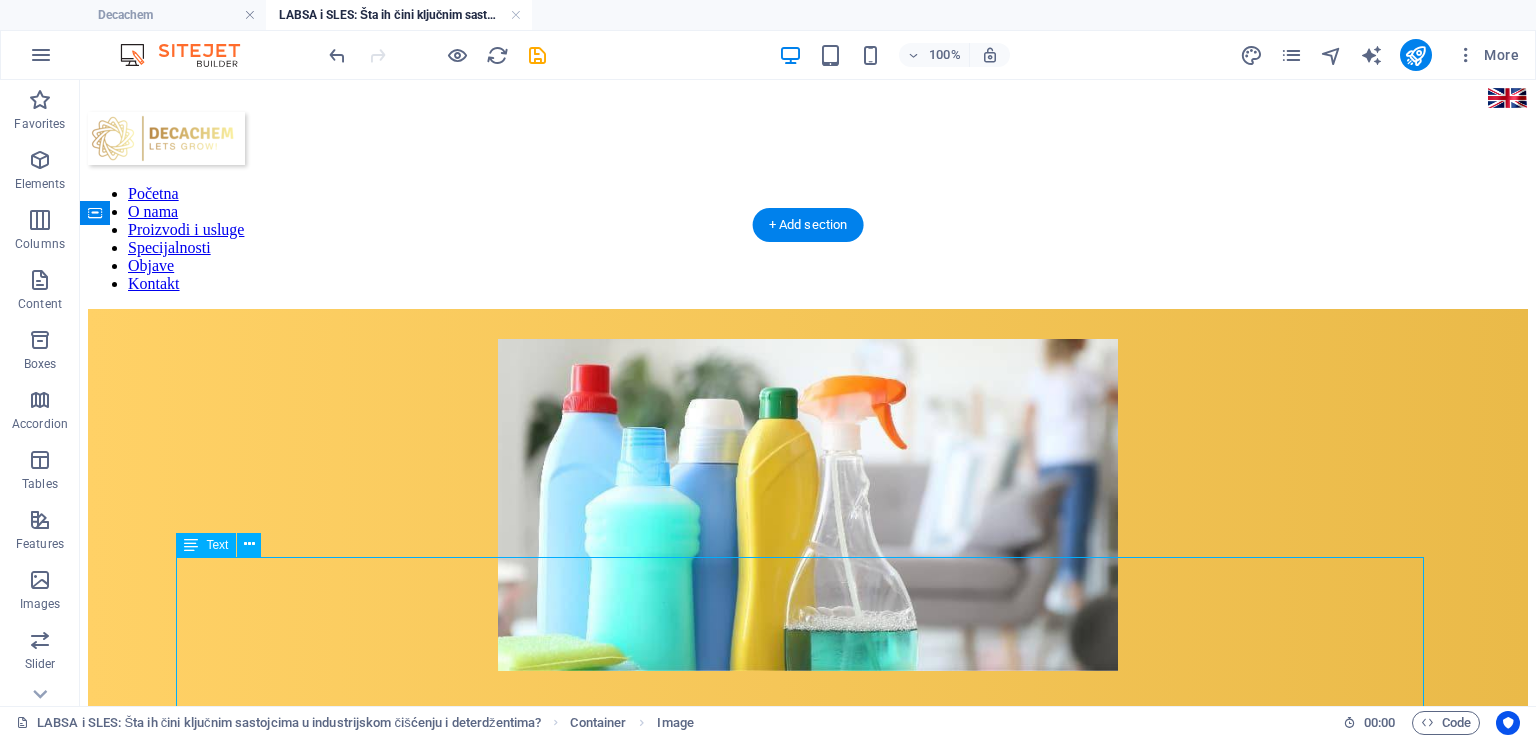 click on "Natrijum-nitrat u očuvanju hrane, proizvodnji stakla i eksplozivima: kako jedna so pokreće brojne industrije" at bounding box center (808, 741) 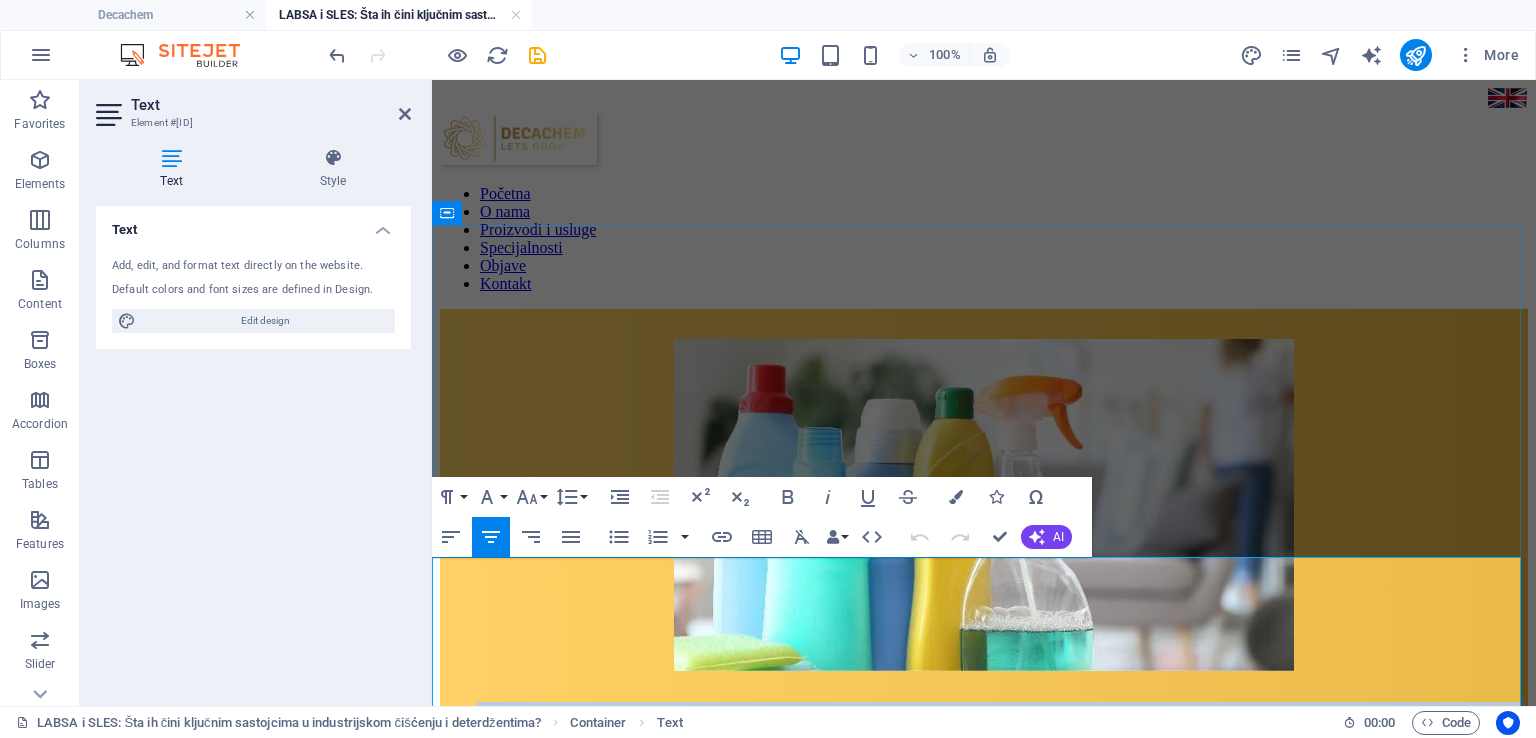 drag, startPoint x: 1087, startPoint y: 673, endPoint x: 470, endPoint y: 633, distance: 618.2952 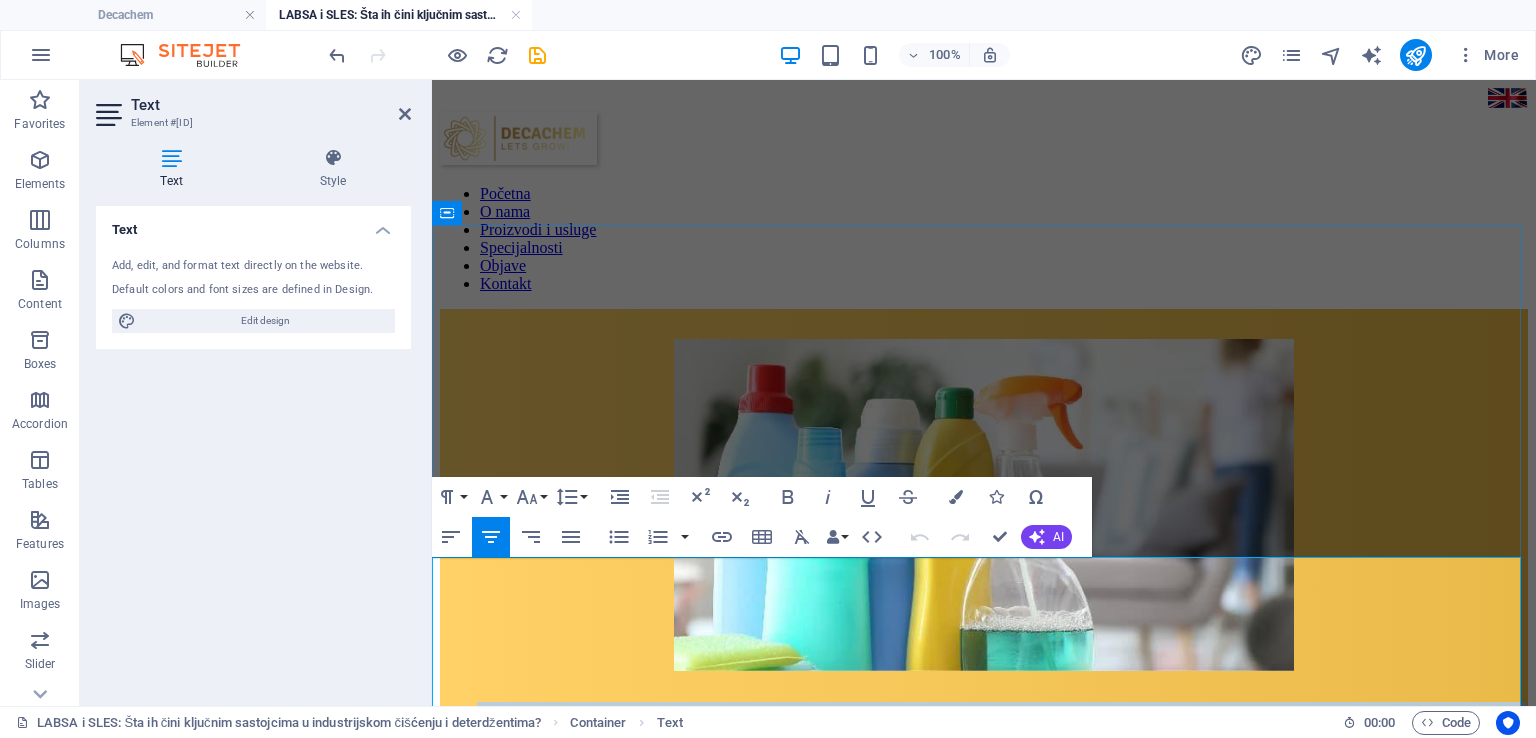 click on "Natrijum-nitrat u očuvanju hrane, proizvodnji stakla i eksplozivima: kako jedna so pokreće brojne industrije" at bounding box center [984, 746] 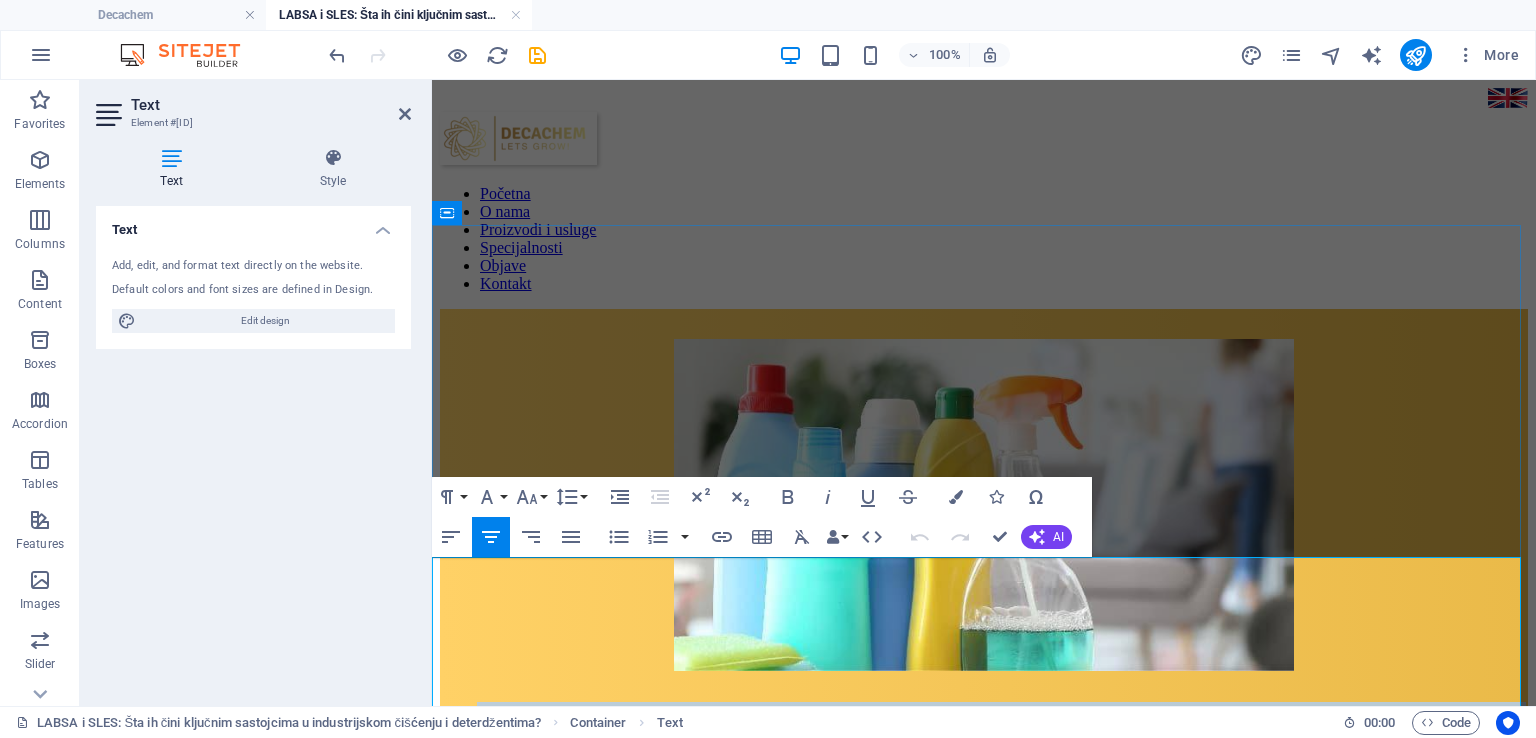 type 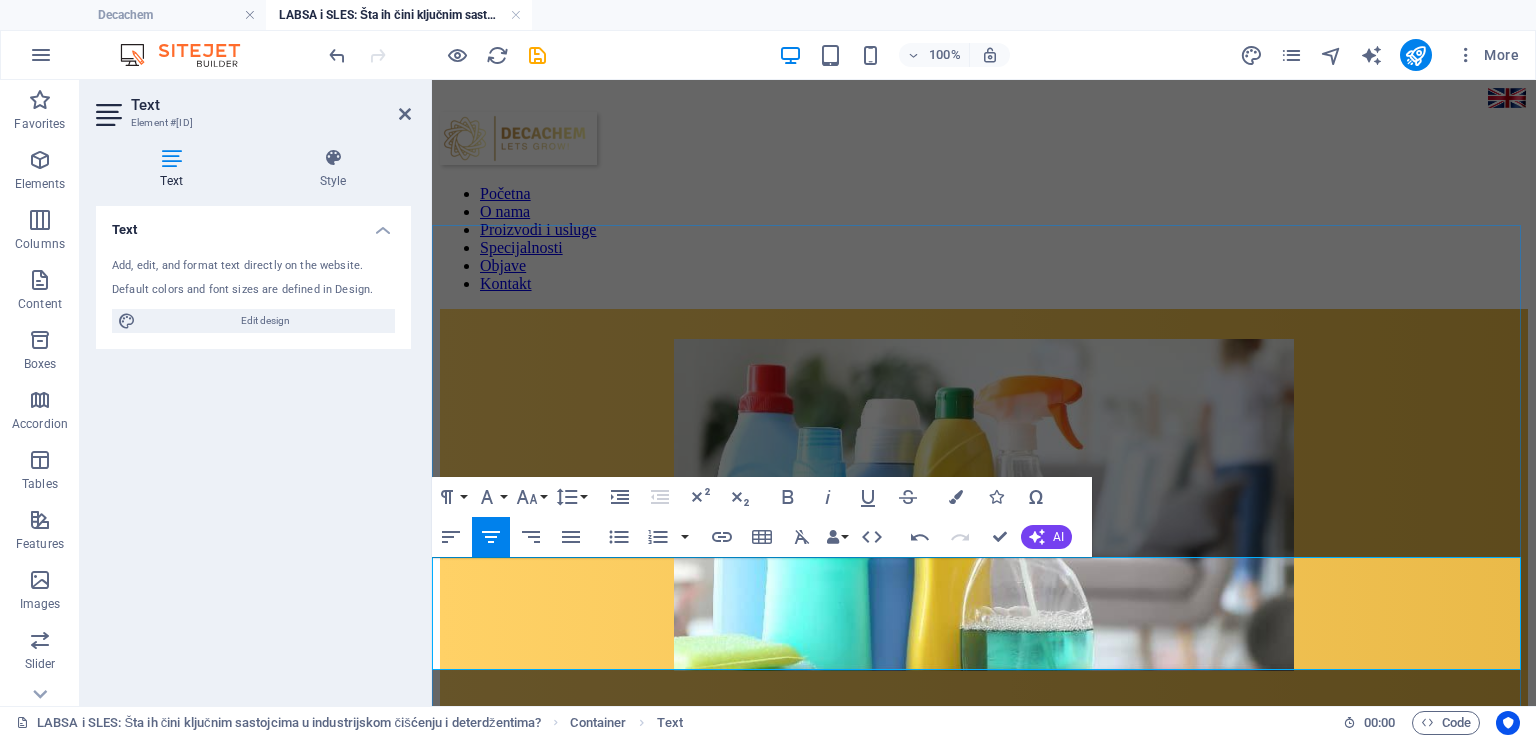 scroll, scrollTop: 831, scrollLeft: 6, axis: both 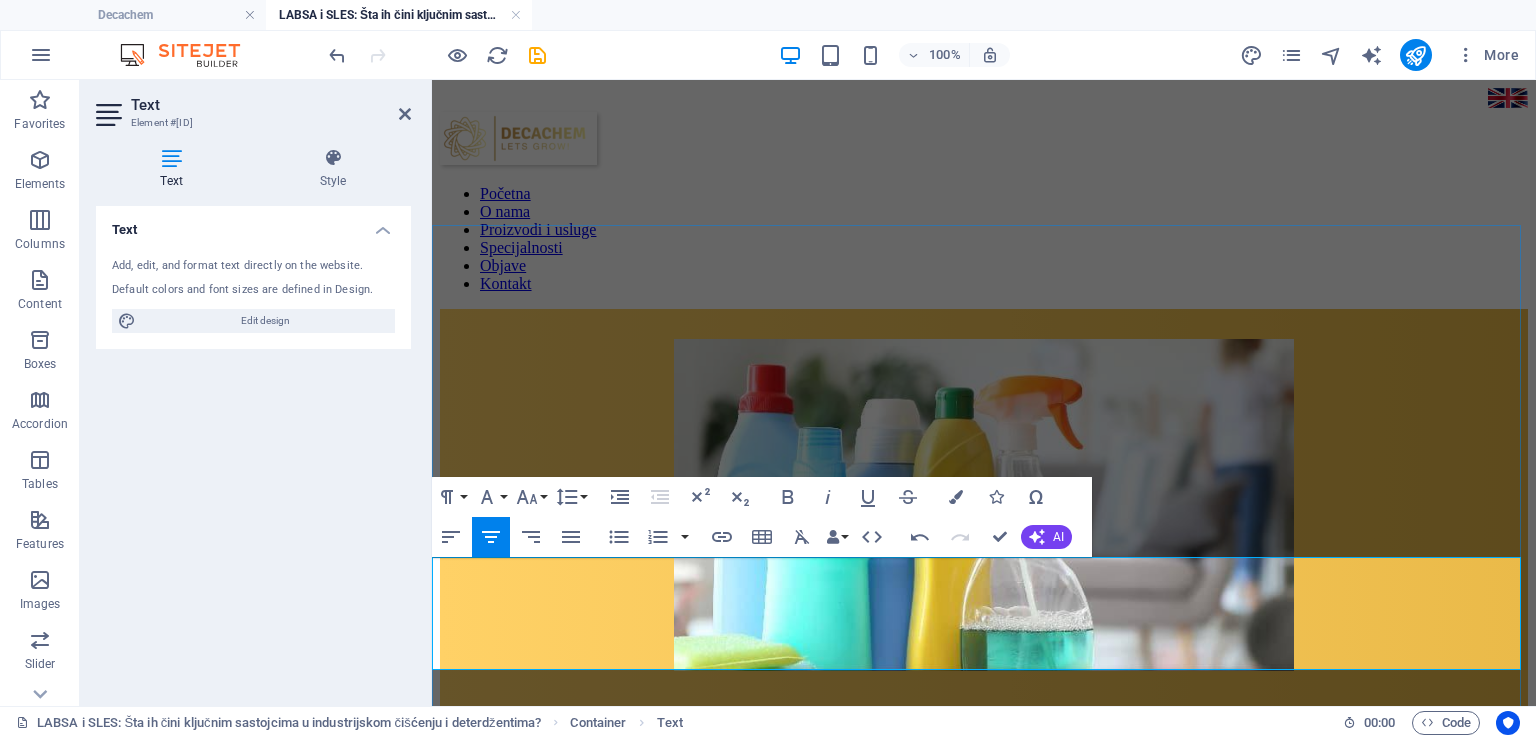 click on "LABSA i SLES:  Šta ih čini ključnim sastojcima u industrijskom čišćenju i deterdžentima?" at bounding box center [984, 726] 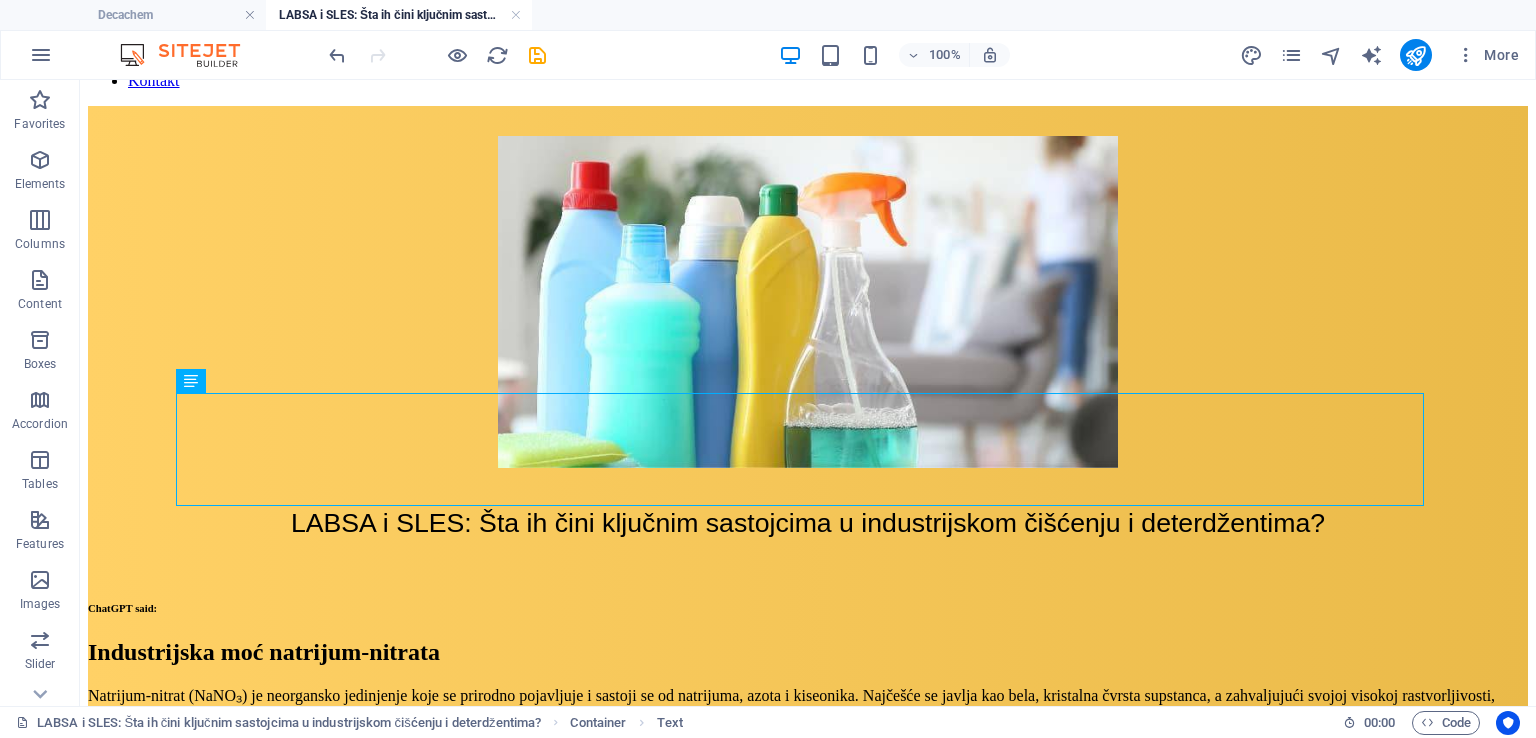 scroll, scrollTop: 251, scrollLeft: 0, axis: vertical 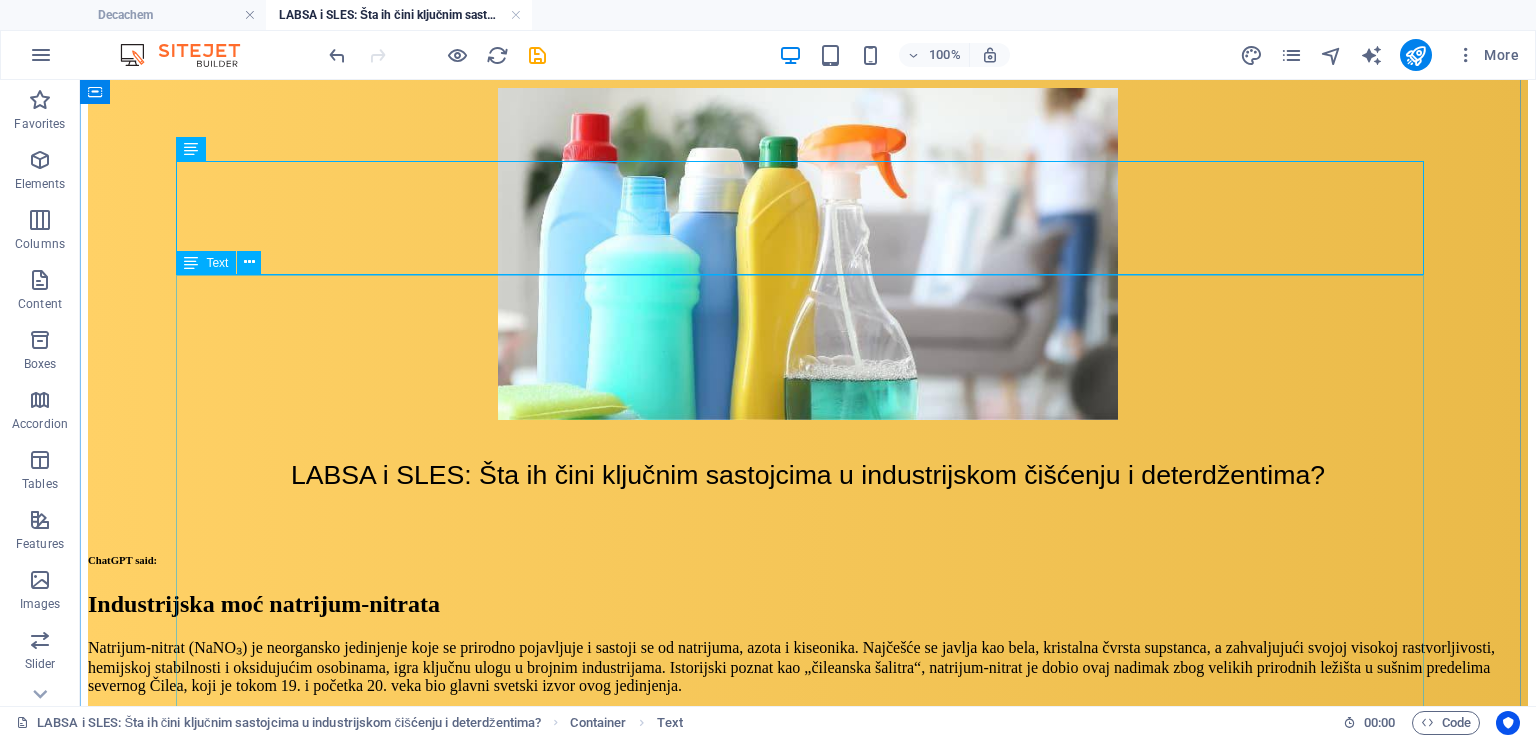 click on "ChatGPT said: Industrijska moć [CHEMICAL] [CHEMICAL] ([CHEMICAL]) je neorgansko jedinjenje koje se prirodno pojavljuje i sastoji se od natrijuma, azota i kiseonika. Najčešće se javlja kao bela, kristalna čvrsta supstanca, a zahvaljujući svojoj visokoj rastvorljivosti, hemijskoj stabilnosti i oksidujućim osobinama, igra ključnu ulogu u brojnim industrijama. Istorijski poznat kao „čileanska šalitra“, [CHEMICAL] je dobio ovaj nadimak zbog velikih prirodnih ležišta u sušnim predelima severnog Čilea, koji je tokom 19. i početka 20. veka bio glavni svetski izvor ovog jedinjenja. Ovaj tekst istražuje kako jedna naizgled obična so može da pokreće tako raznolike i ključne procese. Od kuhinjske police do visokotehnološke proizvodnje, [CHEMICAL] dokazuje da jedno jedinjenje može imati mnoge uloge. Šta je [CHEMICAL]? Hemijski pregled [CHEMICAL] u očuvanju hrane: bezbednost i nauka Kako konzerviše hranu suhomesnati proizvodi" at bounding box center (808, 1140) 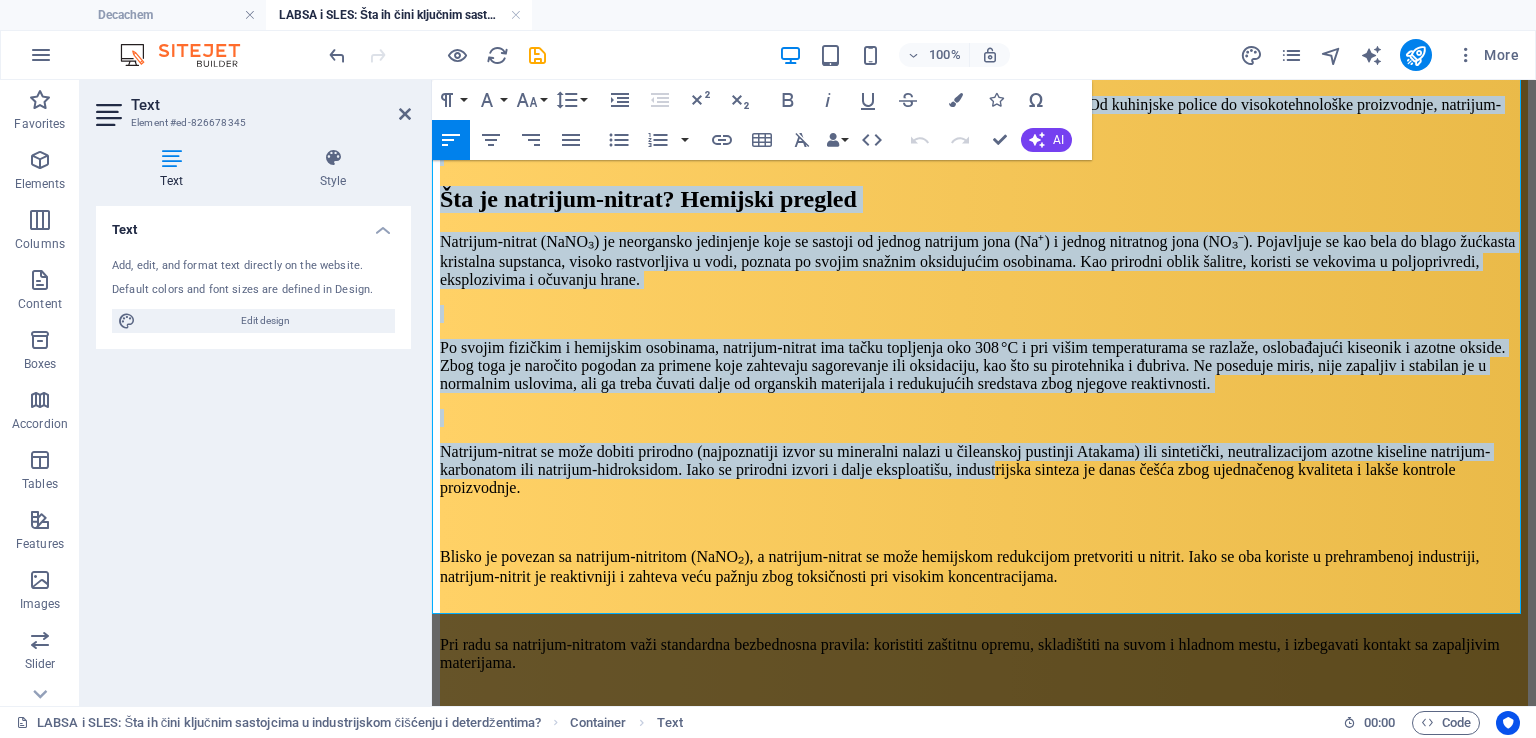 scroll, scrollTop: 1005, scrollLeft: 0, axis: vertical 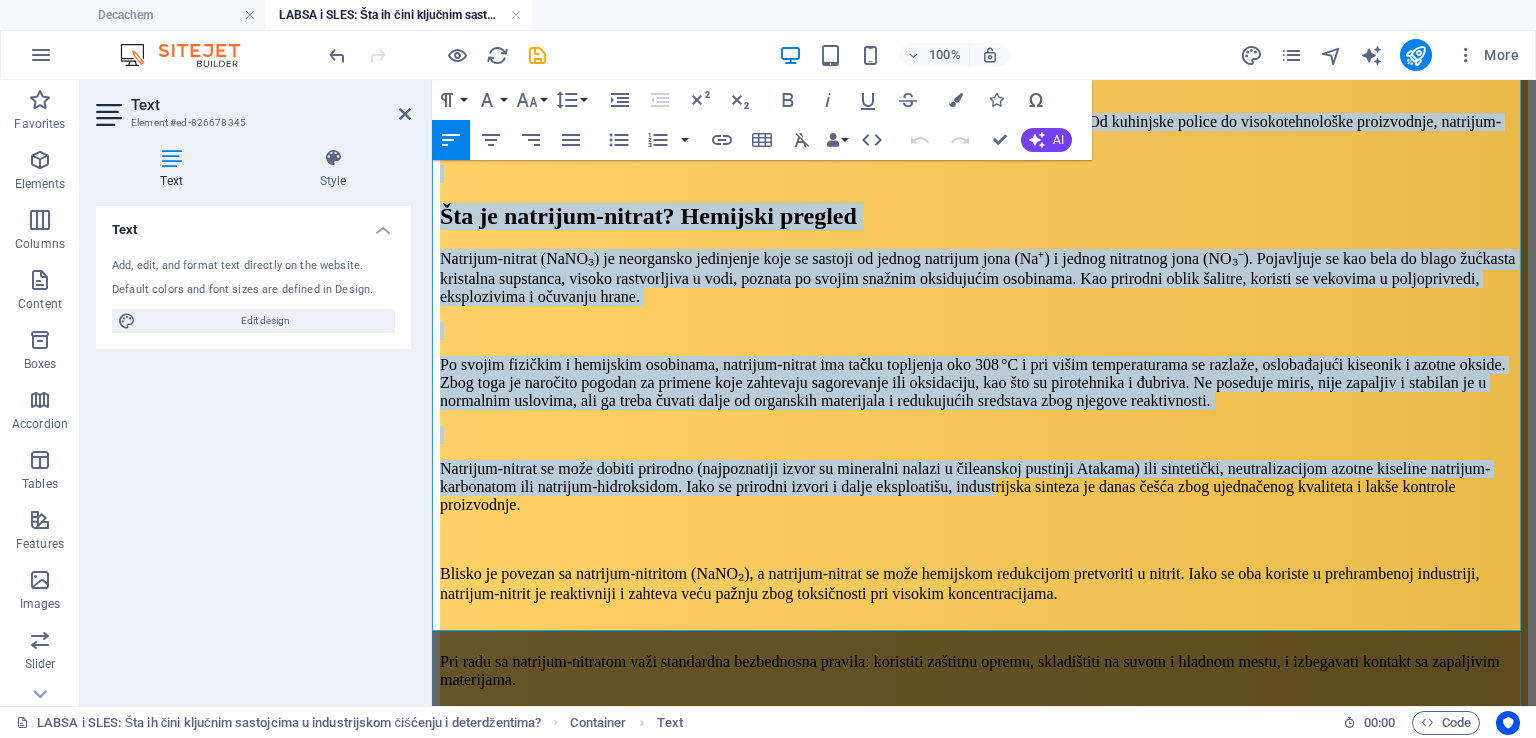 drag, startPoint x: 432, startPoint y: 301, endPoint x: 876, endPoint y: 604, distance: 537.5361 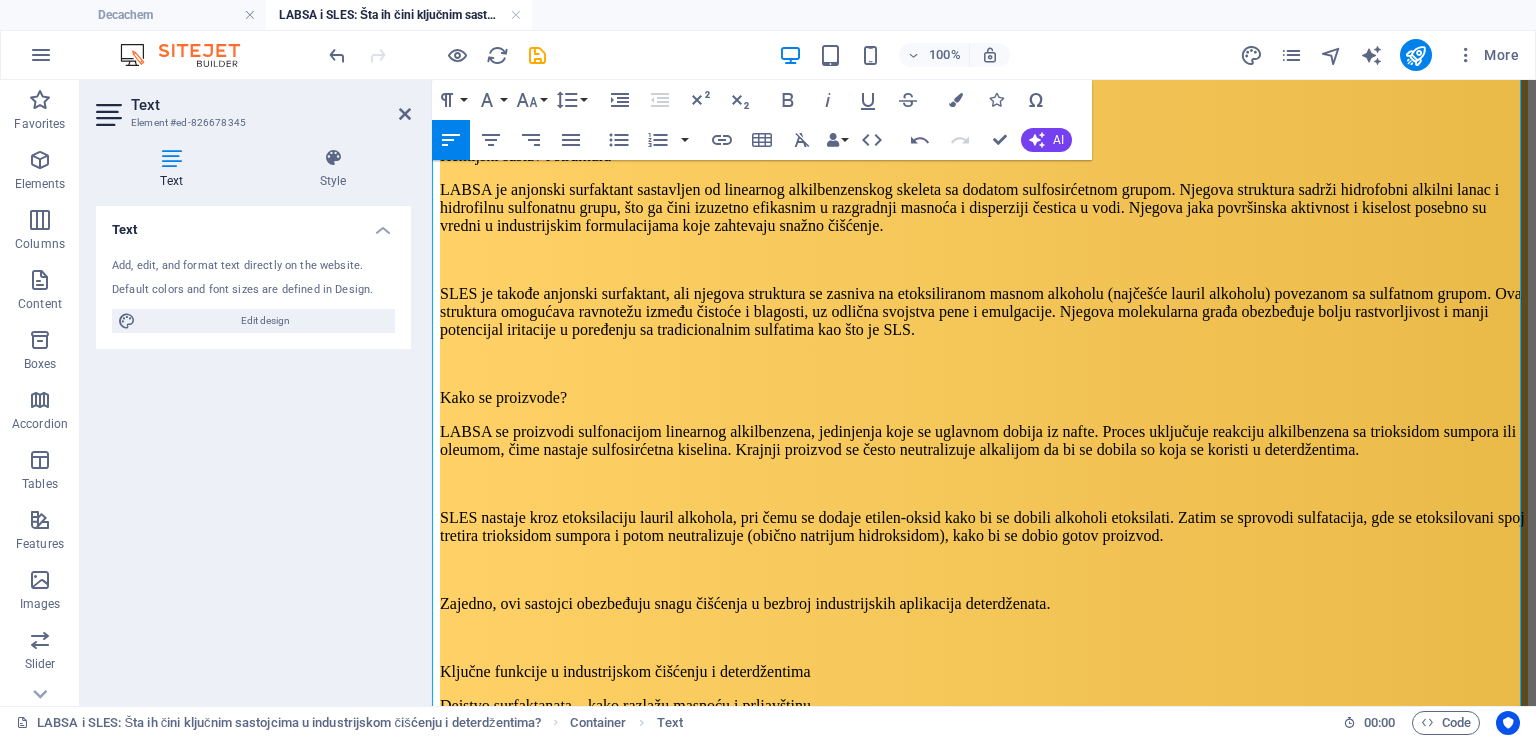 scroll, scrollTop: 127772, scrollLeft: 2, axis: both 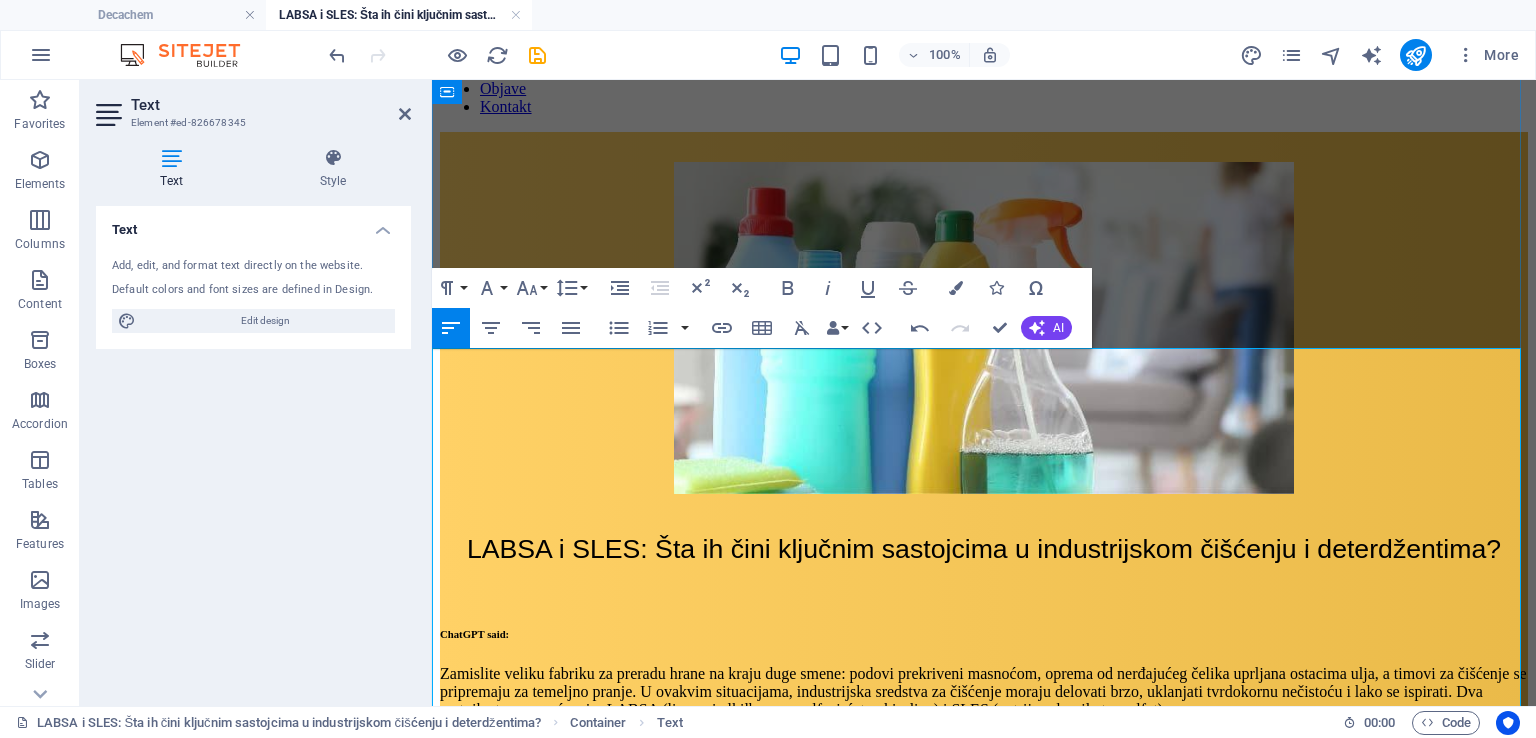 click on "Zamislite veliku fabriku za preradu hrane na kraju duge smene: podovi prekriveni masnoćom, oprema od nerđajućeg čelika uprljana ostacima ulja, a timovi za čišćenje se pripremaju za temeljno pranje. U ovakvim situacijama, industrijska sredstva za čišćenje moraju delovati brzo, uklanjati tvrdokornu nečistoću i lako se ispirati. Dva sastojka to omogućavaju: LABSA (linearni alkilbenzen sulfosirćetna kiselina) i SLES (natrijum lauril eter sulfat)." at bounding box center (984, 692) 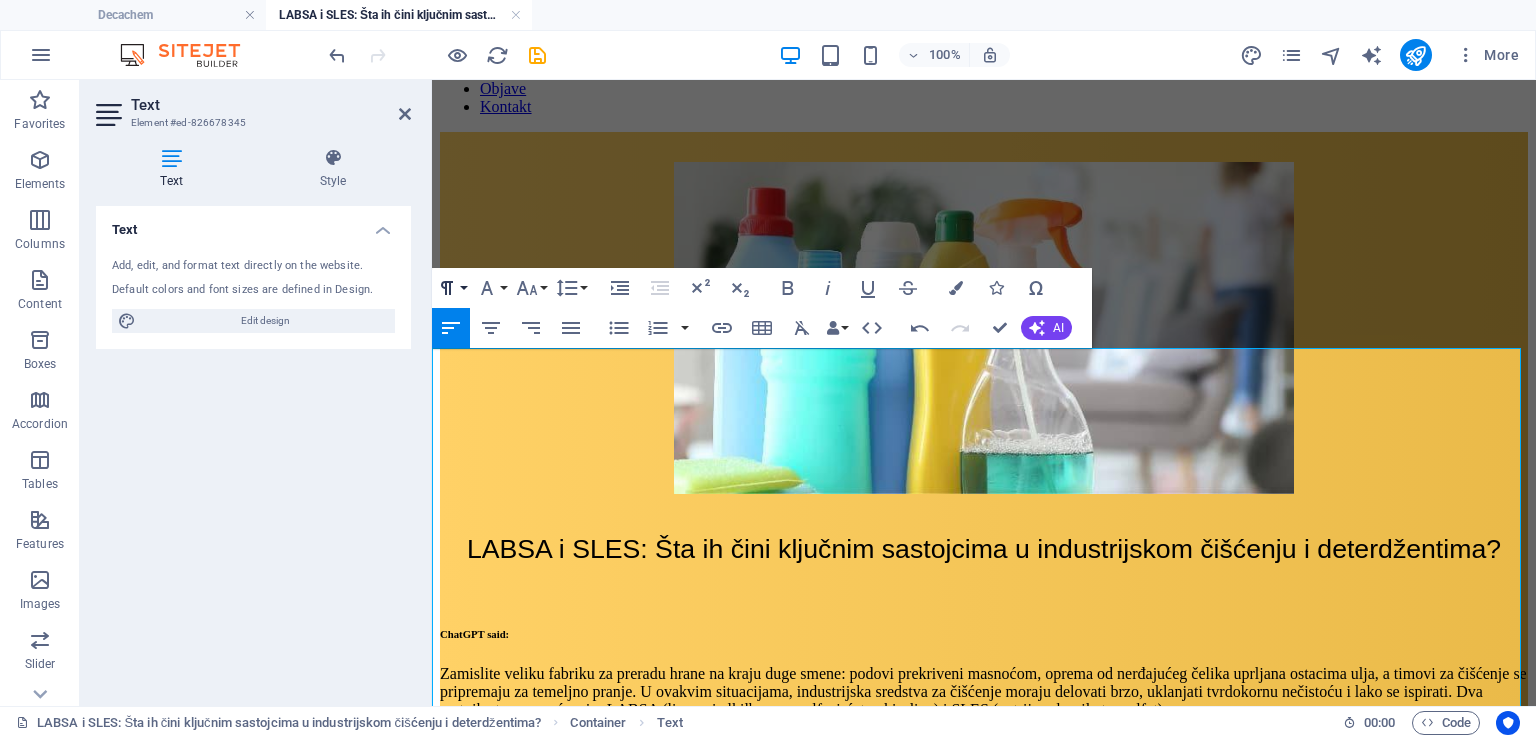 click 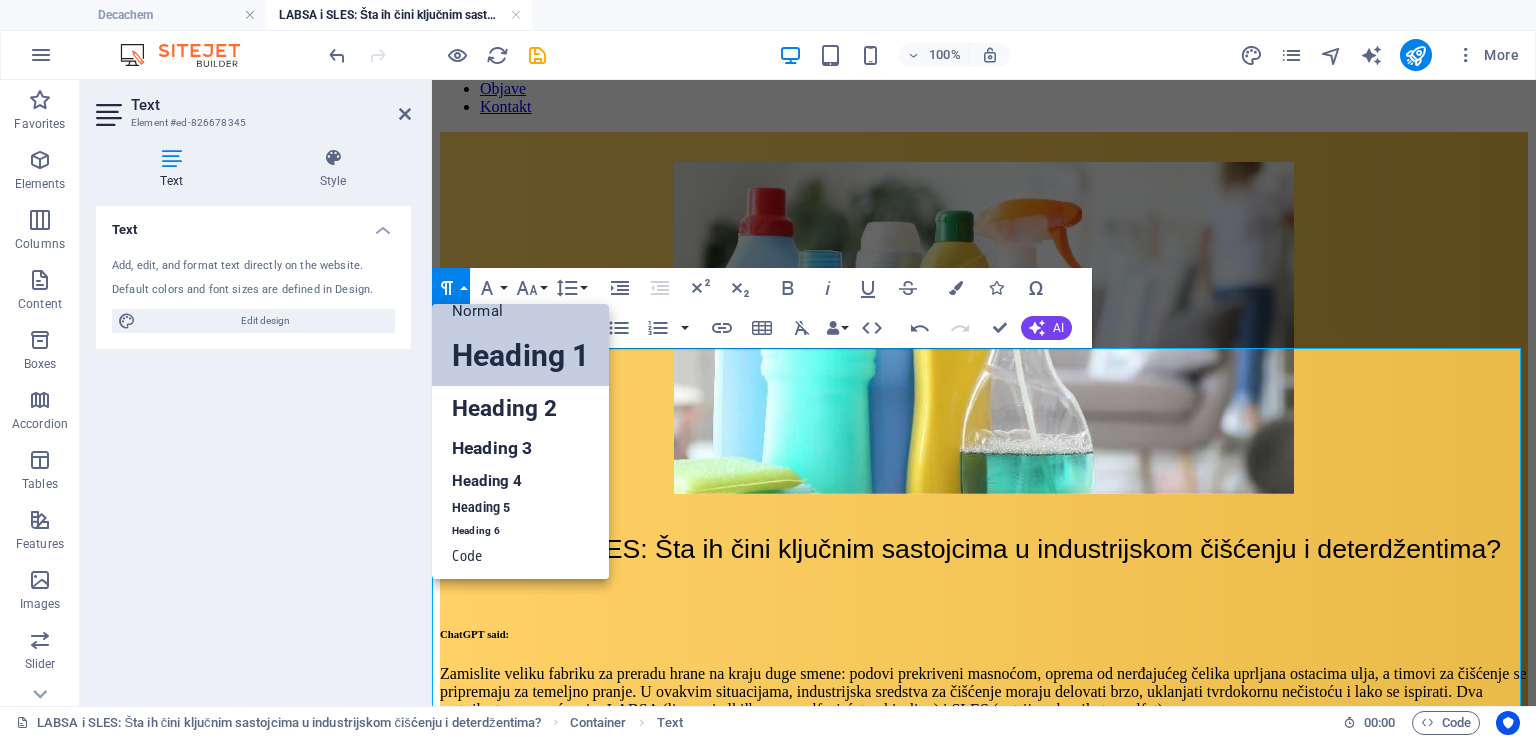 scroll, scrollTop: 16, scrollLeft: 0, axis: vertical 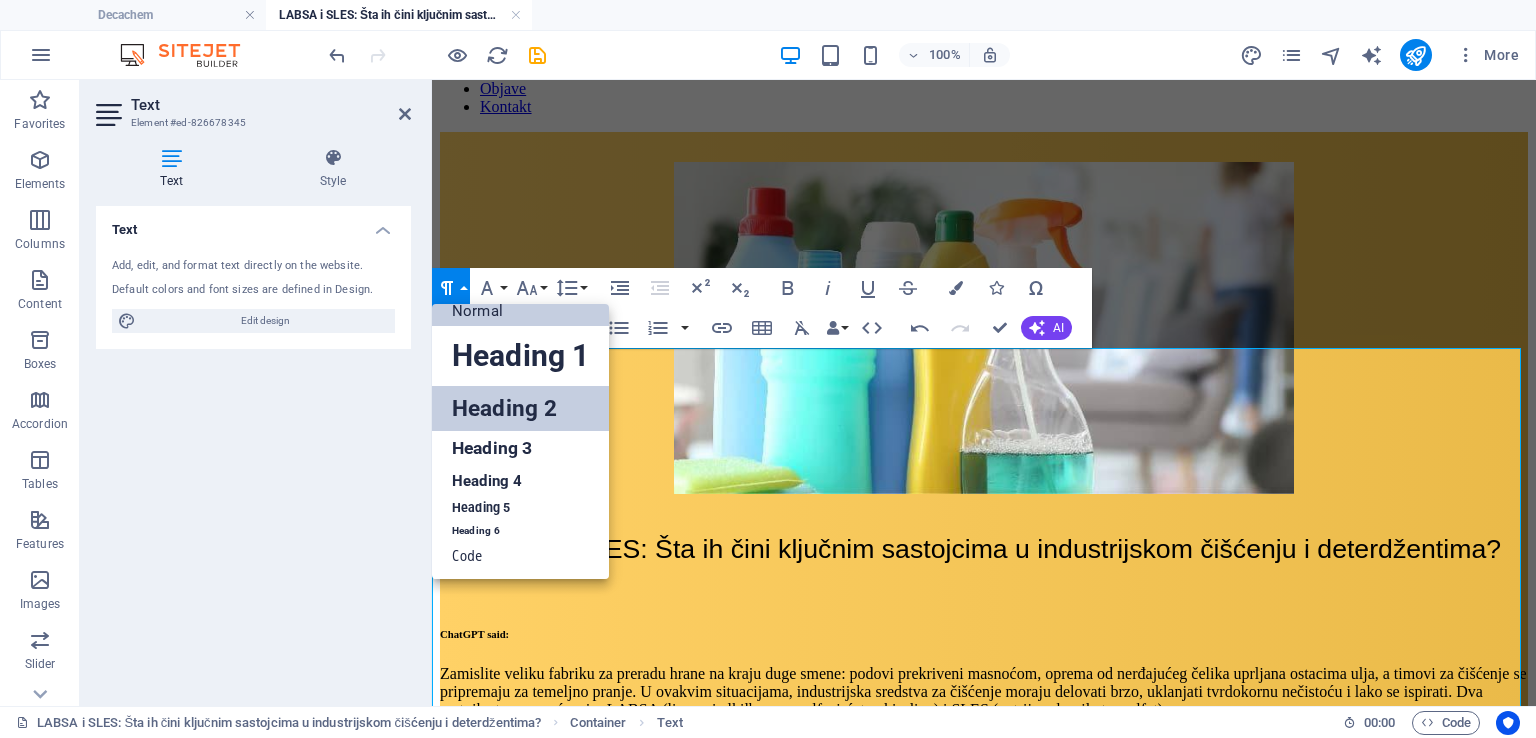 click on "Heading 2" at bounding box center [520, 408] 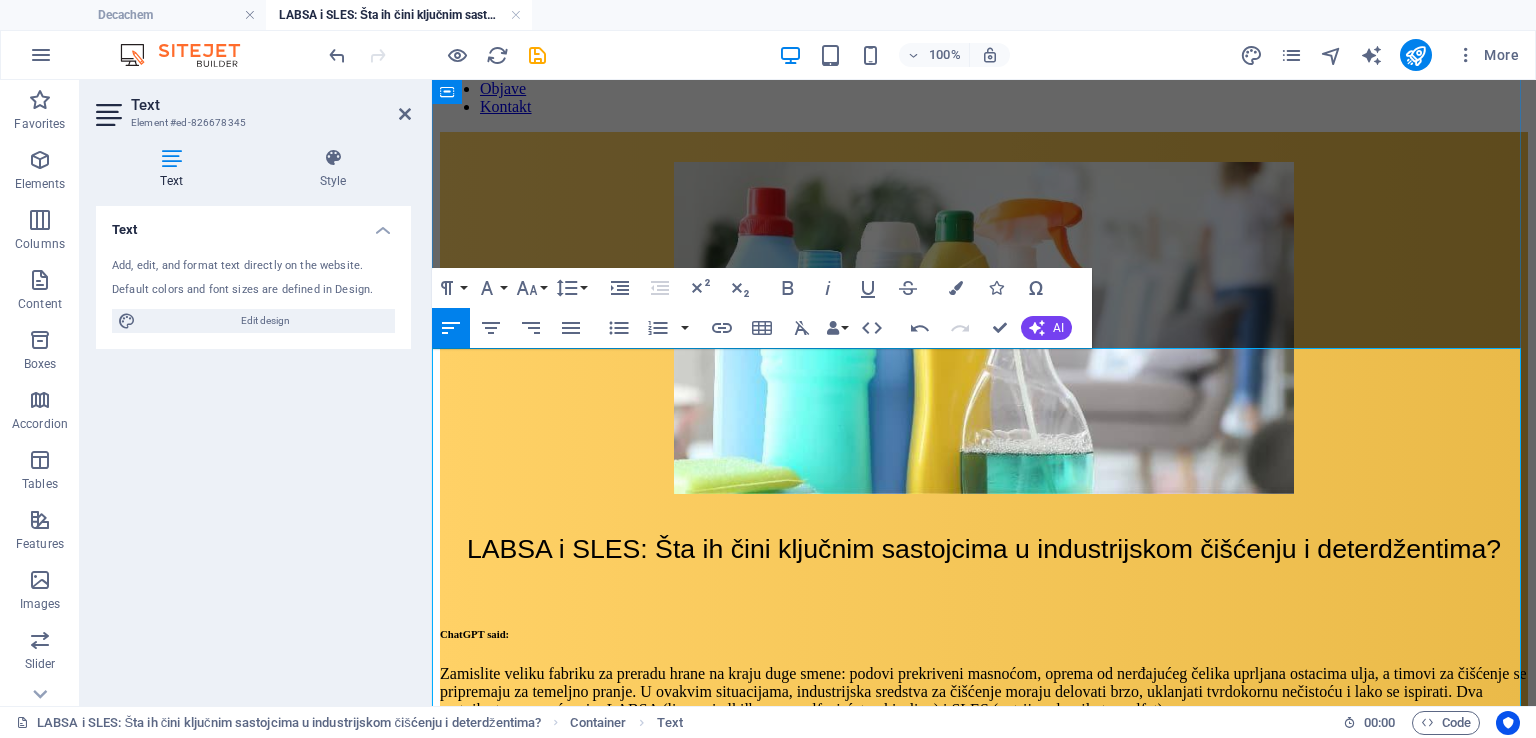 click on "Hemijski sastav i struktura" at bounding box center (984, 1001) 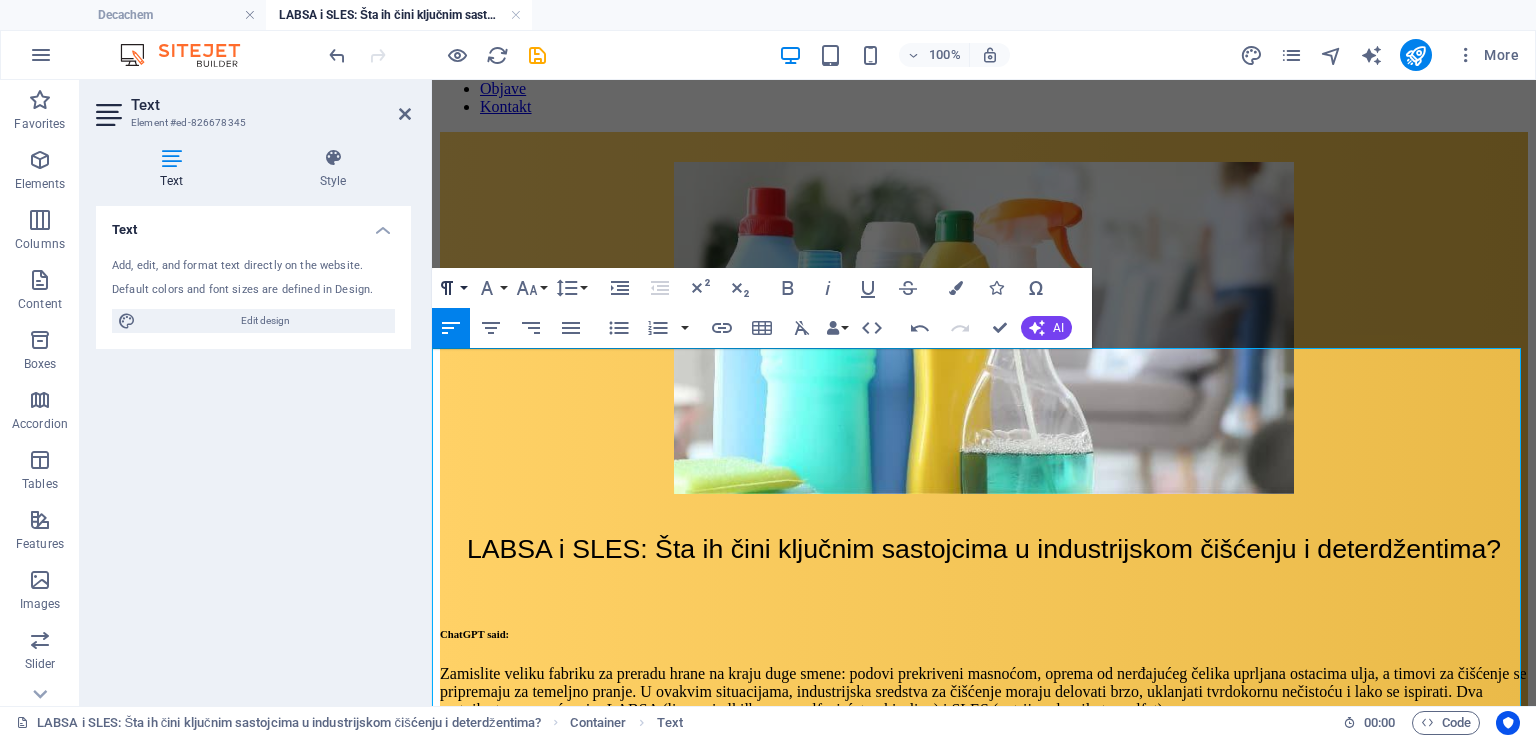 click 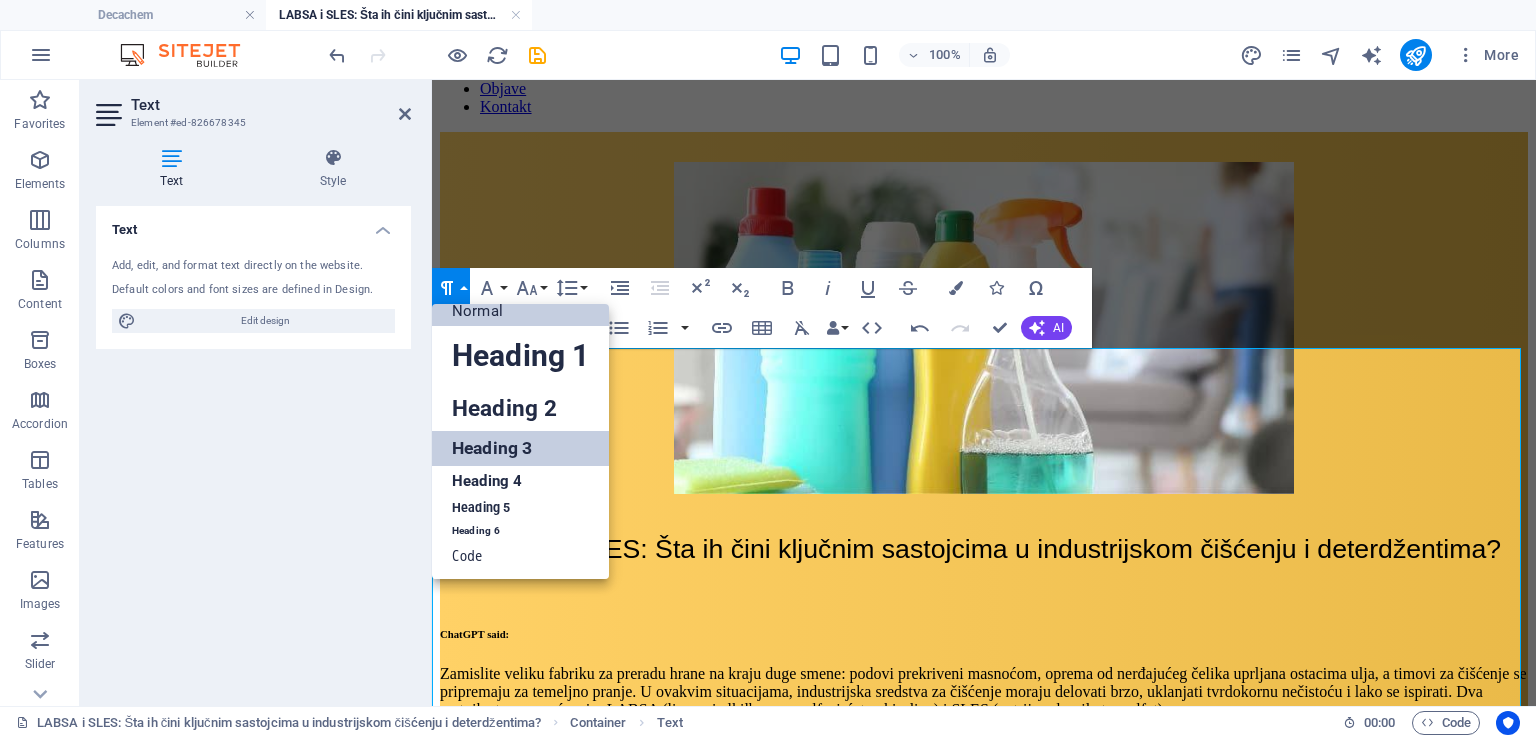 click on "Heading 3" at bounding box center [520, 448] 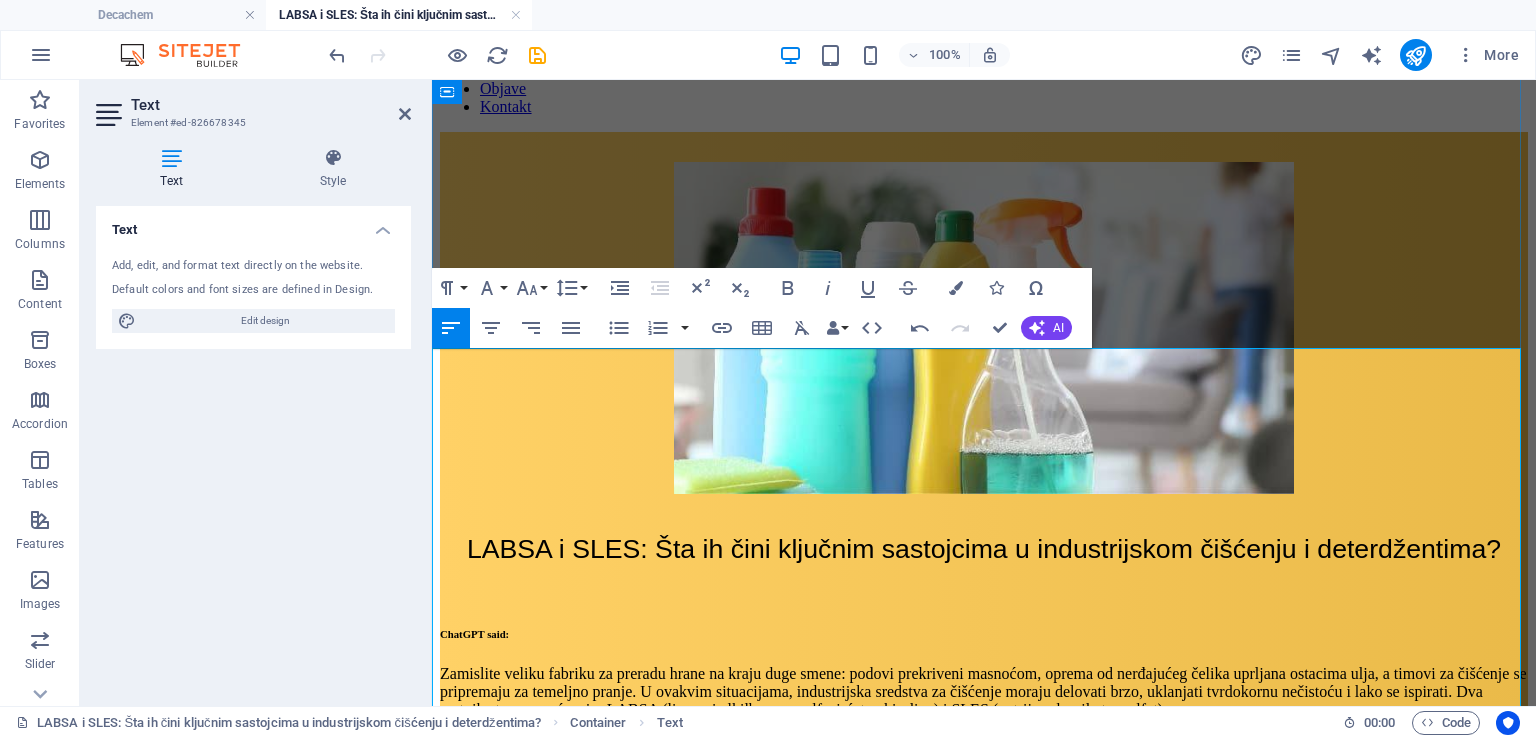 click on "Njihove jedinstvene hemijske osobine i isplativost učinili su ih neophodnim u različitim sektorima, uključujući prehrambenu industriju, tekstil, auto-industriju i institucionalno čišćenje. Ali šta ih tačno čini tako efikasnim – i zašto su toliko rasprostranjeni?" at bounding box center (984, 873) 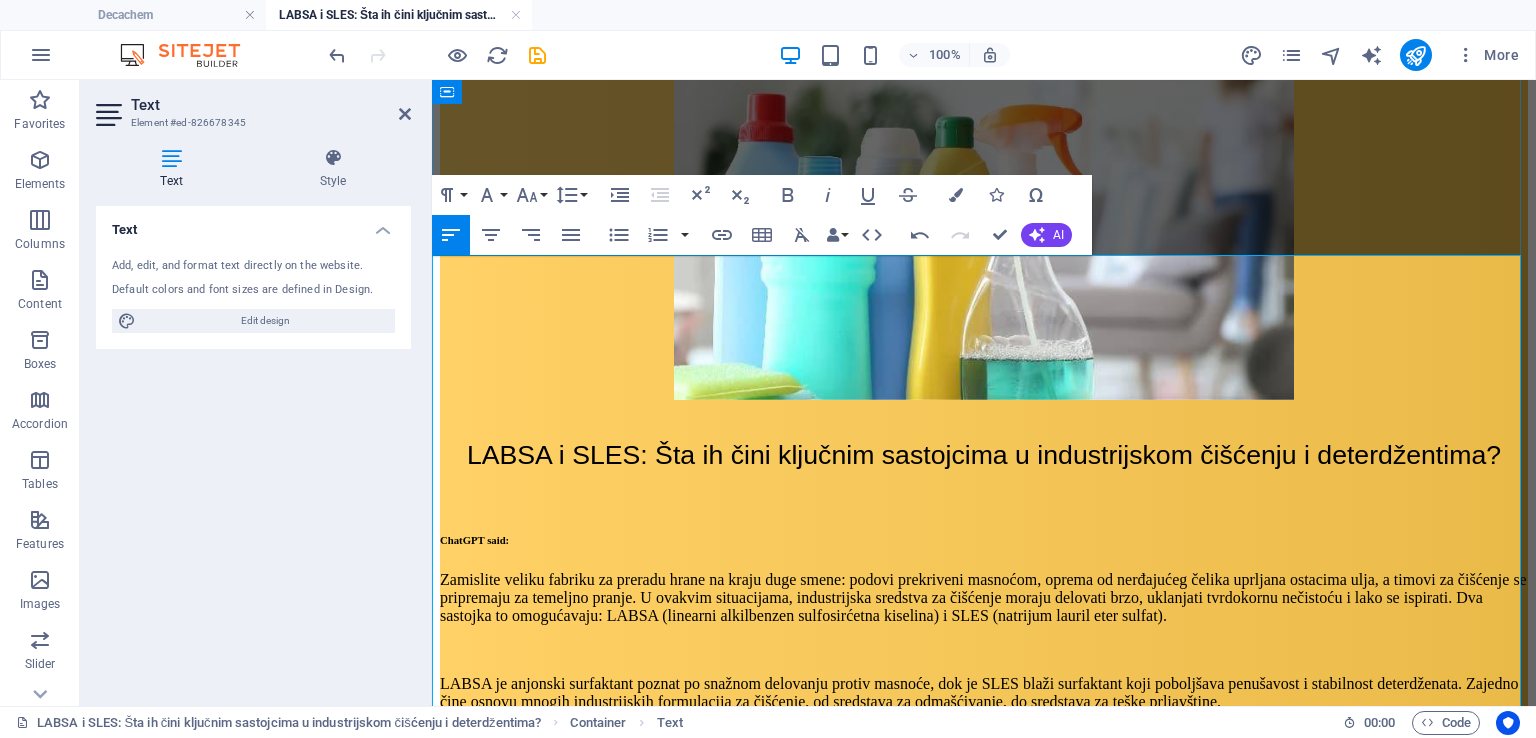 scroll, scrollTop: 295, scrollLeft: 0, axis: vertical 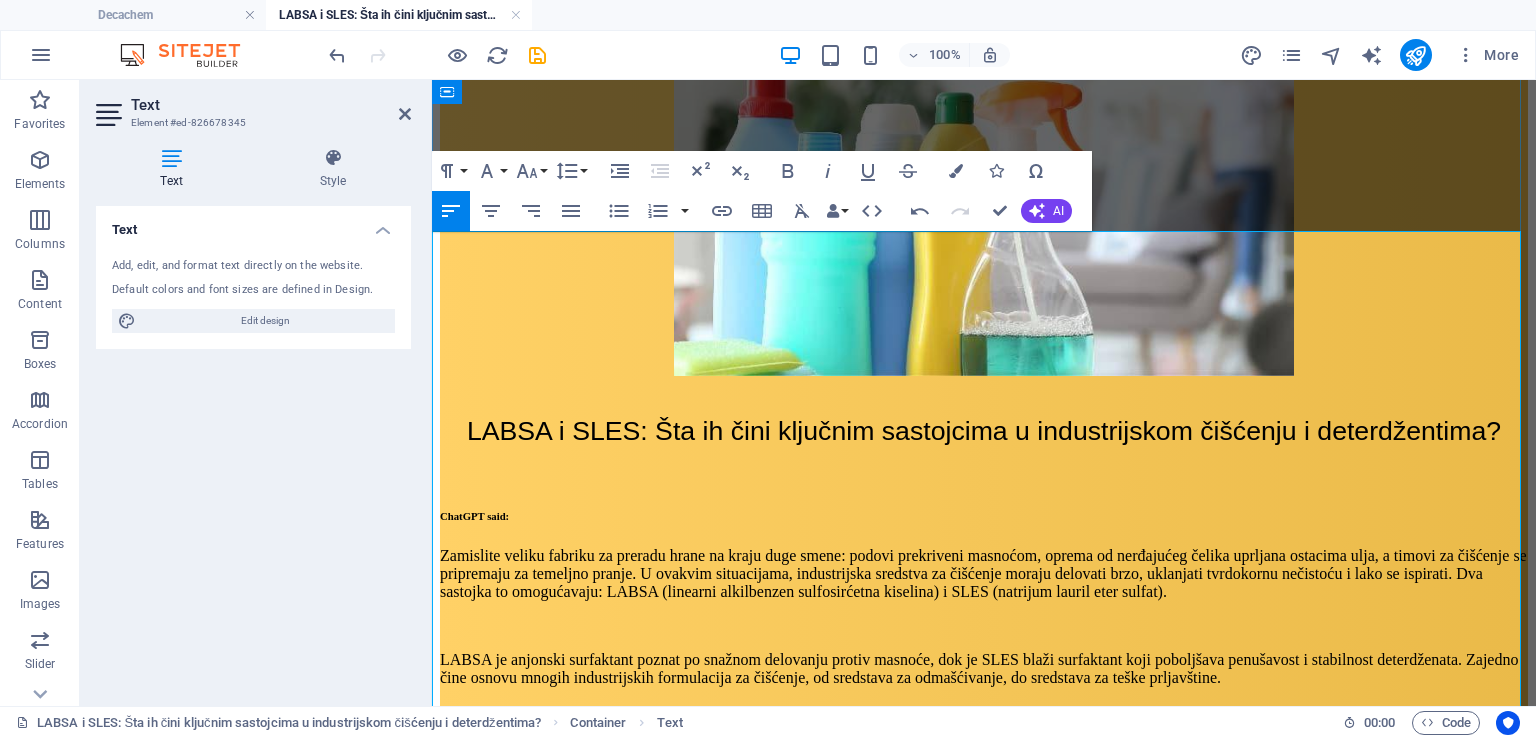 click on "Hemijski sastav i struktura" at bounding box center (984, 959) 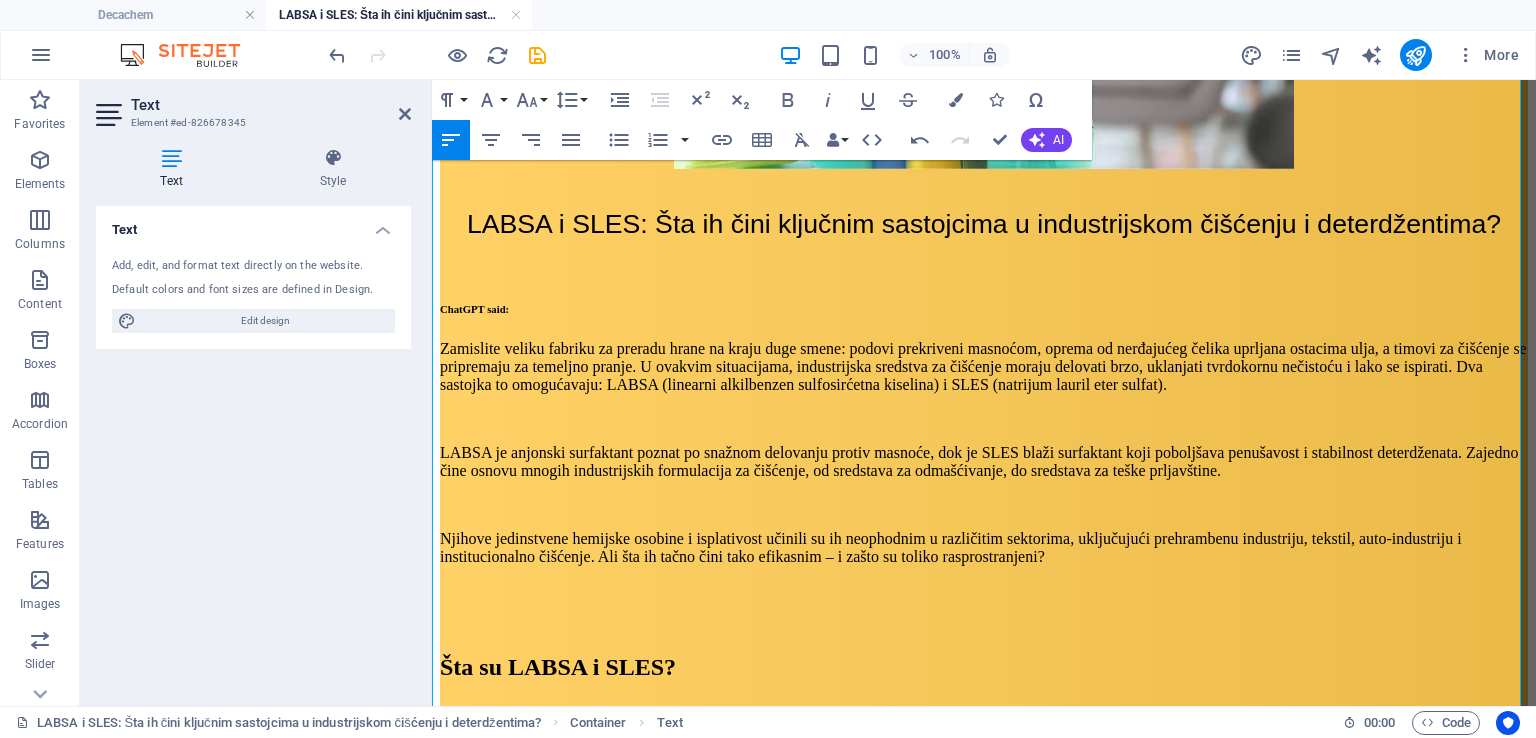 scroll, scrollTop: 511, scrollLeft: 0, axis: vertical 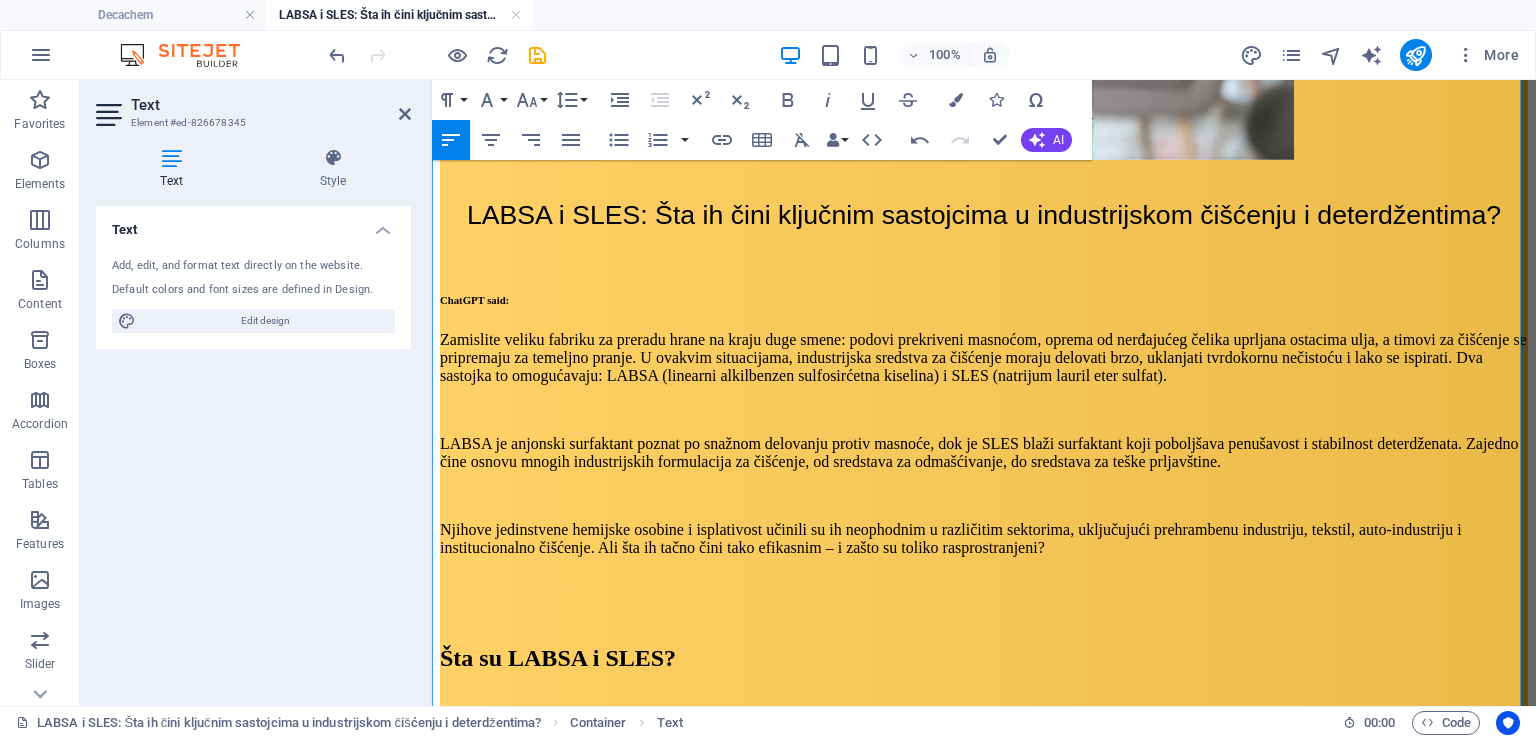 click on "Kako se proizvode?" at bounding box center [984, 971] 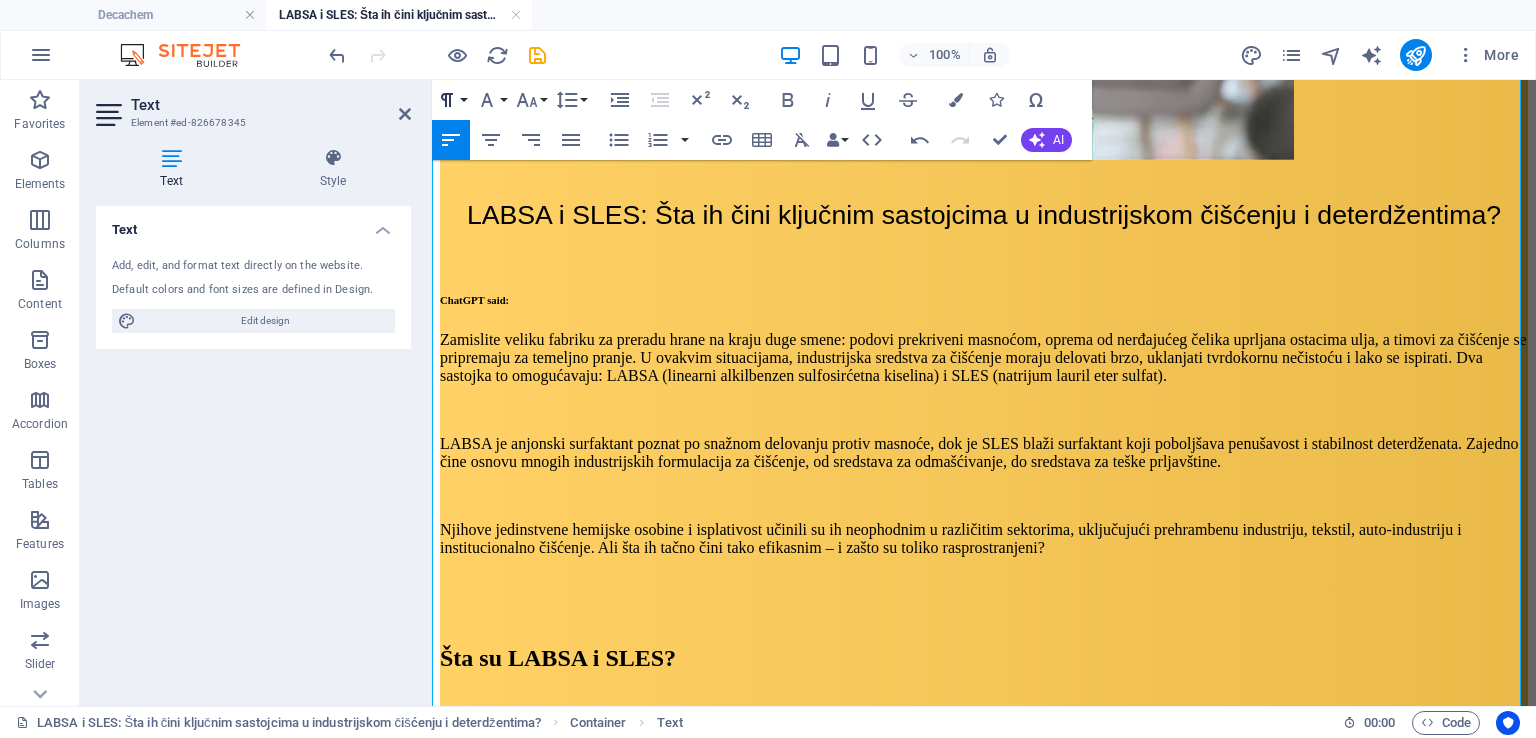 click on "Paragraph Format" at bounding box center [451, 100] 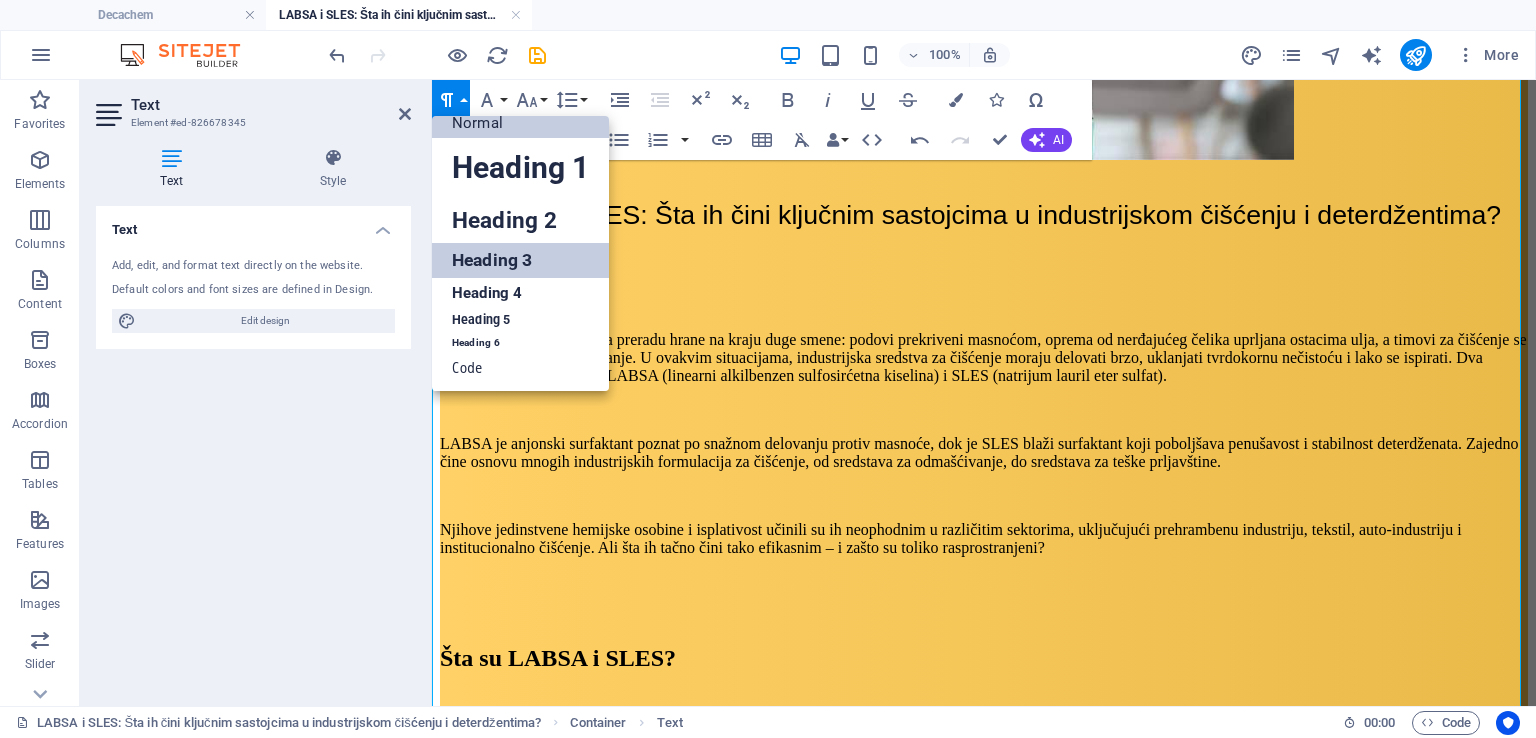 click on "Heading 3" at bounding box center (520, 260) 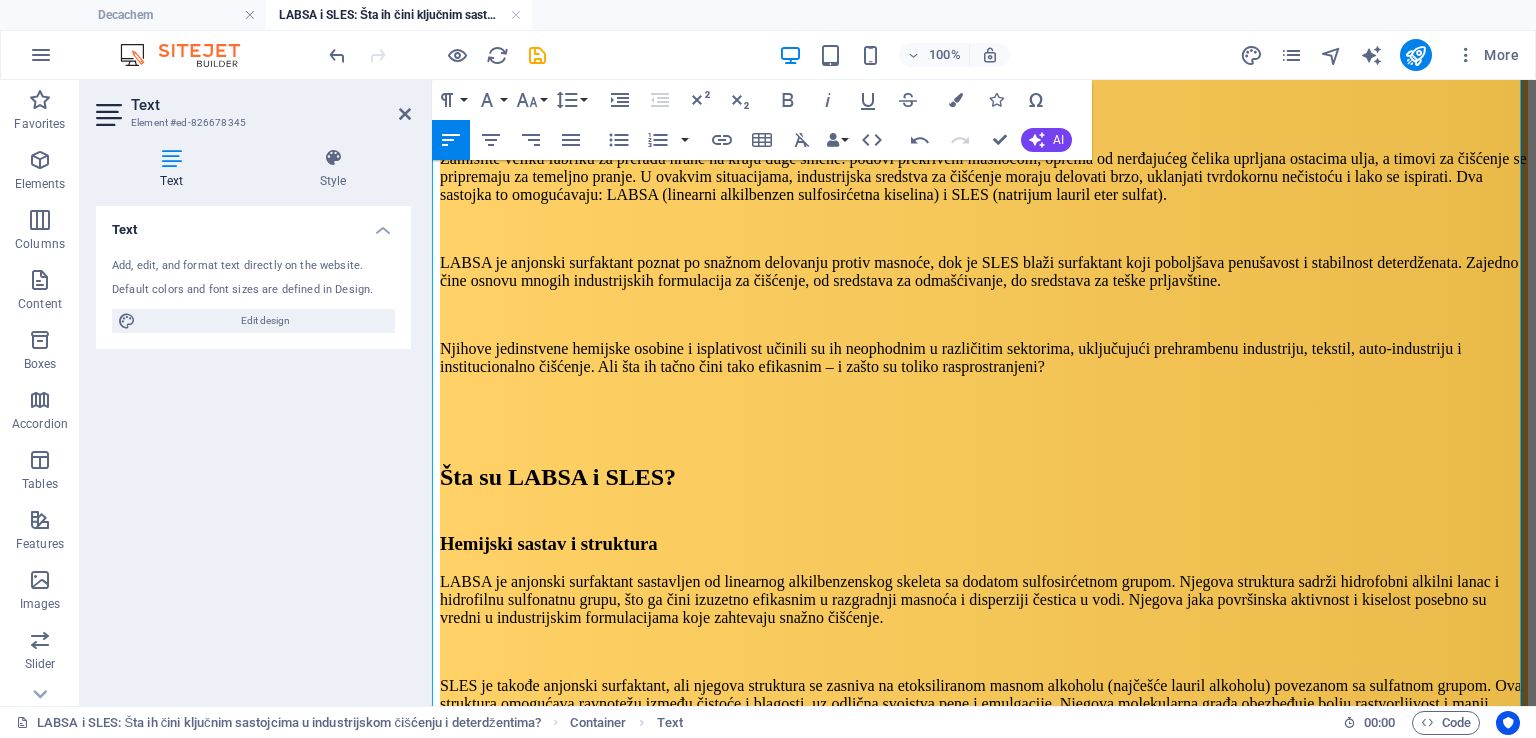 scroll, scrollTop: 716, scrollLeft: 0, axis: vertical 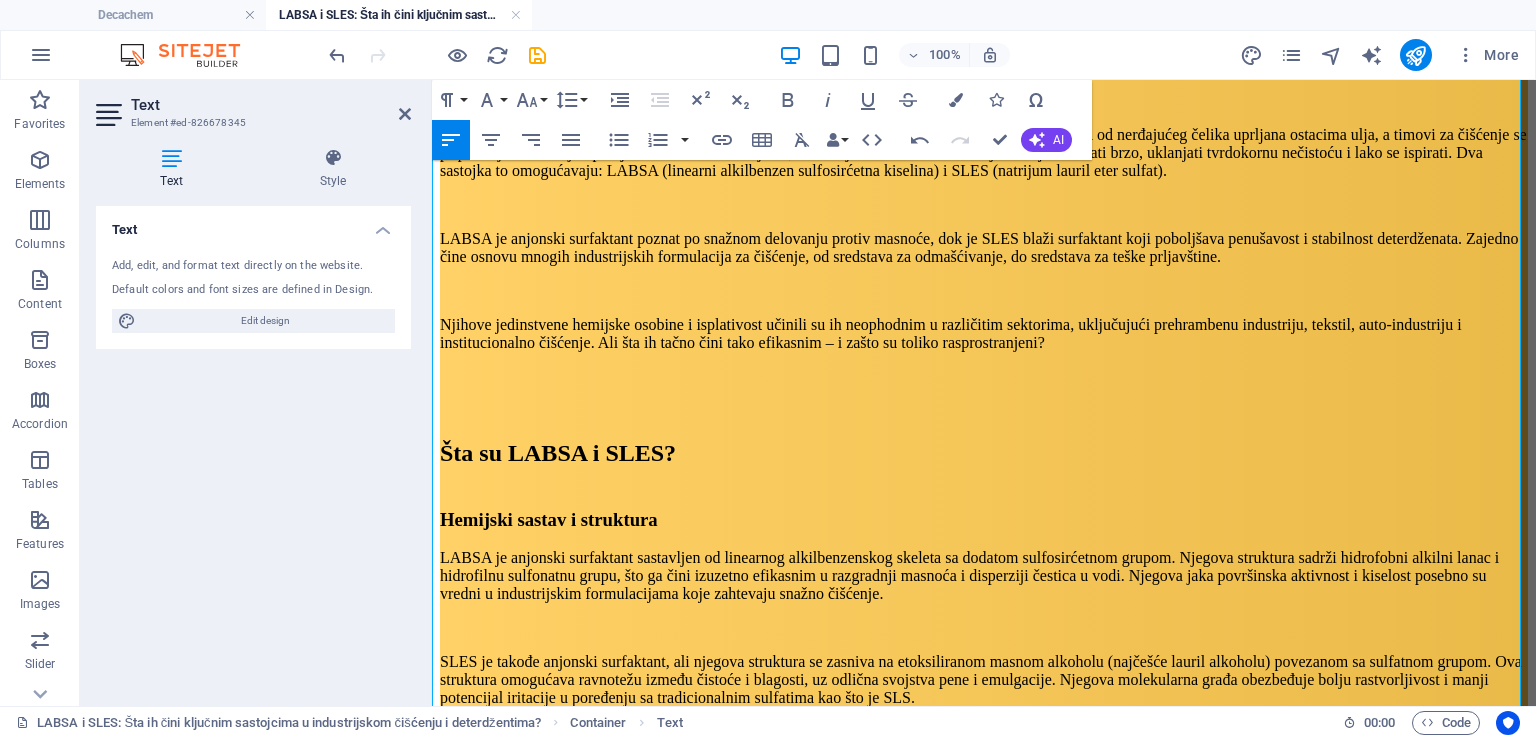 click on "Ključne funkcije u industrijskom čišćenju i deterdžentima" at bounding box center [984, 1050] 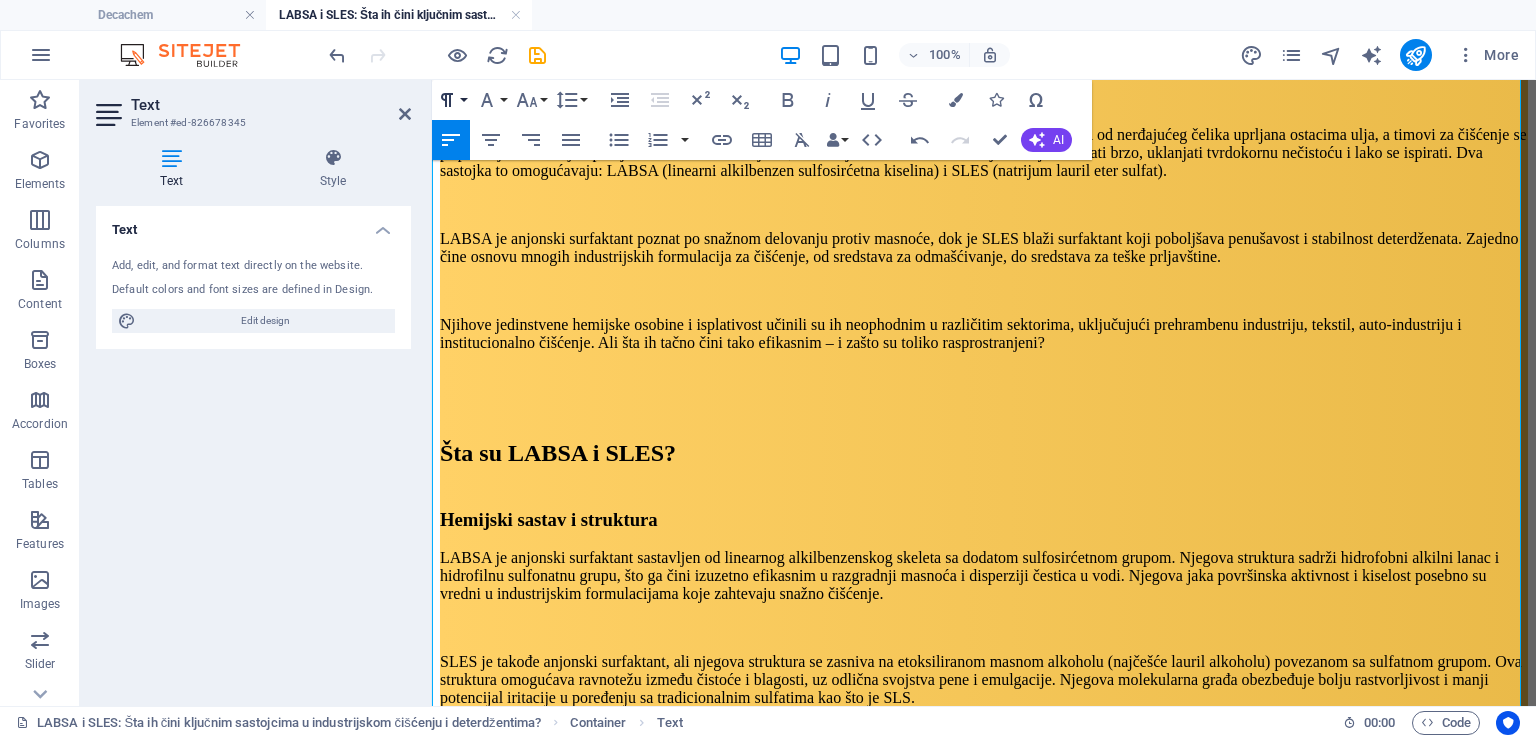 click on "Paragraph Format" at bounding box center (451, 100) 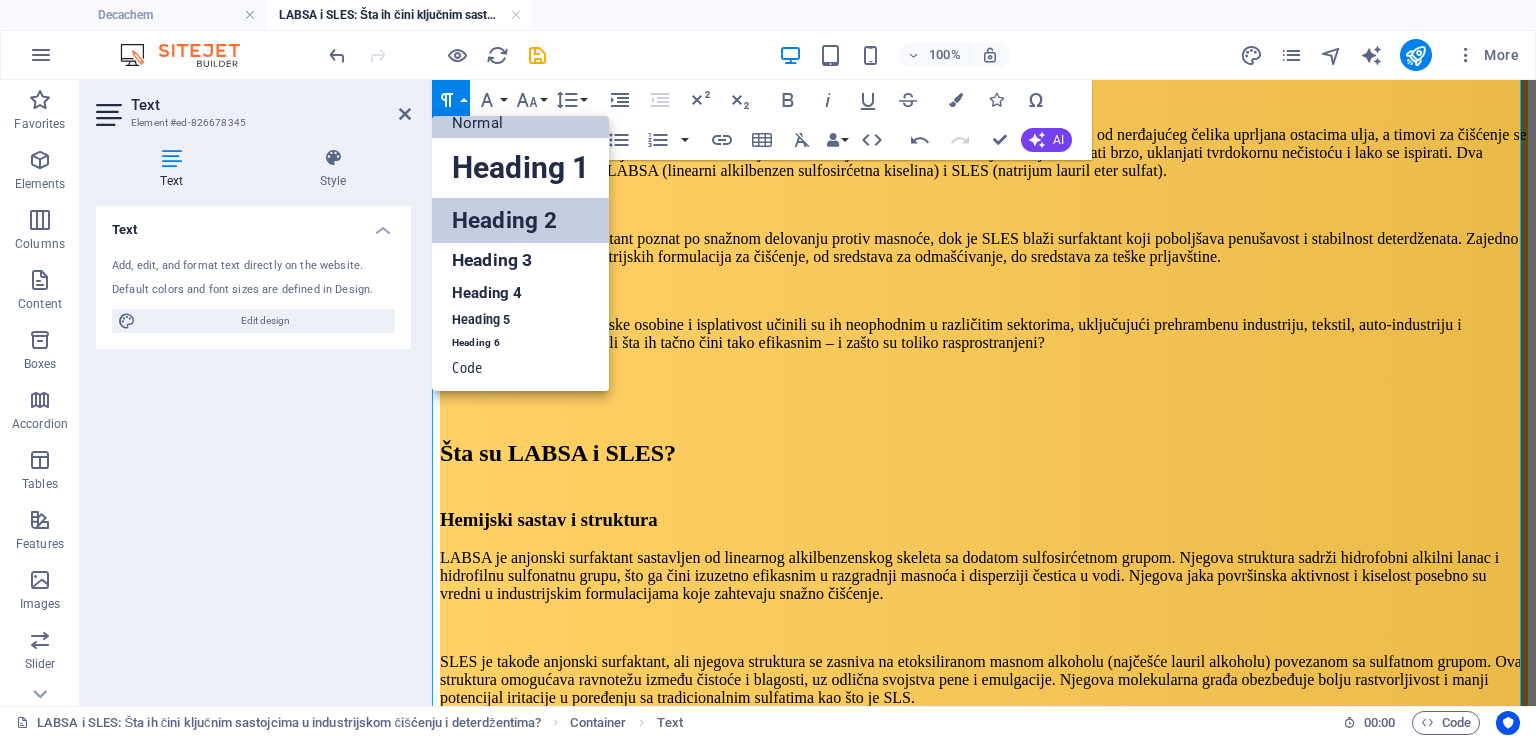 click on "Heading 2" at bounding box center (520, 220) 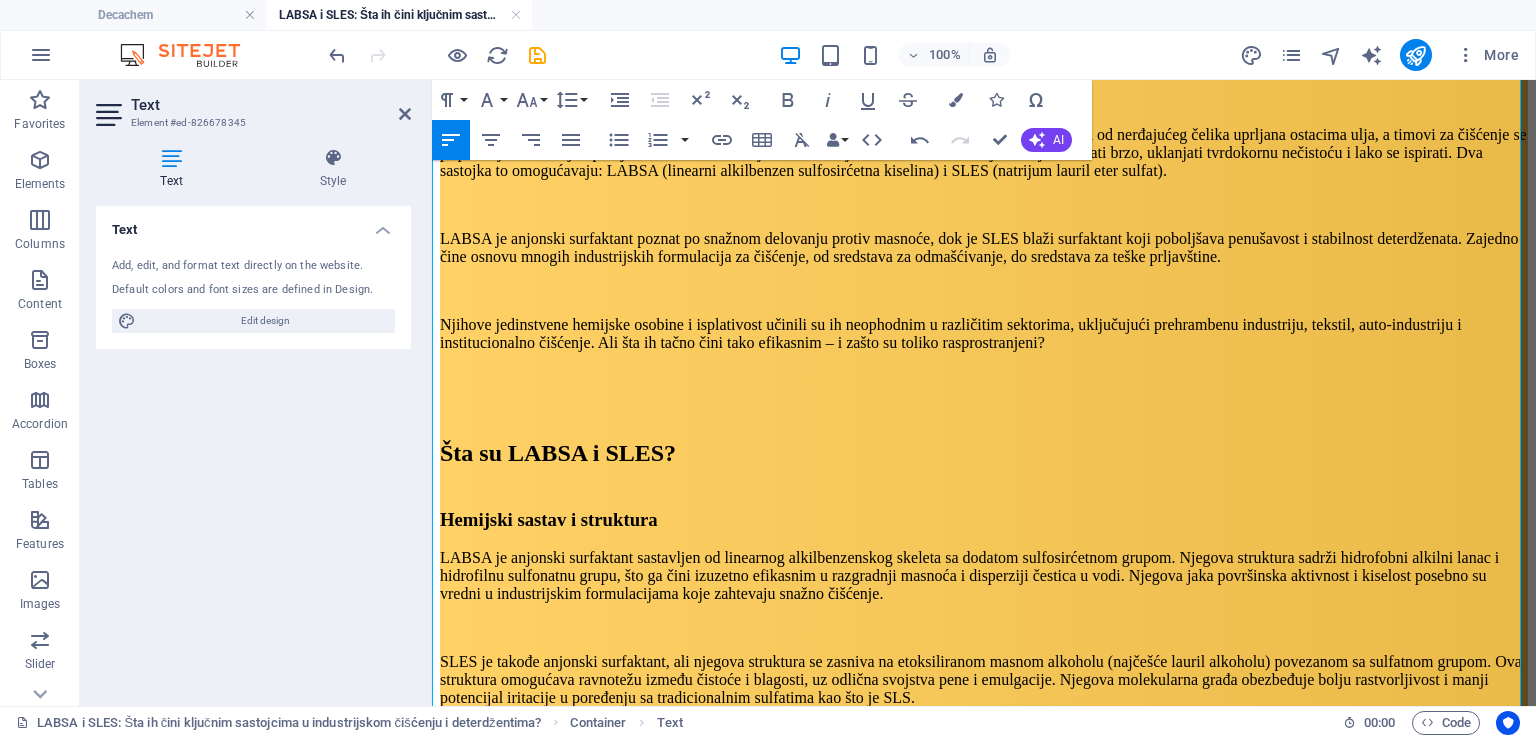 click on "Dejstvo surfaktanata – kako razlažu masnoću i prljavštinu" at bounding box center (984, 1135) 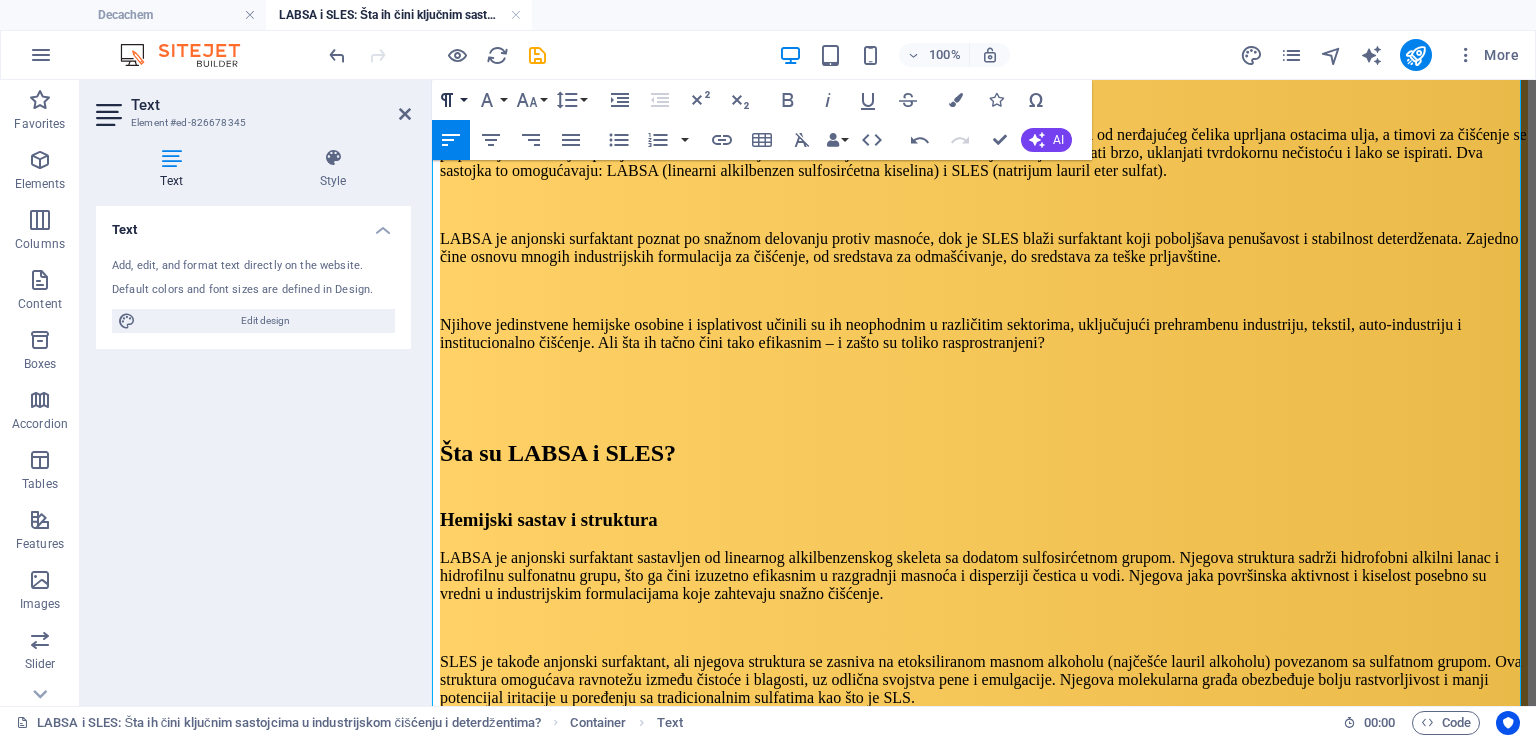 click 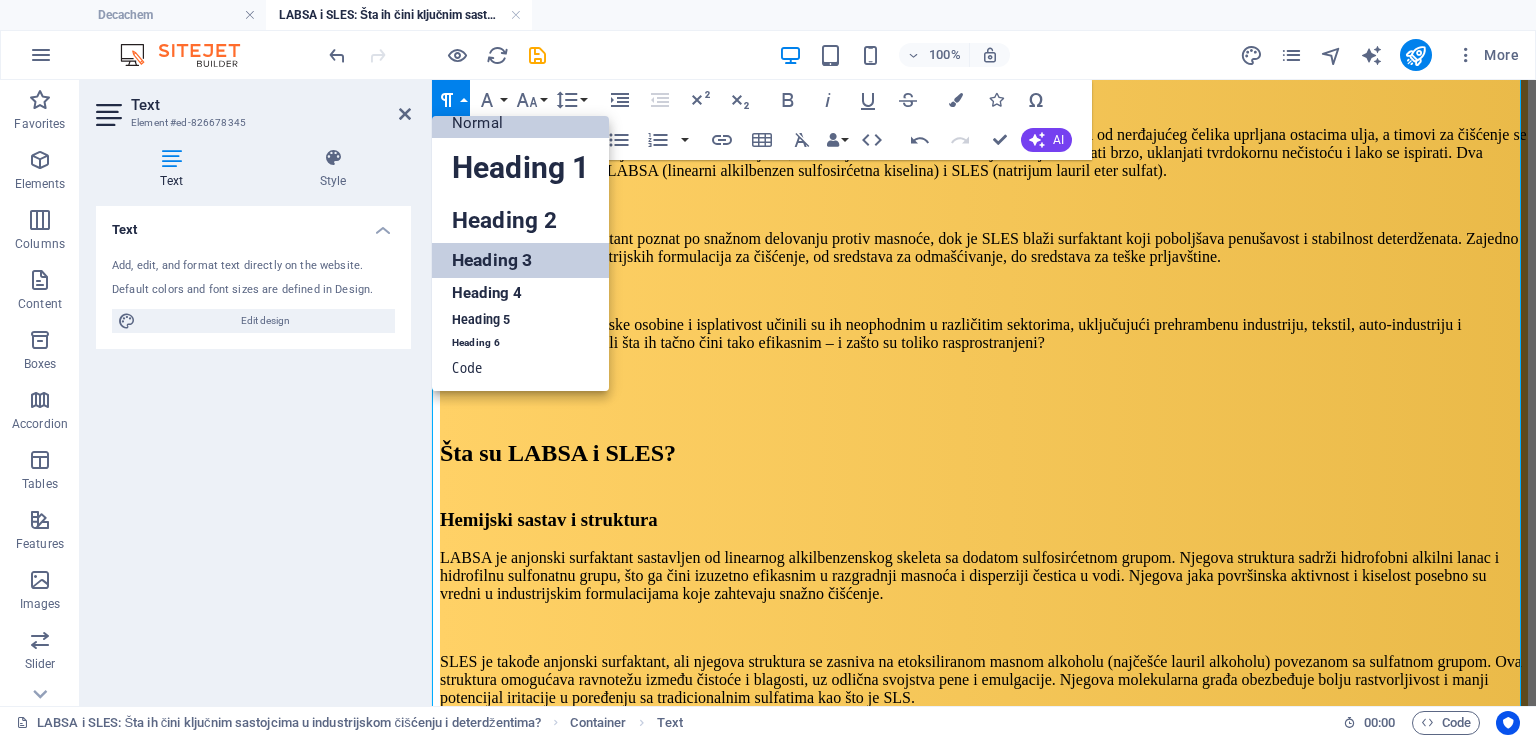 click on "Heading 3" at bounding box center (520, 260) 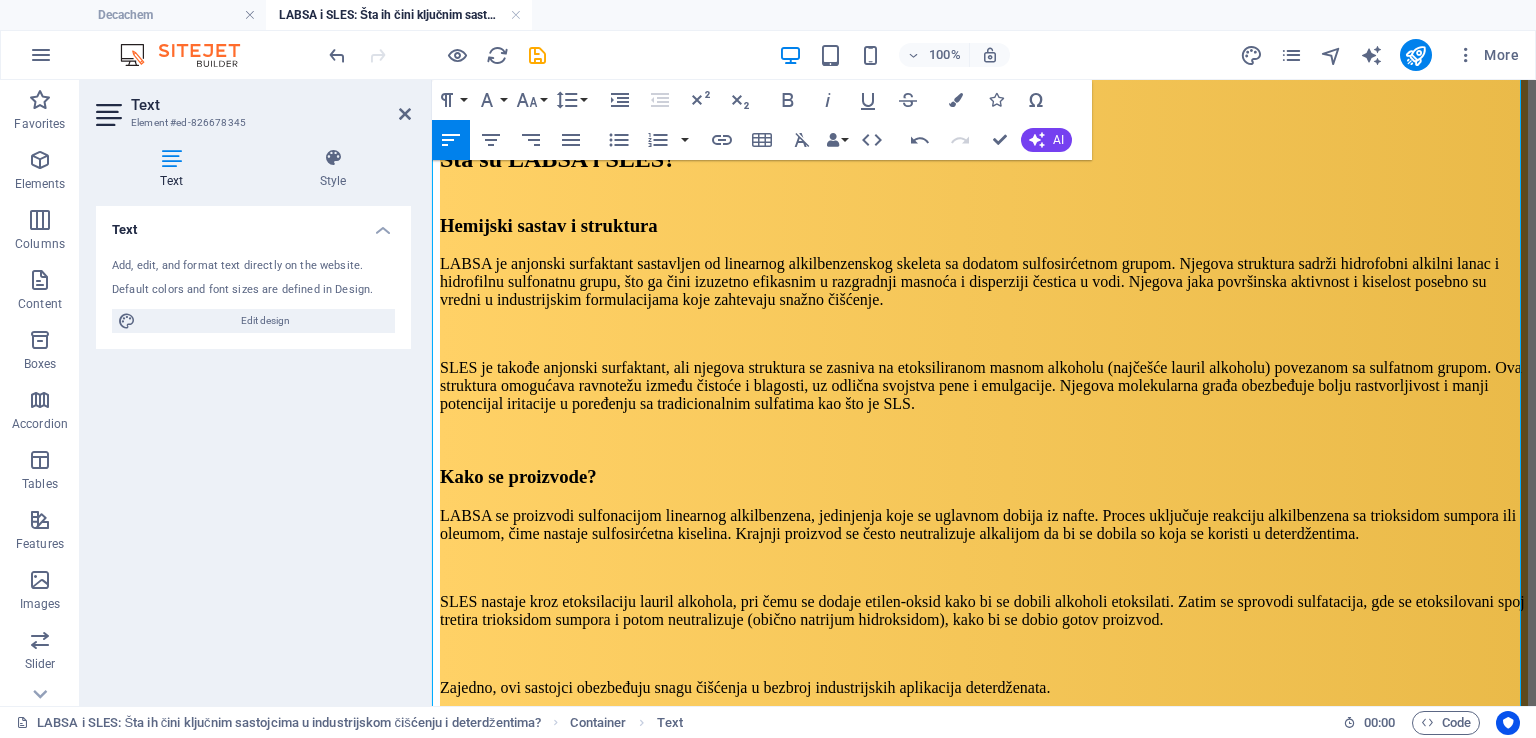 scroll, scrollTop: 1034, scrollLeft: 0, axis: vertical 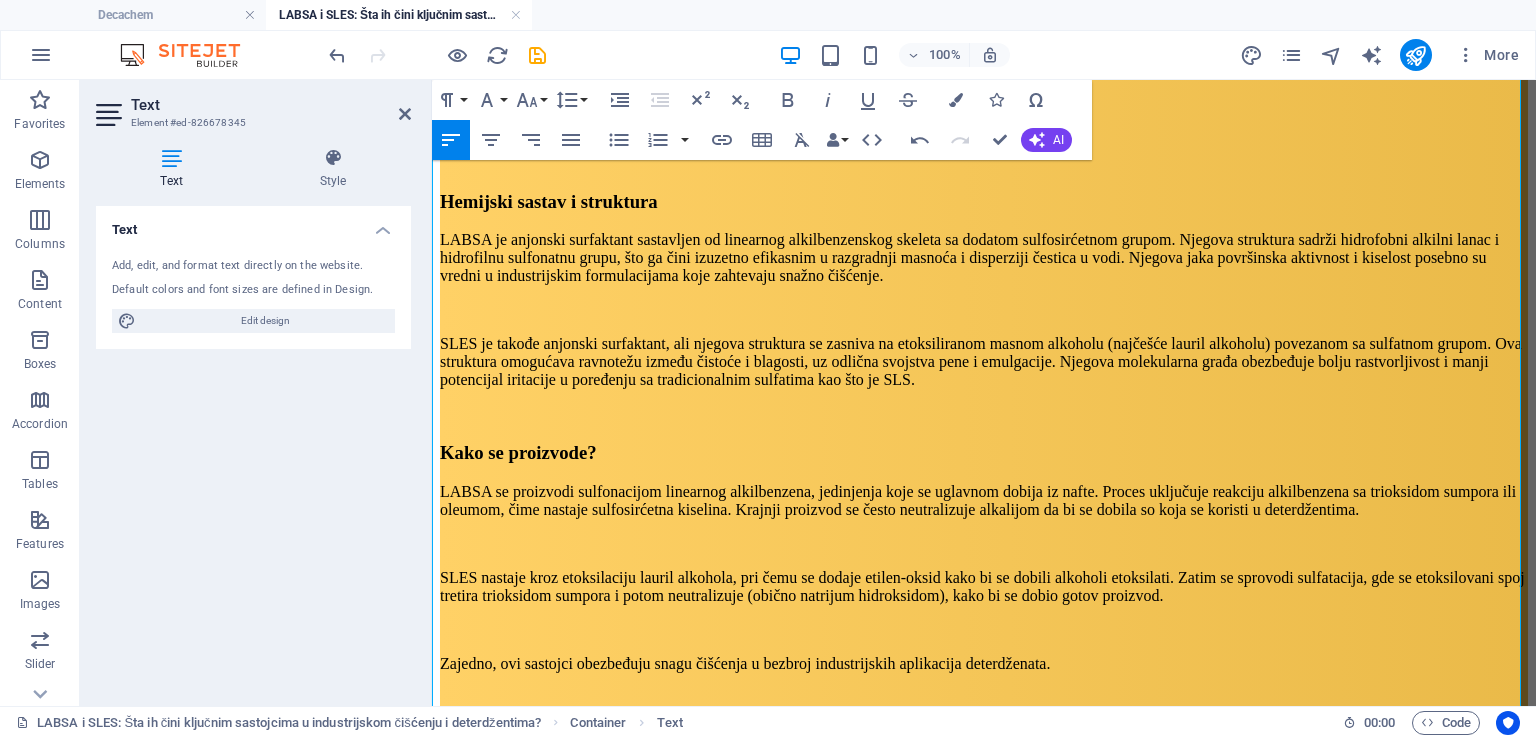 click on "Pena igra važnu ulogu u mnogim sredstvima za čišćenje, naročito u prehrambenoj industriji, tekstilu i institucionalnoj higijeni. Iako sama pena ne čisti direktno, ona produžava vreme kontakta, ravnomerno raspoređuje surfaktant i služi kao vizuelni pokazatelj pokrivenosti površine. Takođe pomaže u suspenziji nečistoća i smanjuje mehaničko habanje površina." at bounding box center [984, 1120] 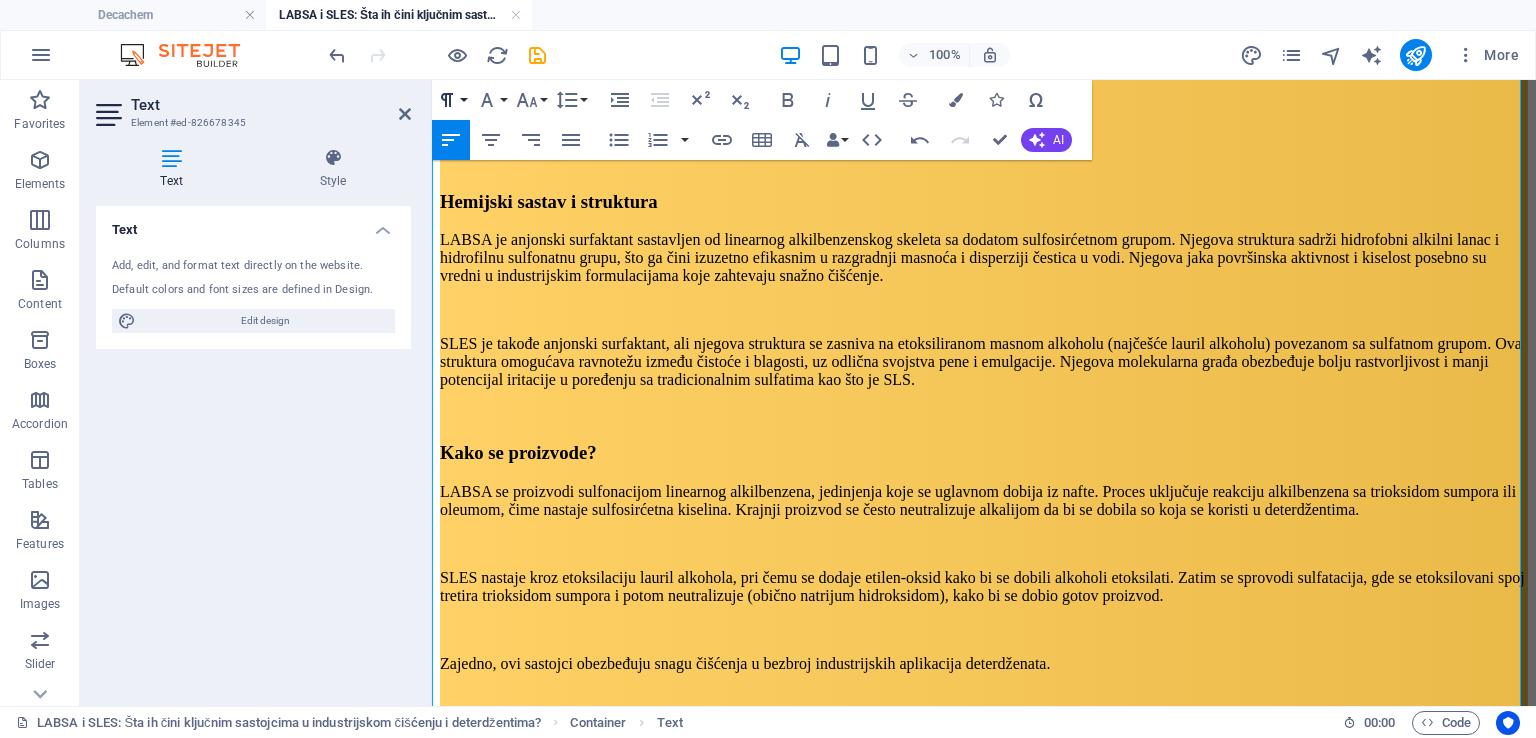 click on "Paragraph Format" at bounding box center (451, 100) 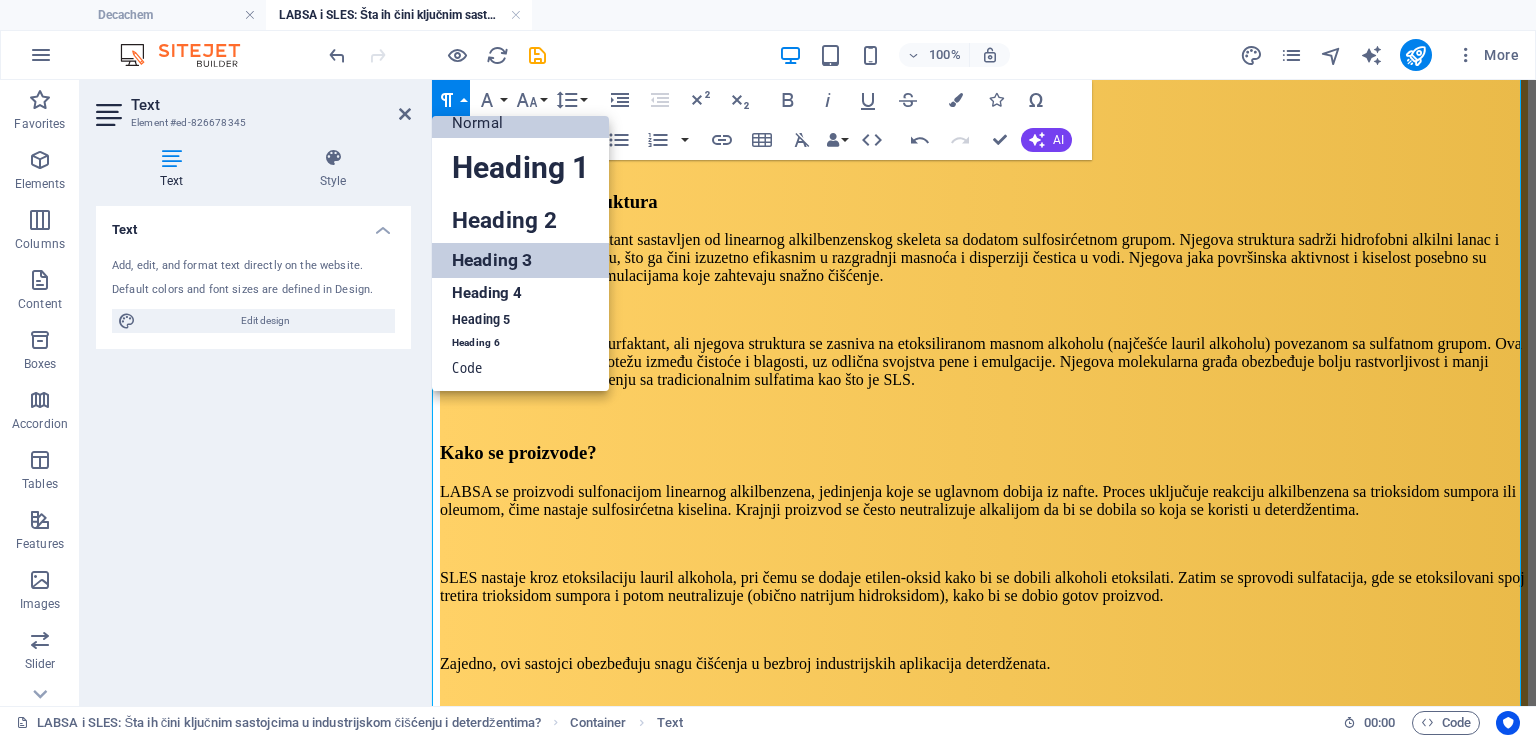click on "Heading 3" at bounding box center (520, 260) 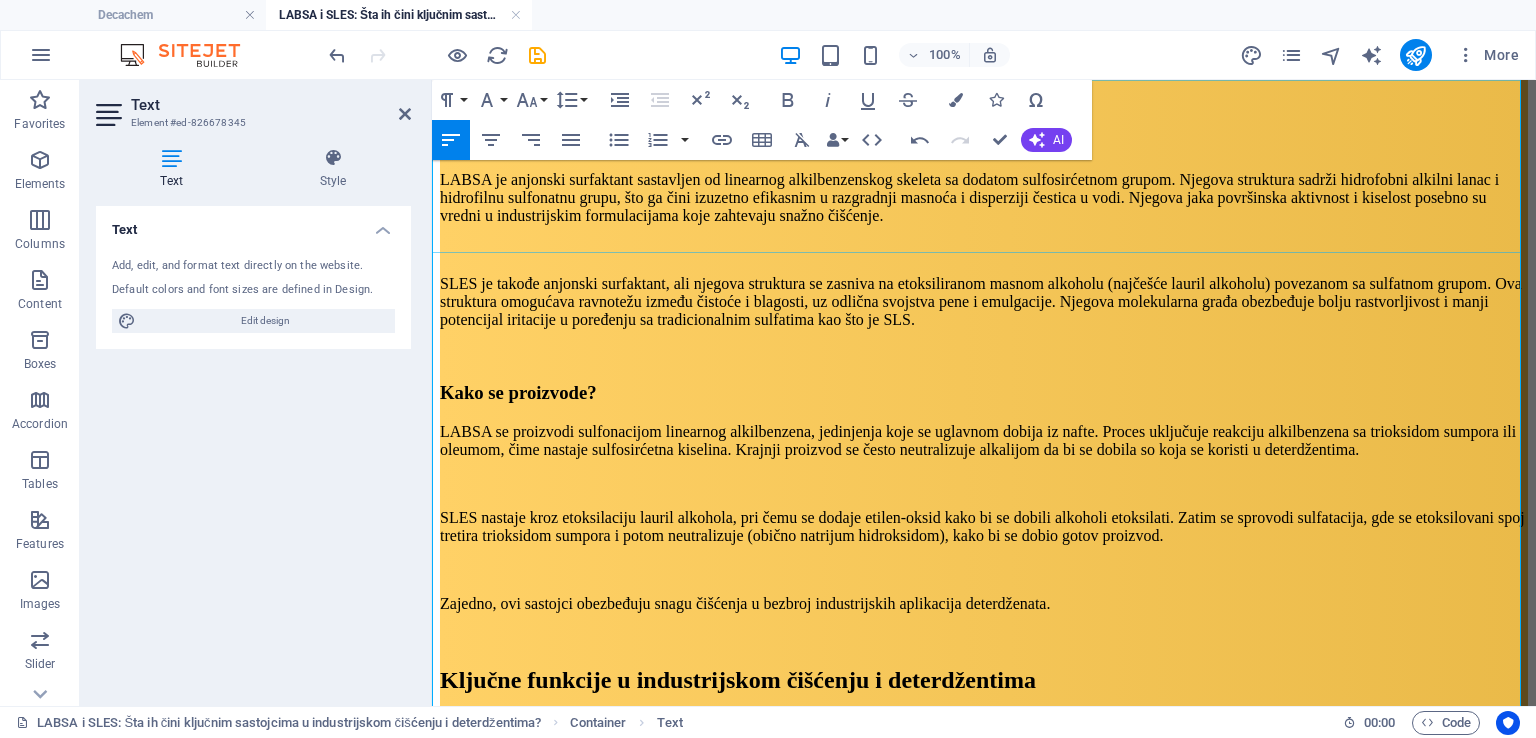 scroll, scrollTop: 1118, scrollLeft: 0, axis: vertical 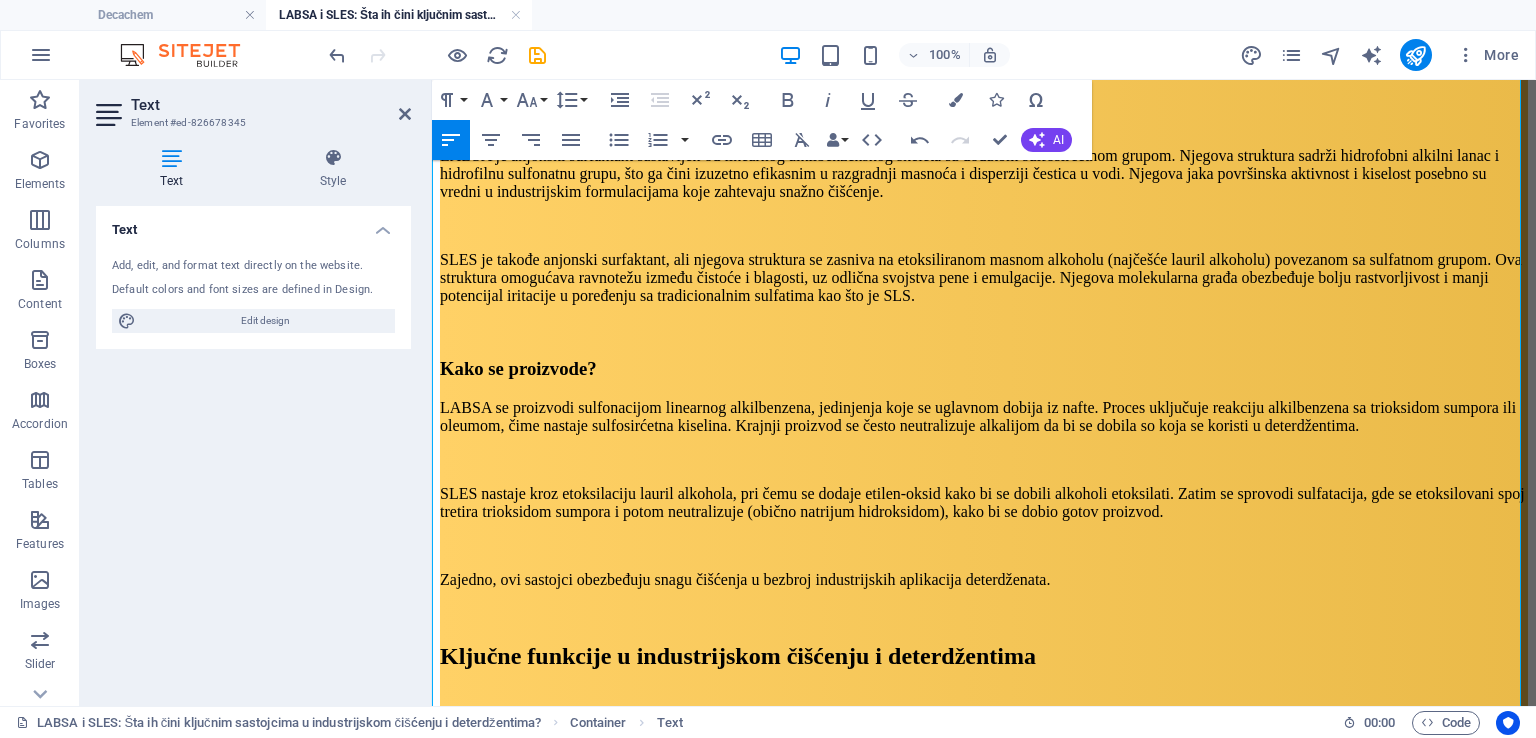 click on "SLES se posebno ceni zbog bogate i stabilne pene, kao i odličnih svojstava kvašenja. Brzo se širi po površini i stvara dugotrajnu penu, čak i u prisustvu tvrde vode. Zbog toga je idealan za proizvode poput penušavih odmašćivača i industrijskih sredstava sa visokom penušavošću." at bounding box center [984, 1140] 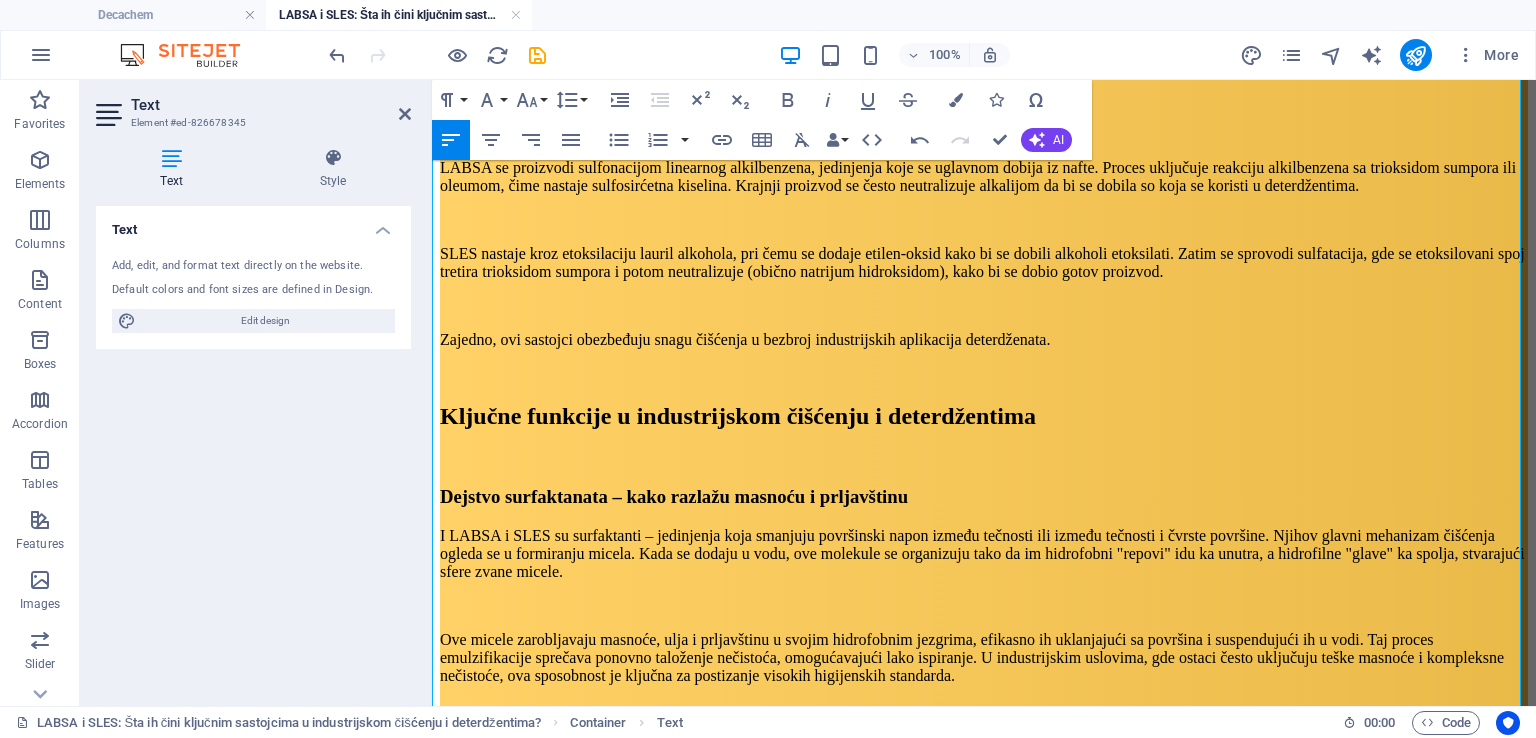 scroll, scrollTop: 1382, scrollLeft: 0, axis: vertical 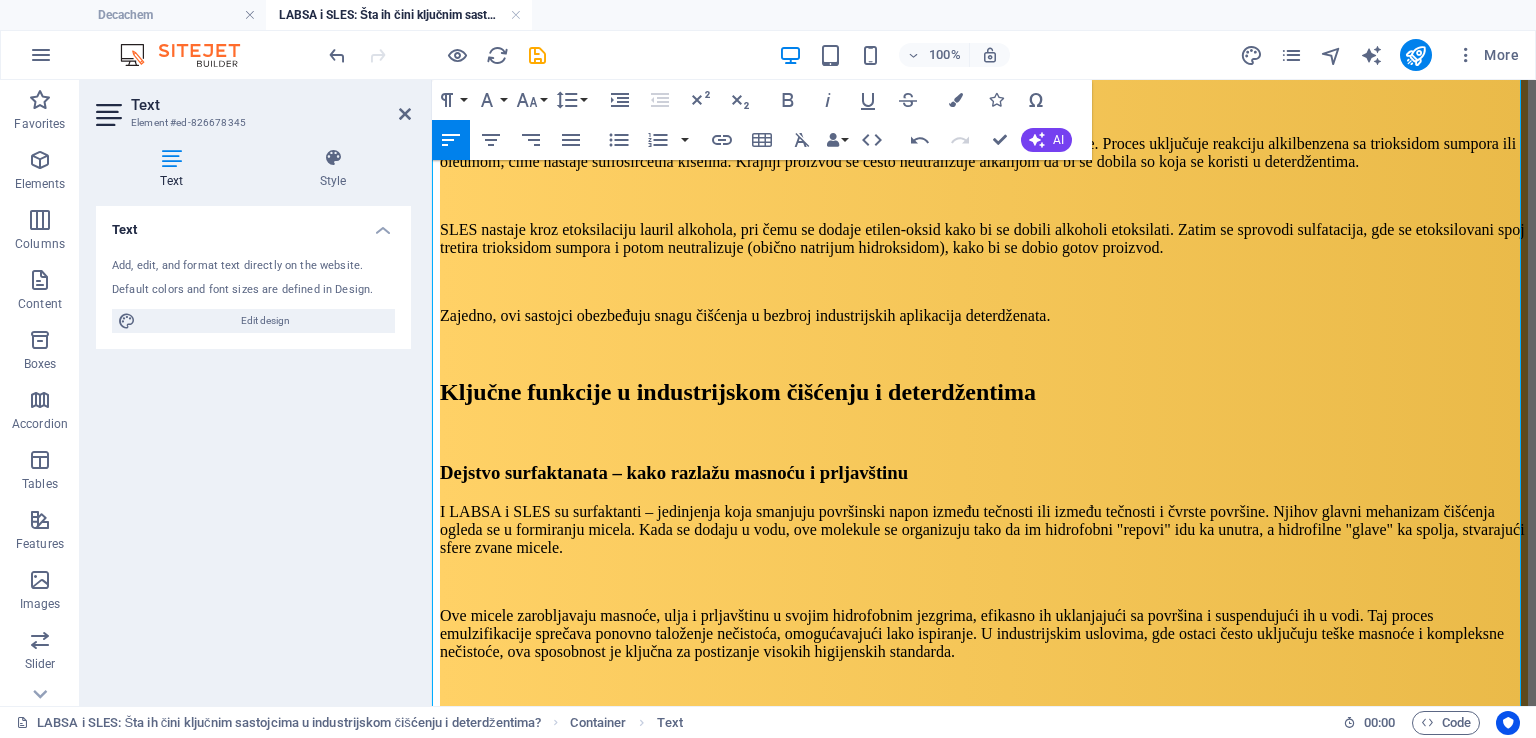 click on "Uporedna analiza – LABSA vs SLES" at bounding box center [984, 1057] 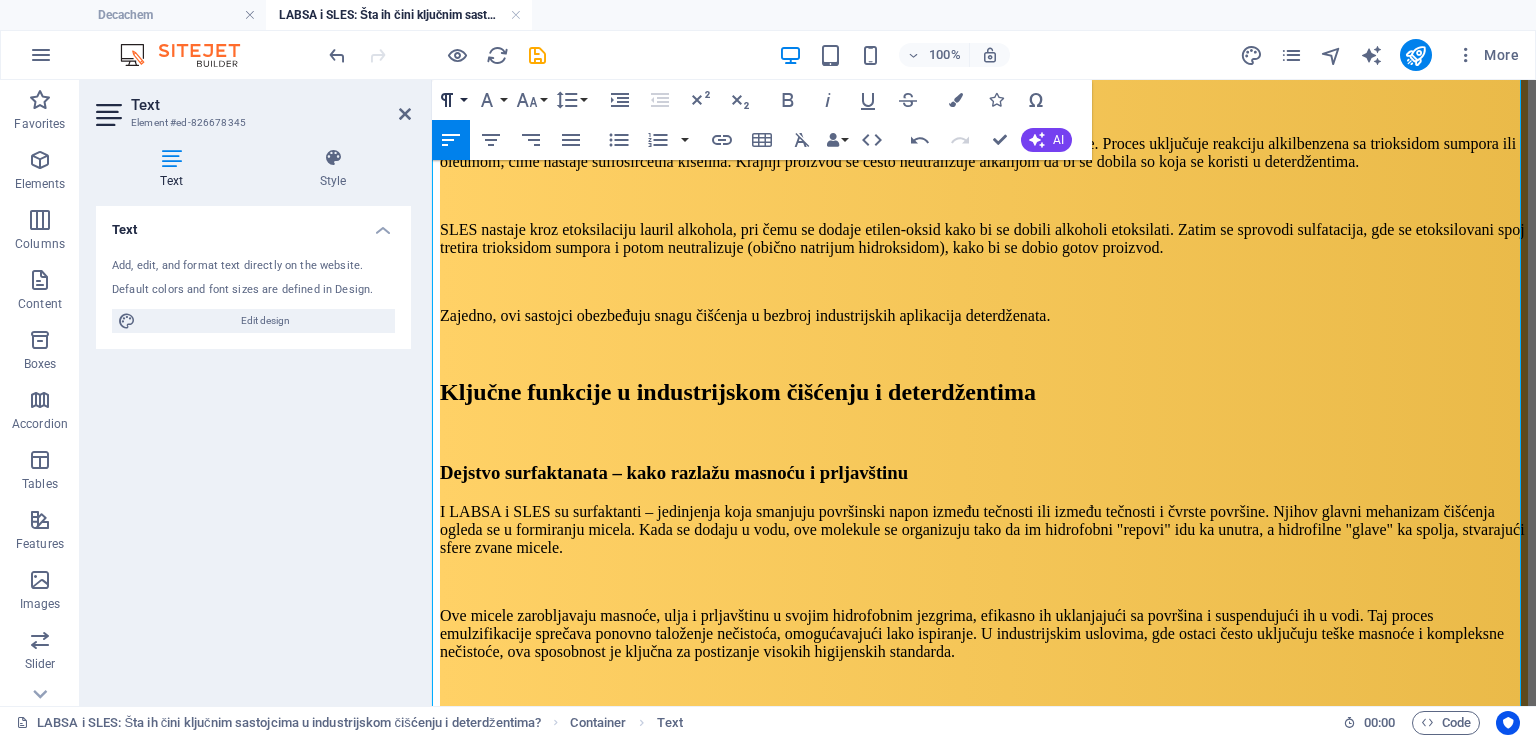 click on "Paragraph Format" at bounding box center (451, 100) 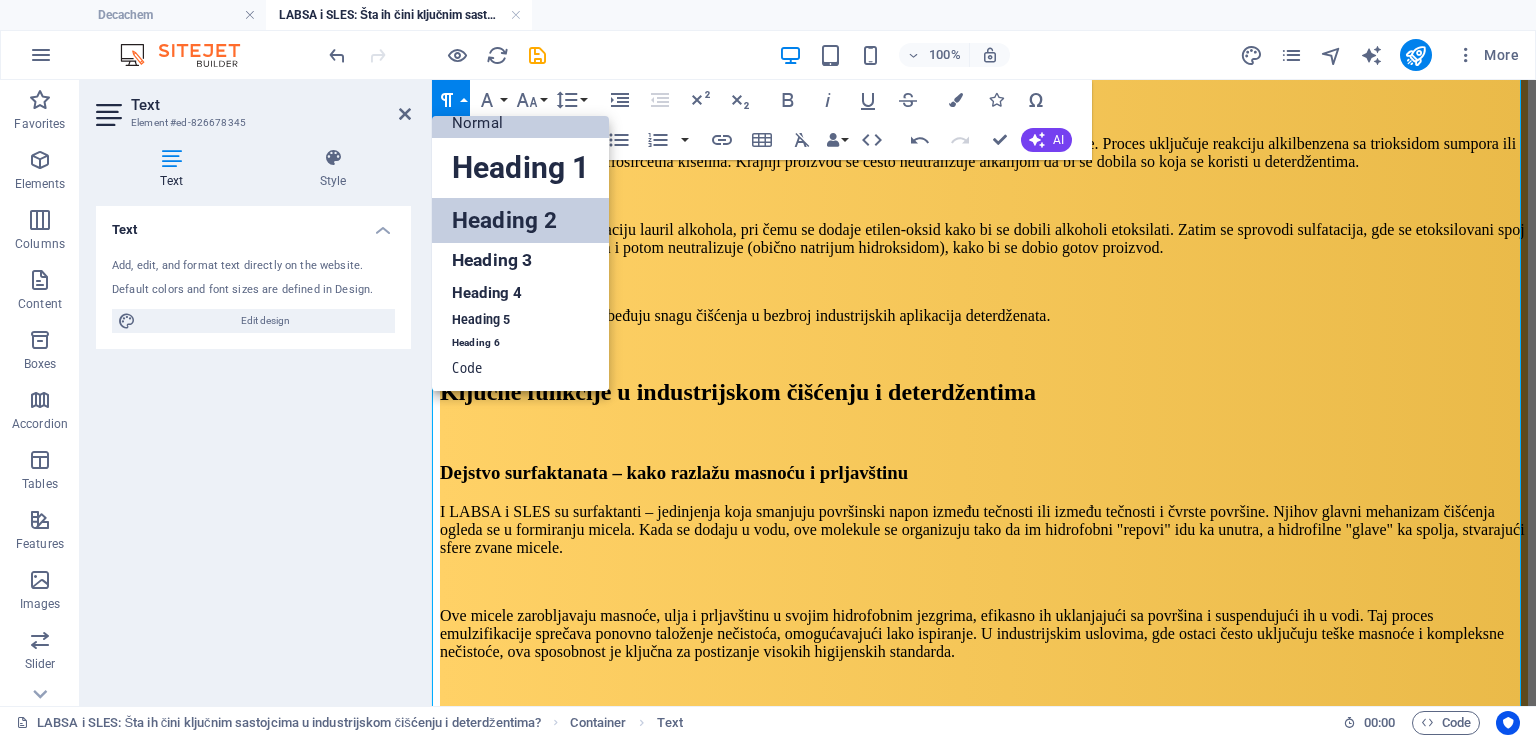 click on "Heading 2" at bounding box center (520, 220) 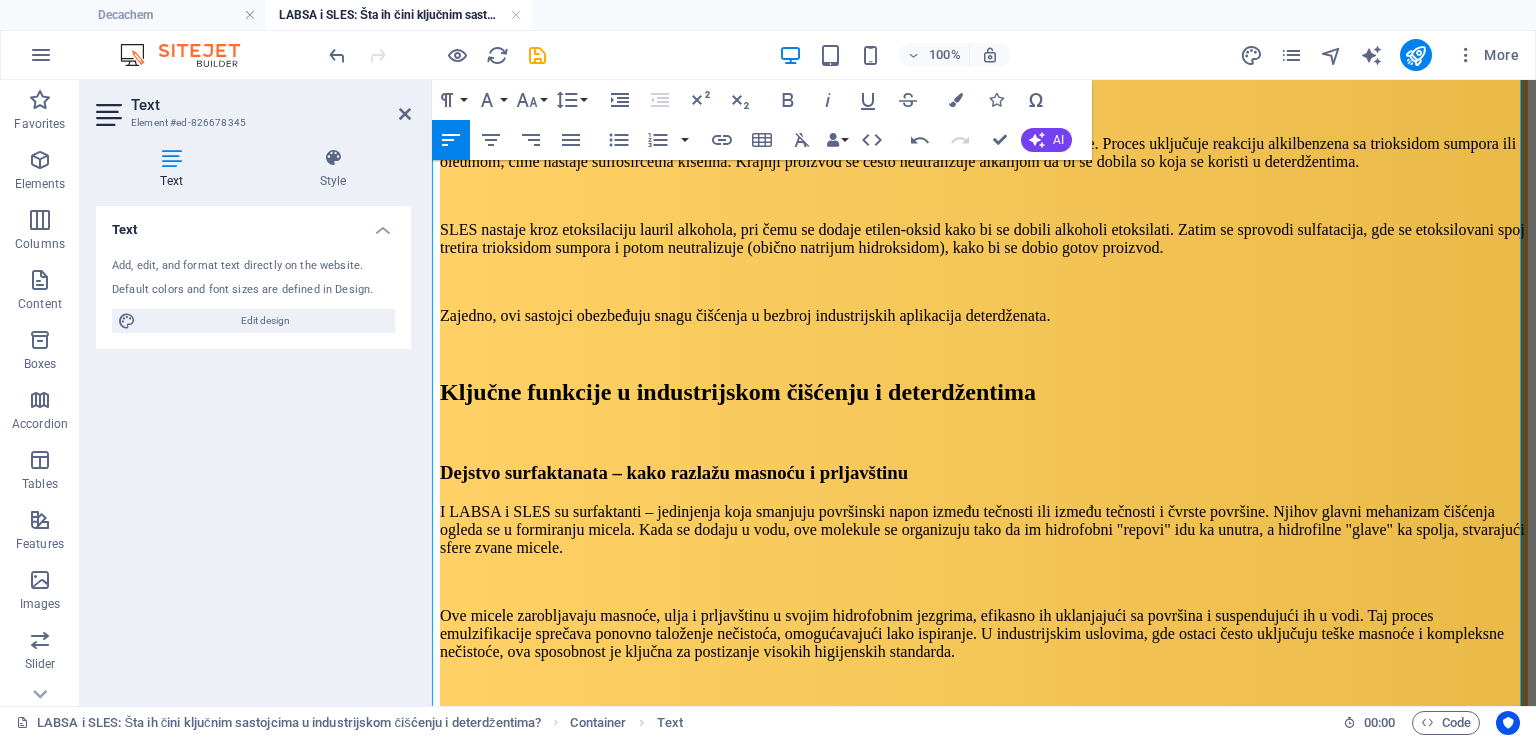 click on "Efikasnost i performanse u industrijskoj primeni" at bounding box center (984, 1108) 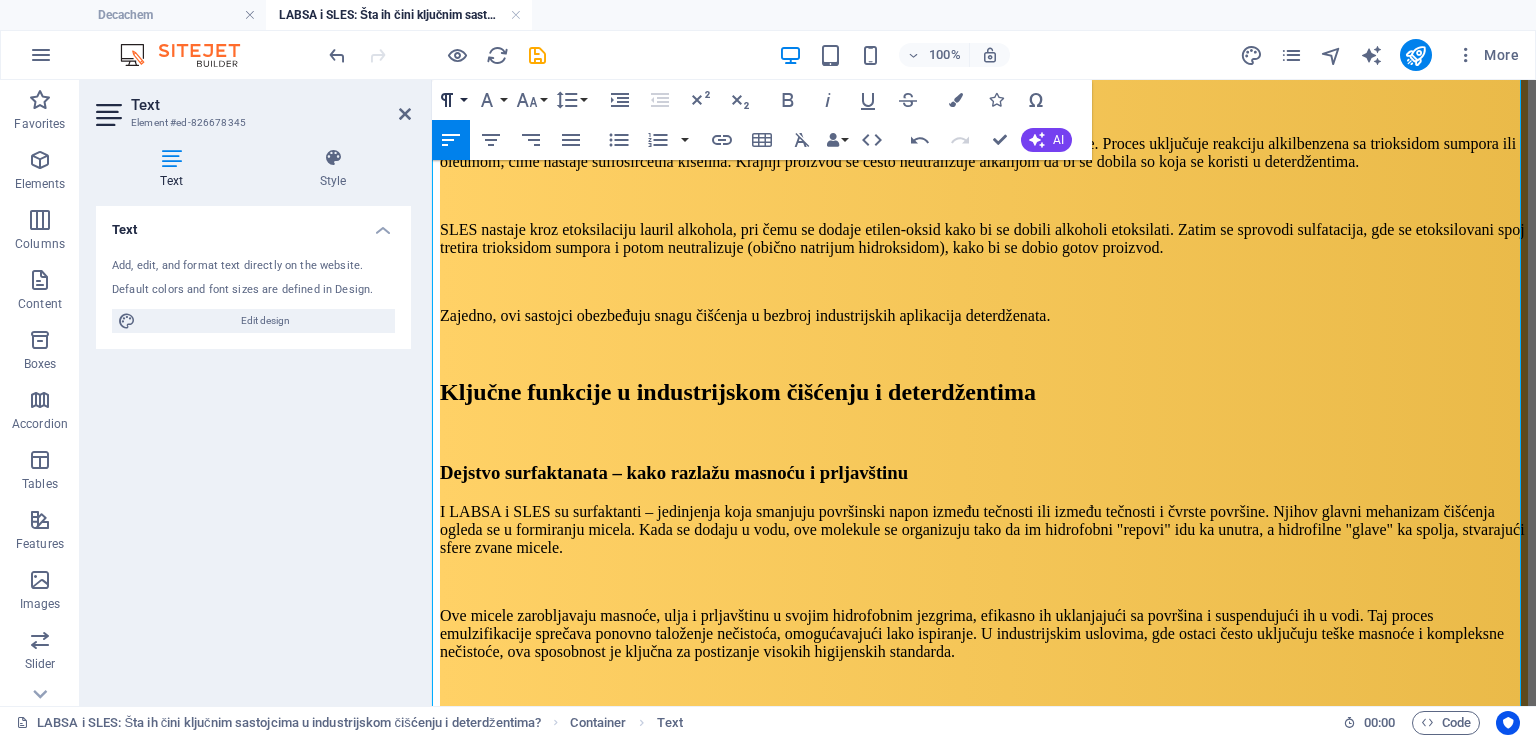 click on "Paragraph Format" at bounding box center [451, 100] 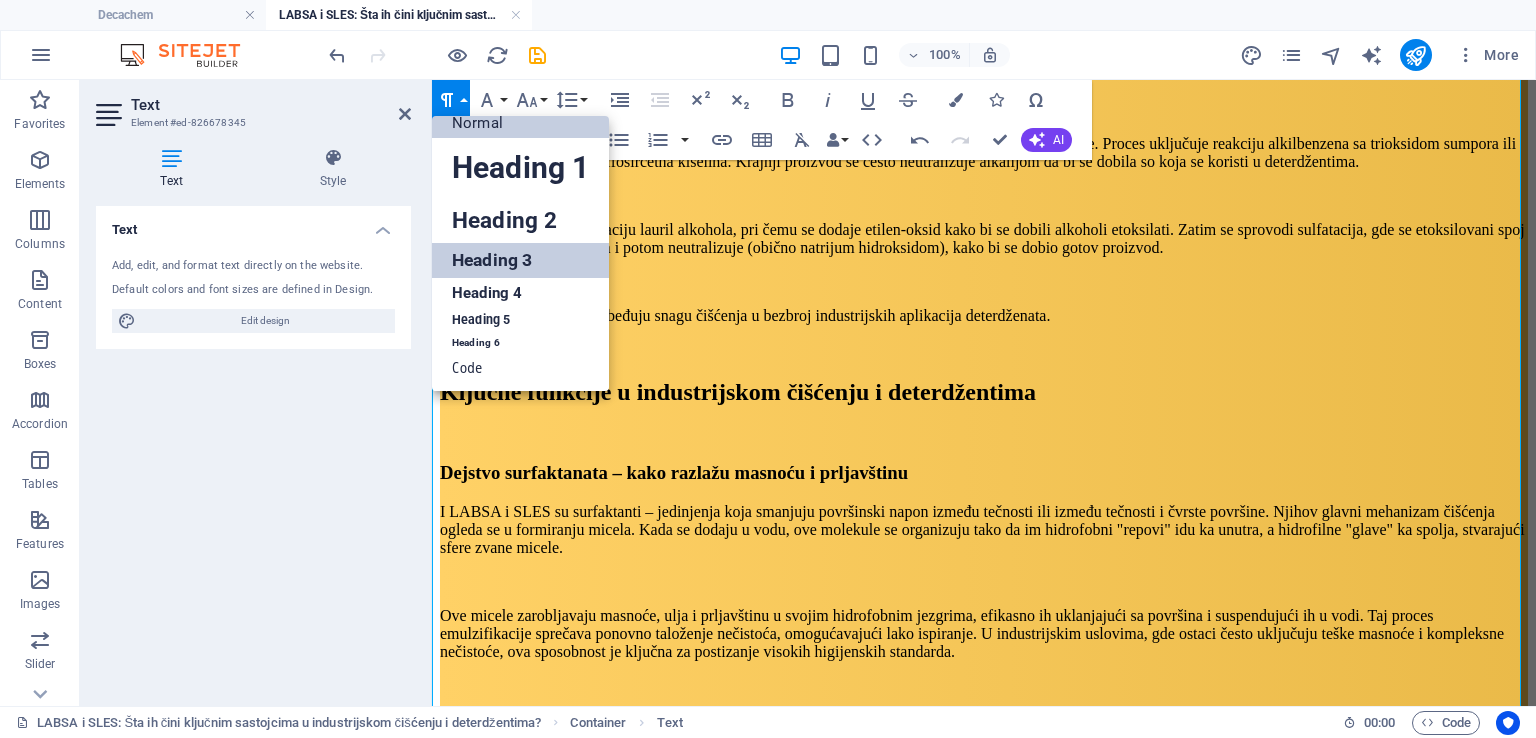 click on "Heading 3" at bounding box center (520, 260) 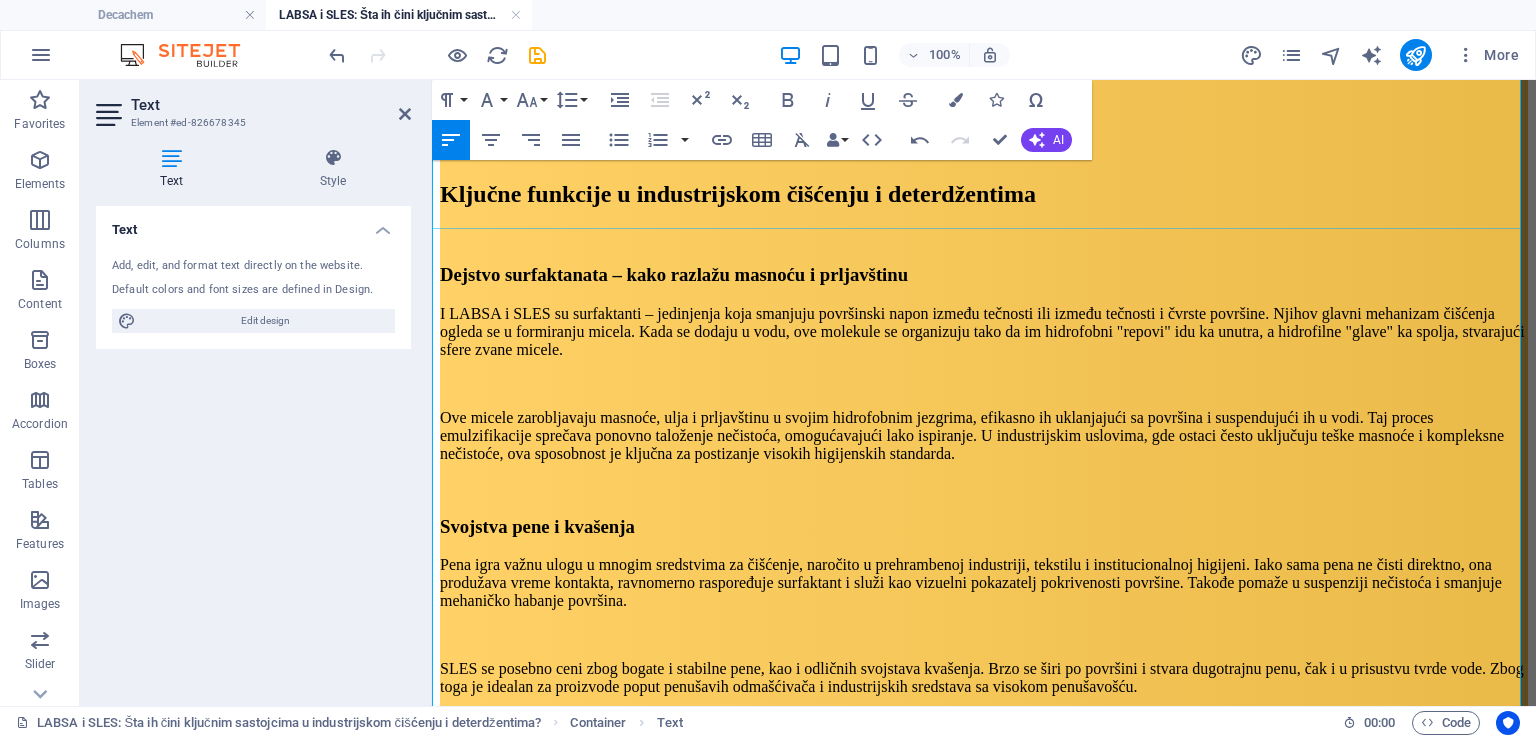 scroll, scrollTop: 1604, scrollLeft: 0, axis: vertical 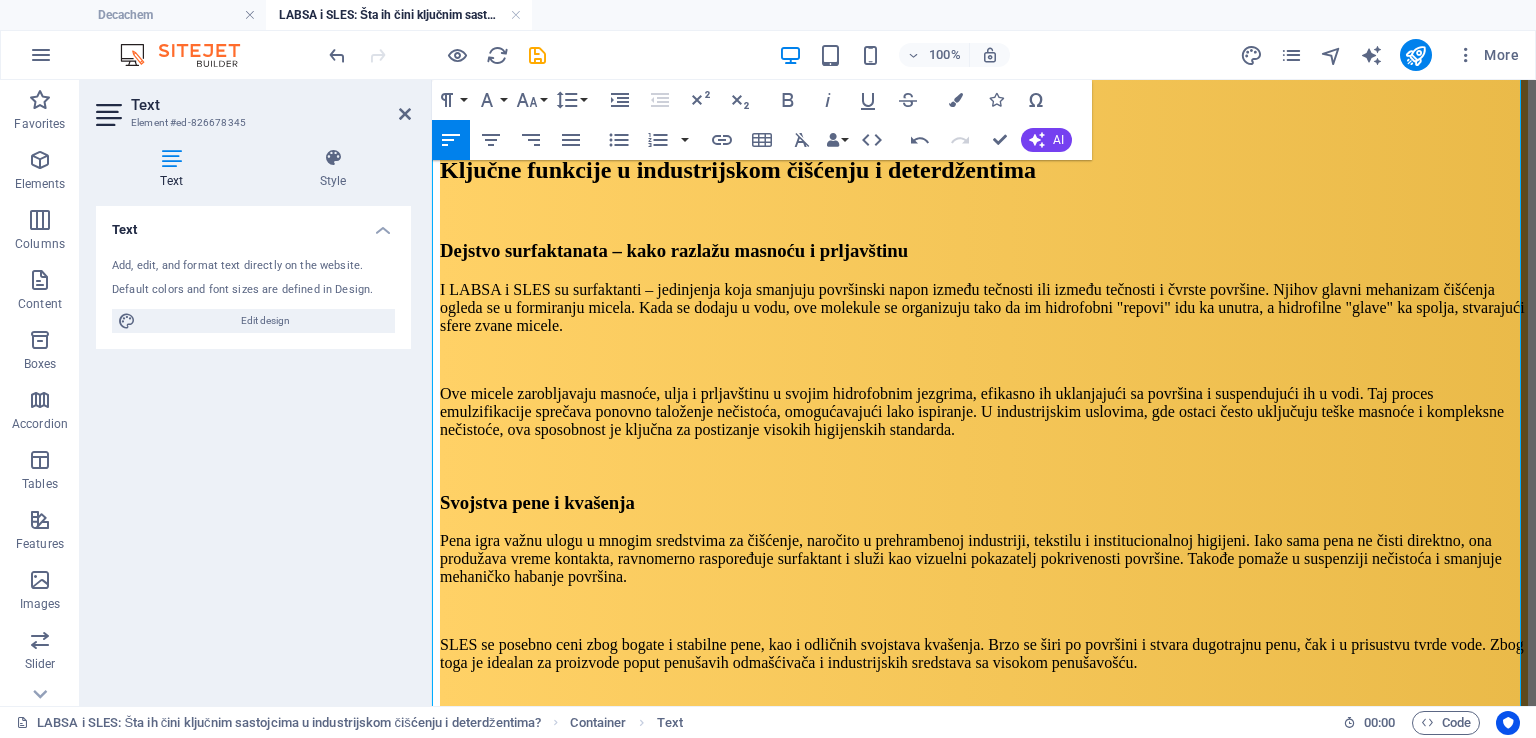 click on "Kompatibilnost sa drugim sastojcima u formulaciji" at bounding box center [984, 1240] 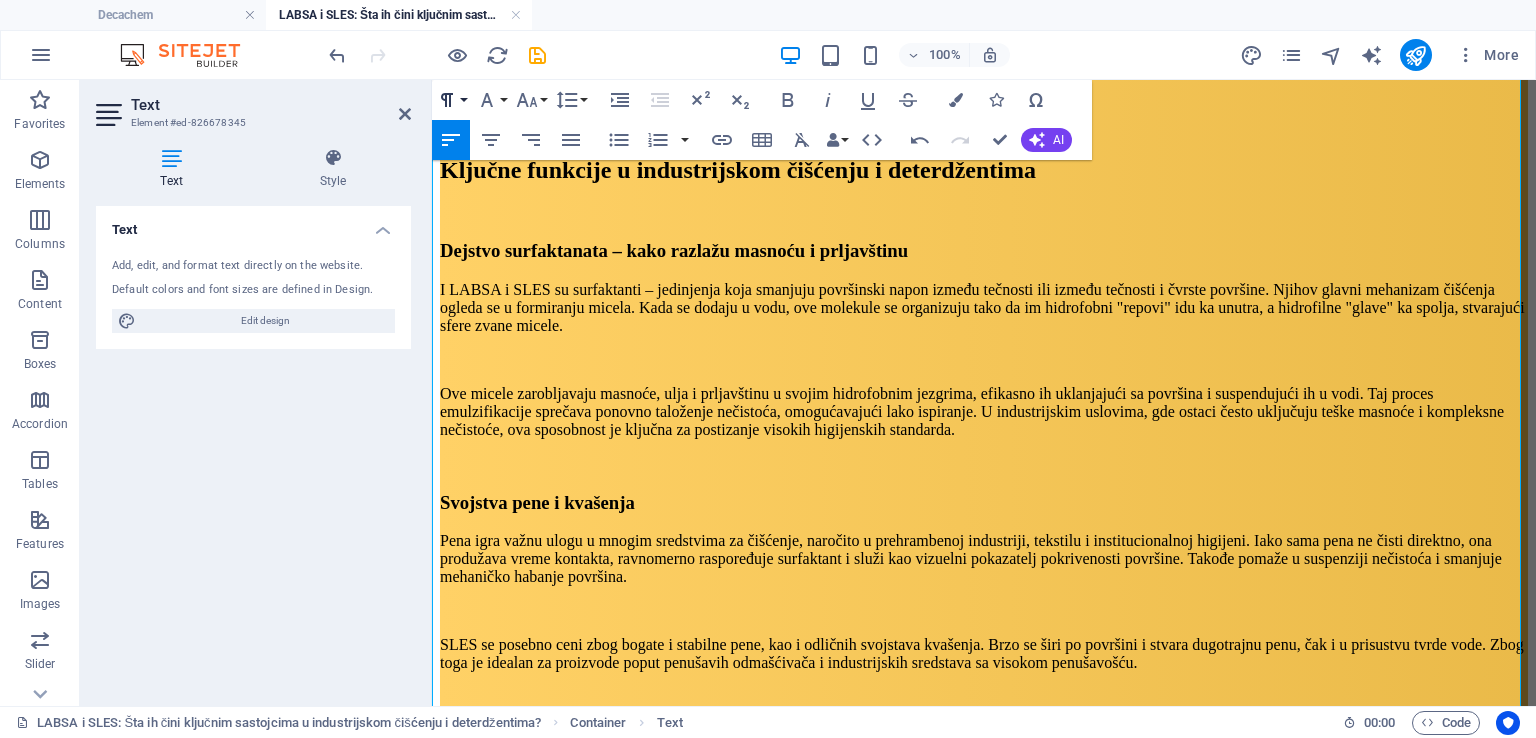 click 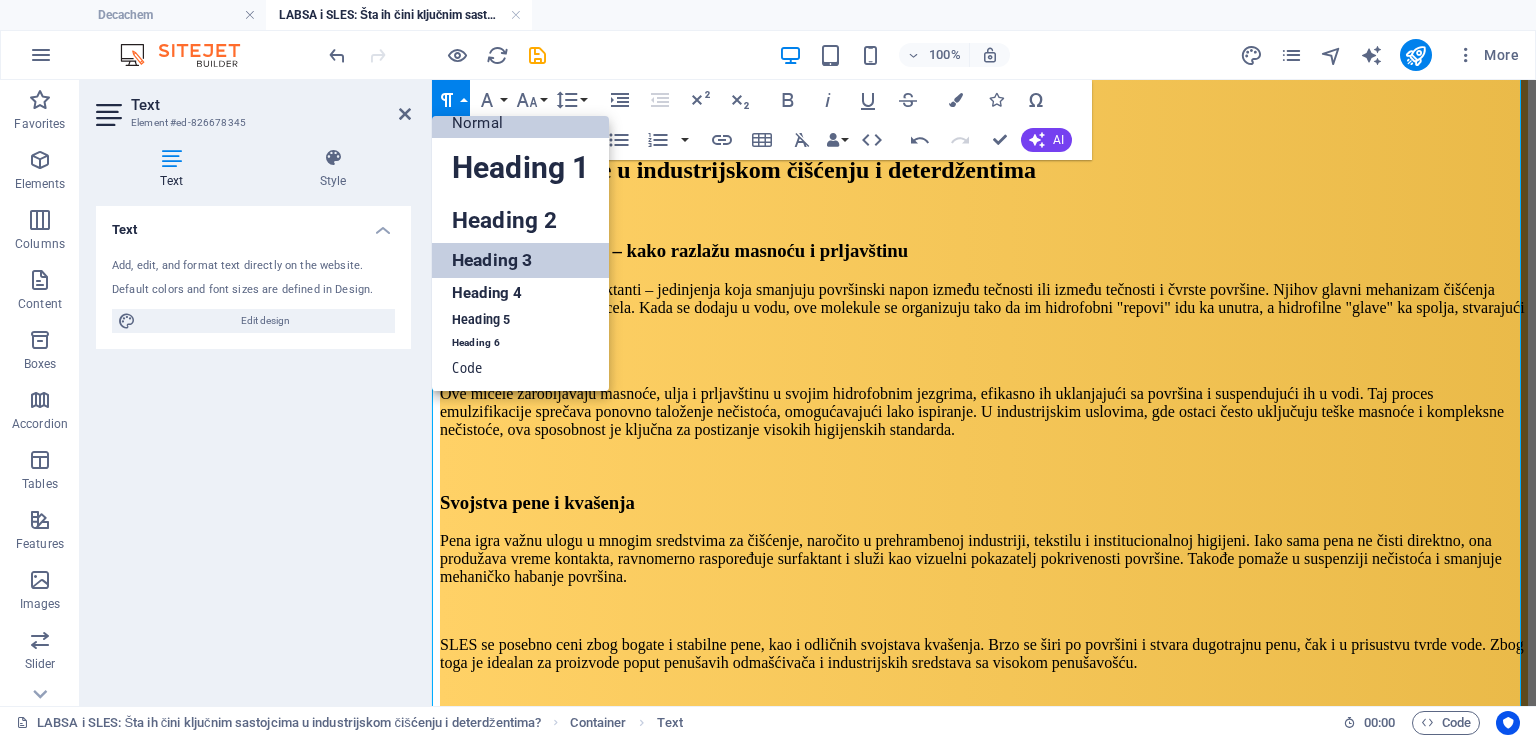 click on "Heading 3" at bounding box center (520, 260) 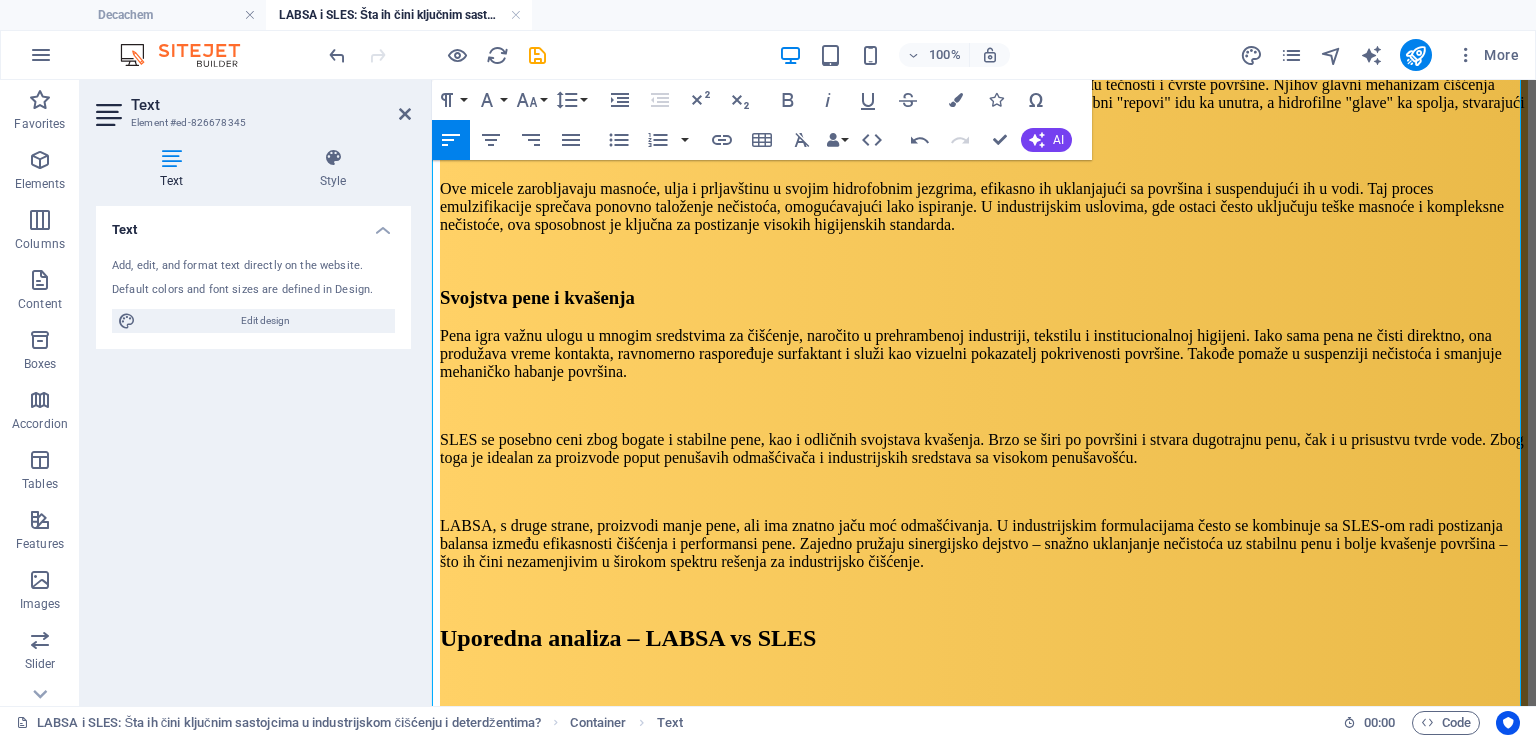 scroll, scrollTop: 1833, scrollLeft: 0, axis: vertical 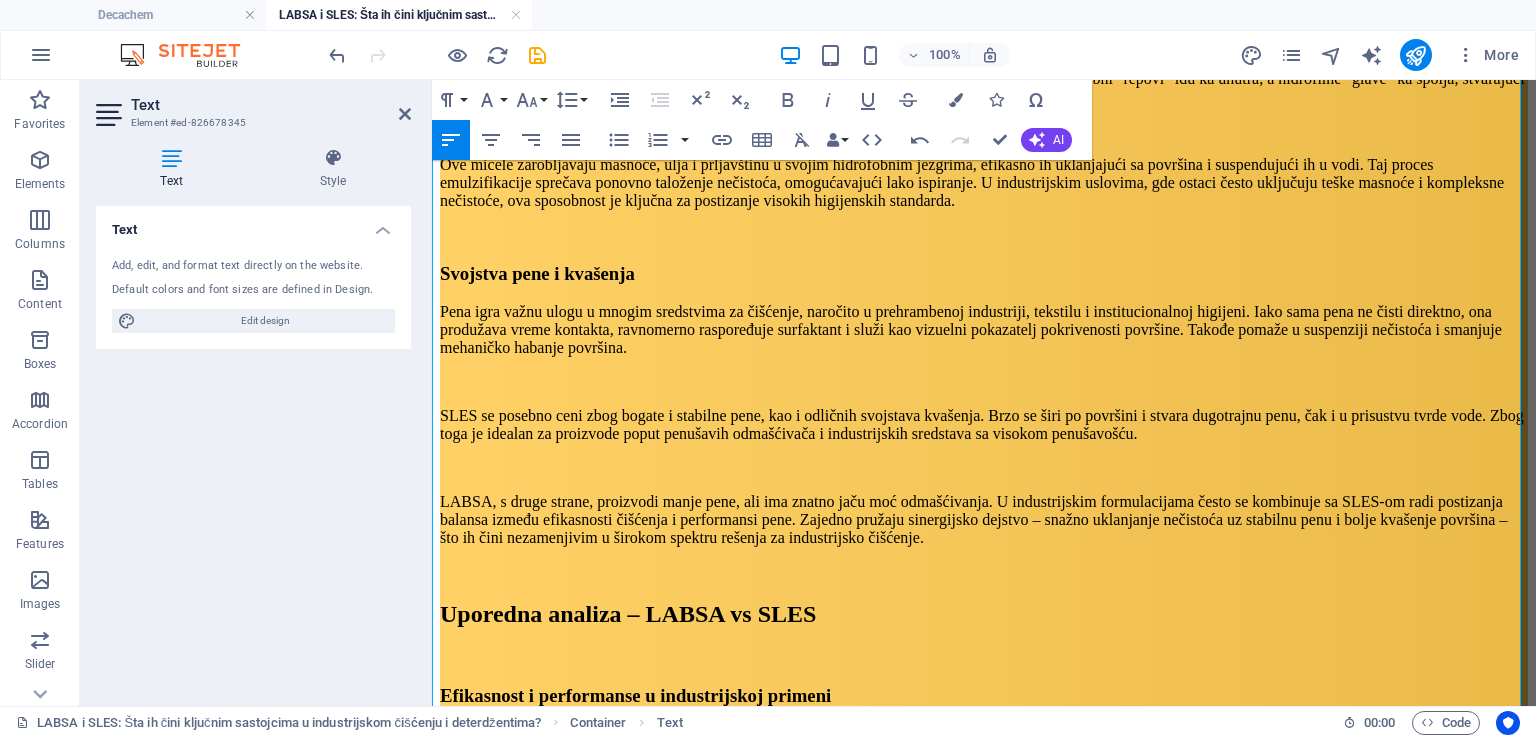 click on "Cena i dostupnost" at bounding box center [984, 1226] 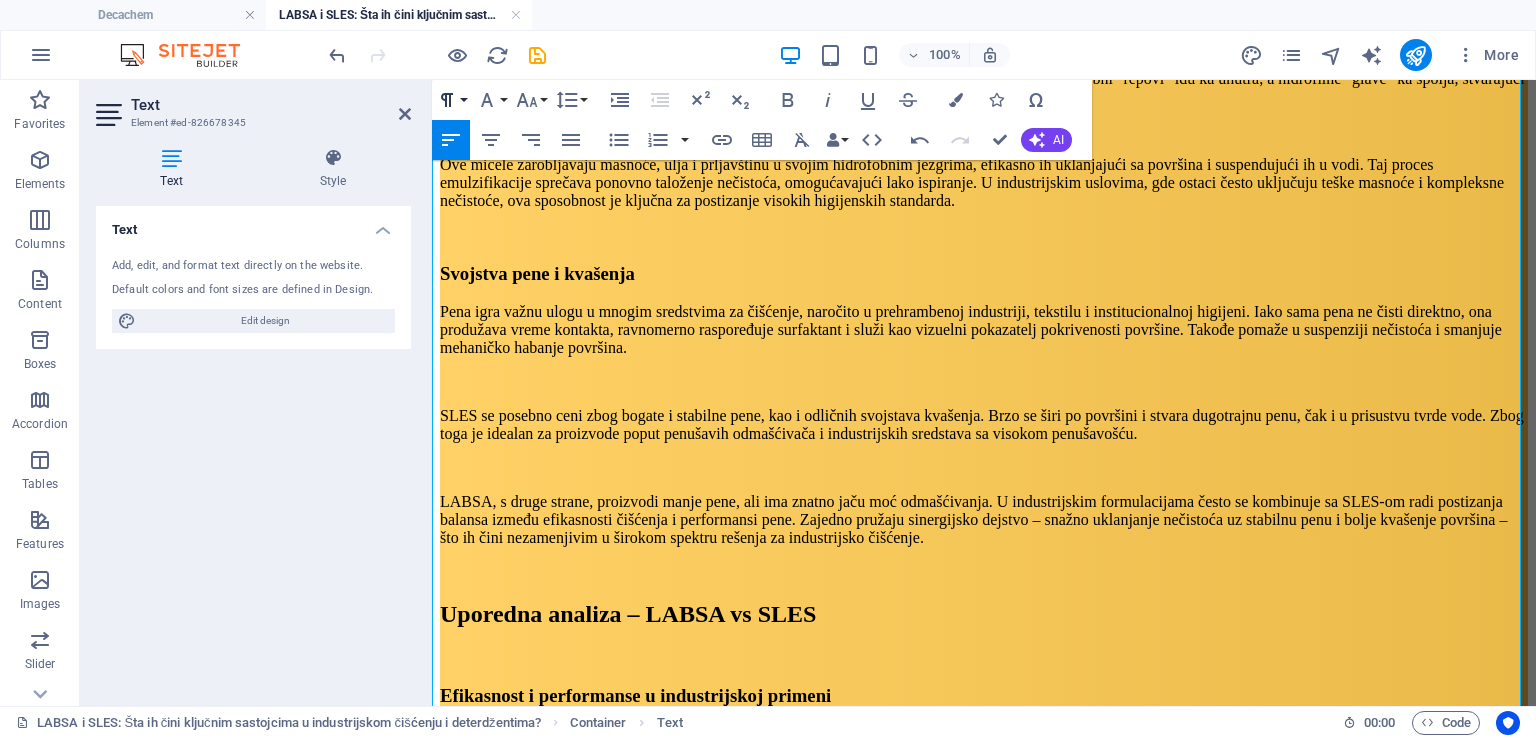click on "Paragraph Format" at bounding box center [451, 100] 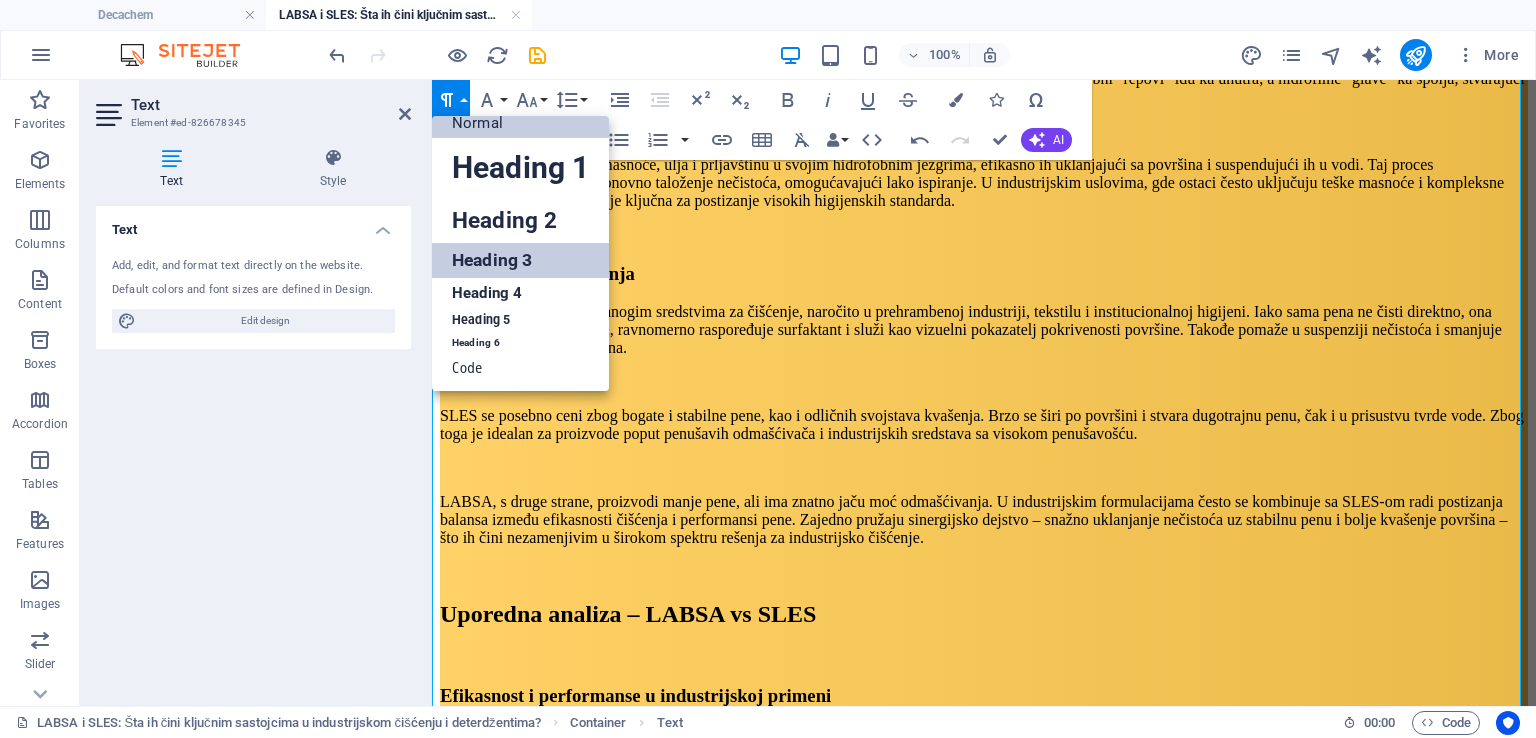 click on "Heading 3" at bounding box center (520, 260) 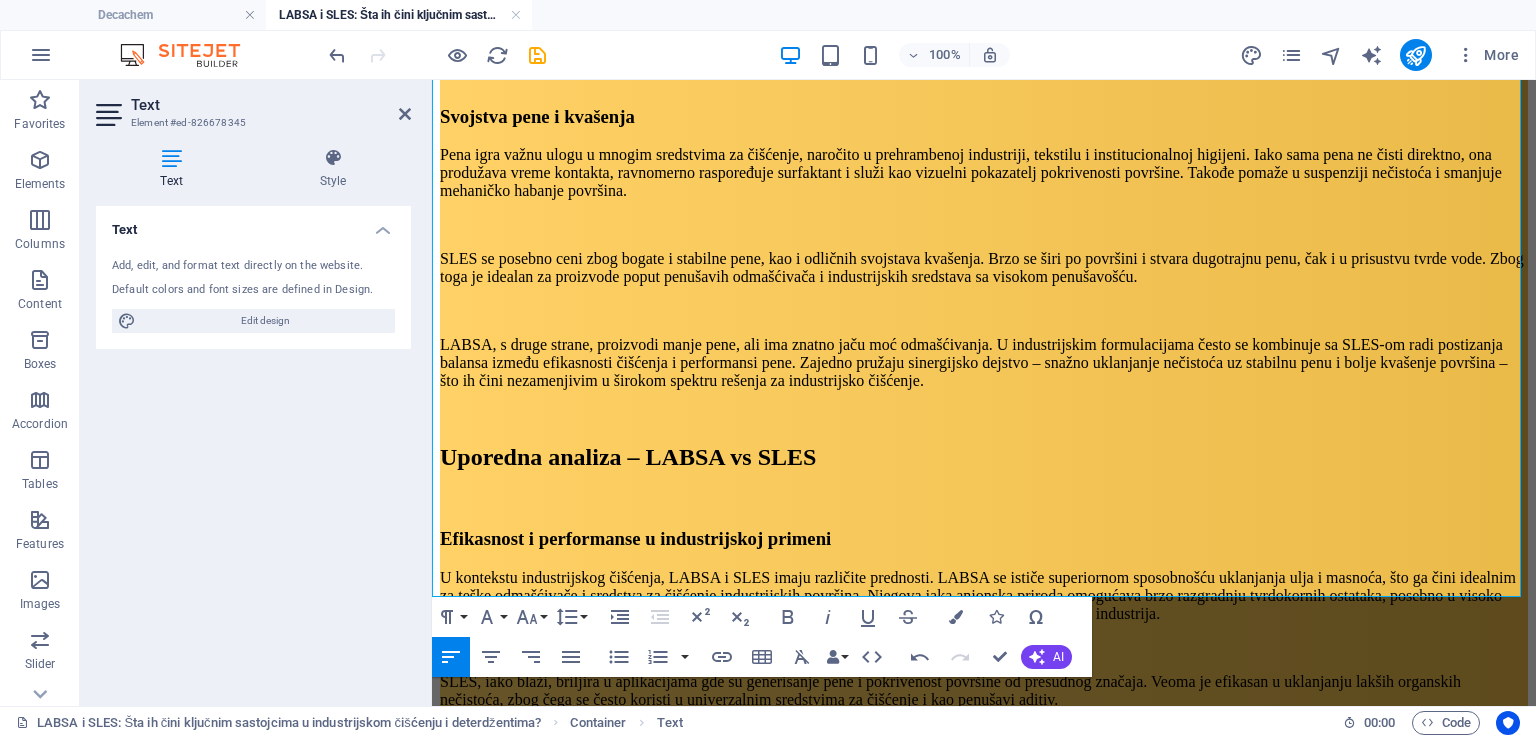 scroll, scrollTop: 2001, scrollLeft: 0, axis: vertical 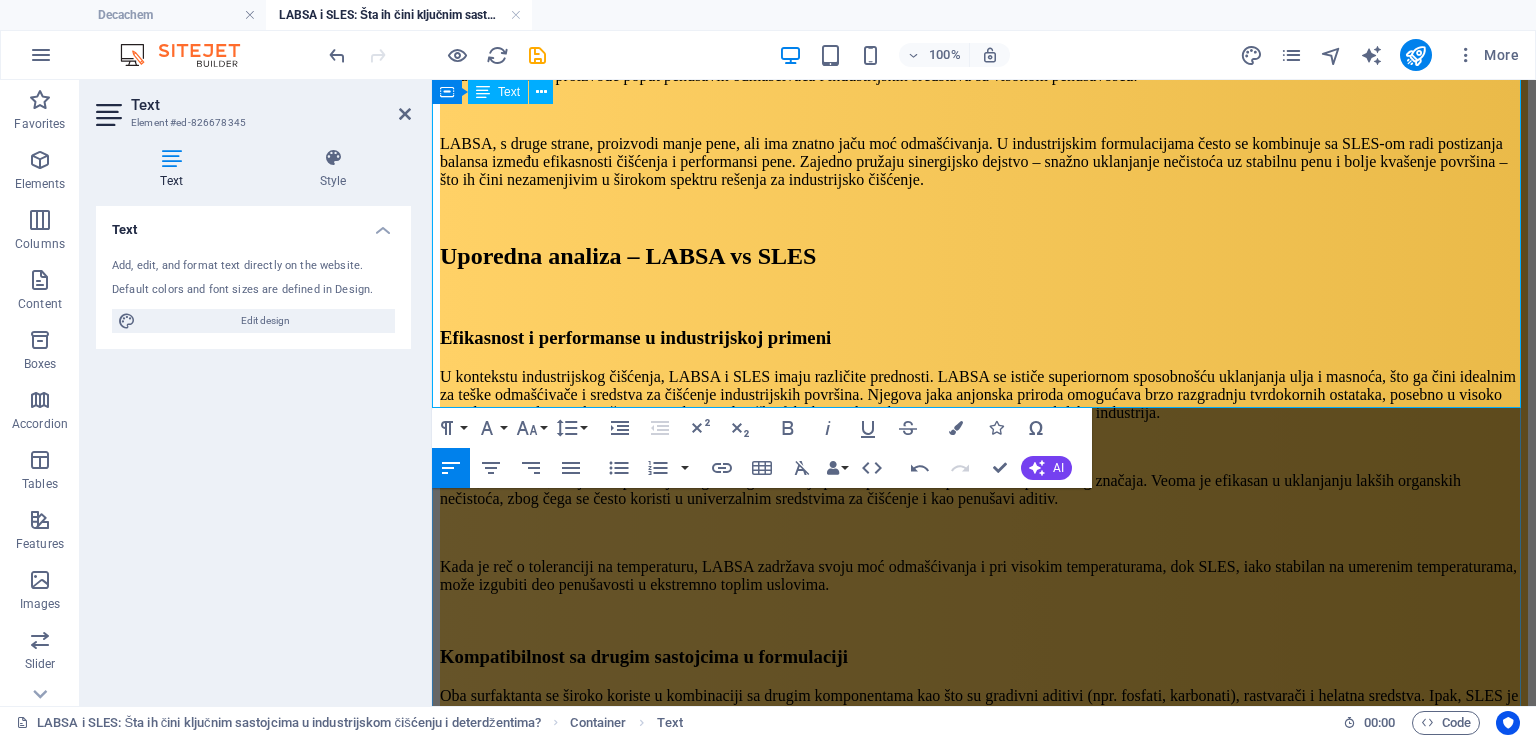 click on "Oba sastojka su lako dostupna na globalnom tržištu, iako cene mogu varirati u zavisnosti od cena nafte, dostupnosti etilena i regionalnih proizvodnih kapaciteta. Njihova pristupačnost i performanse obezbeđuju im vodeću ulogu u formulacijama industrijskih sredstava za čišćenje širom sveta." at bounding box center (984, 1007) 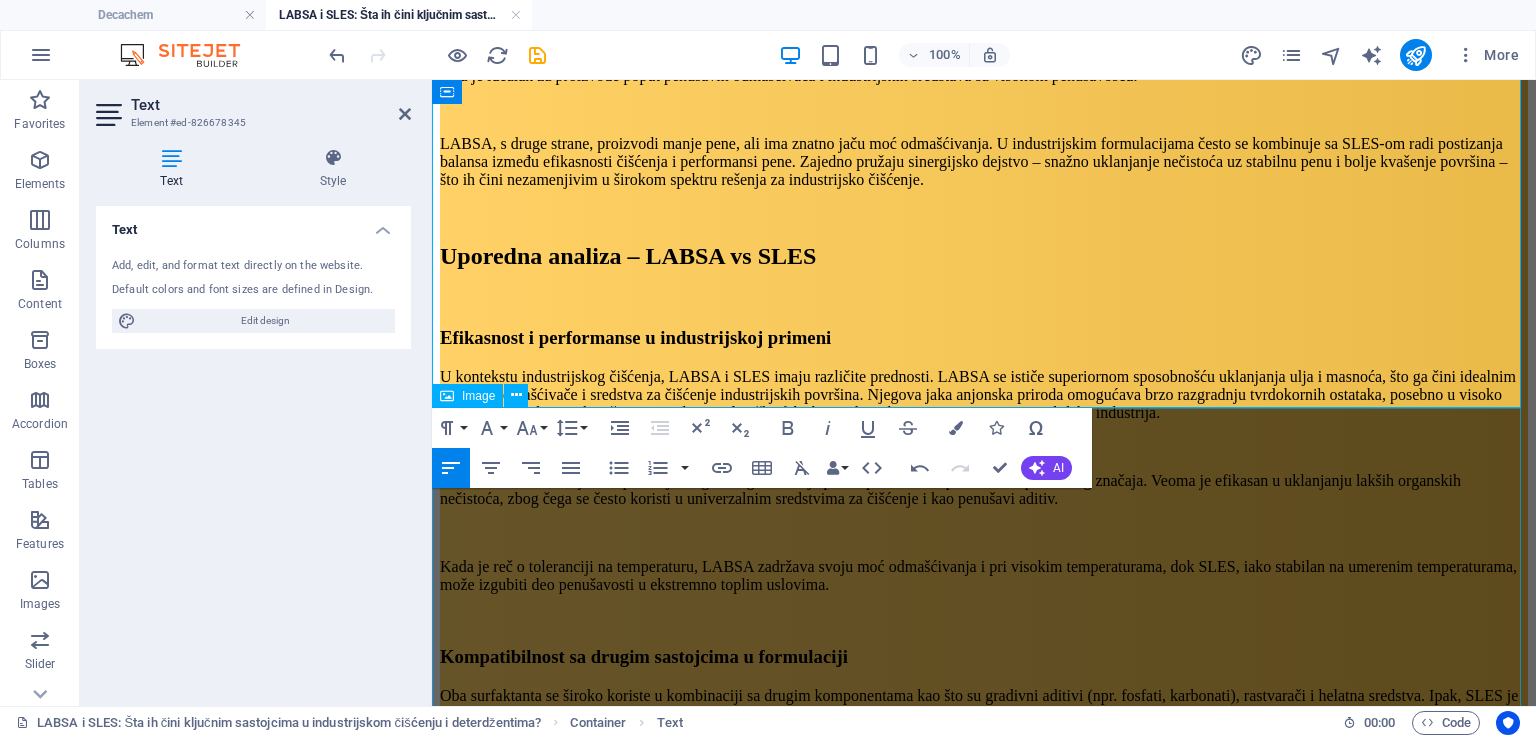 click at bounding box center (984, 1332) 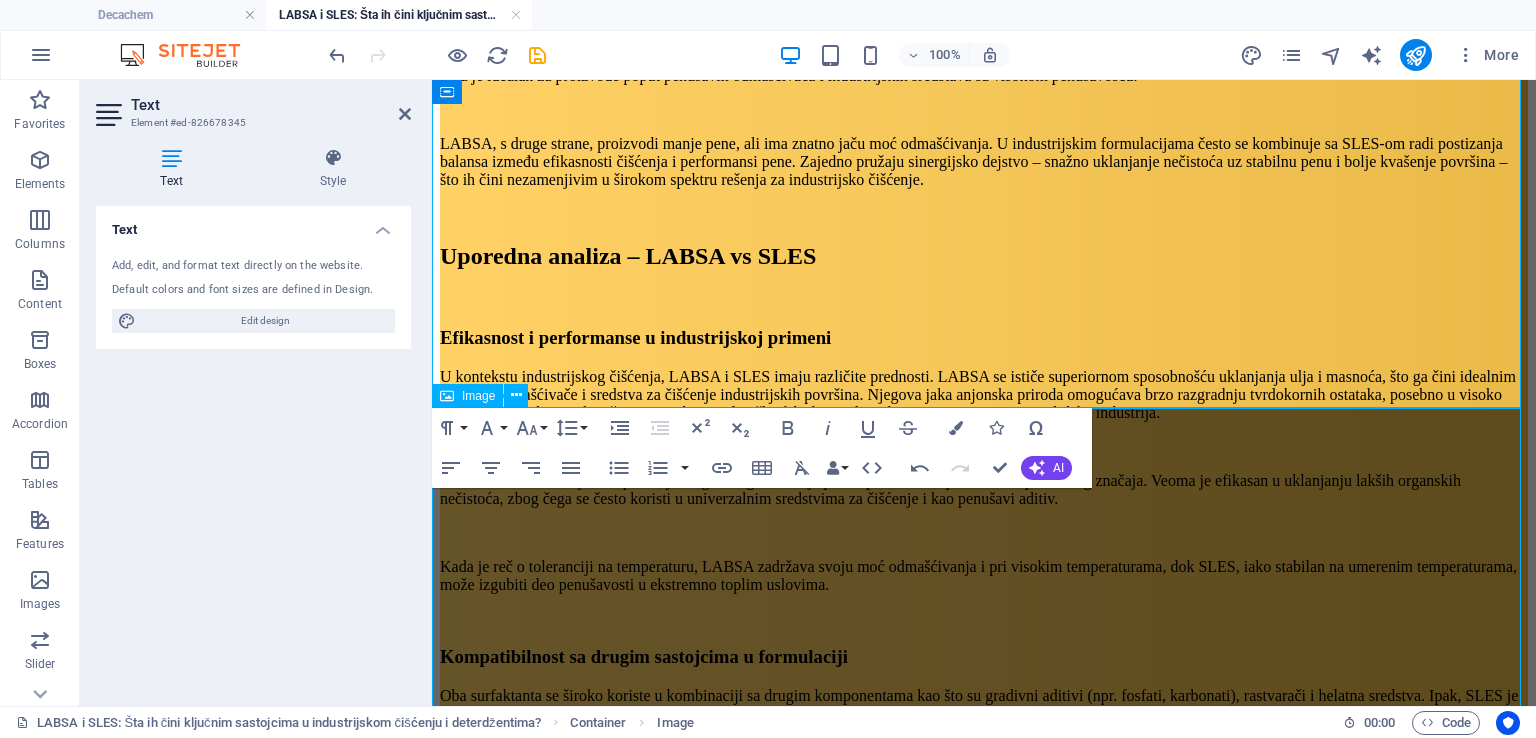 click at bounding box center [984, 1332] 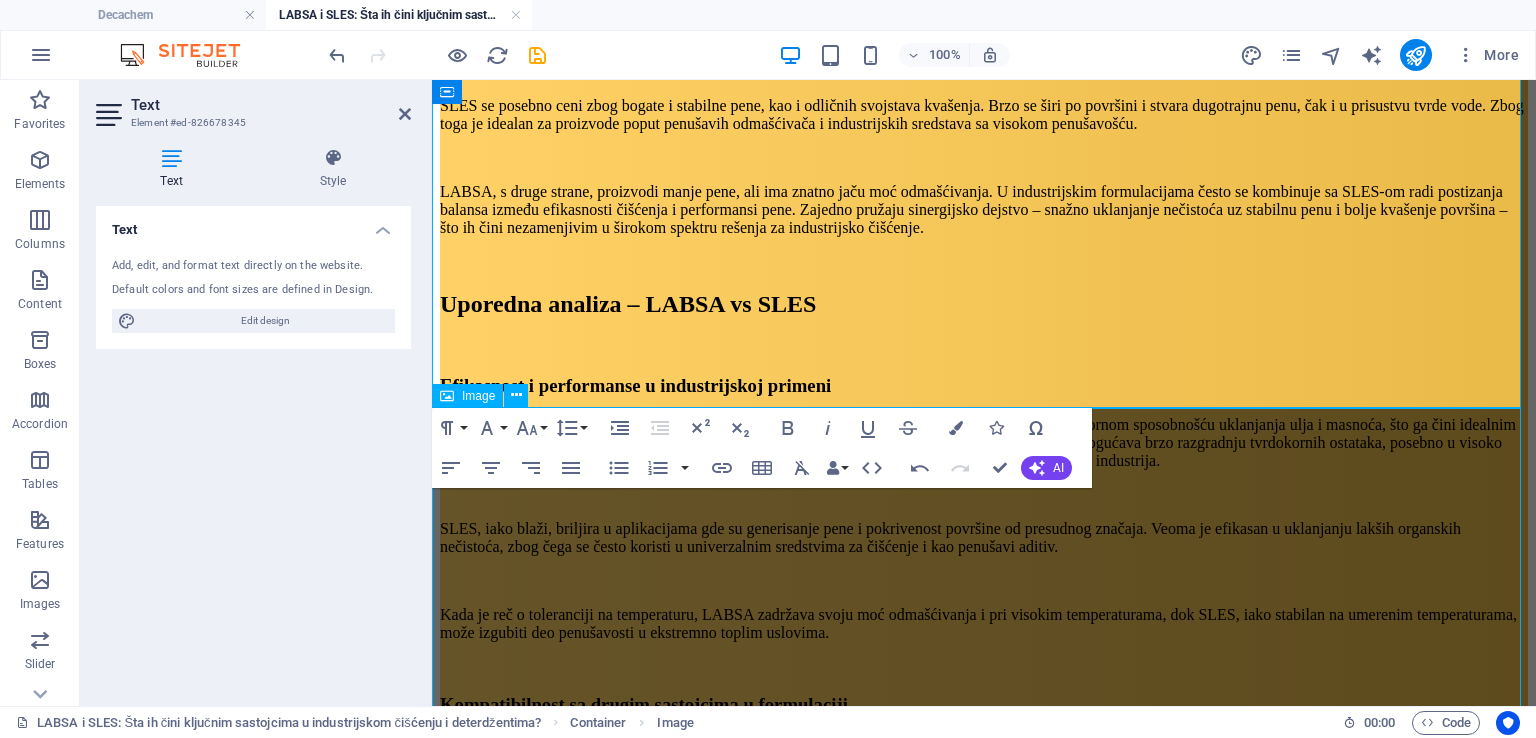 select on "px" 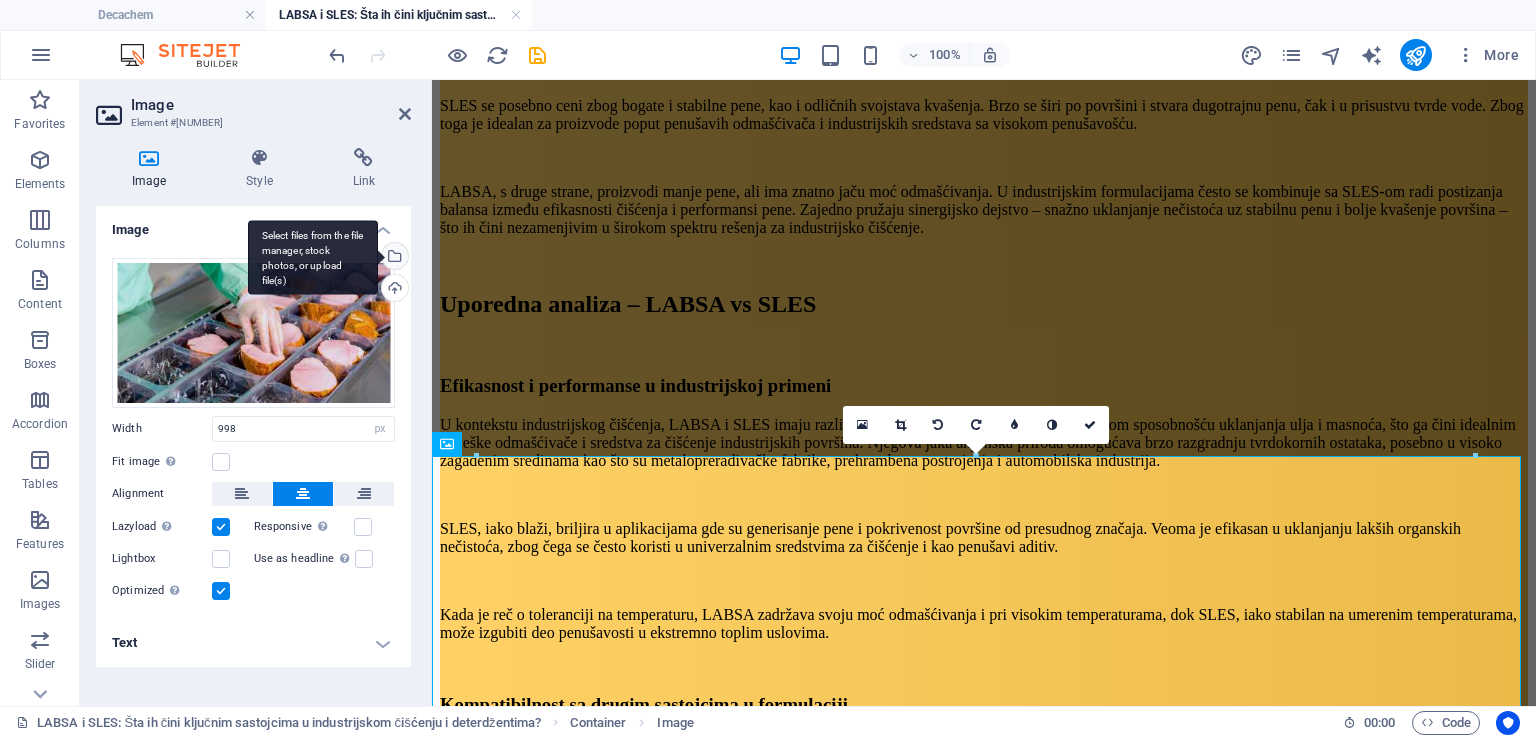 click on "Select files from the file manager, stock photos, or upload file(s)" at bounding box center (313, 257) 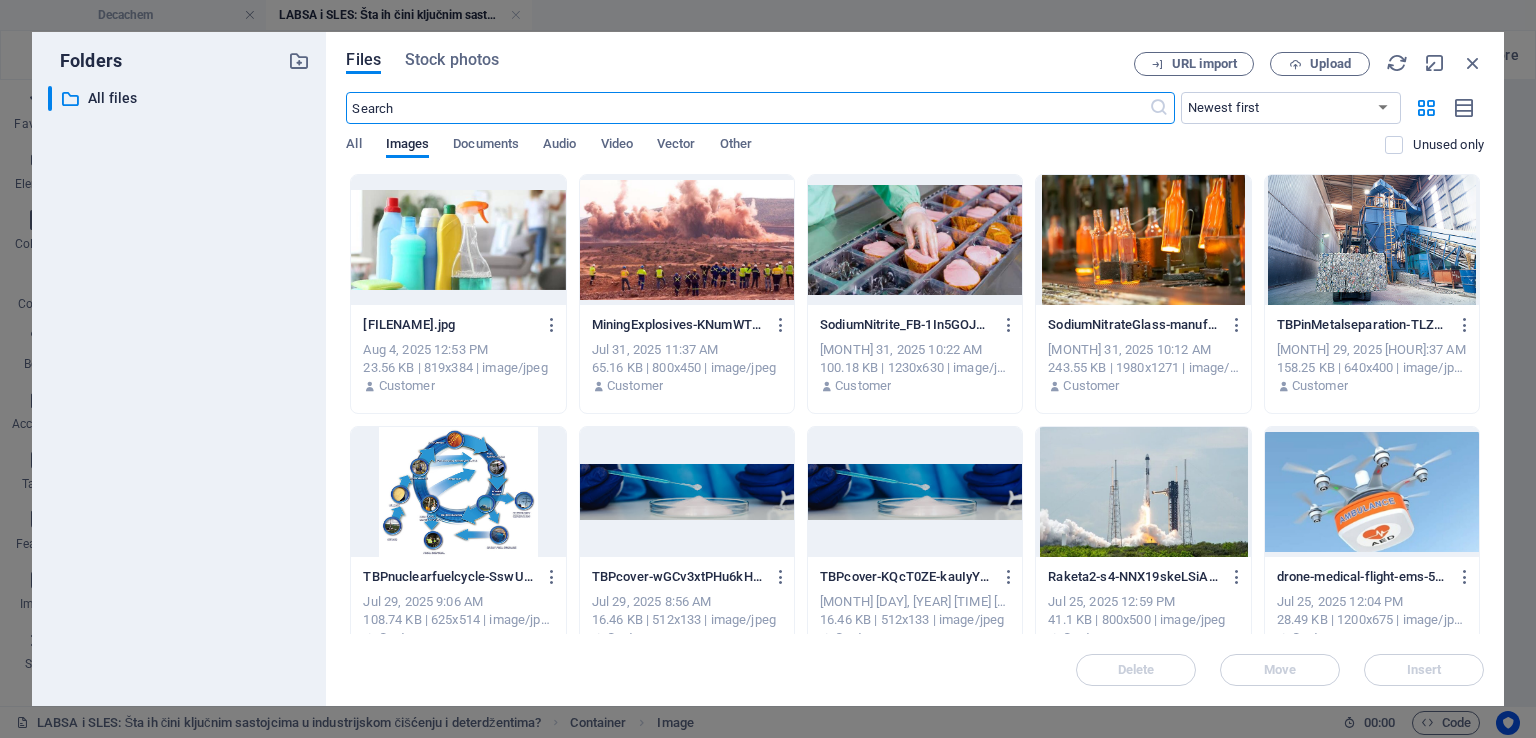 scroll, scrollTop: 2198, scrollLeft: 0, axis: vertical 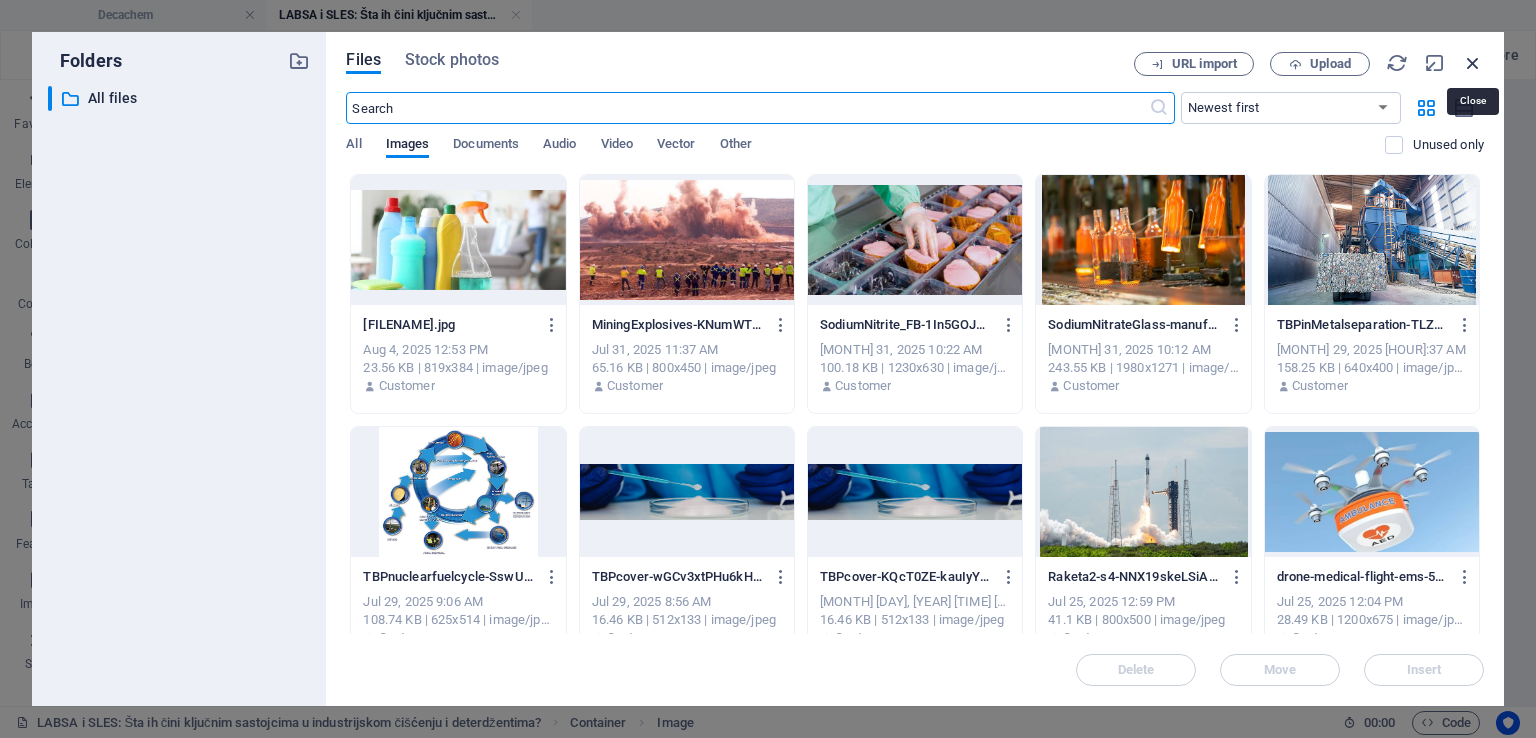 click at bounding box center [1473, 63] 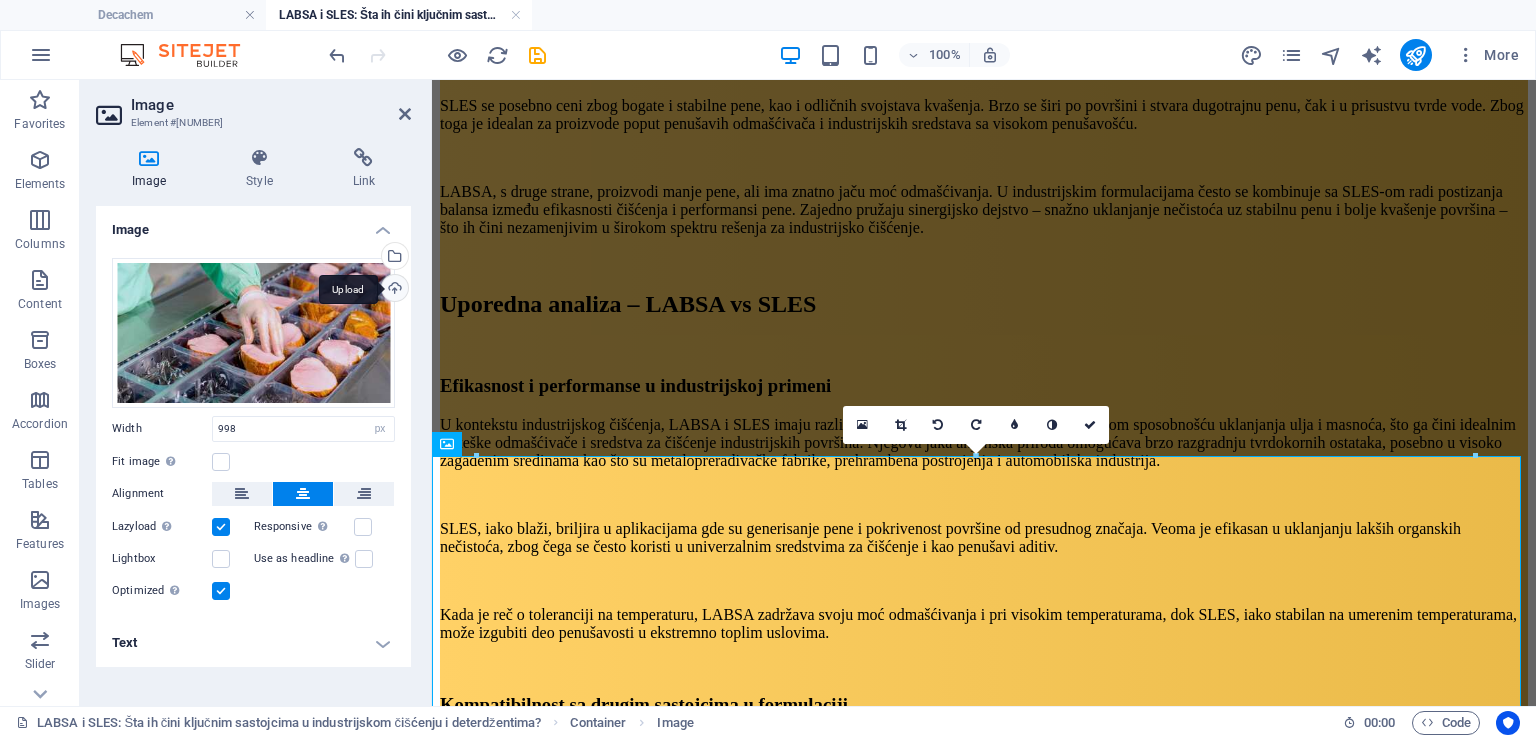 click on "Upload" at bounding box center (393, 290) 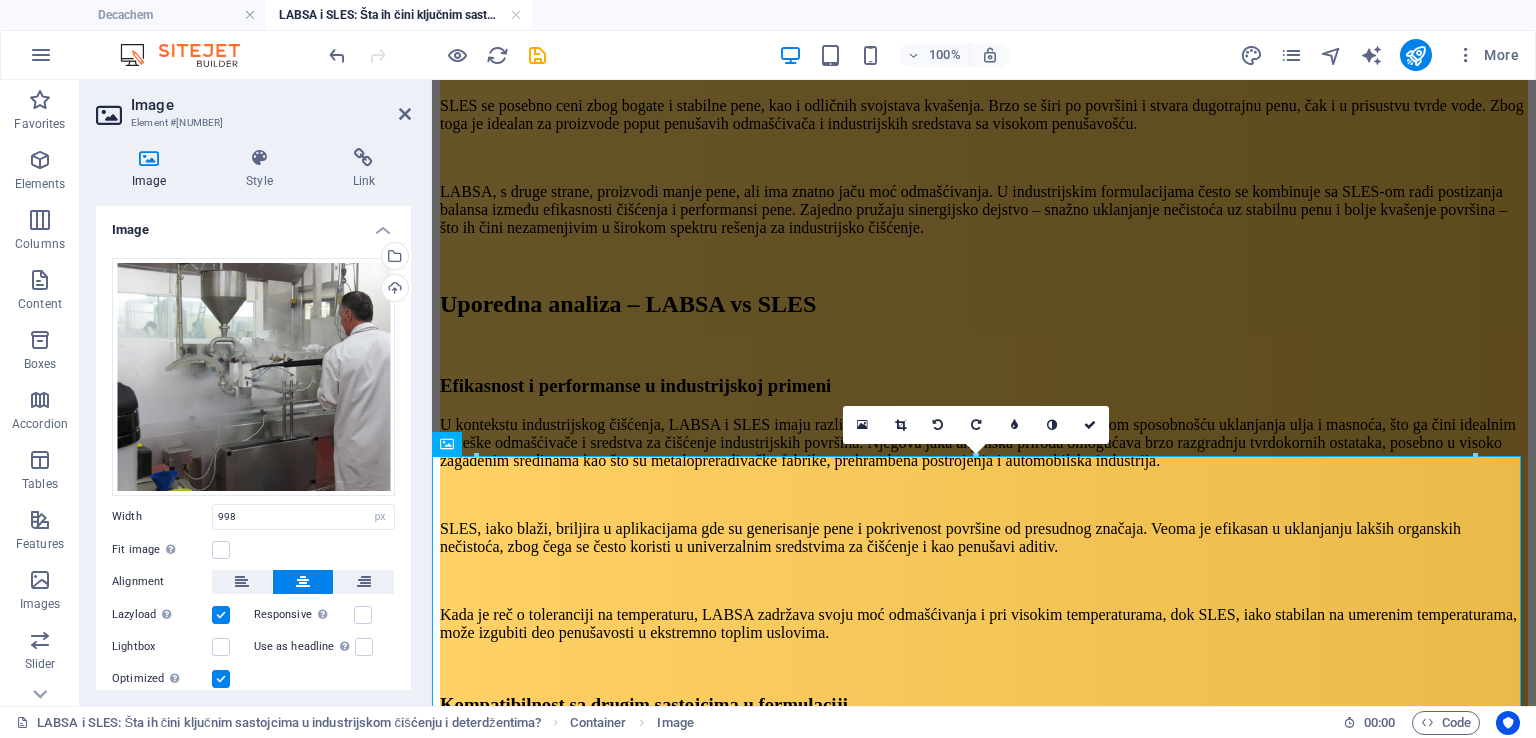 scroll, scrollTop: 61, scrollLeft: 0, axis: vertical 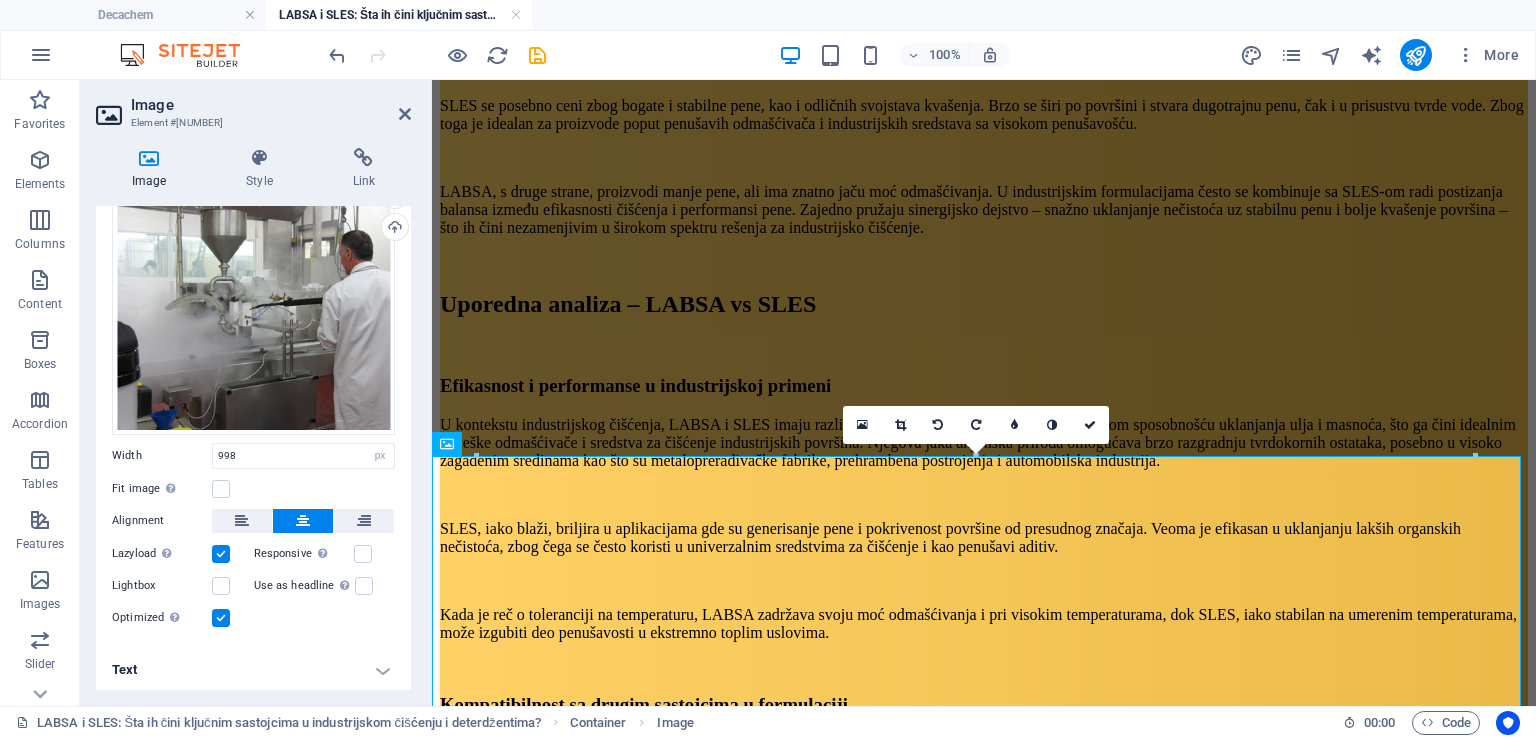 click on "Text" at bounding box center [253, 670] 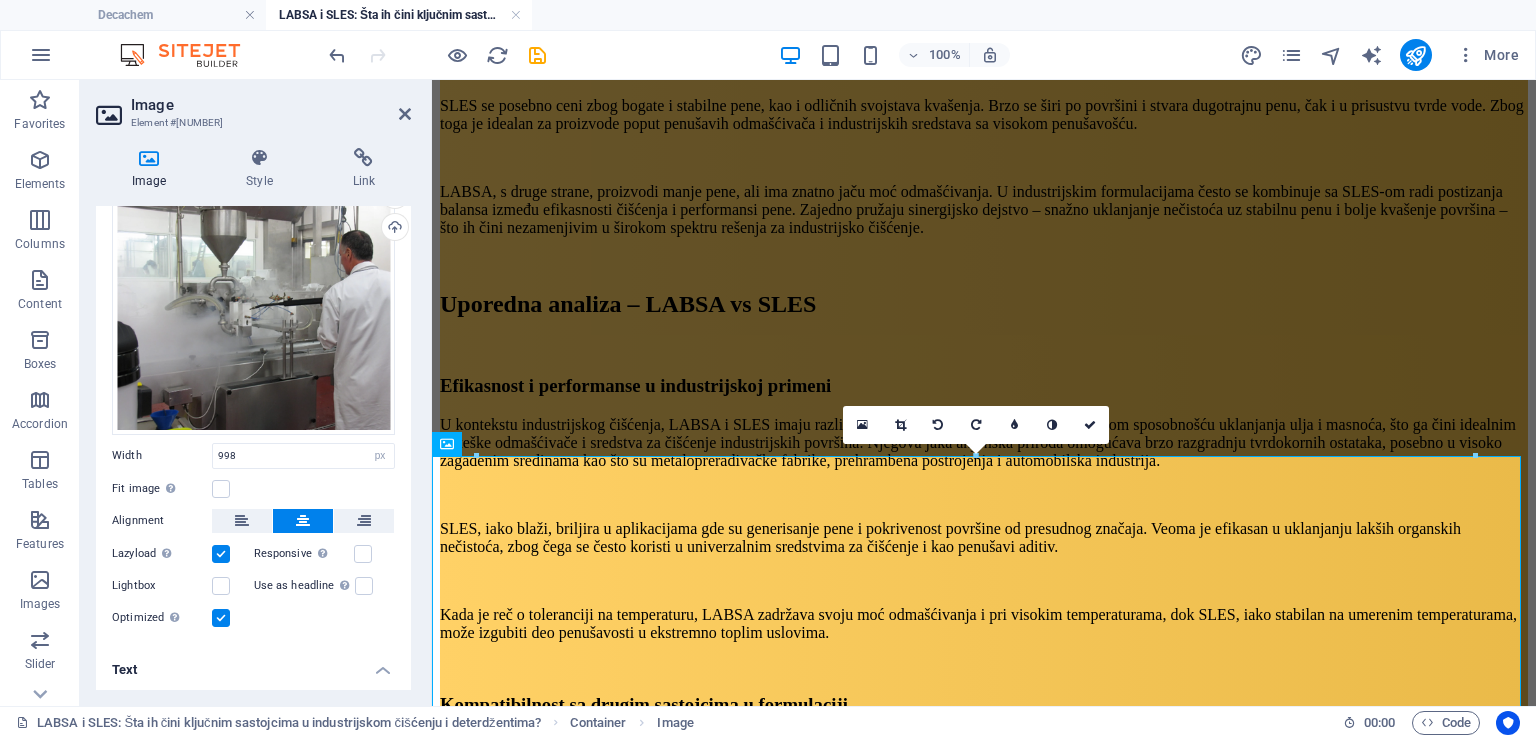click on "Image Style Link Image Drag files here, click to choose files or select files from Files or our free stock photos & videos Select files from the file manager, stock photos, or upload file(s) Upload Width [NUMBER] Default auto px rem % em vh vw Fit image Automatically fit image to a fixed width and height Height Default auto px Alignment Lazyload Loading images after the page loads improves page speed. Responsive Automatically load retina image and smartphone optimized sizes. Lightbox Use as headline The image will be wrapped in an H1 headline tag. Useful for giving alternative text the weight of an H1 headline, e.g. for the logo. Leave unchecked if uncertain. Optimized Images are compressed to improve page speed. Position Direction Custom X offset [NUMBER] px rem % vh vw Y offset [NUMBER] px rem % vh vw Text Float No float Image left Image right Determine how text should behave around the image. Text Alternative text Natrijum-nitrat u hrani Image caption Paragraph Format Normal Heading 1 Heading 2 Heading 3 Heading 4 Code [NUMBER] [NUMBER]" at bounding box center (253, 419) 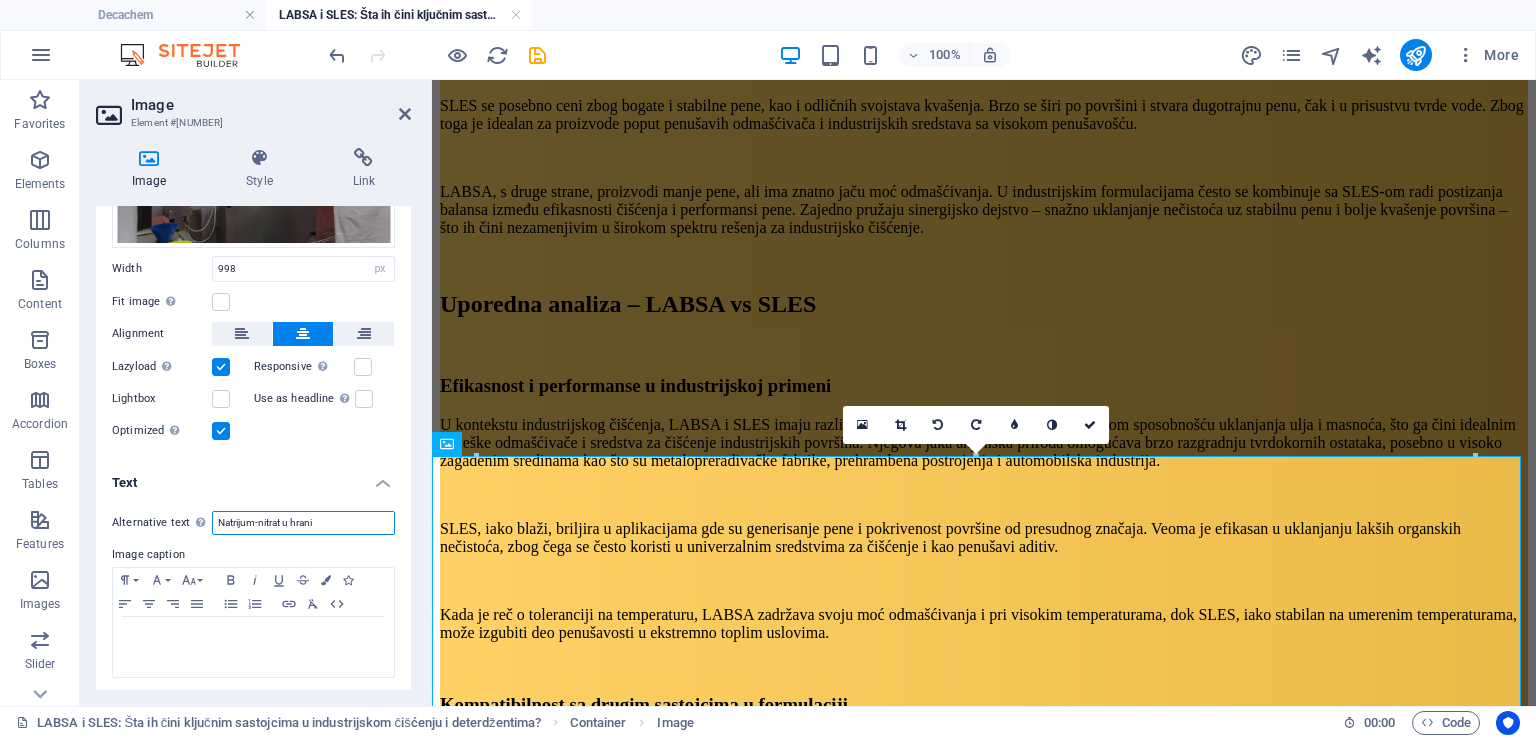 click on "Natrijum-nitrat u hrani" at bounding box center (303, 523) 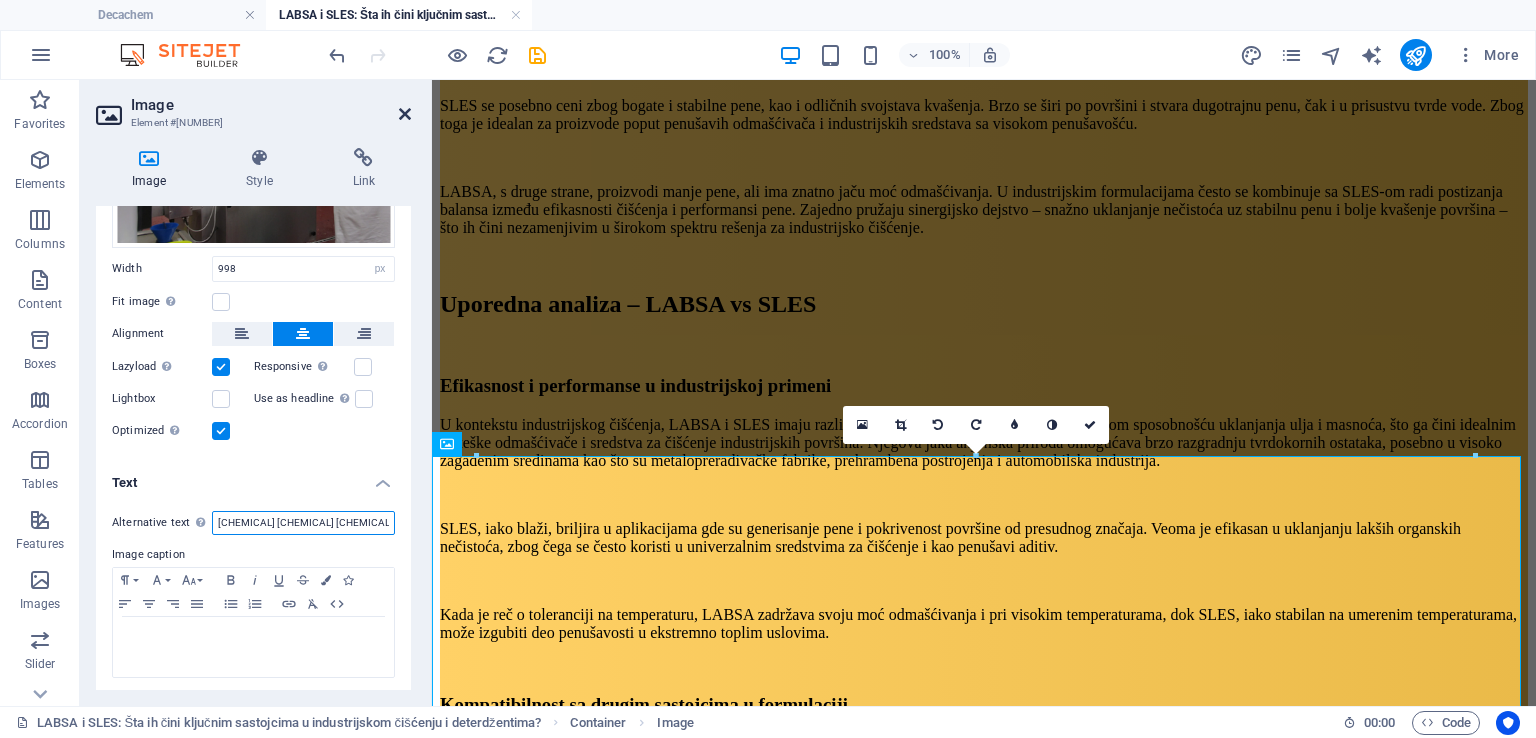 type on "[CHEMICAL] [CHEMICAL] [CHEMICAL]" 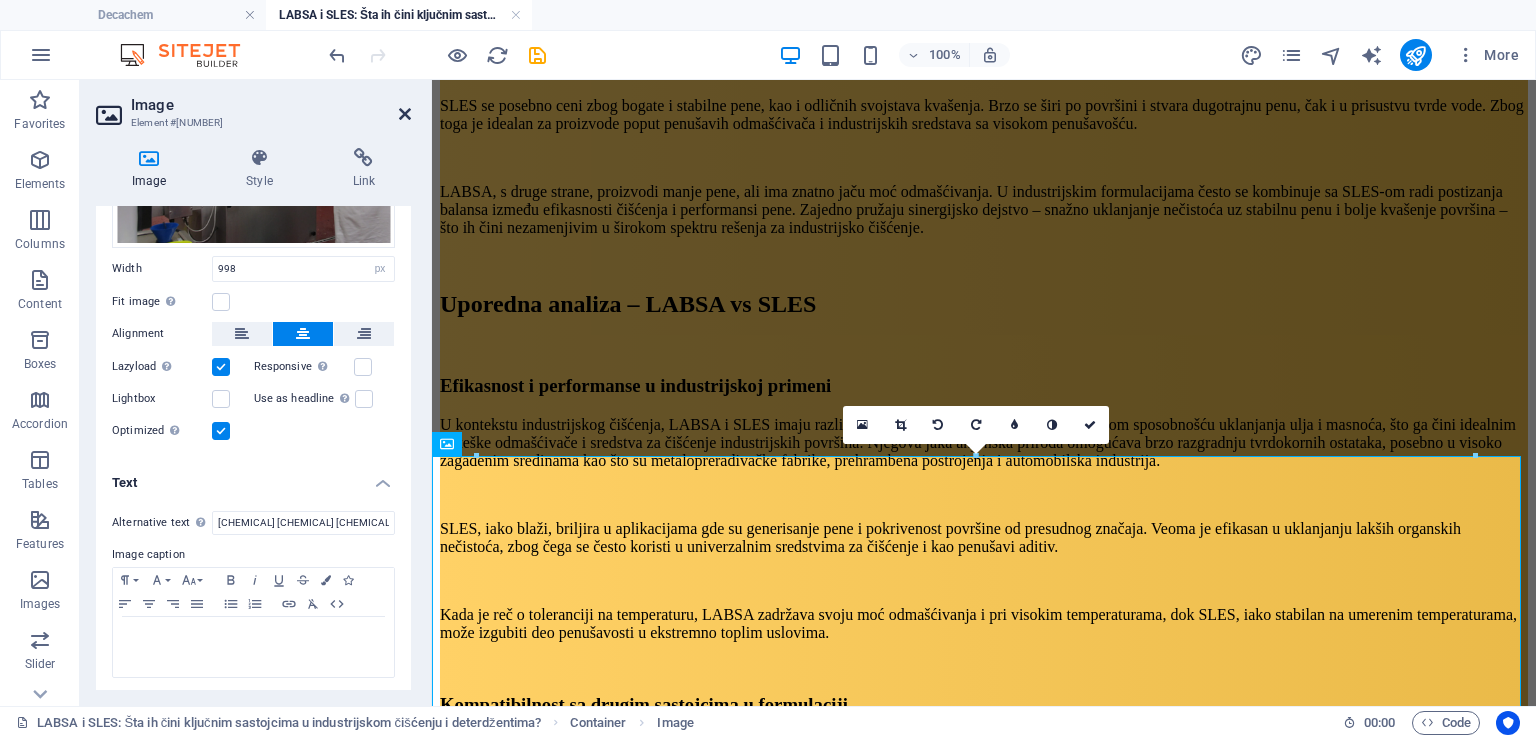 click at bounding box center [405, 114] 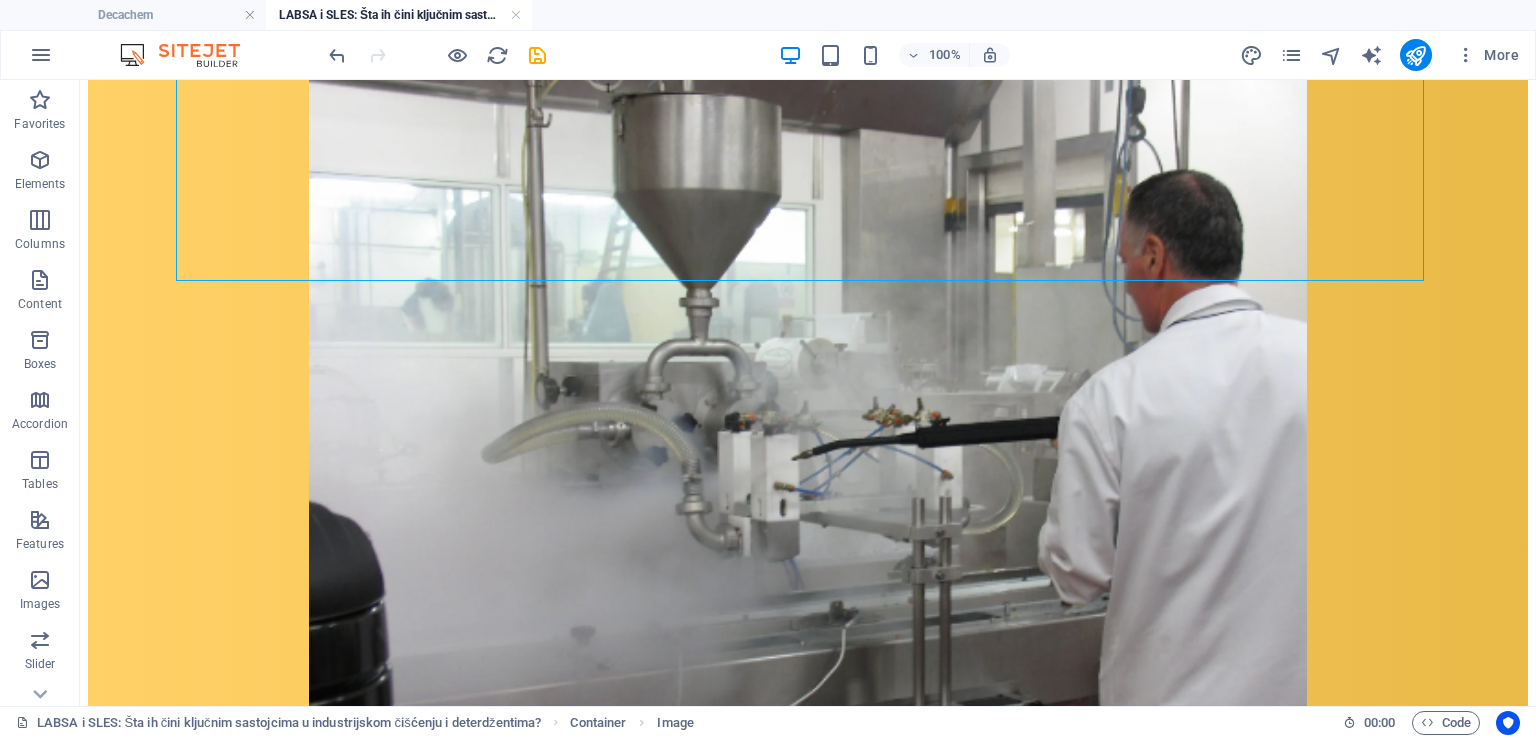 scroll, scrollTop: 3137, scrollLeft: 0, axis: vertical 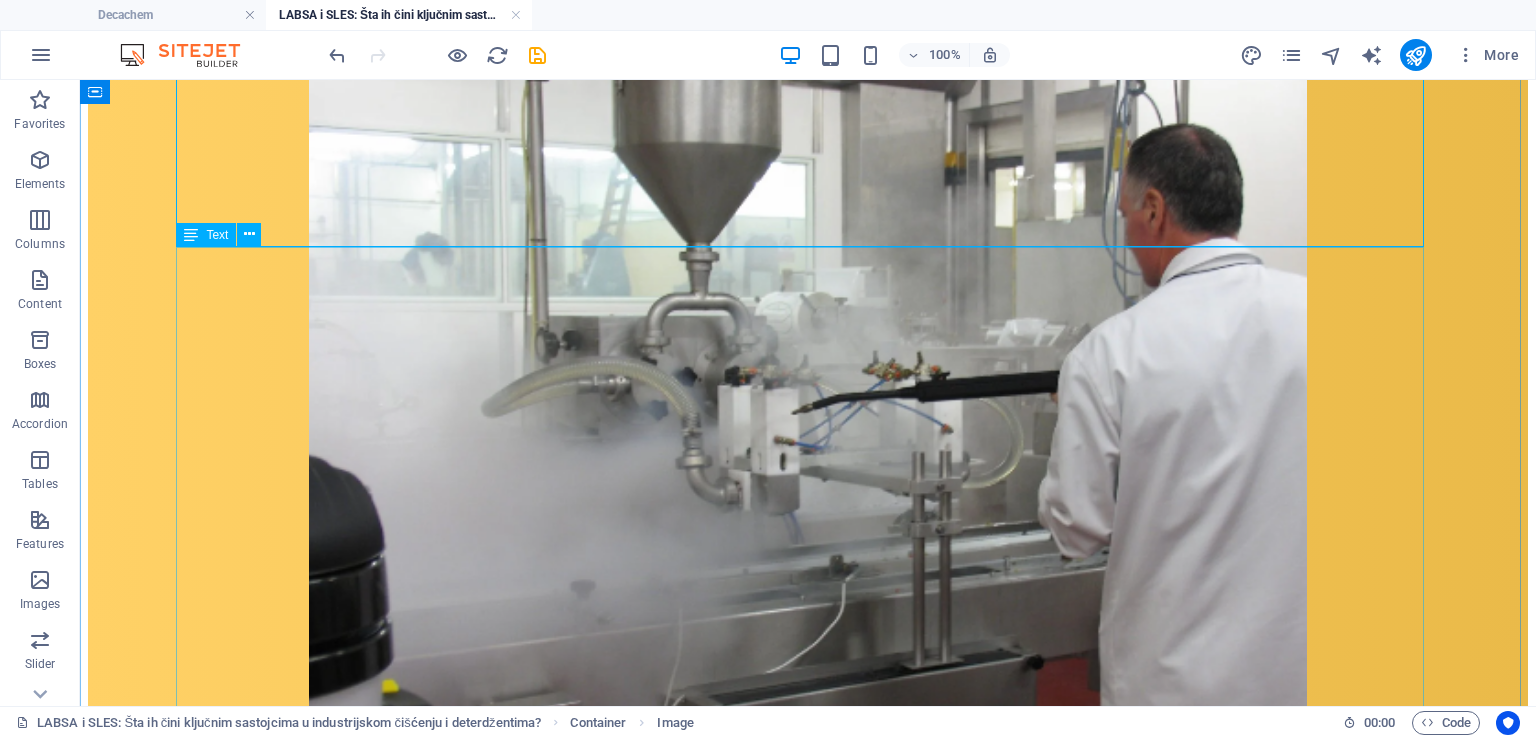 click on "Kontroverze i zdravstveni rizici Uprkos svojoj efikasnosti, upotreba nitrata u hrani izazvala je brojne zdravstvene rasprave. Jedna od zabrinutosti odnosi se na to da se natrijum-nitrat može pretvoriti u natrijum-nitrit, koji pod određenim uslovima (posebno pri visokoj temperaturi) može formirati nitrozamine – grupu jedinjenja koja su u studijama na životinjama povezana sa razvojem raka. Iako se istraživanja i dalje sprovode, organizacije poput Svetske zdravstvene organizacije (SZO) i  američke Uprave za hranu i lekove  (FDA) priznaju potencijalne rizike i propisale su stroge regulatorne granice za nivoe nitrata i nitrita u prehrambenim proizvodima. Savremene metode prerade i upotreba antioksidanata poput vitamina C pomažu u smanjenju stvaranja nitrozamina, čime je upotreba natrijum-nitrata danas bezbednija nego ranije. Namirnice koje sadrže natrijum-nitrat Natrijum-nitrat se najčešće nalazi u suhomesnatim i prerađenim mesnim proizvodima. Tipični primeri uključuju: Slanina Kobasice i viršle" at bounding box center (808, 3069) 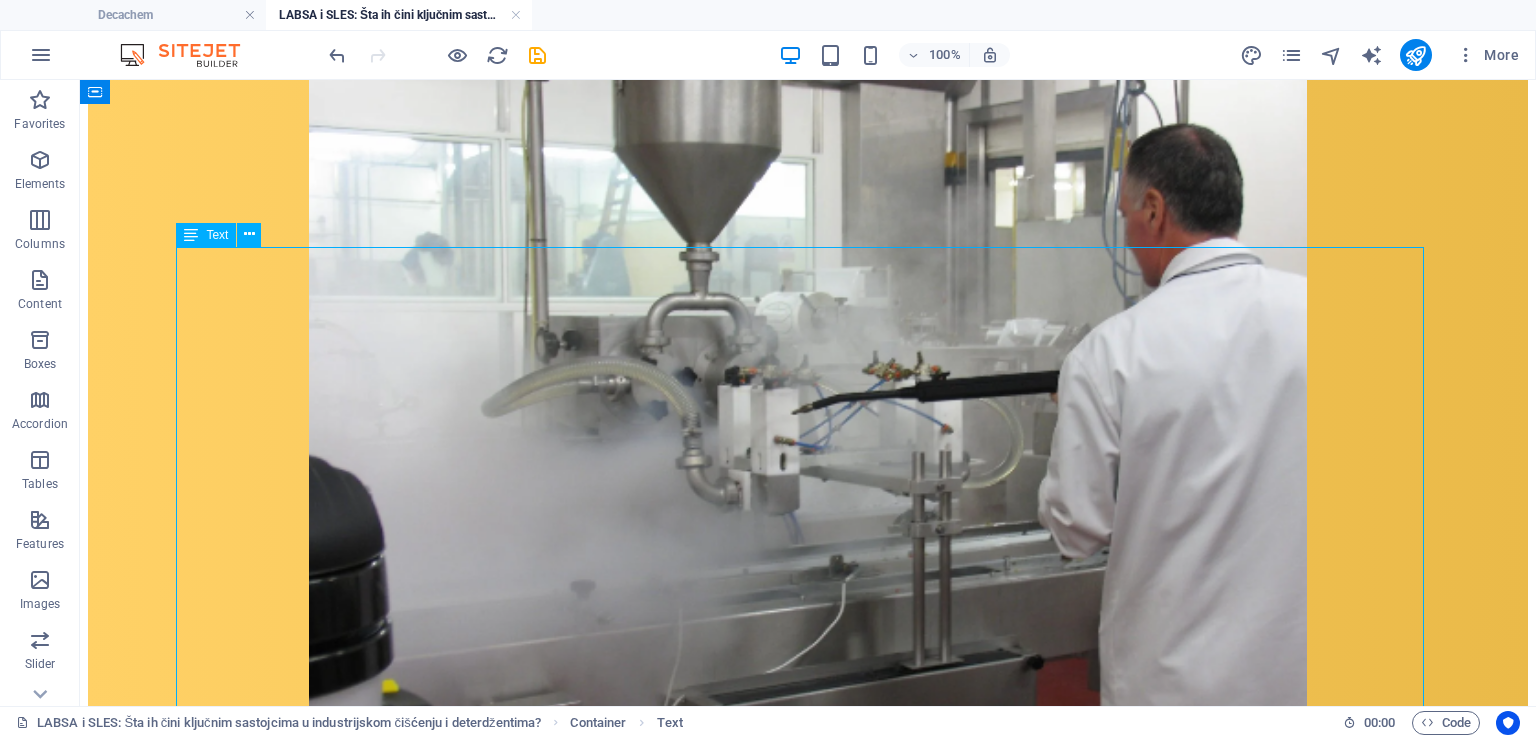 click on "Kontroverze i zdravstveni rizici Uprkos svojoj efikasnosti, upotreba nitrata u hrani izazvala je brojne zdravstvene rasprave. Jedna od zabrinutosti odnosi se na to da se natrijum-nitrat može pretvoriti u natrijum-nitrit, koji pod određenim uslovima (posebno pri visokoj temperaturi) može formirati nitrozamine – grupu jedinjenja koja su u studijama na životinjama povezana sa razvojem raka. Iako se istraživanja i dalje sprovode, organizacije poput Svetske zdravstvene organizacije (SZO) i  američke Uprave za hranu i lekove  (FDA) priznaju potencijalne rizike i propisale su stroge regulatorne granice za nivoe nitrata i nitrita u prehrambenim proizvodima. Savremene metode prerade i upotreba antioksidanata poput vitamina C pomažu u smanjenju stvaranja nitrozamina, čime je upotreba natrijum-nitrata danas bezbednija nego ranije. Namirnice koje sadrže natrijum-nitrat Natrijum-nitrat se najčešće nalazi u suhomesnatim i prerađenim mesnim proizvodima. Tipični primeri uključuju: Slanina Kobasice i viršle" at bounding box center [808, 3069] 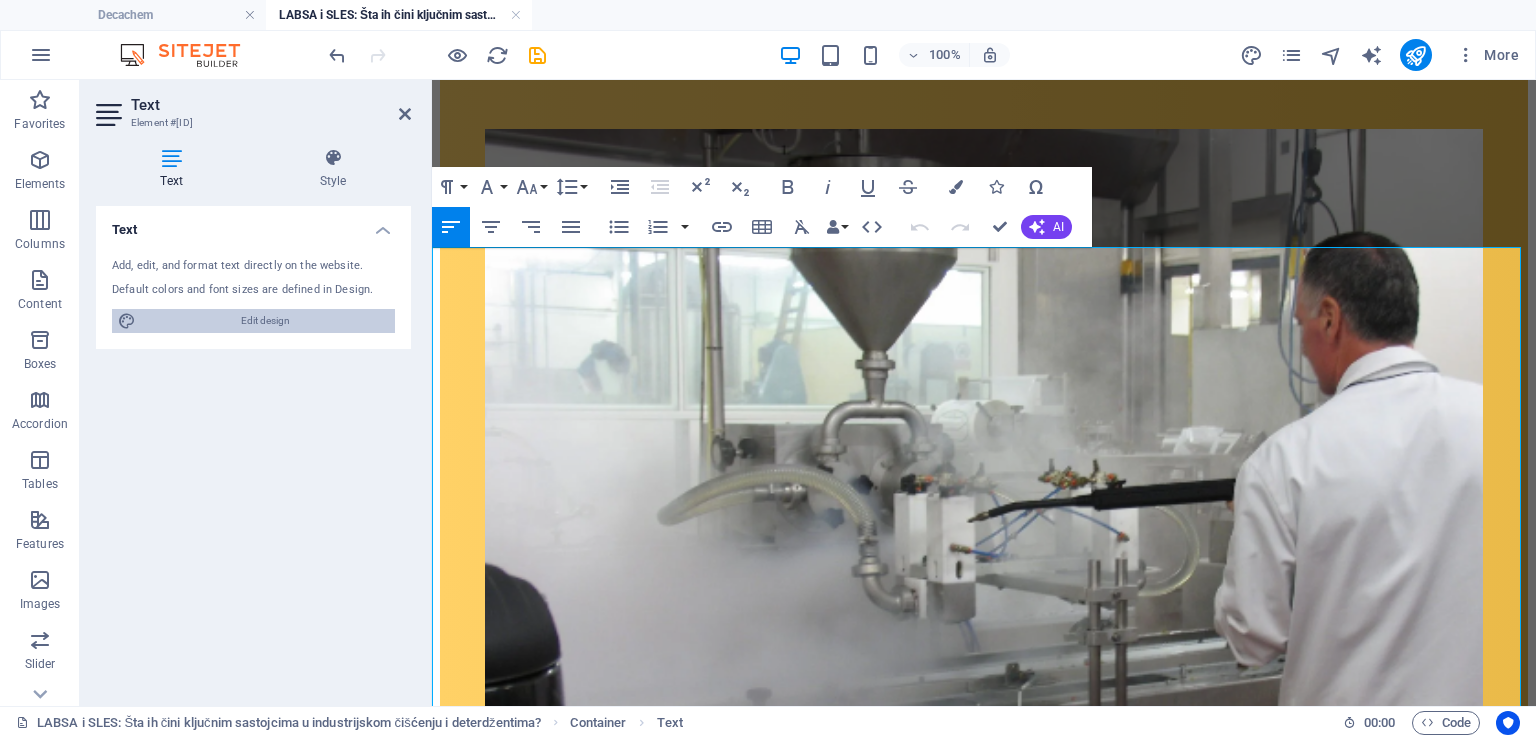 scroll, scrollTop: 3185, scrollLeft: 0, axis: vertical 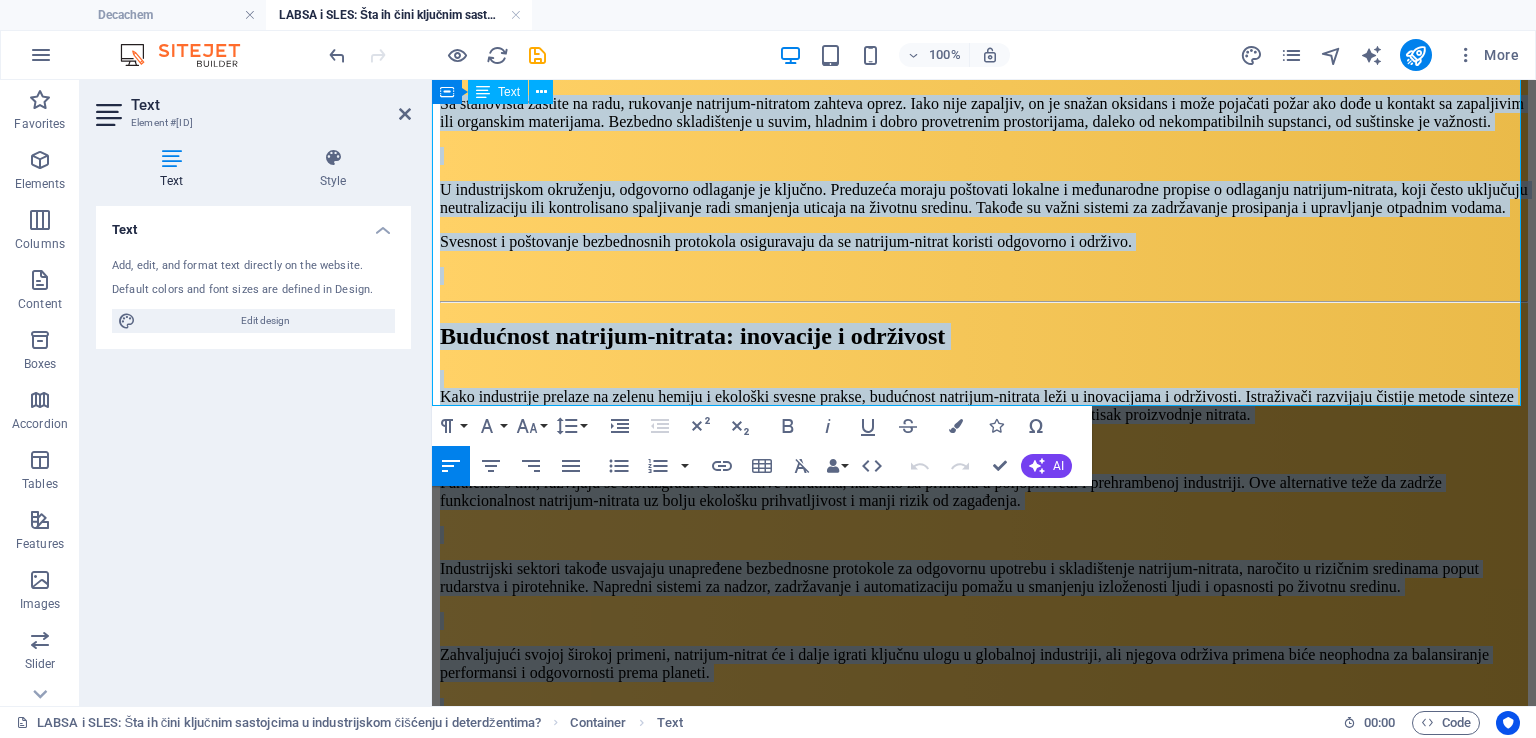 drag, startPoint x: 437, startPoint y: 299, endPoint x: 1163, endPoint y: 375, distance: 729.9671 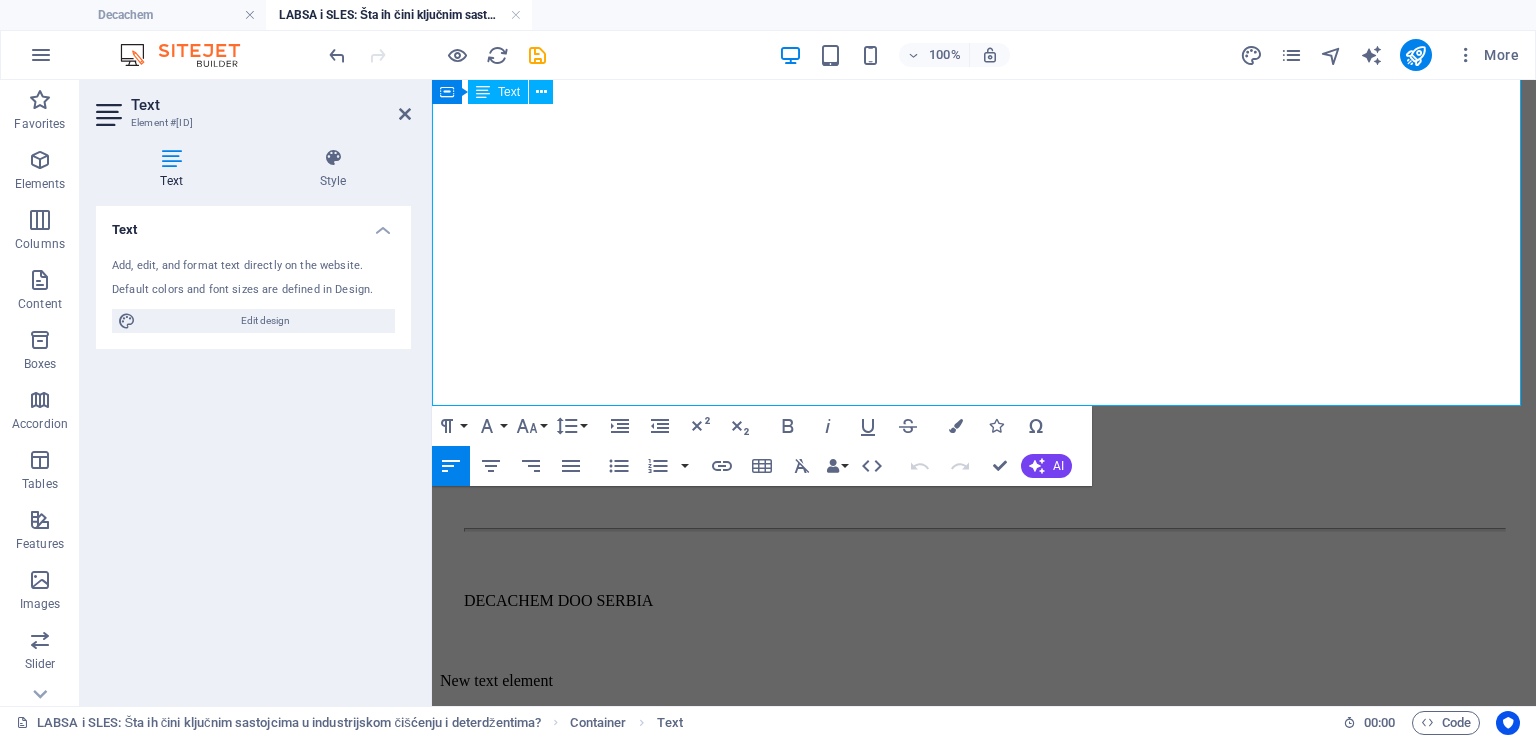 scroll, scrollTop: 6020, scrollLeft: 0, axis: vertical 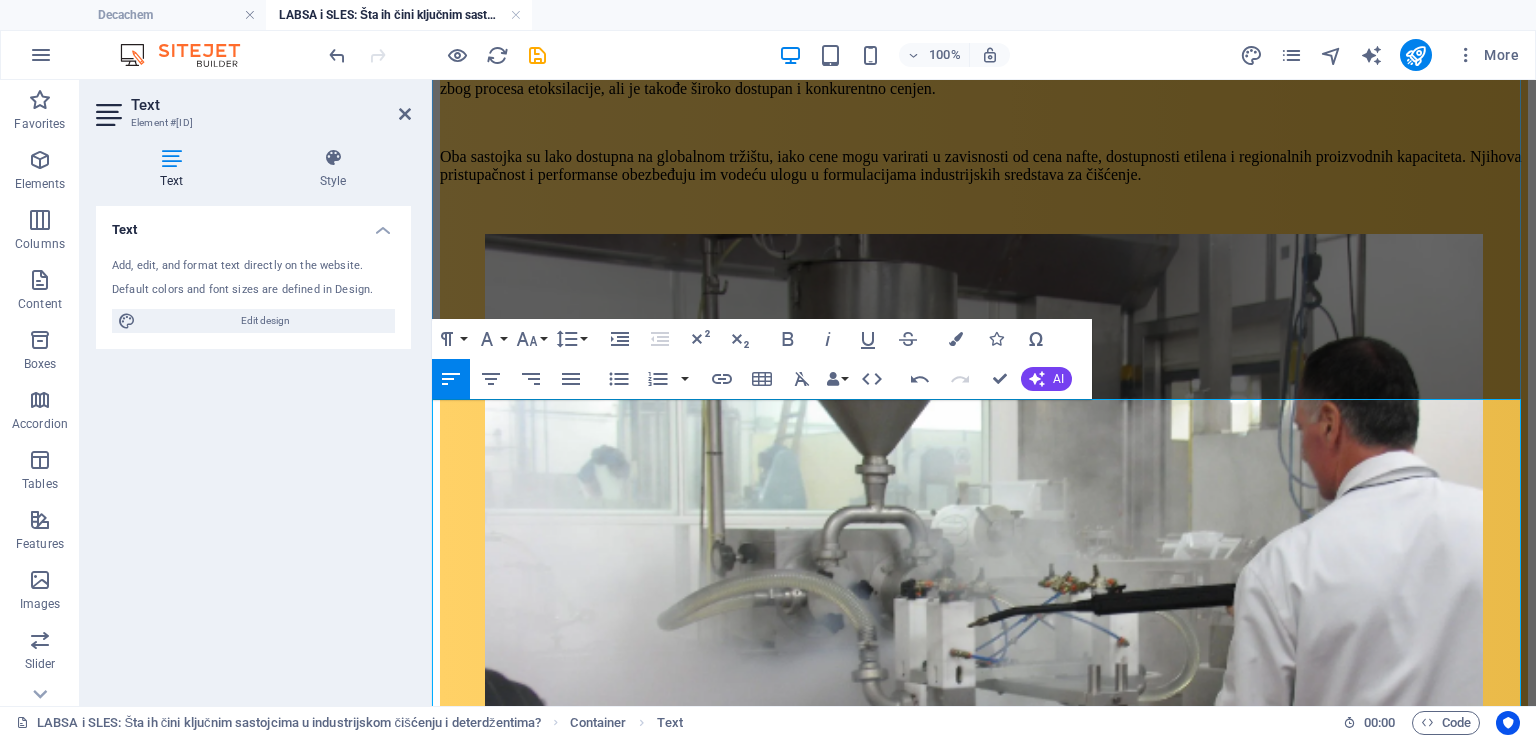 click on "Uobičajene industrijske primene" at bounding box center (551, 1138) 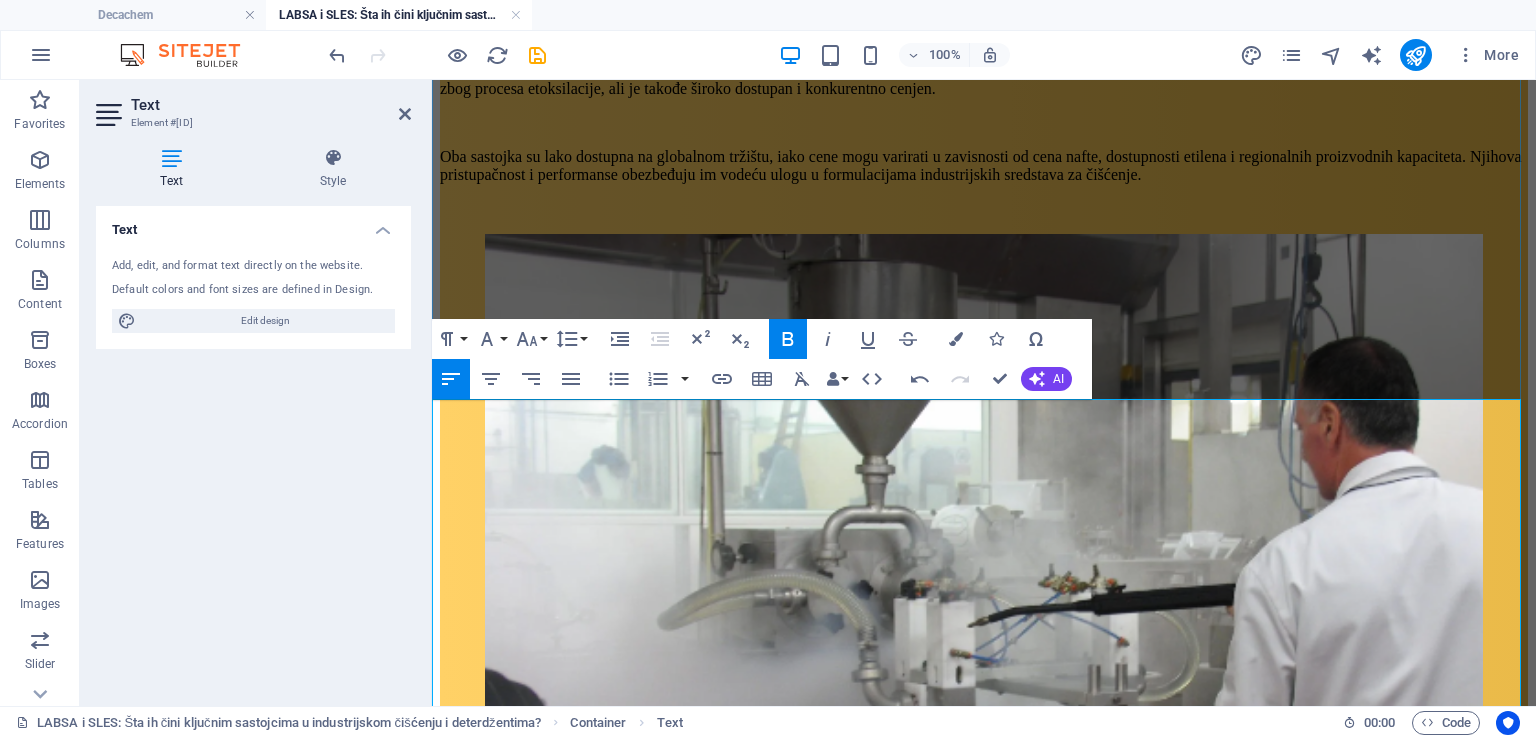 click on "Uobičajene industrijske primene" at bounding box center (551, 1138) 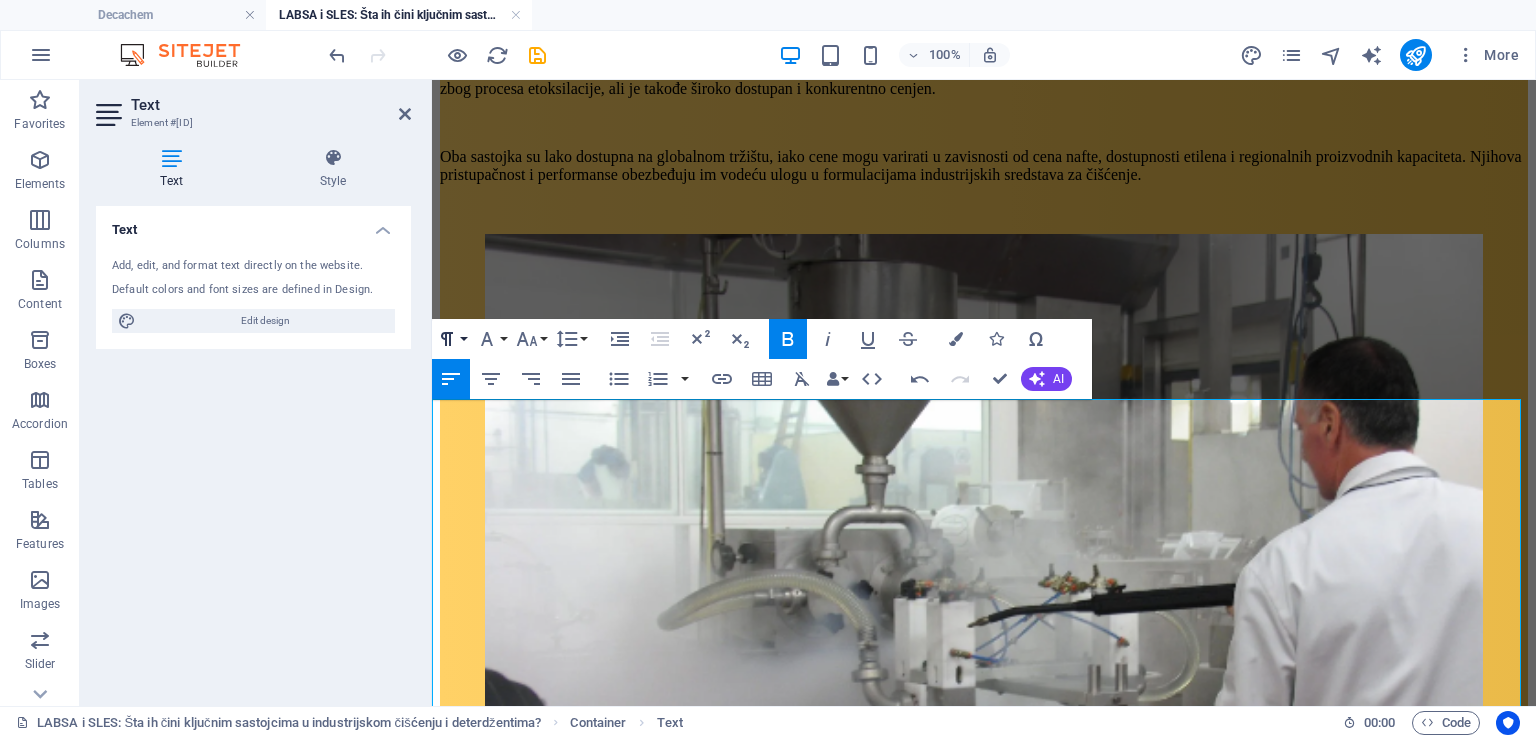 click on "Paragraph Format" at bounding box center [451, 339] 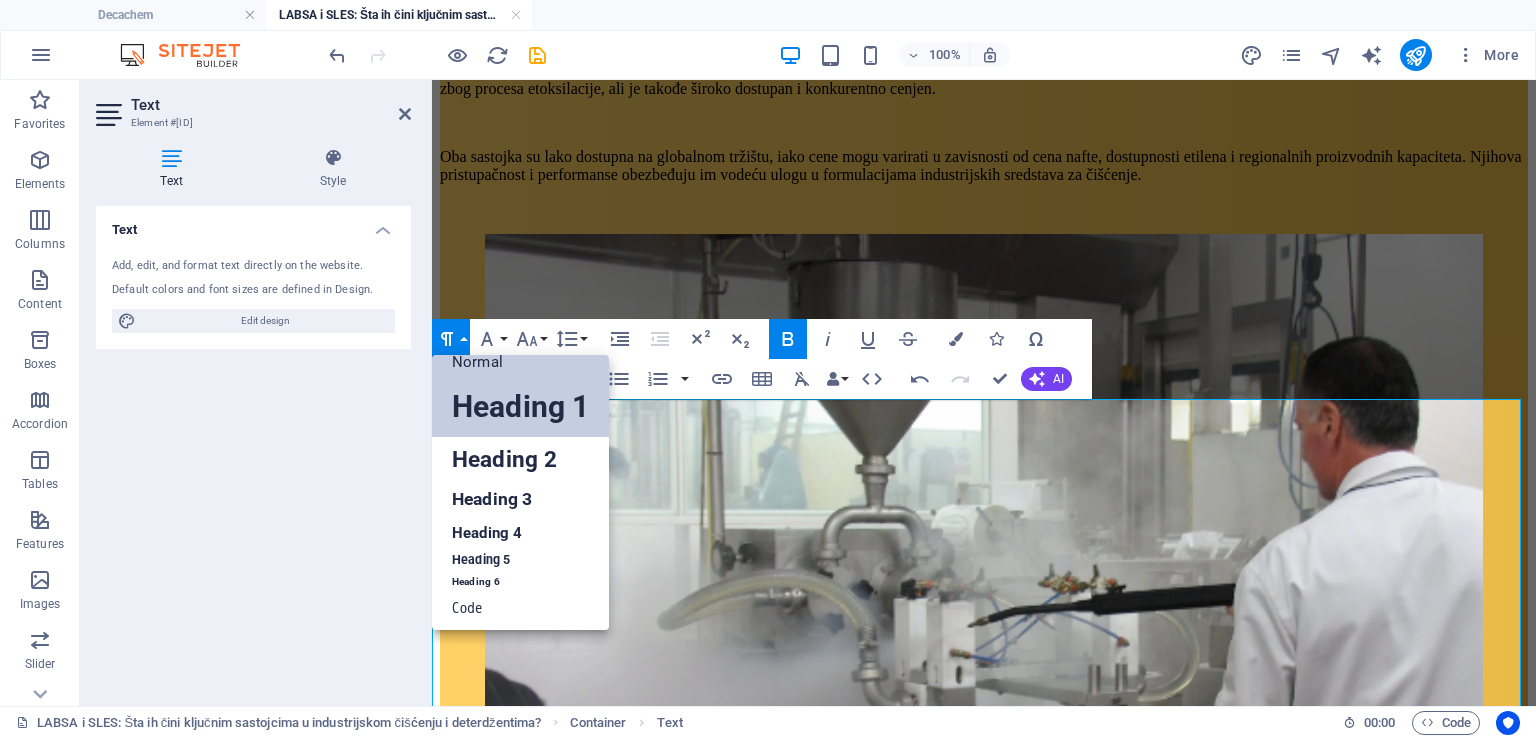 scroll, scrollTop: 16, scrollLeft: 0, axis: vertical 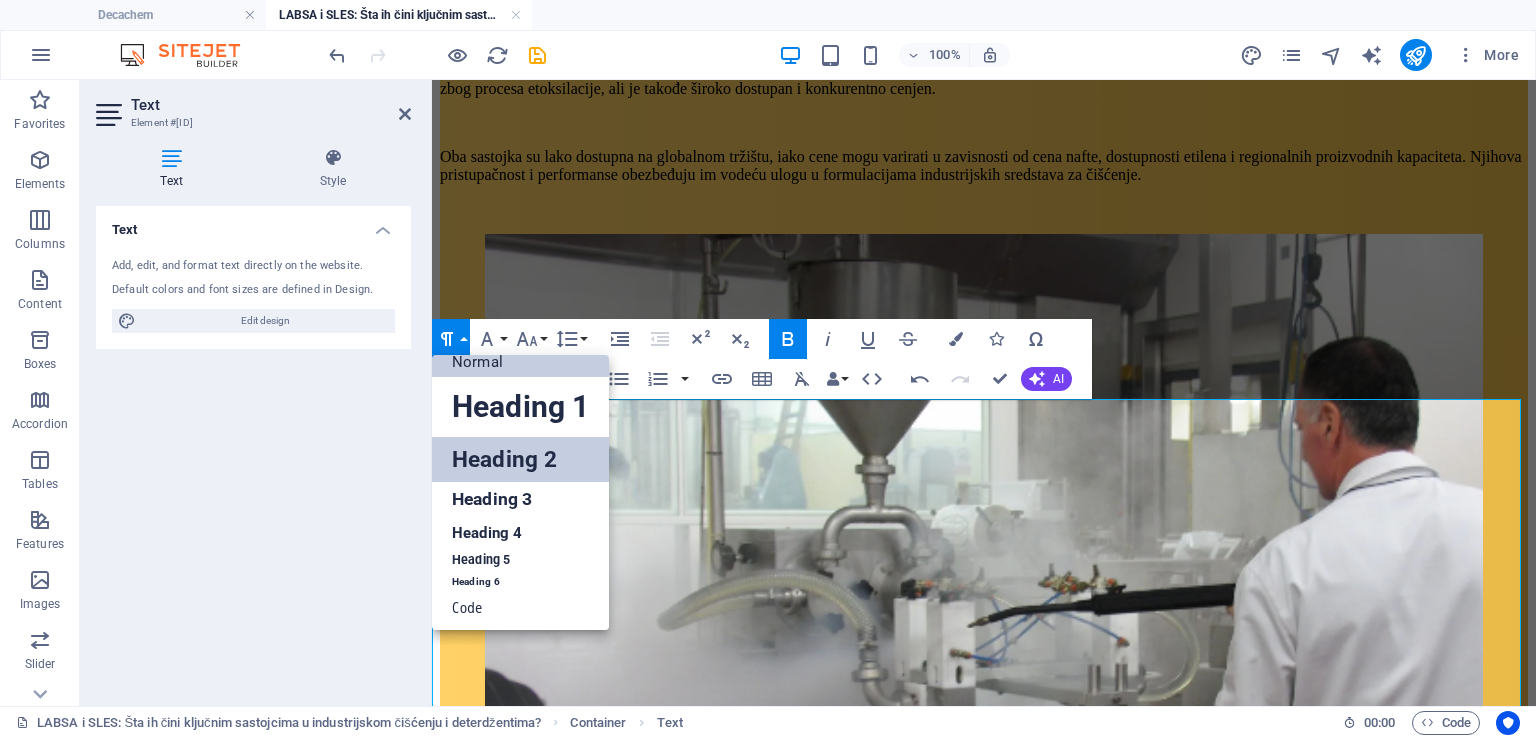 click on "Heading 2" at bounding box center [520, 459] 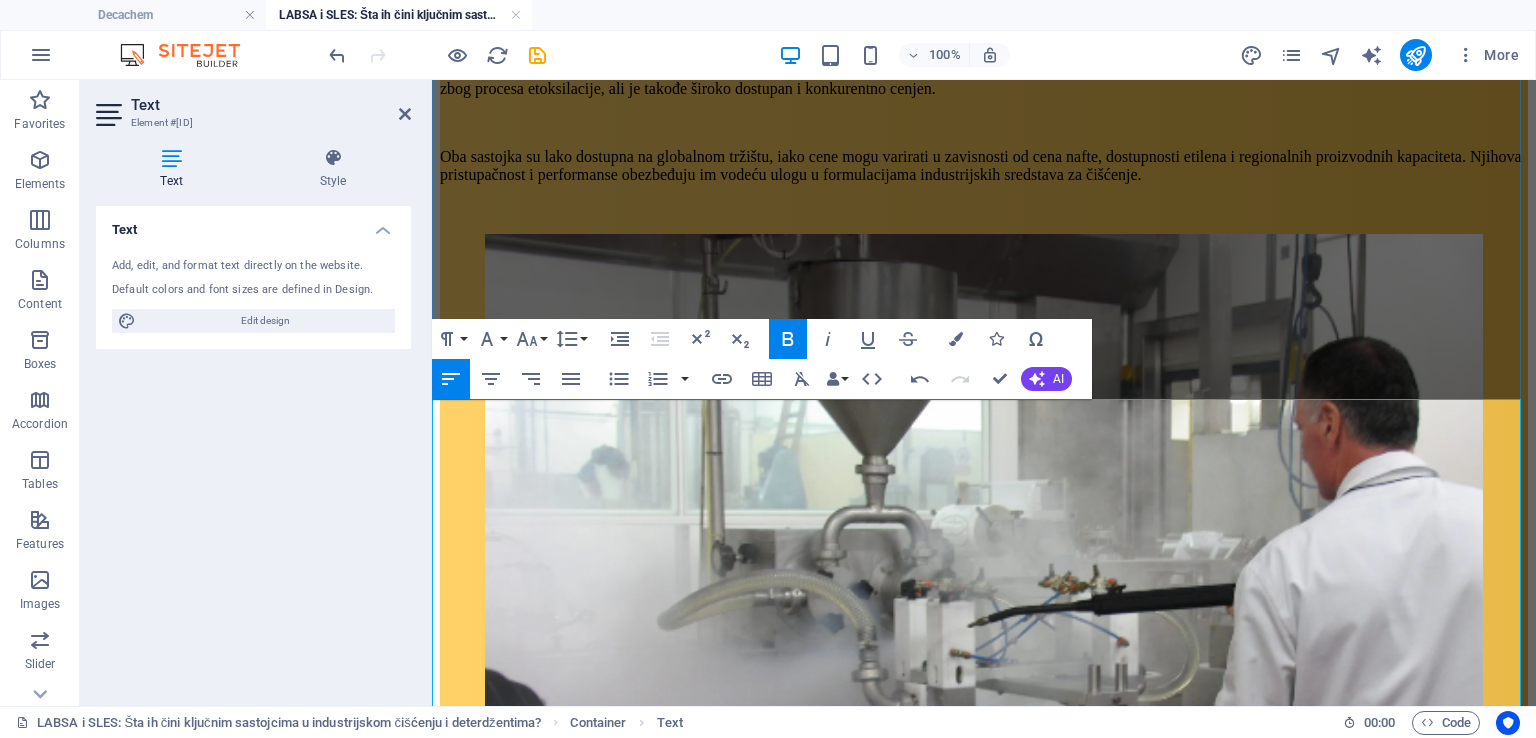 click on "Sredstva za teško čišćenje" at bounding box center [527, 1186] 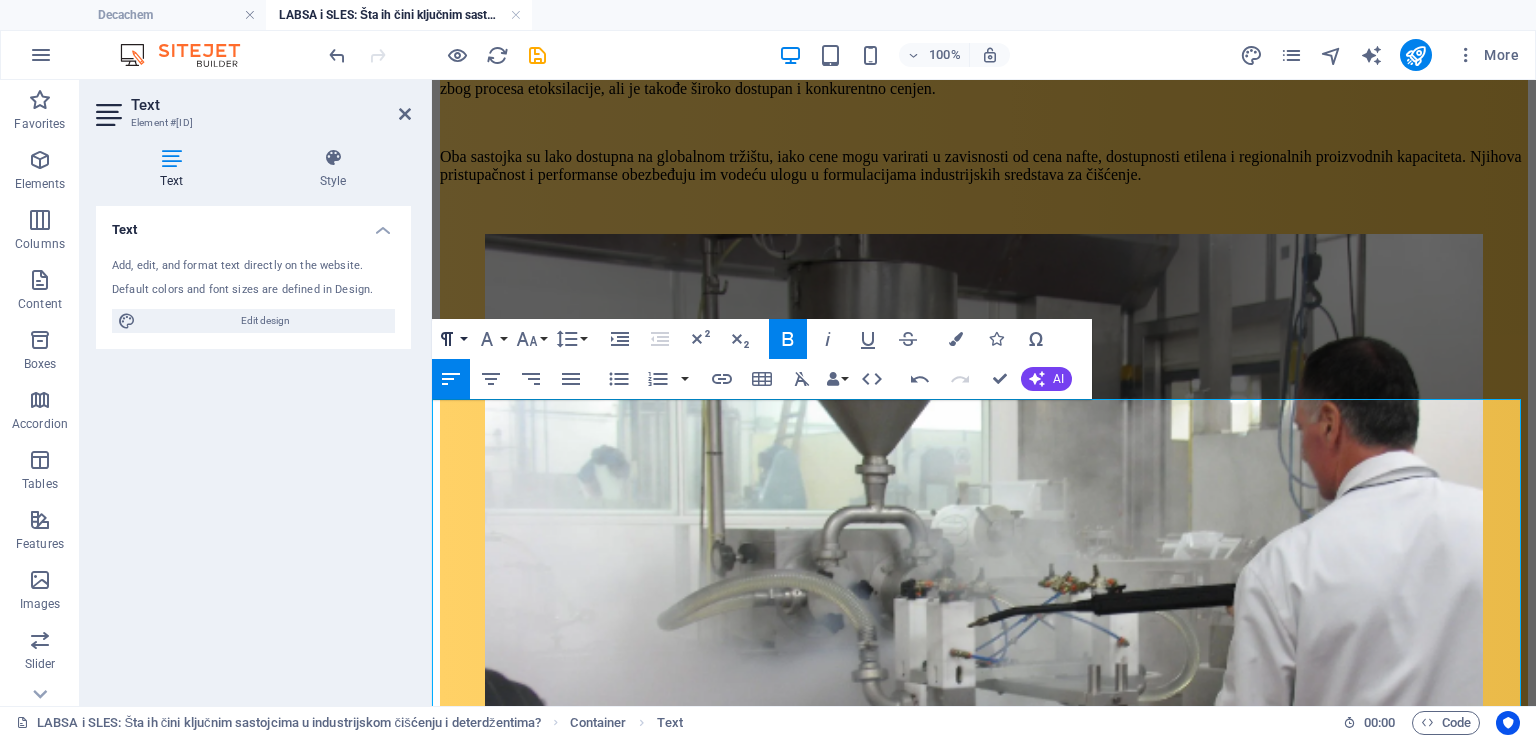 click 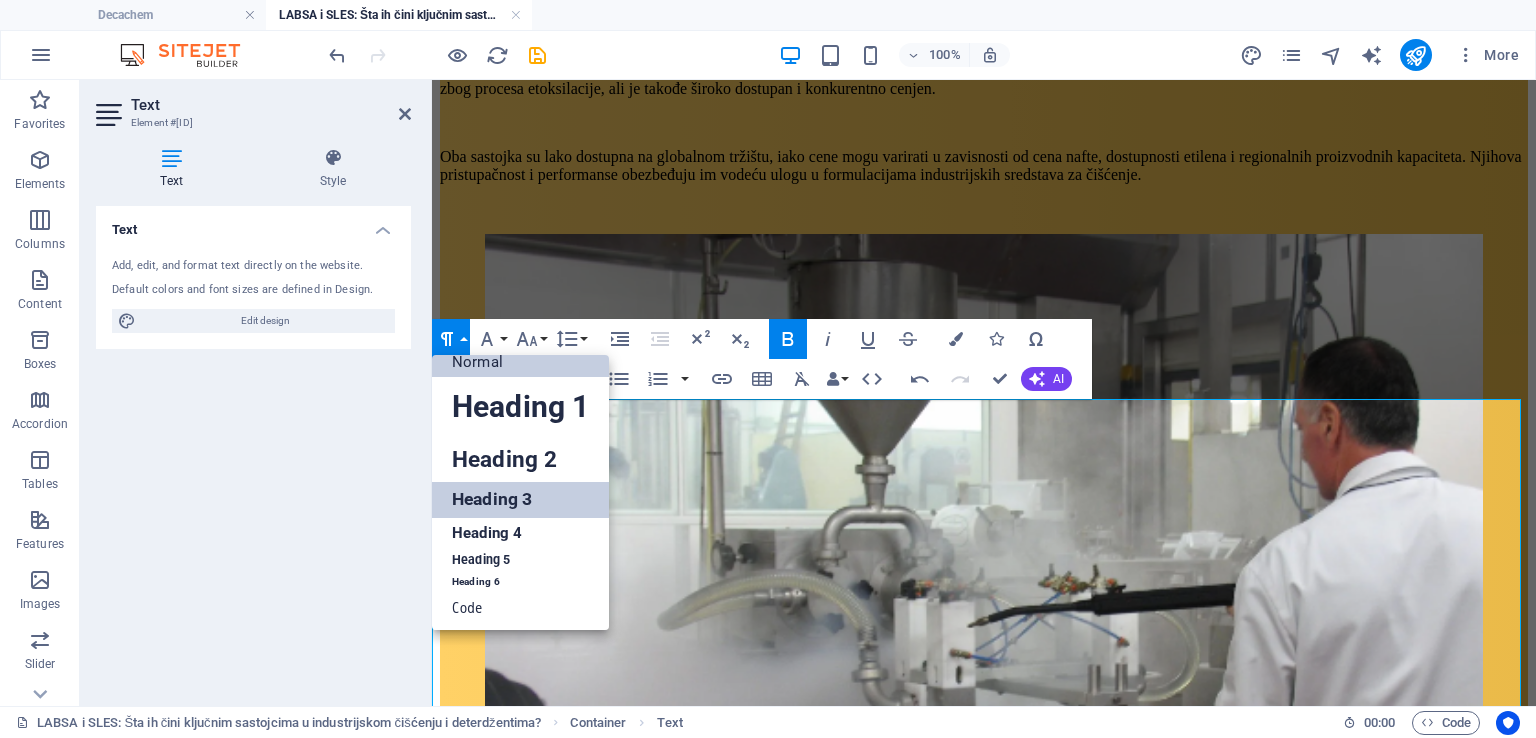 click on "Heading 3" at bounding box center (520, 499) 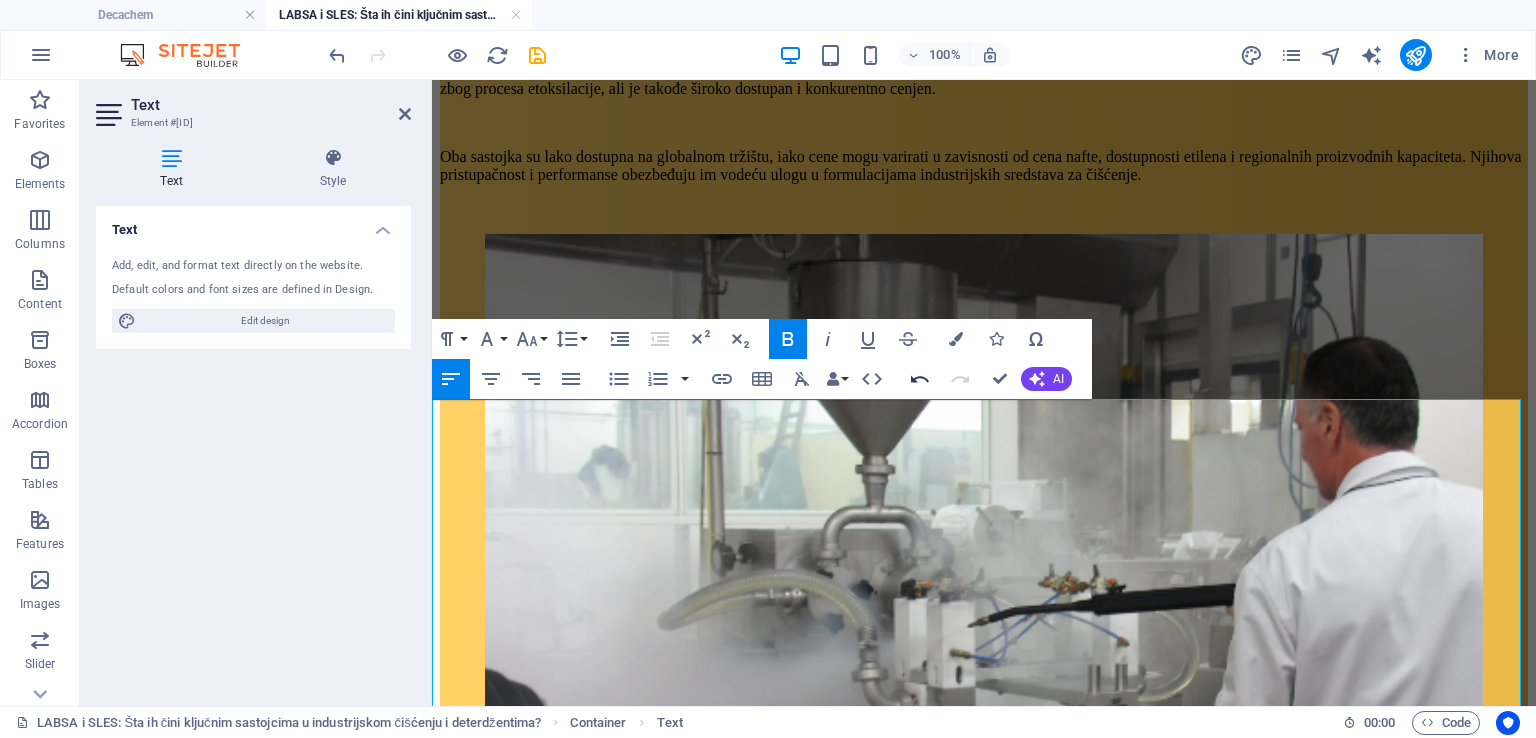 click 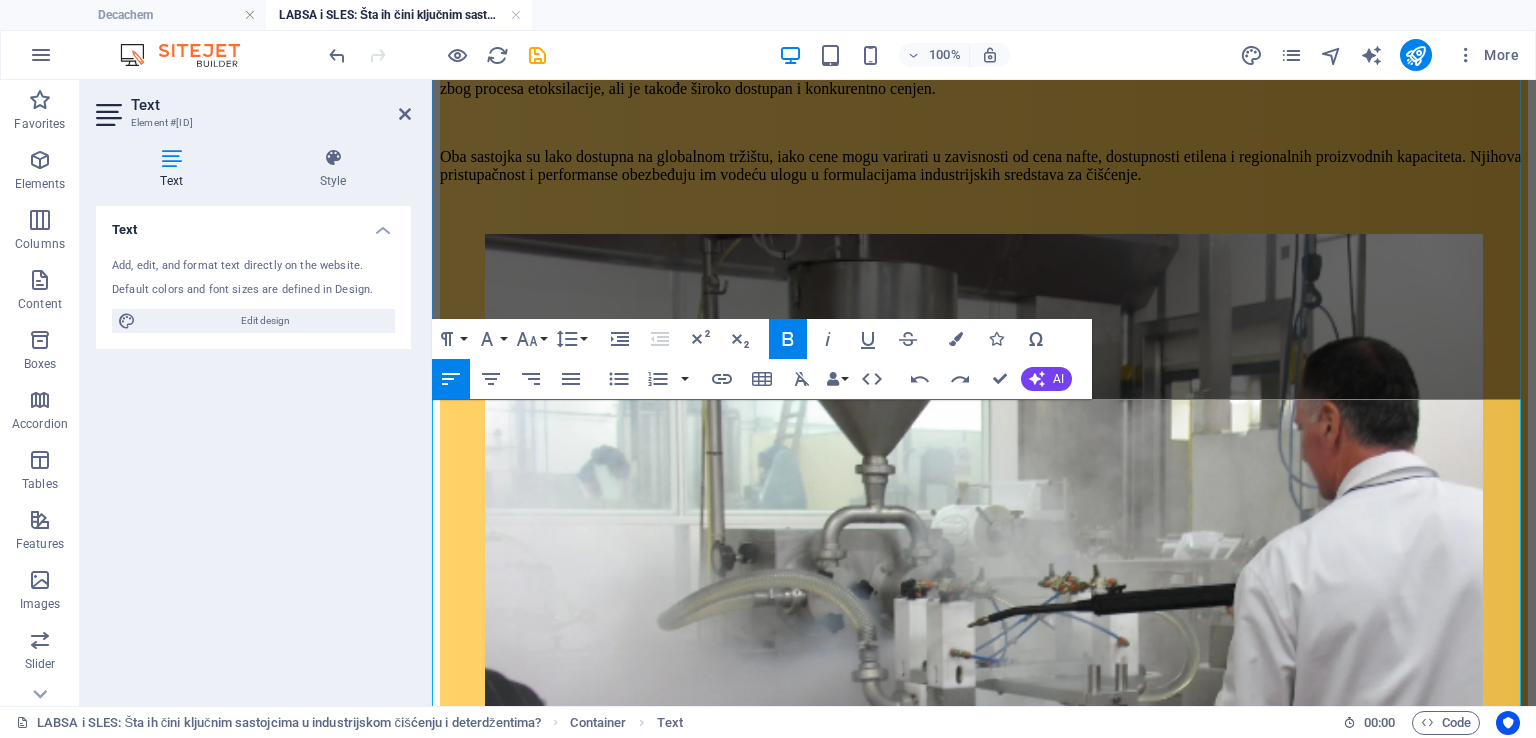 click on "Sredstva za teško čišćenje" at bounding box center [527, 1186] 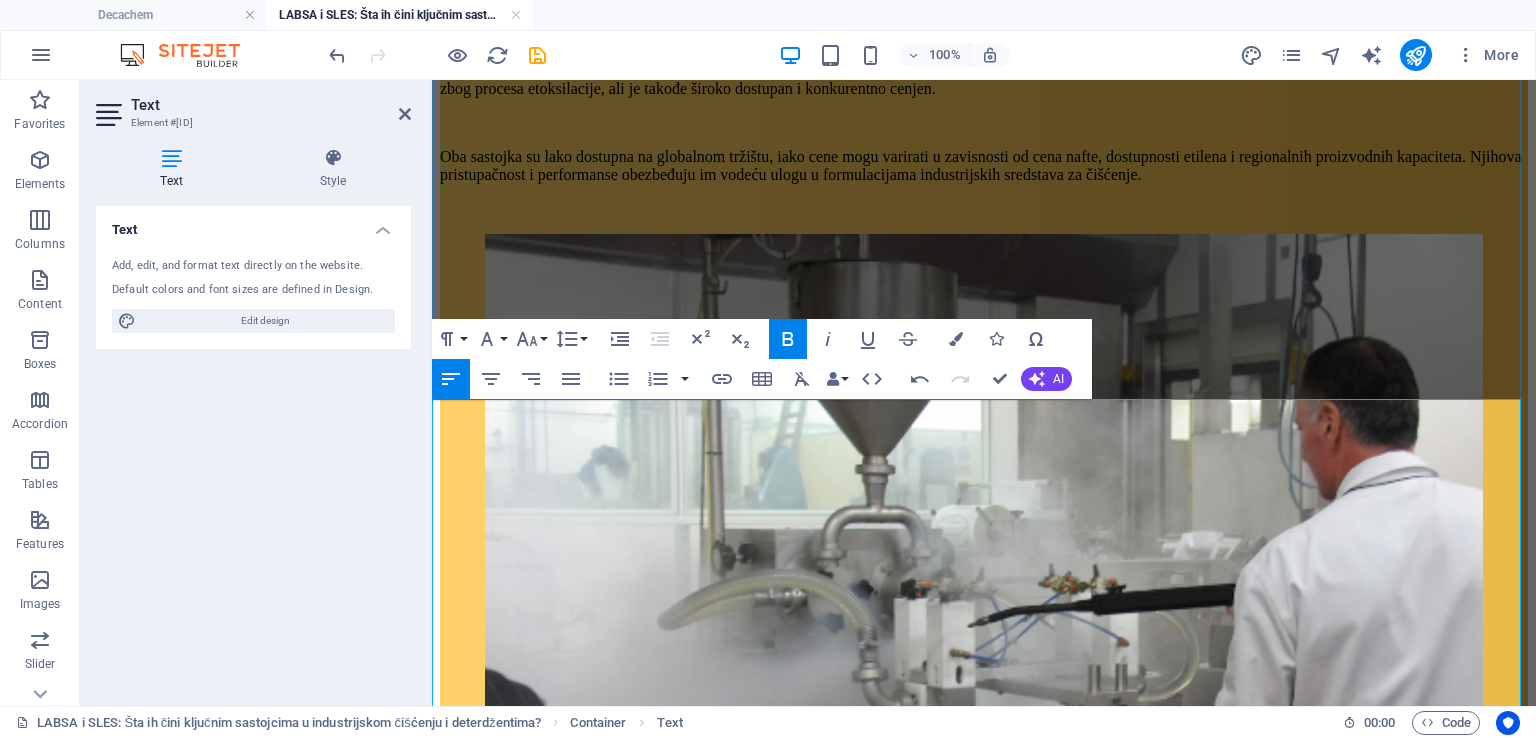 click on "Sredstva za teško čišćenje" at bounding box center [527, 1204] 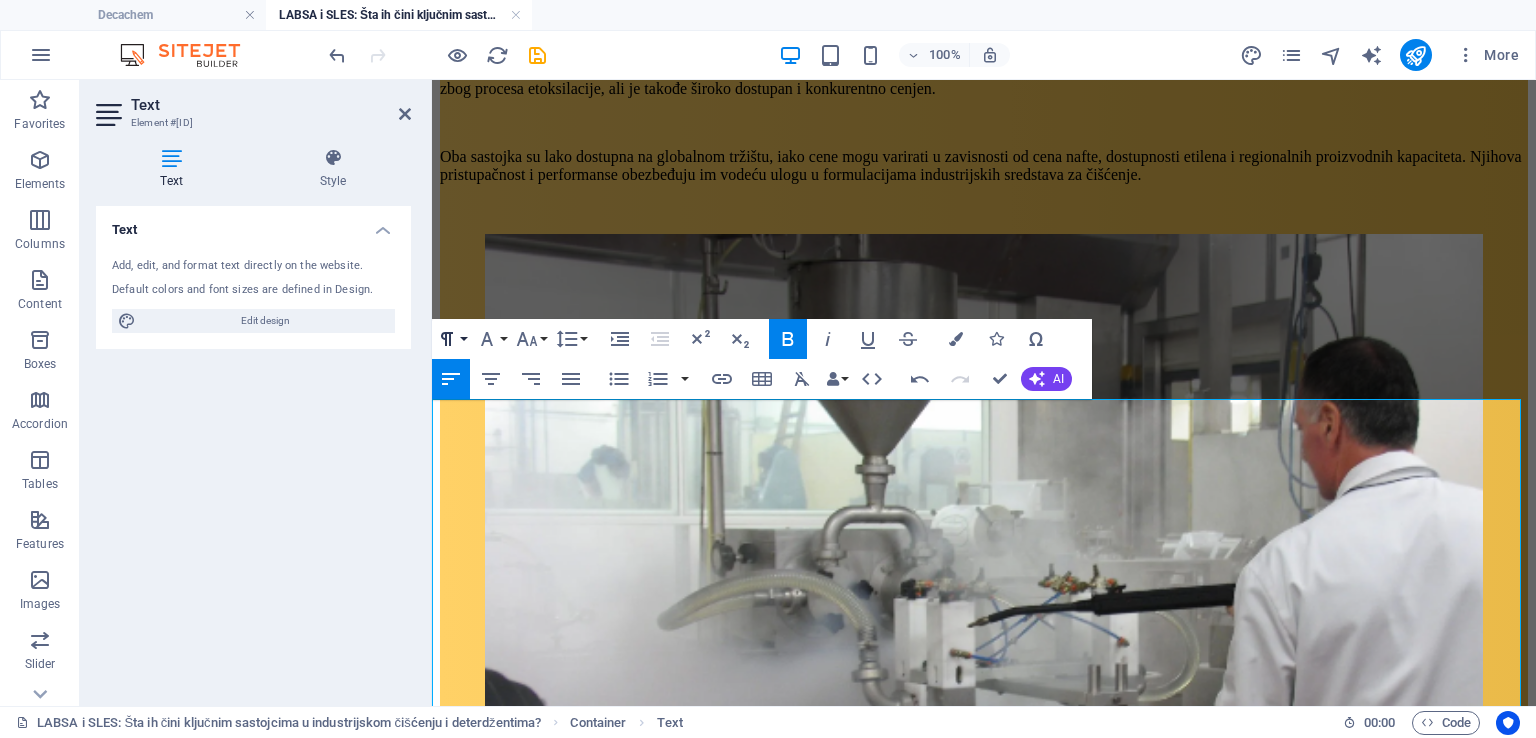 click 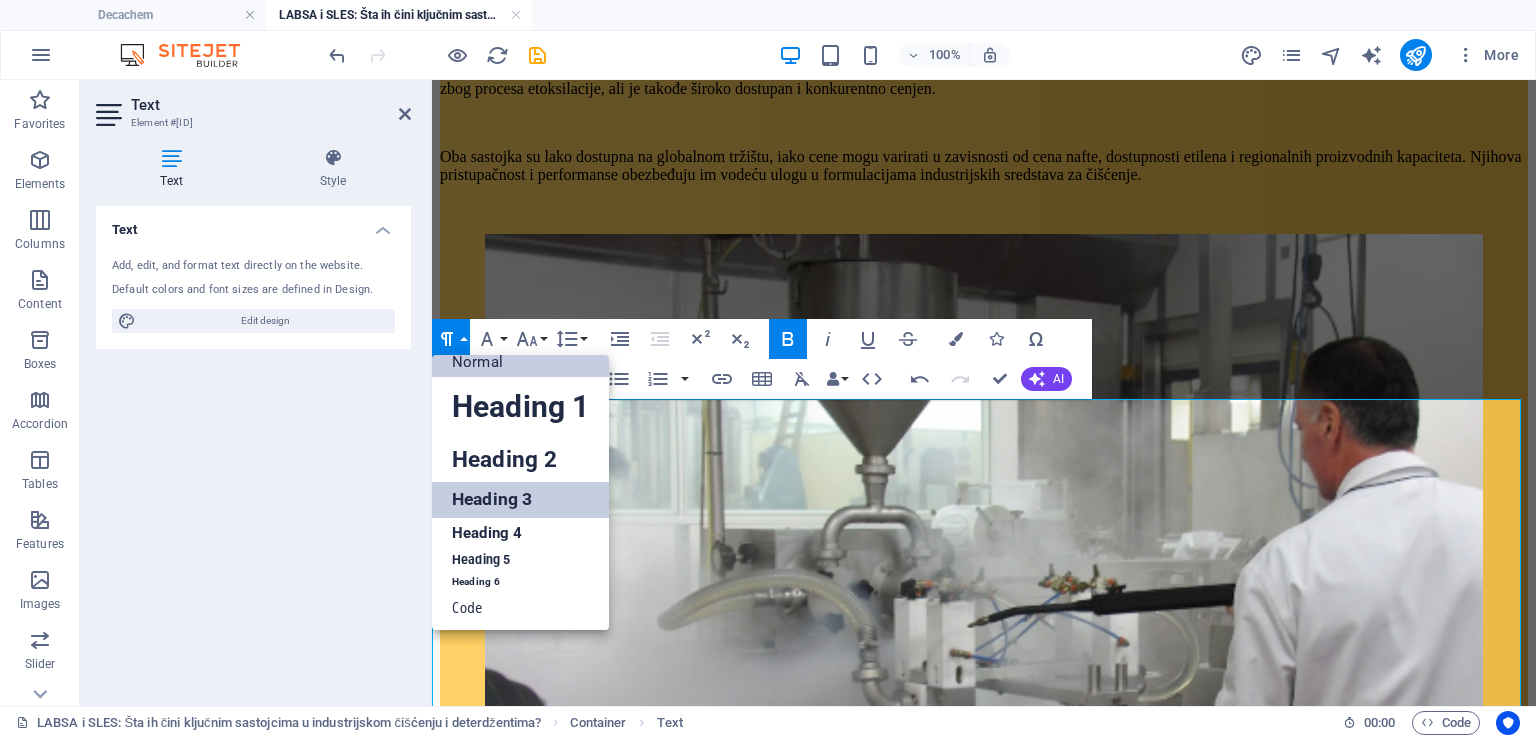 click on "Heading 3" at bounding box center [520, 499] 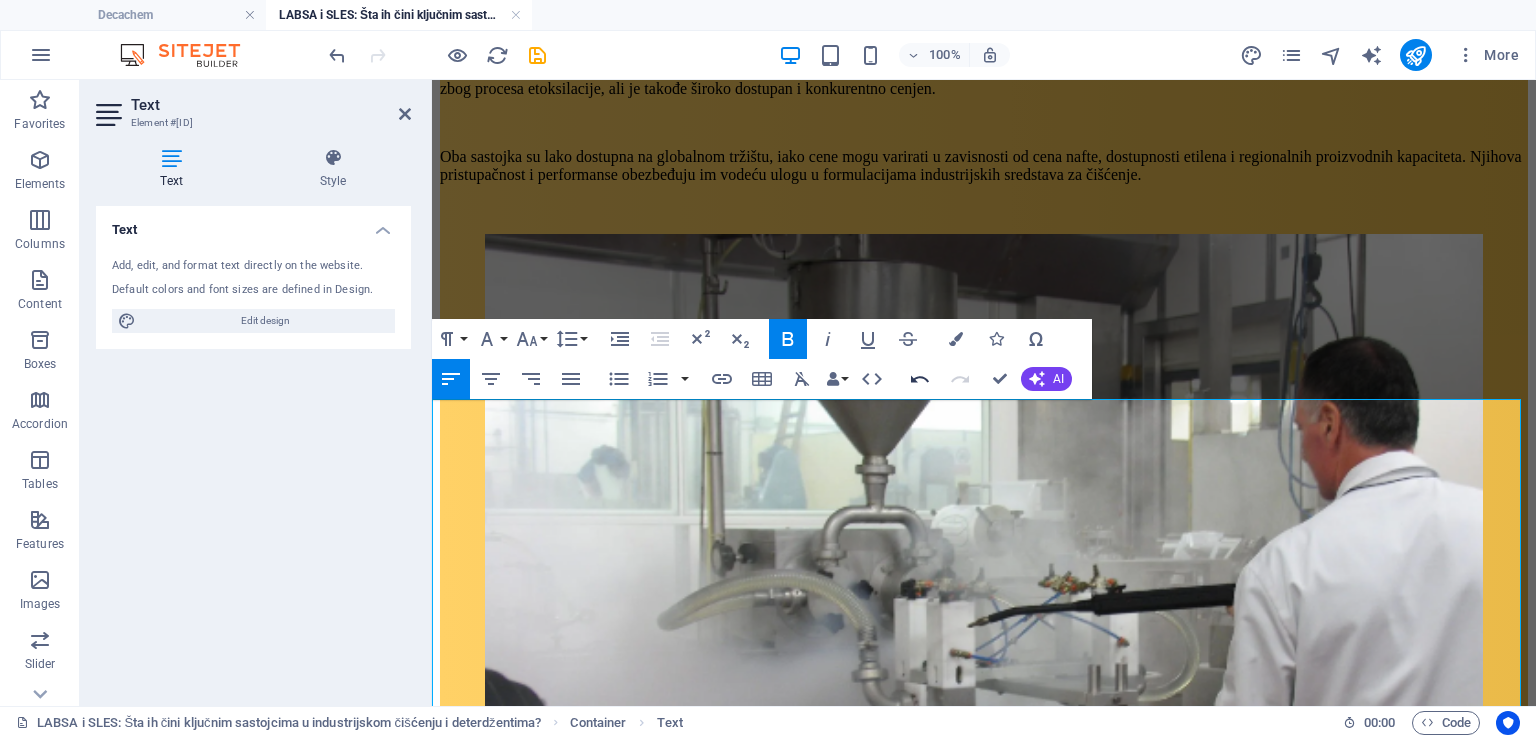 click 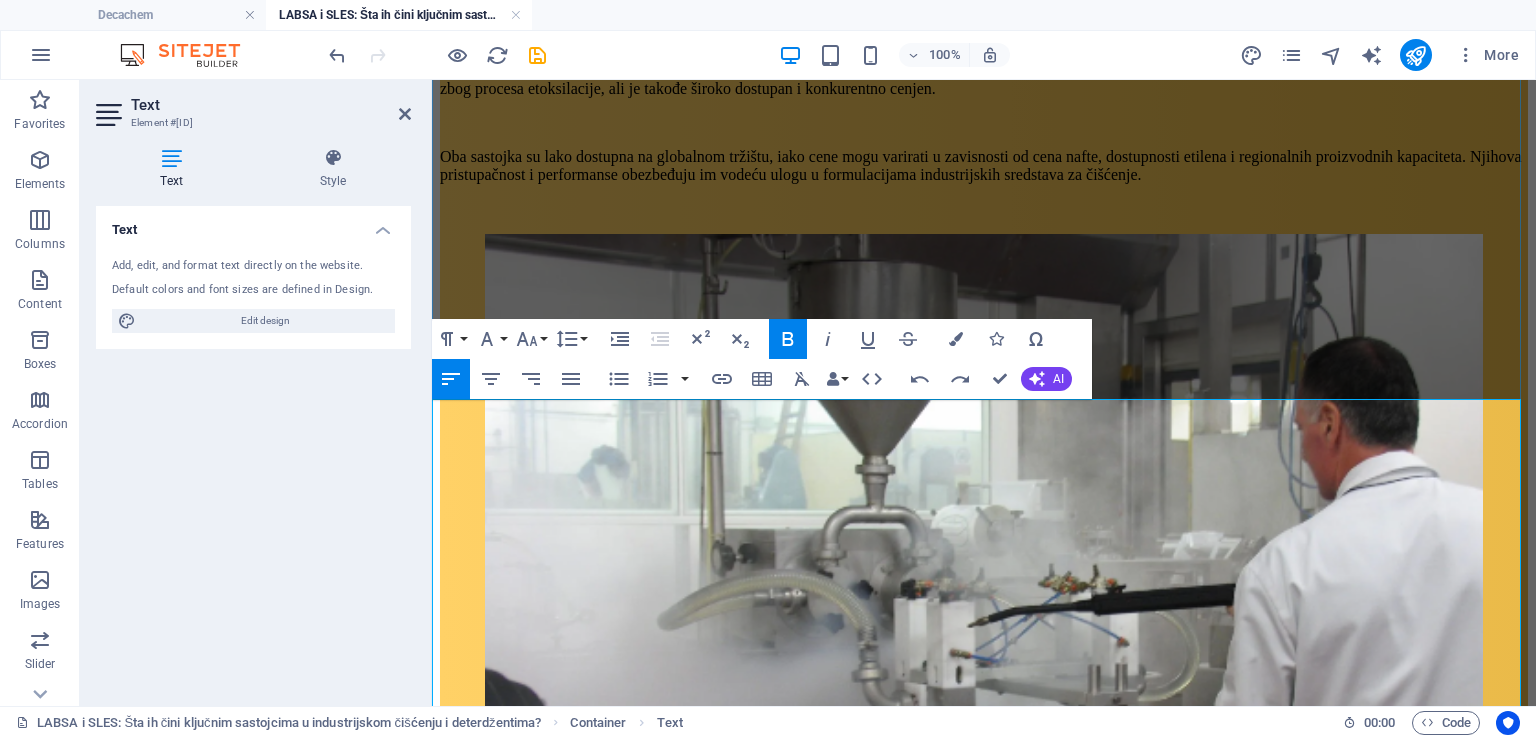 click on "Sredstva za teško čišćenje ​ U industrijskom okruženju, gde su masnoće, ulja i ostaci posebno tvrdokorni, LABSA i SLES su ključni sastojci u formulacijama za jaka sredstva za čišćenje. LABSA, sa svojom snažnom sposobnošću odmašćivanja, često se koristi u sredstvima za čišćenje automobila, kao što su odmašćivači motora i sredstva za pranje kamiona. Efikasno i brzo razgrađuje zagađenja na bazi nafte." at bounding box center (984, 1232) 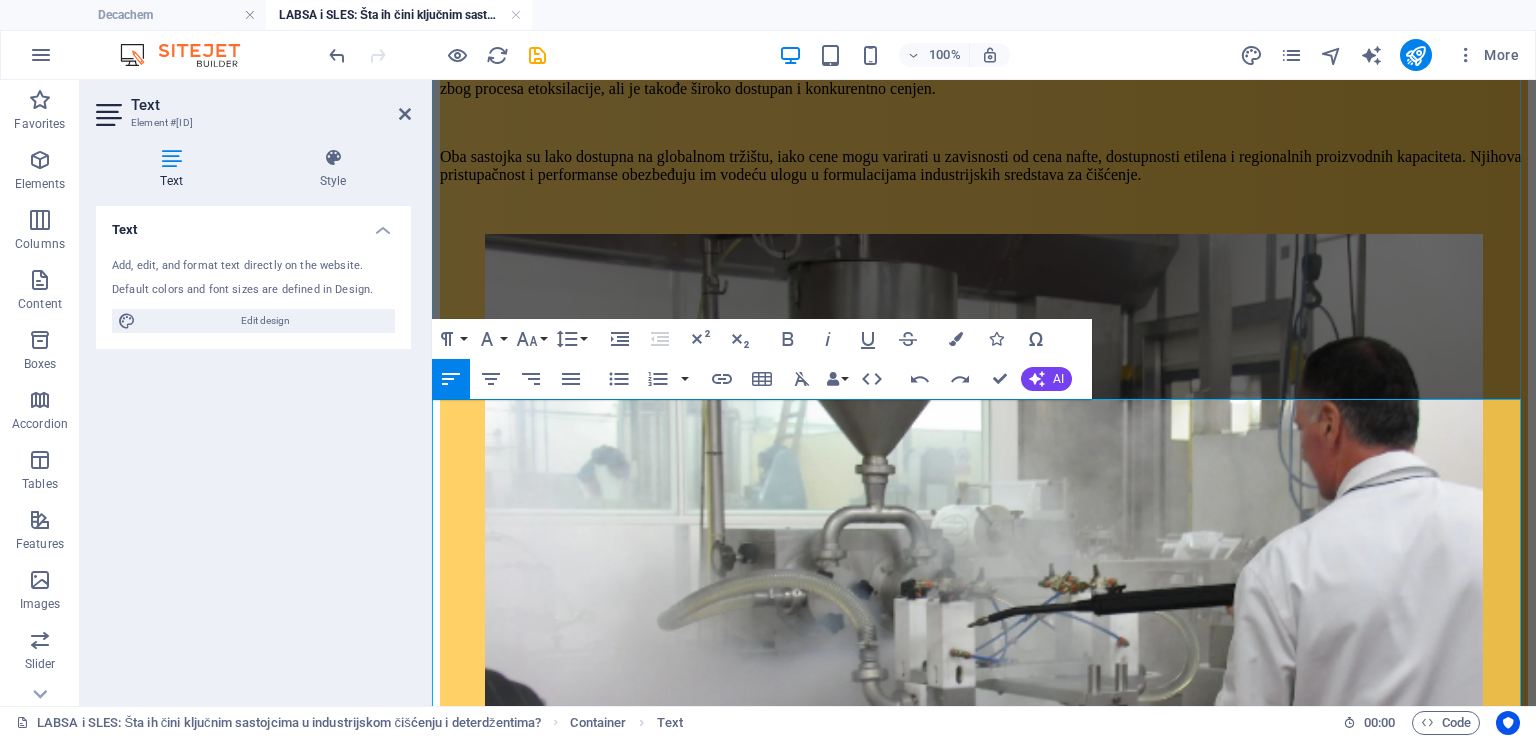 click on "Sredstva za teško čišćenje ​ U industrijskom okruženju, gde su masnoće, ulja i ostaci posebno tvrdokorni, LABSA i SLES su ključni sastojci u formulacijama za jaka sredstva za čišćenje. LABSA, sa svojom snažnom sposobnošću odmašćivanja, često se koristi u sredstvima za čišćenje automobila, kao što su odmašćivači motora i sredstva za pranje kamiona. Efikasno i brzo razgrađuje zagađenja na bazi nafte." at bounding box center [984, 1232] 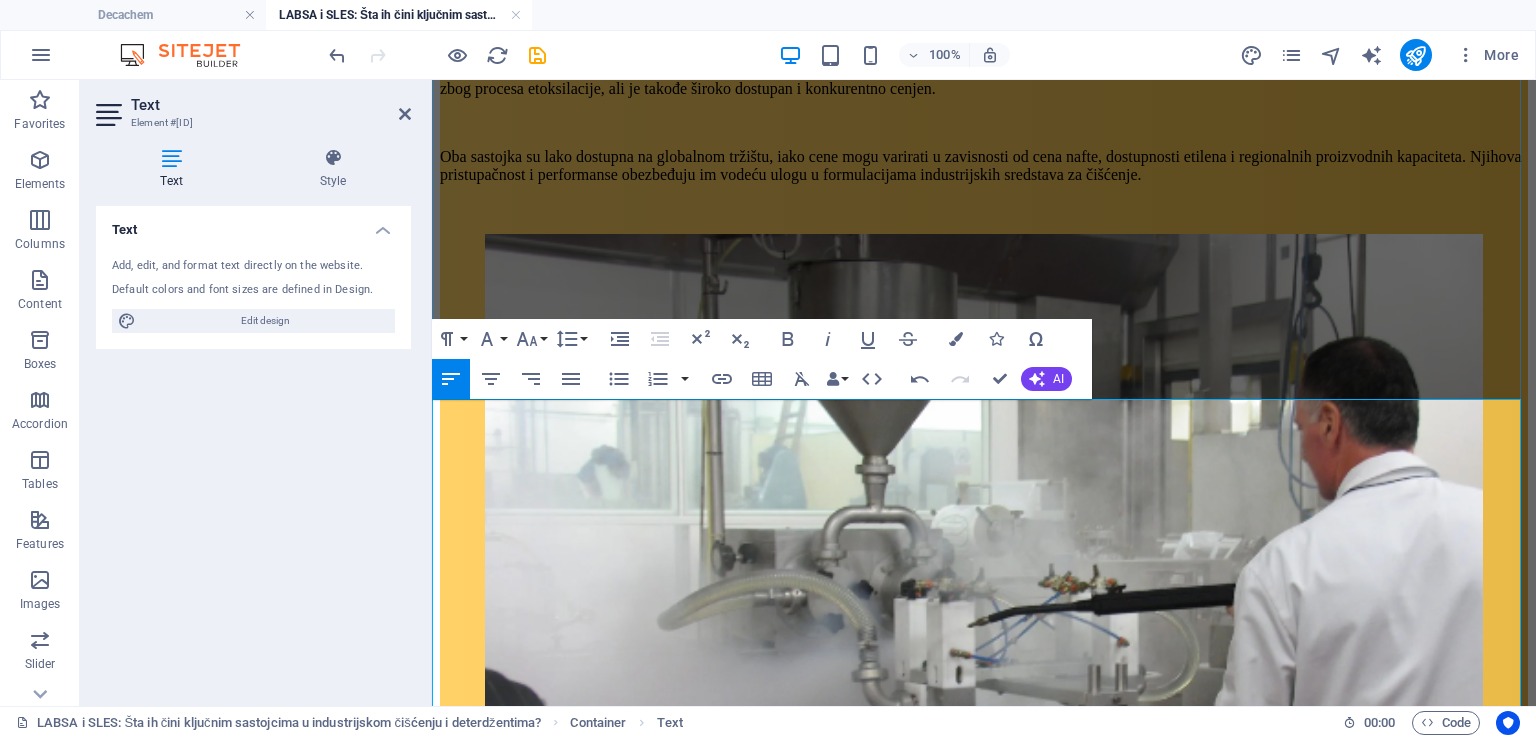 click on "Sredstva za teško čišćenje" at bounding box center (527, 1204) 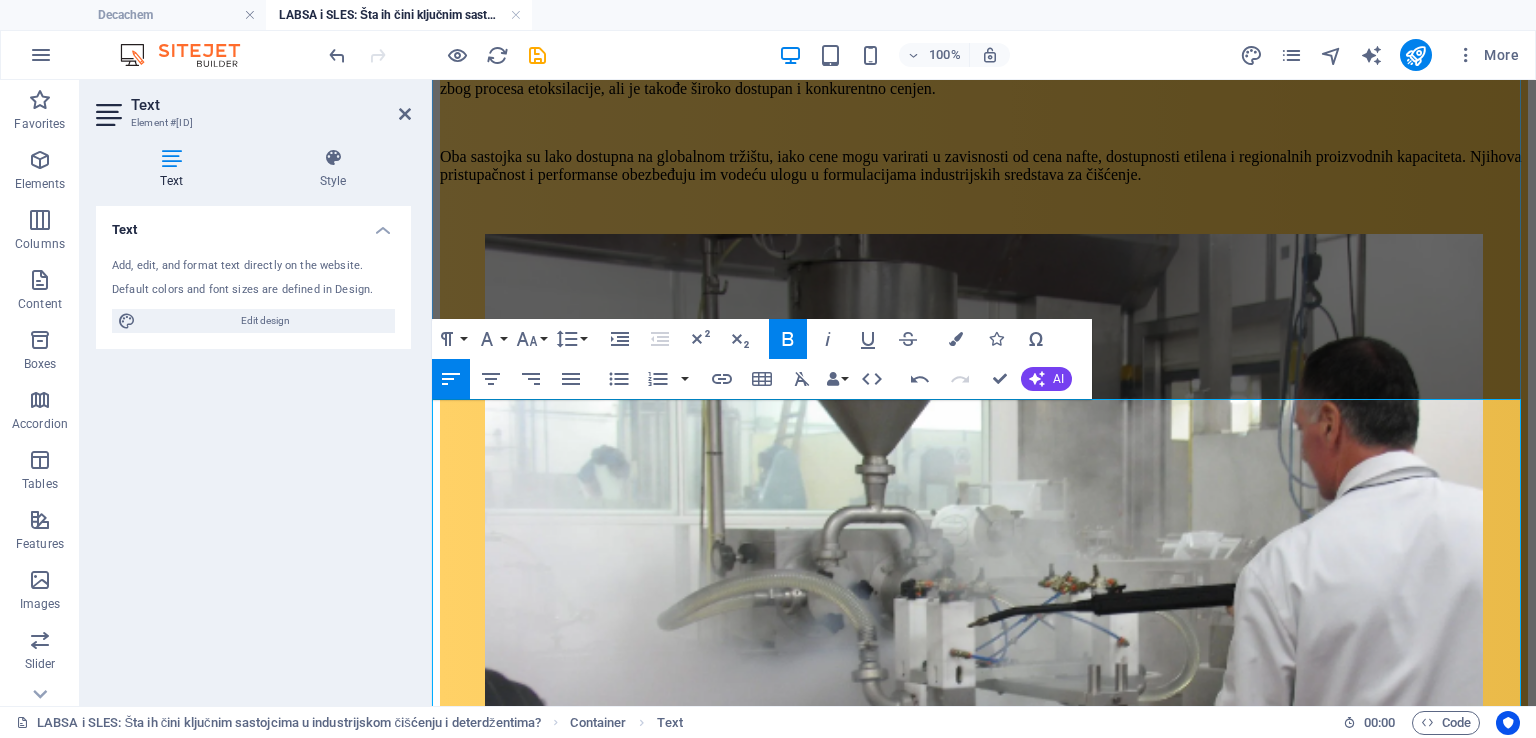 click on "Sredstva za teško čišćenje" at bounding box center (527, 1204) 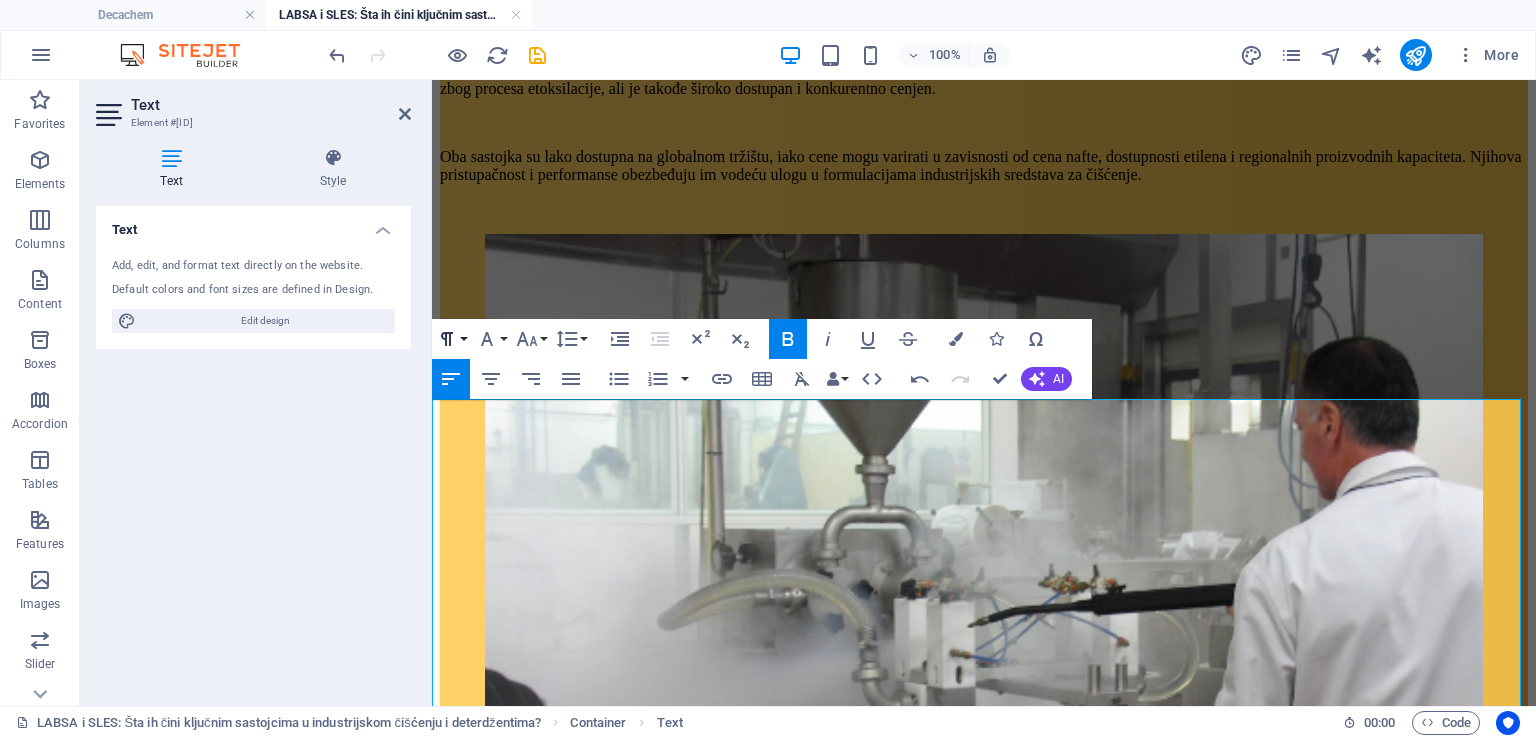 click on "Paragraph Format" at bounding box center [451, 339] 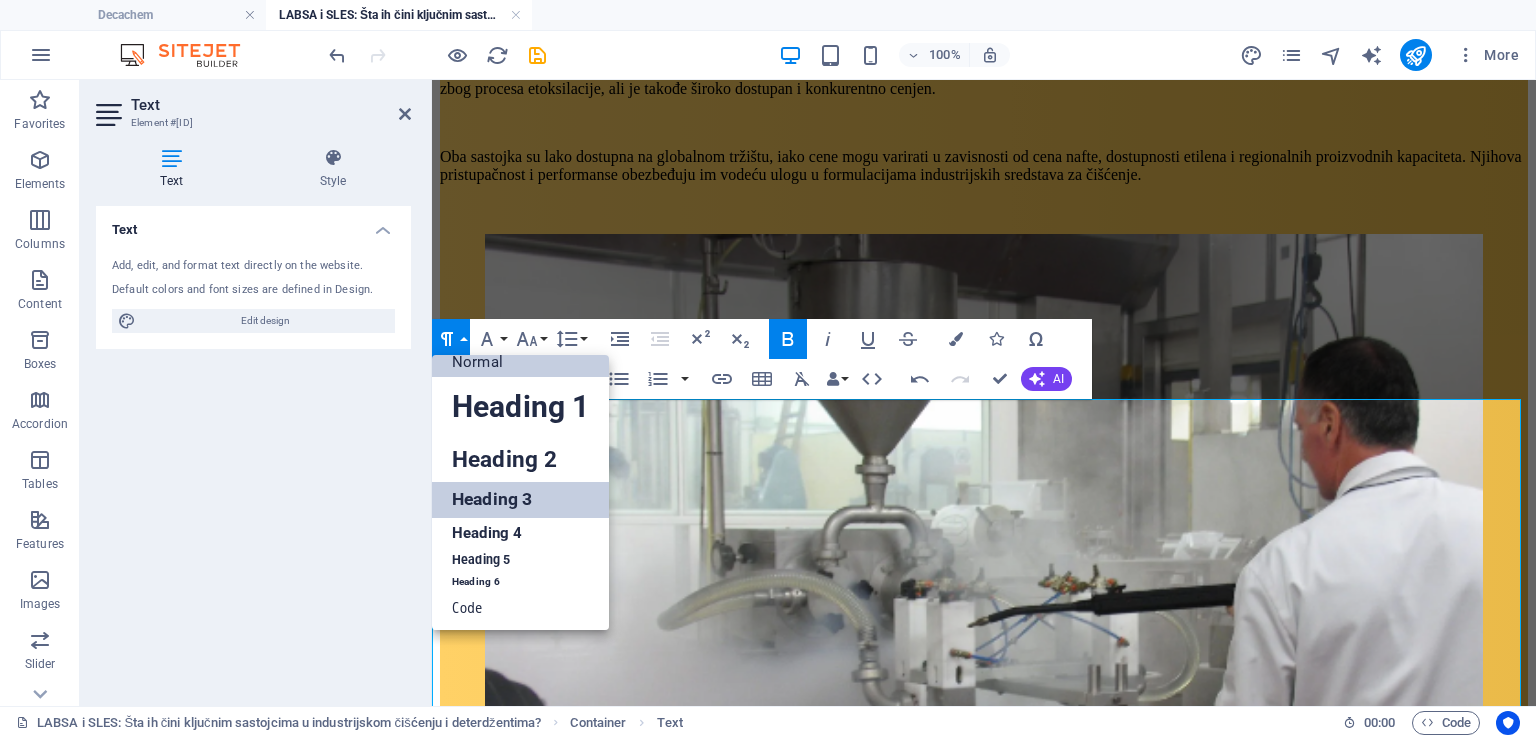 click on "Heading 3" at bounding box center [520, 499] 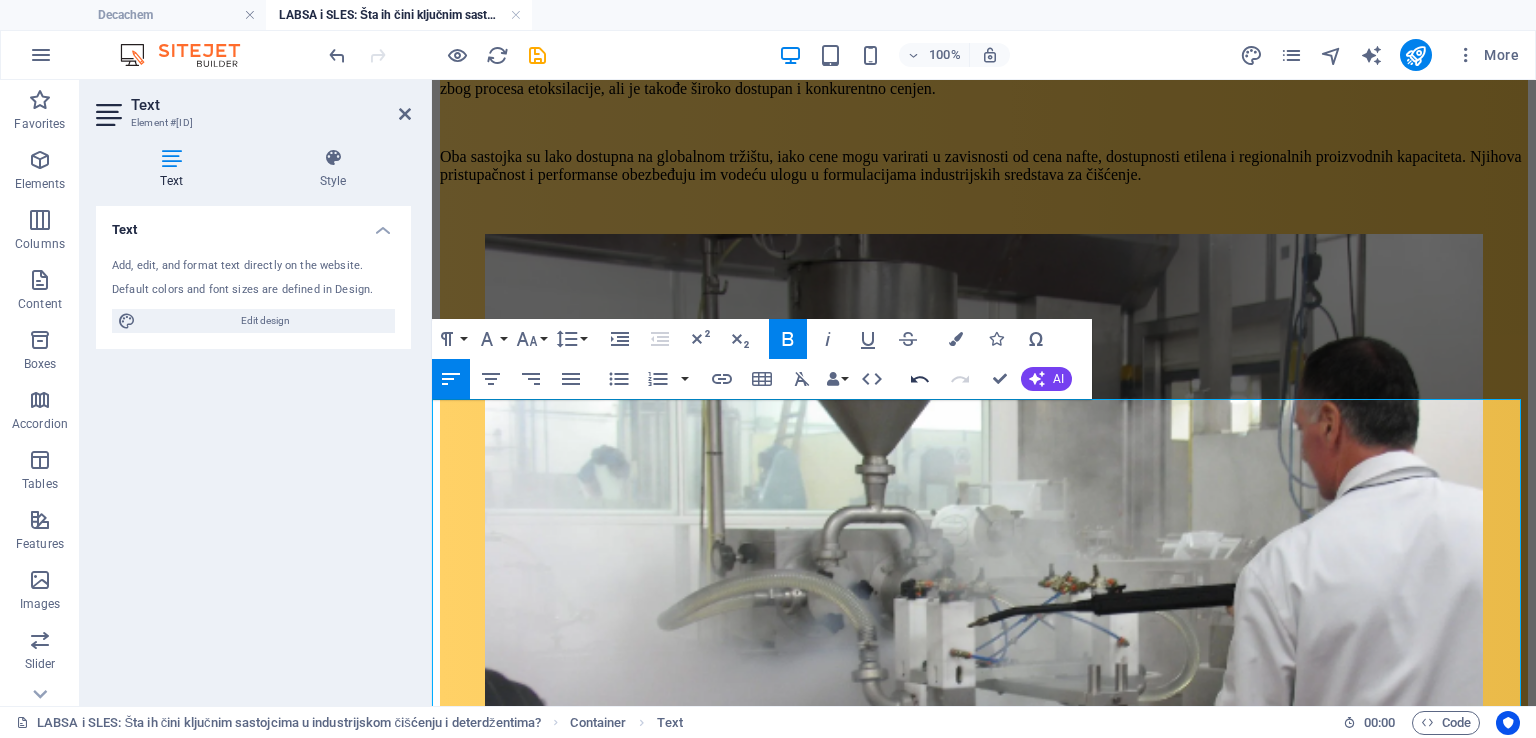click 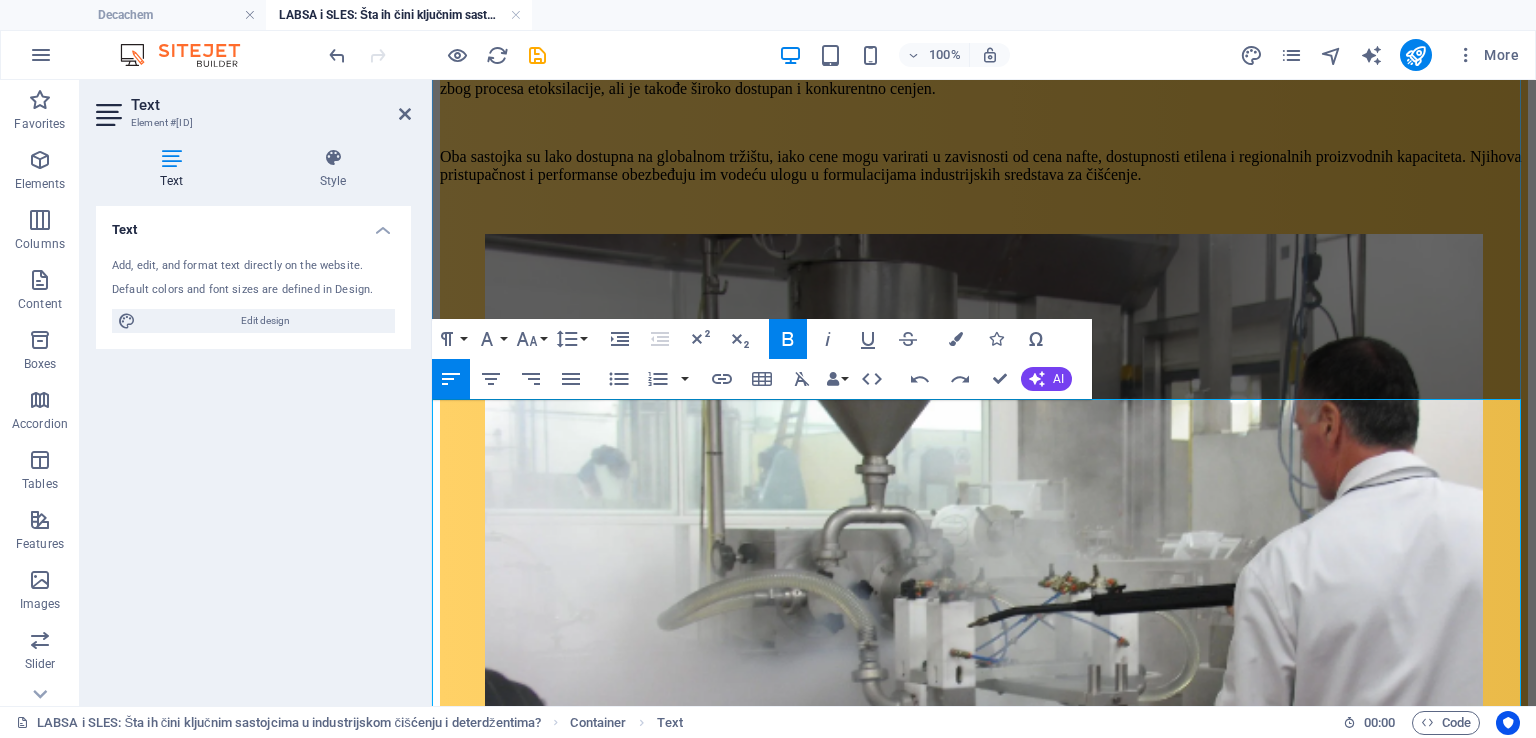 click on "Sredstva za teško čišćenje" at bounding box center [527, 1204] 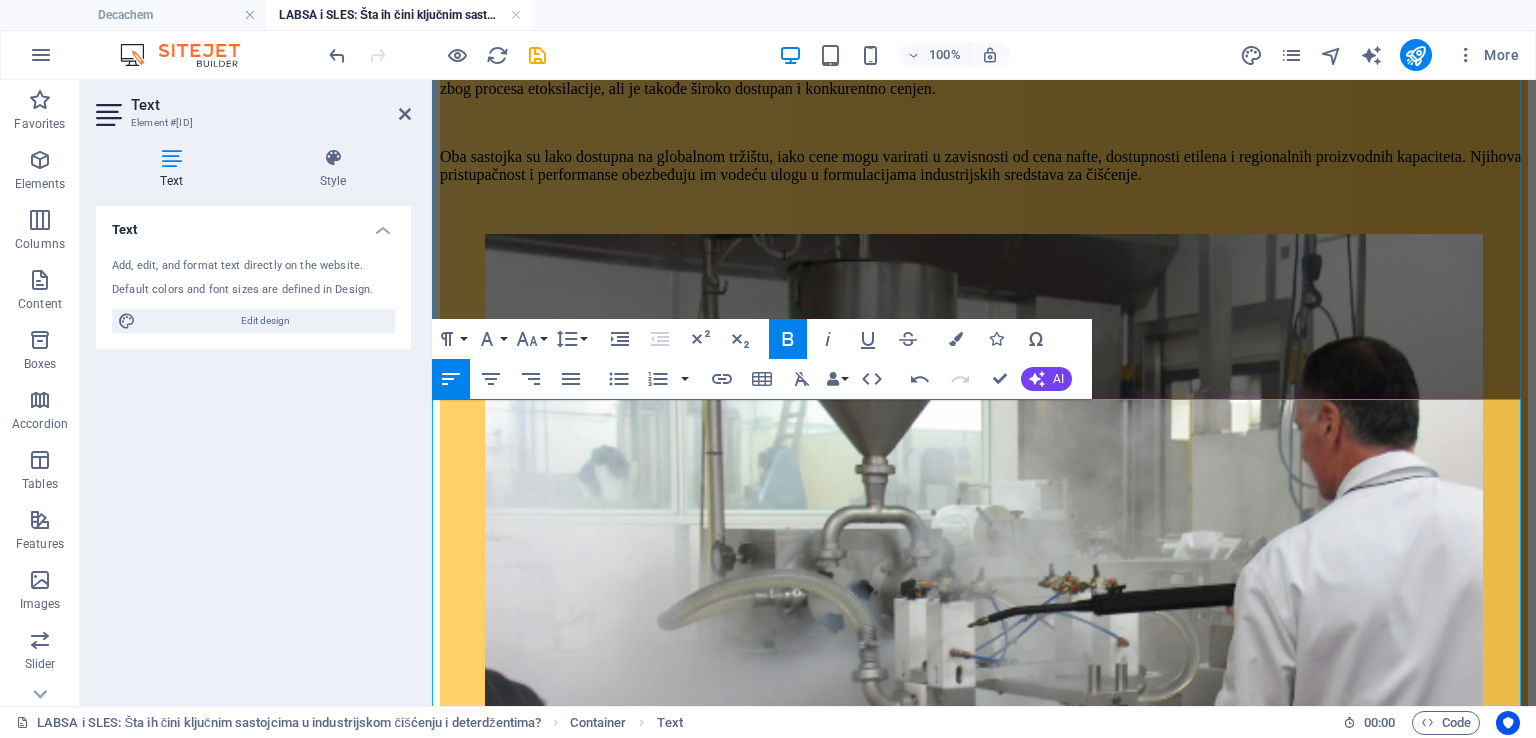 click on "Sredstva za teško čišćenje" at bounding box center [527, 1204] 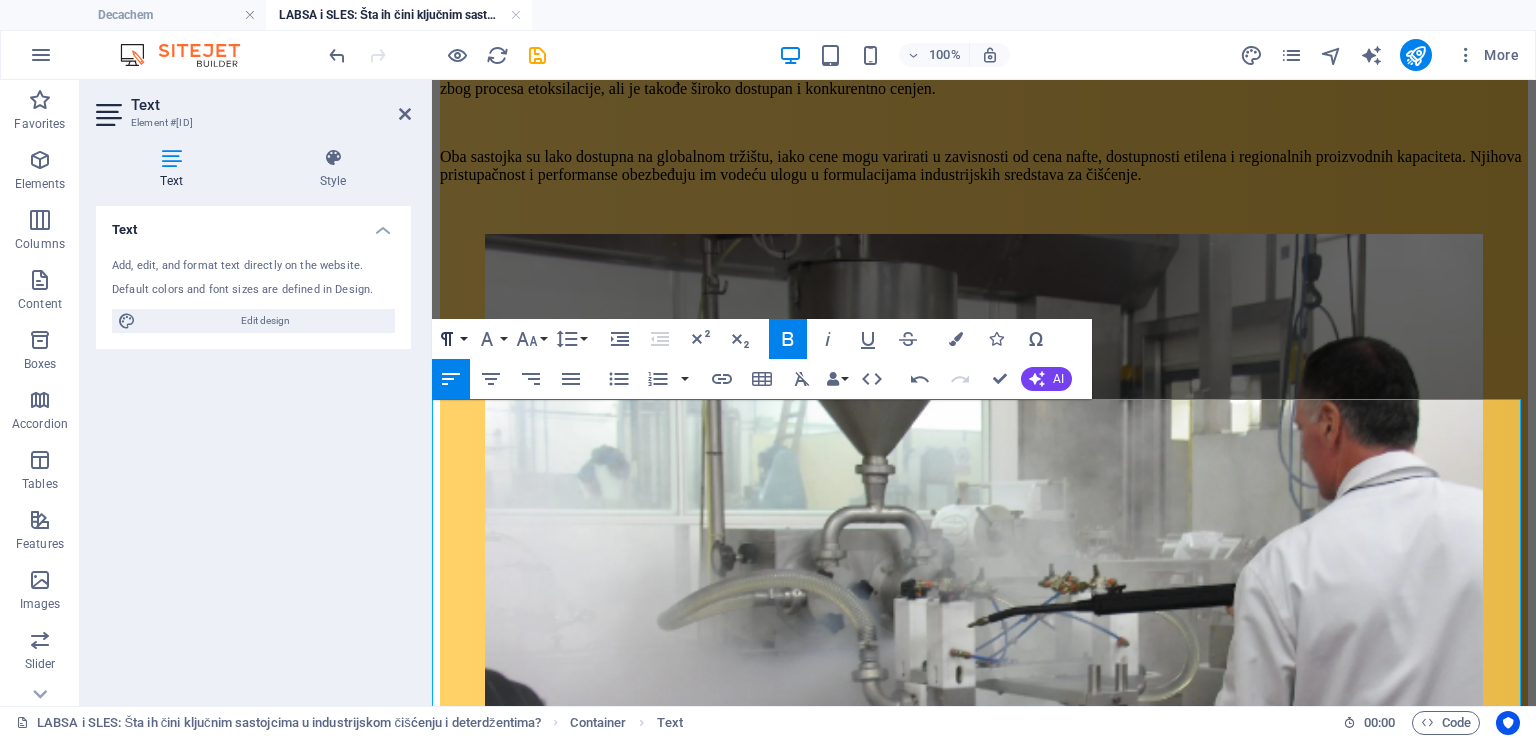 click on "Paragraph Format" at bounding box center [451, 339] 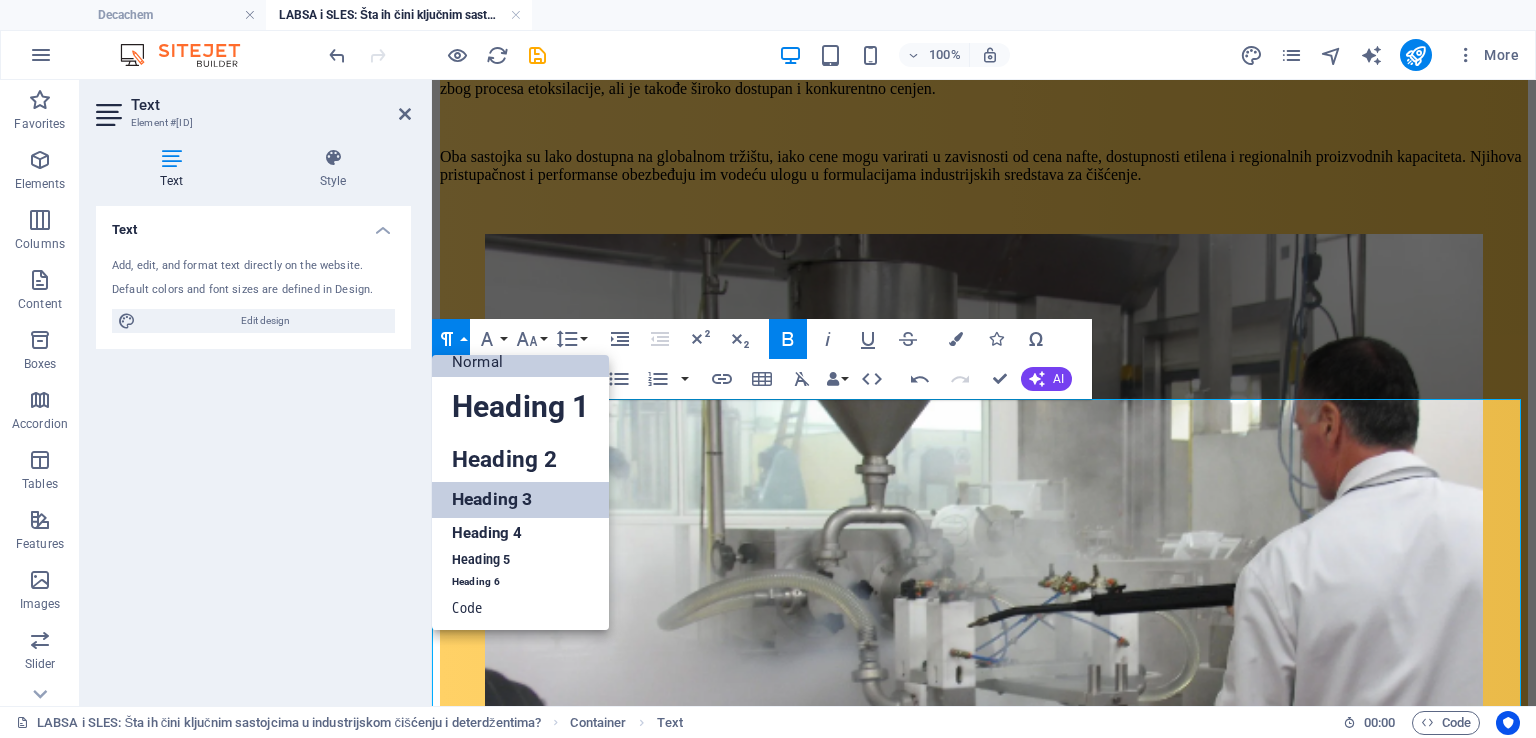 click on "Heading 3" at bounding box center (520, 499) 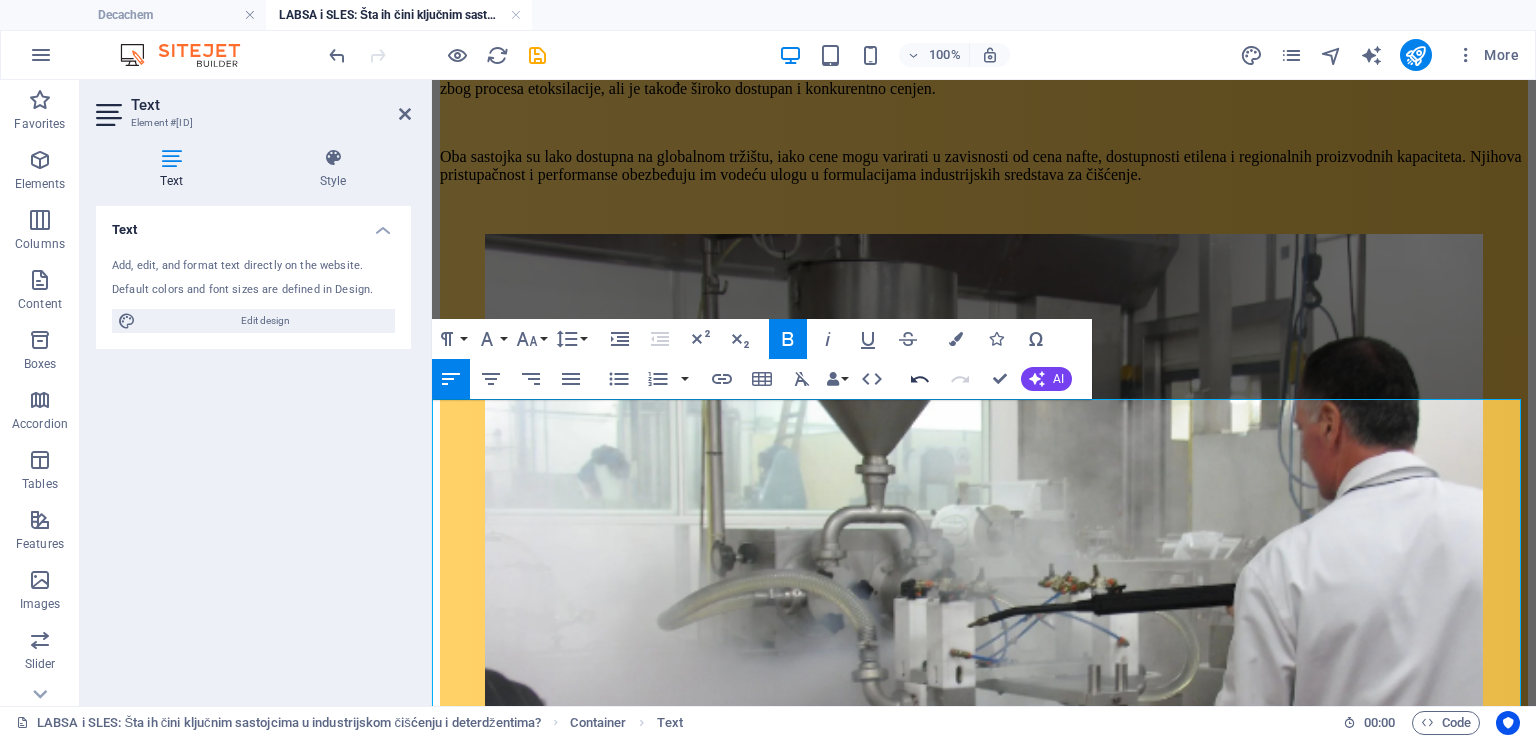click 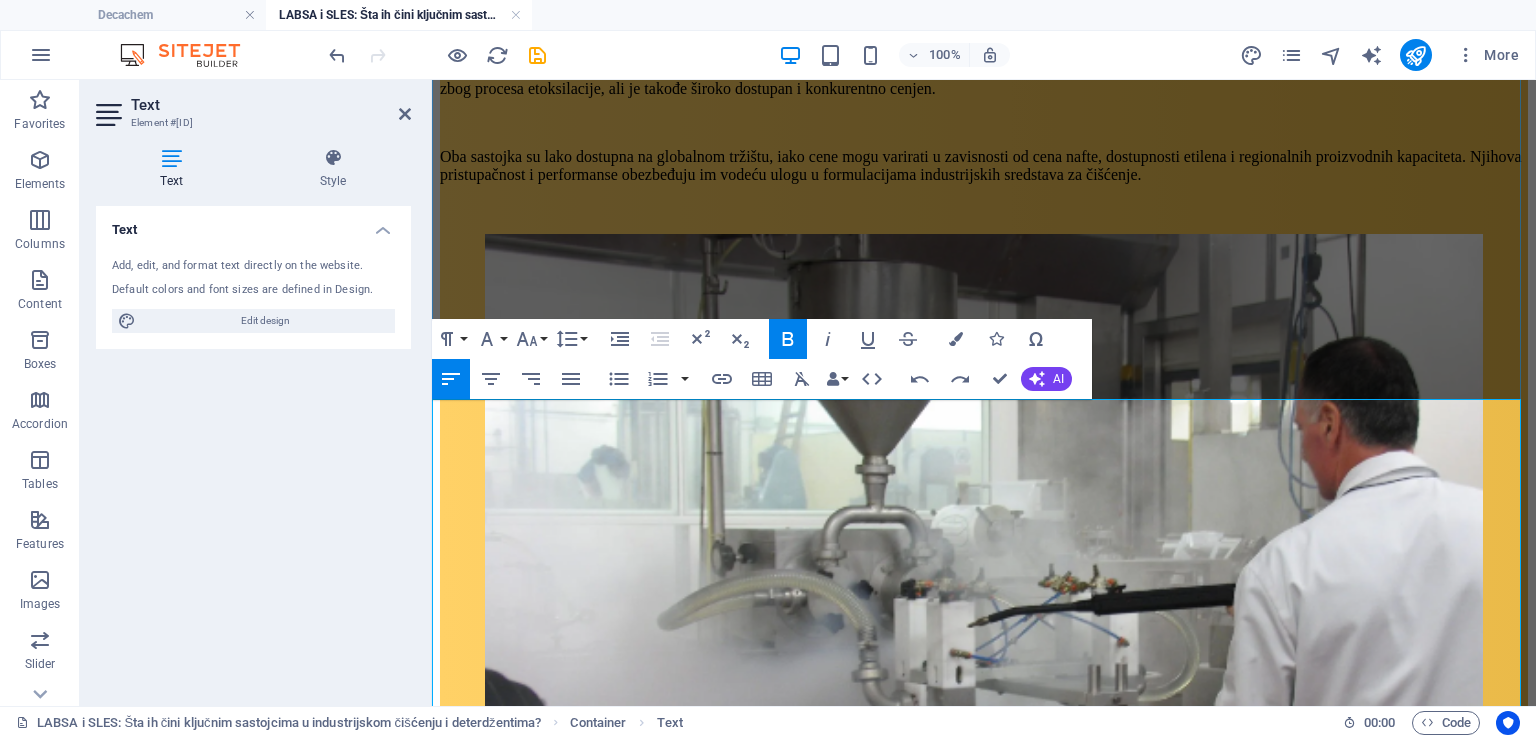click on "Sredstva za teško čišćenje ​ U industrijskom okruženju, gde su masnoće, ulja i ostaci posebno tvrdokorni, LABSA i SLES su ključni sastojci u formulacijama za jaka sredstva za čišćenje. LABSA, sa svojom snažnom sposobnošću odmašćivanja, često se koristi u sredstvima za čišćenje automobila, kao što su odmašćivači motora i sredstva za pranje kamiona. Efikasno i brzo razgrađuje zagađenja na bazi nafte." at bounding box center [984, 1241] 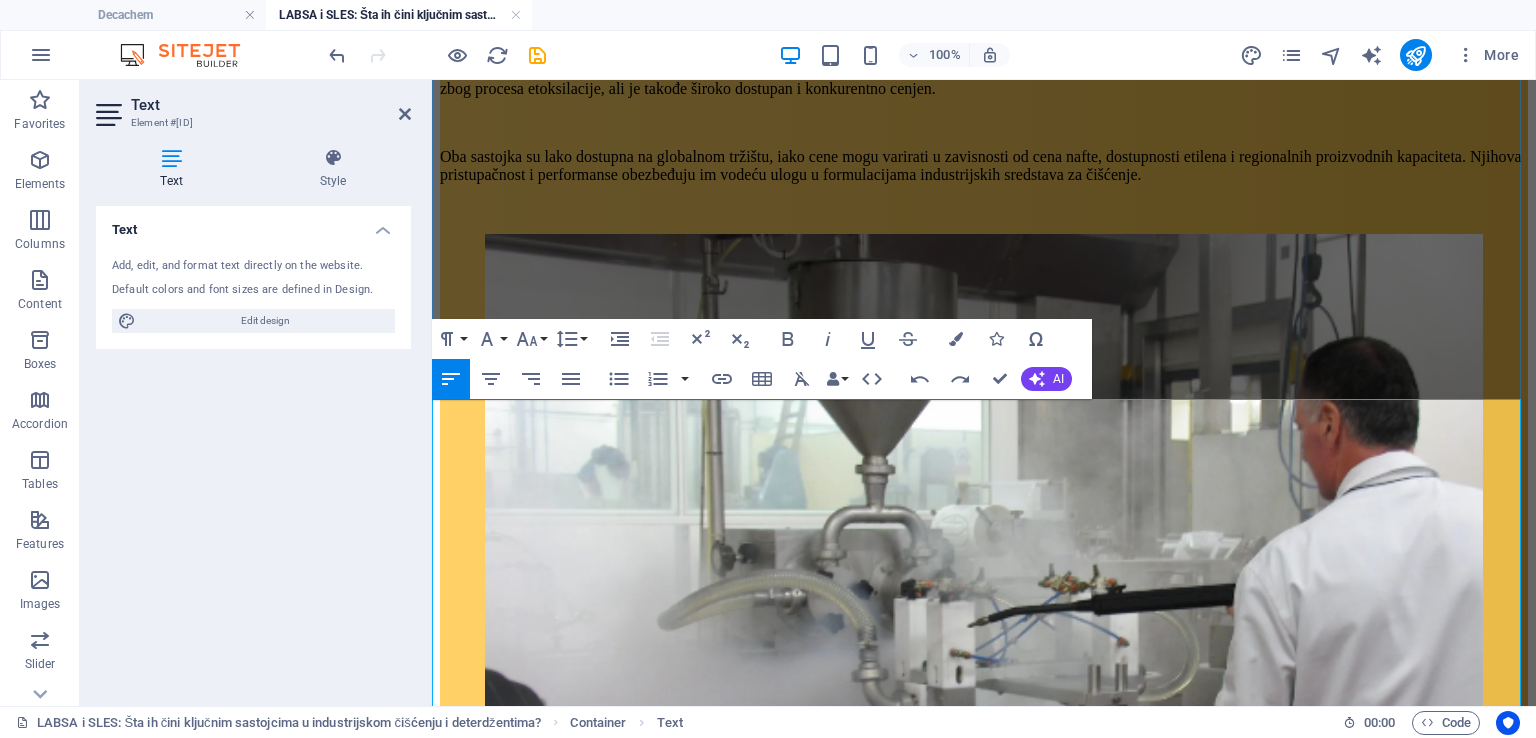 click on "Sredstva za teško čišćenje ​ U industrijskom okruženju, gde su masnoće, ulja i ostaci posebno tvrdokorni, LABSA i SLES su ključni sastojci u formulacijama za jaka sredstva za čišćenje. LABSA, sa svojom snažnom sposobnošću odmašćivanja, često se koristi u sredstvima za čišćenje automobila, kao što su odmašćivači motora i sredstva za pranje kamiona. Efikasno i brzo razgrađuje zagađenja na bazi nafte." at bounding box center (984, 1241) 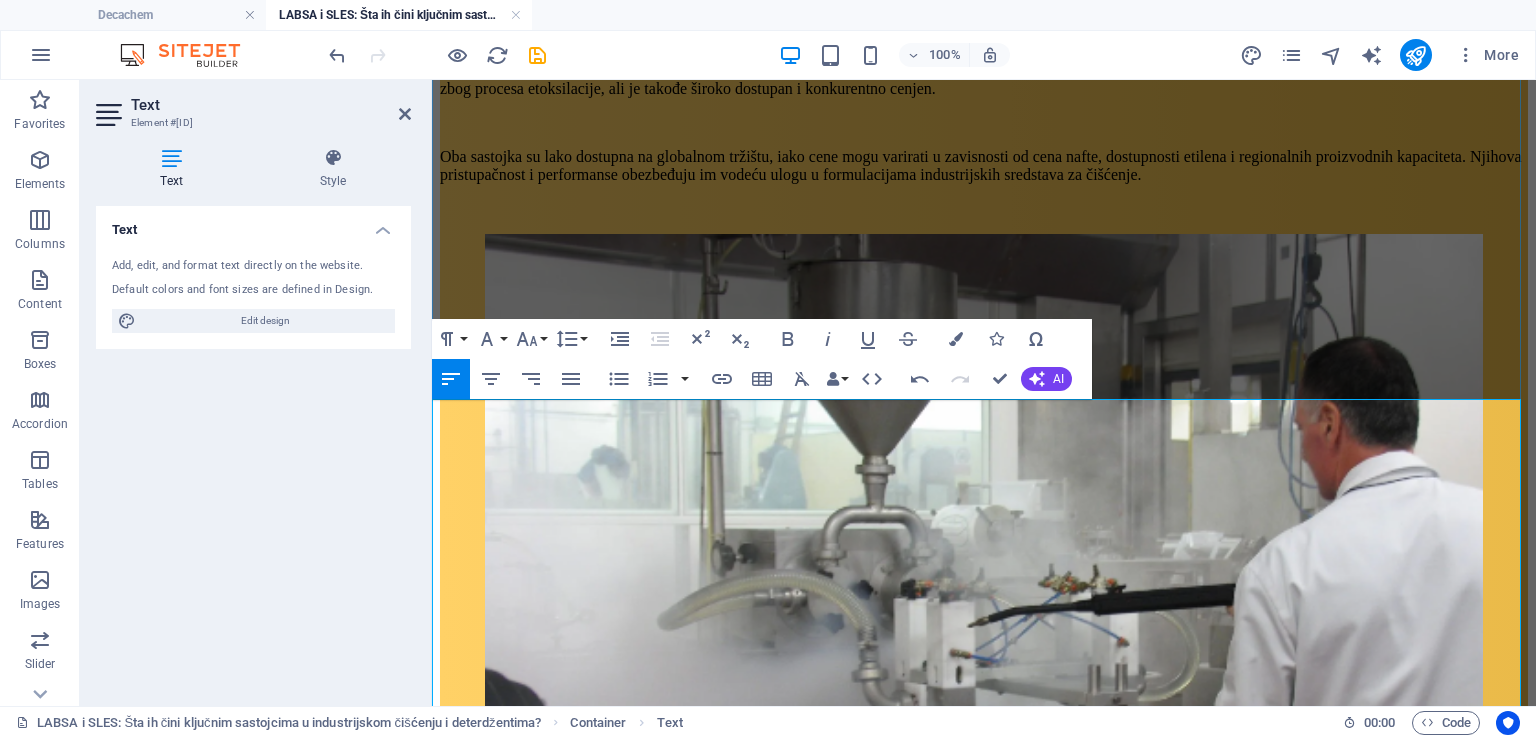 click on "Sredstva za teško čišćenje" at bounding box center (527, 1204) 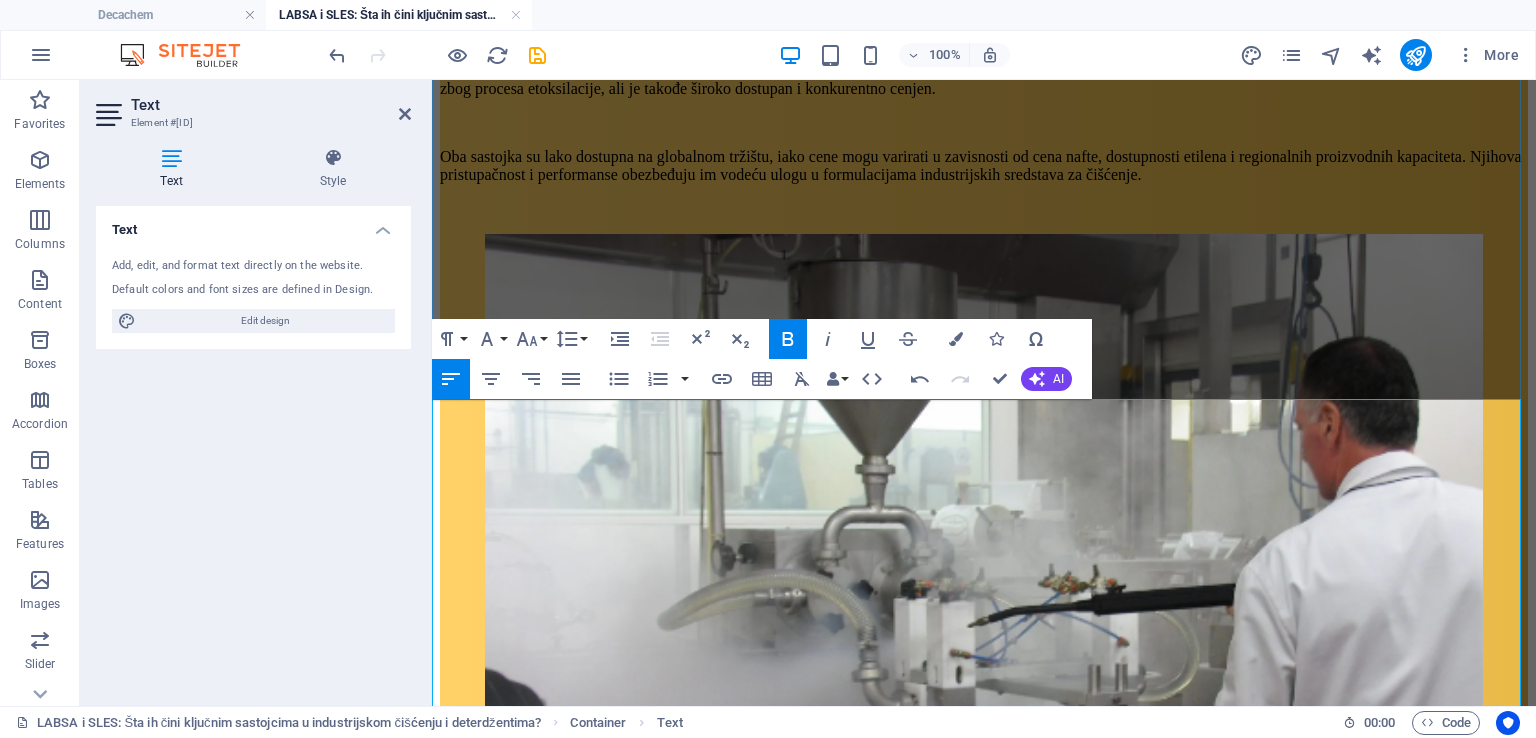 click on "Sredstva za teško čišćenje" at bounding box center (527, 1204) 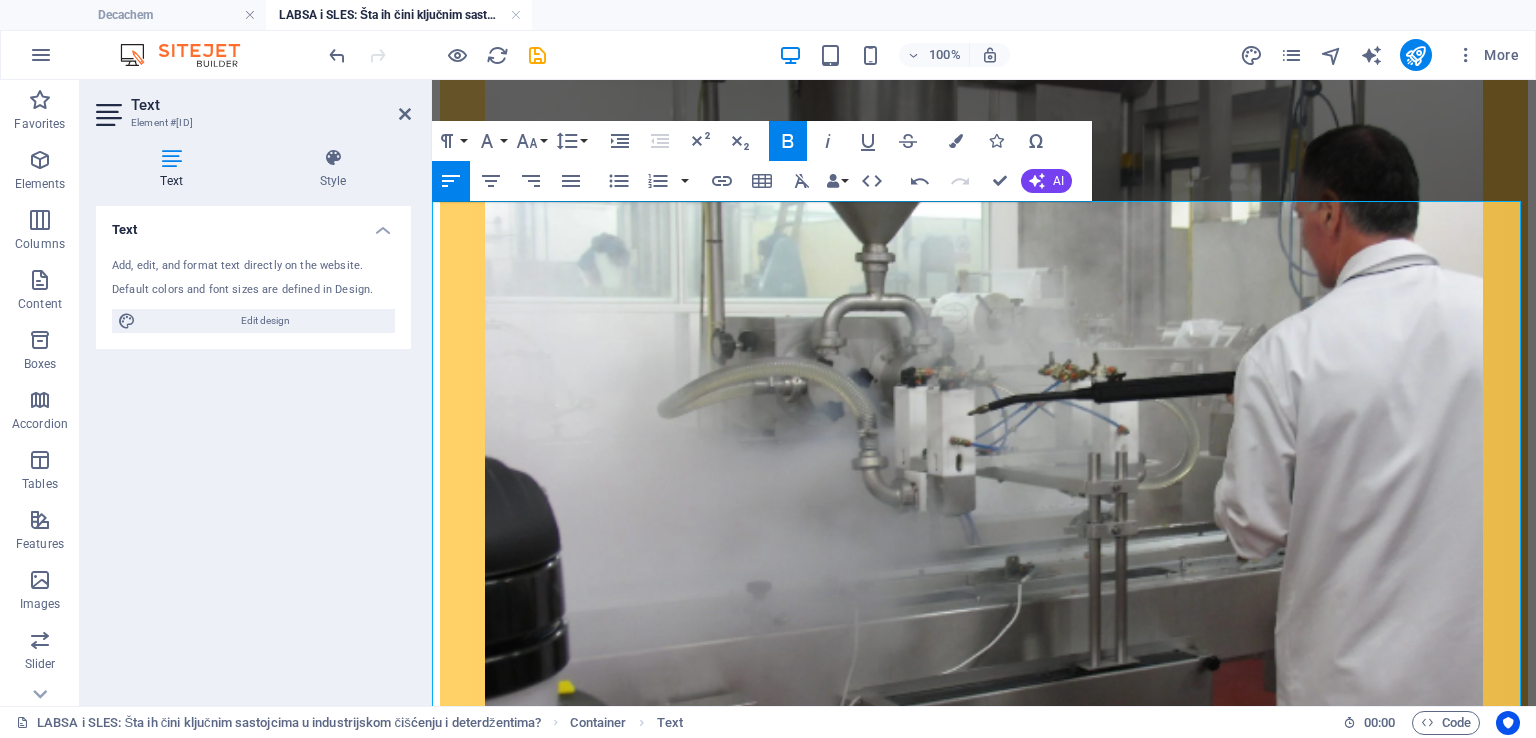 scroll, scrollTop: 3272, scrollLeft: 0, axis: vertical 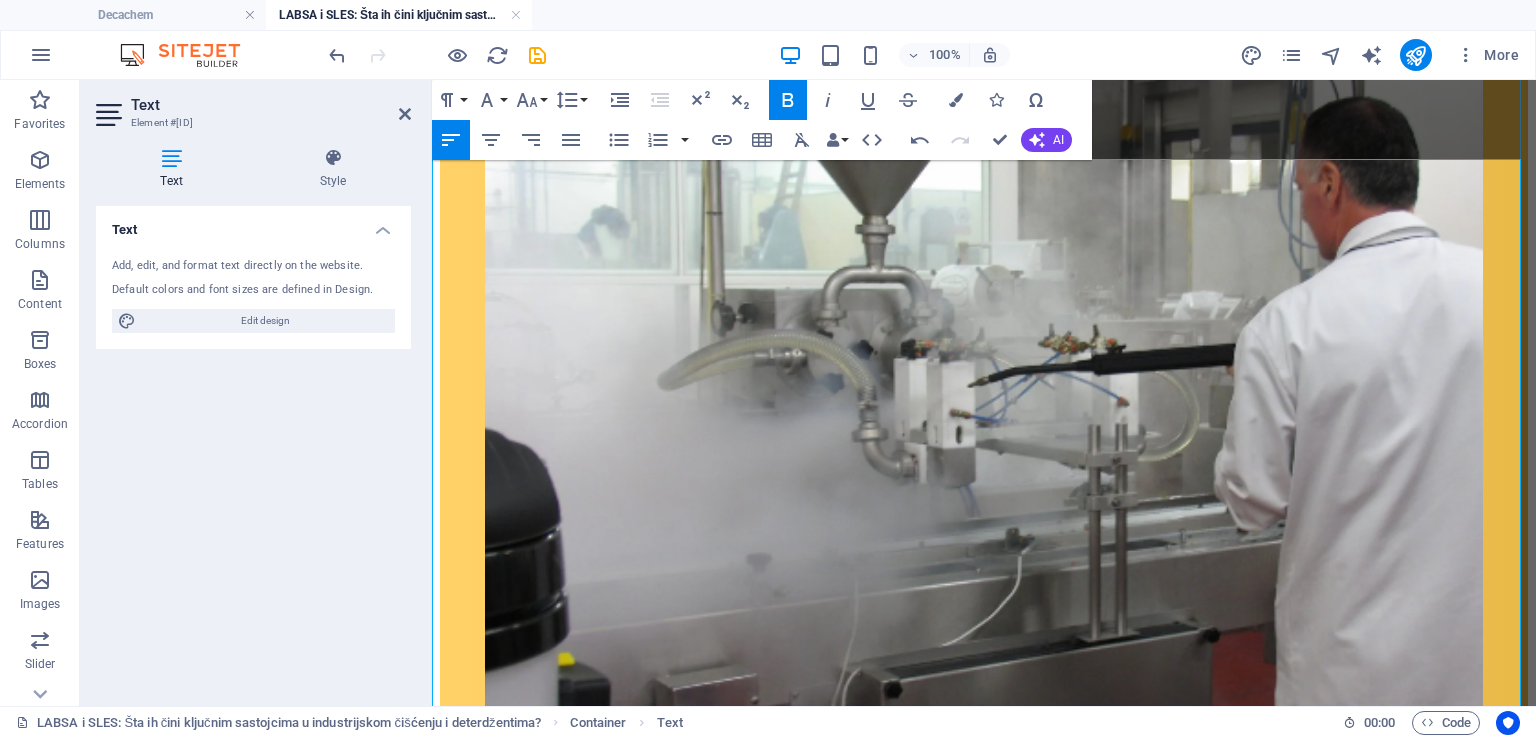 click on "Industrije tekstila i kože" at bounding box center (523, 1172) 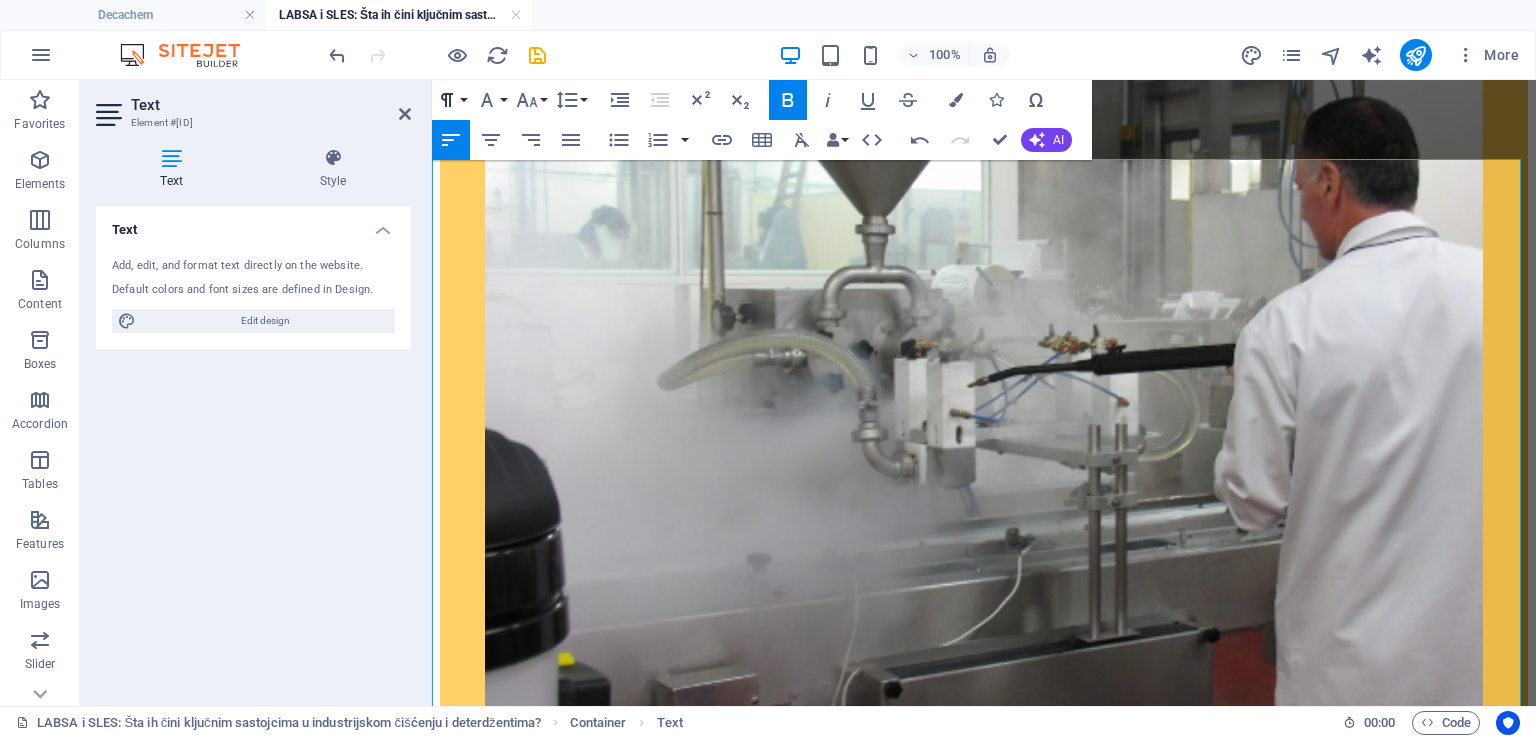 click on "Paragraph Format" at bounding box center (451, 100) 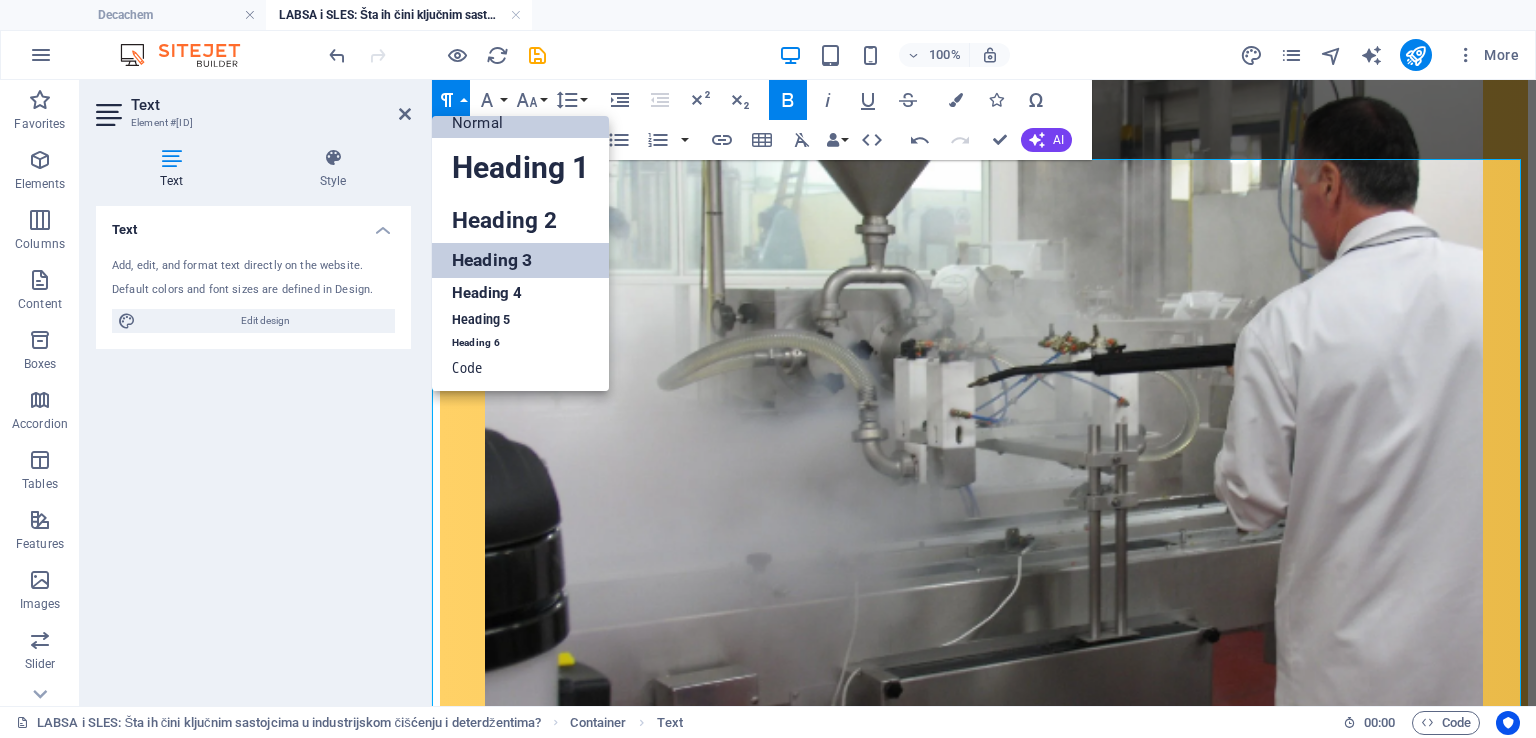 click on "Heading 3" at bounding box center (520, 260) 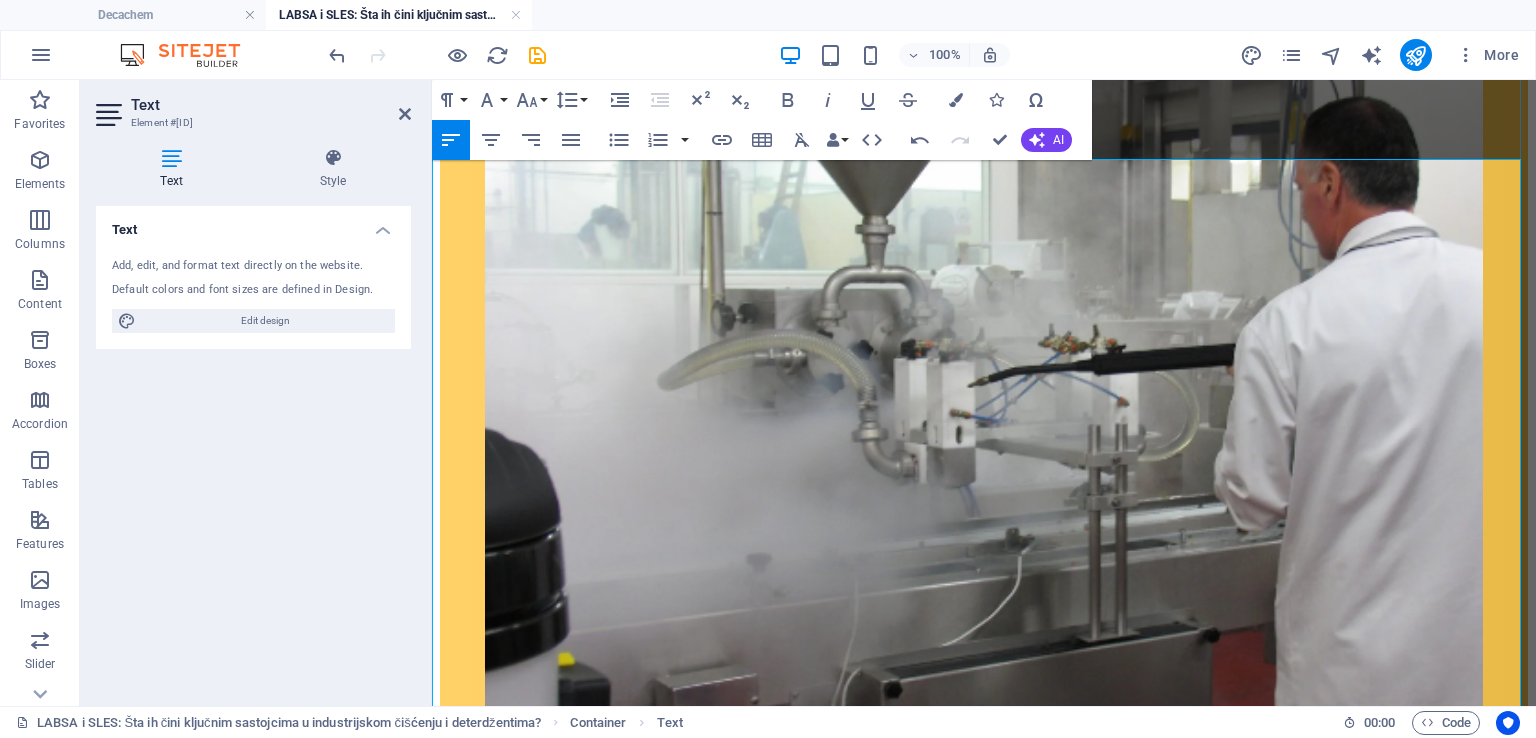 click on "​ U industriji tekstila i kože, oba surfaktanta se koriste kao sredstva za kvašenje i odmašćivanje. Tokom obrade tekstila, LABSA pomaže u uklanjanju prirodnih voskova, ulja i sredstva za apreturu sa vlakana, čime se poboljšava prihvat boje i završna obrada. Njegova snažna sposobnost emulzifikacije je ključna u fazi odmašćivanja, naročito kod pamuka i mešovitih tkanina." at bounding box center [984, 1244] 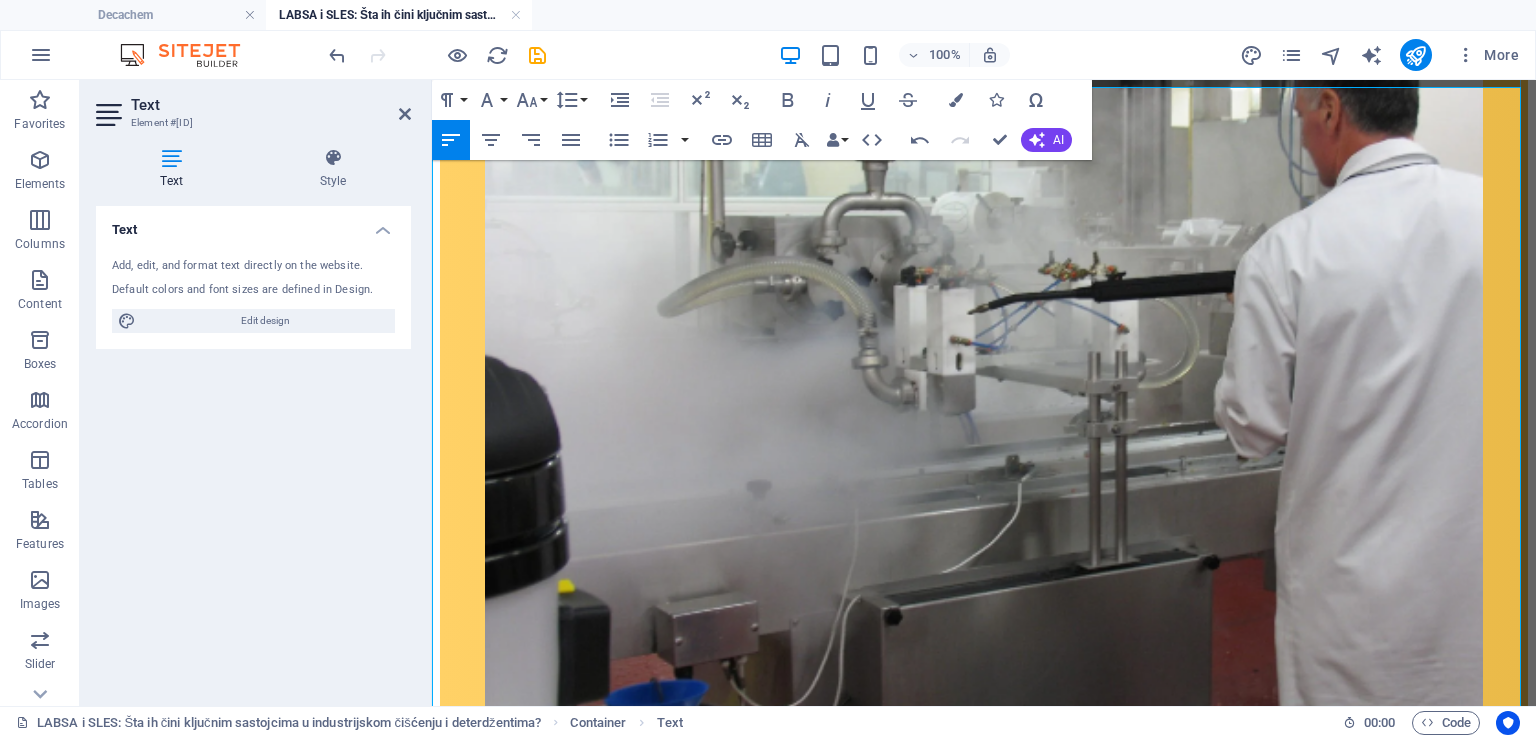 scroll, scrollTop: 3384, scrollLeft: 0, axis: vertical 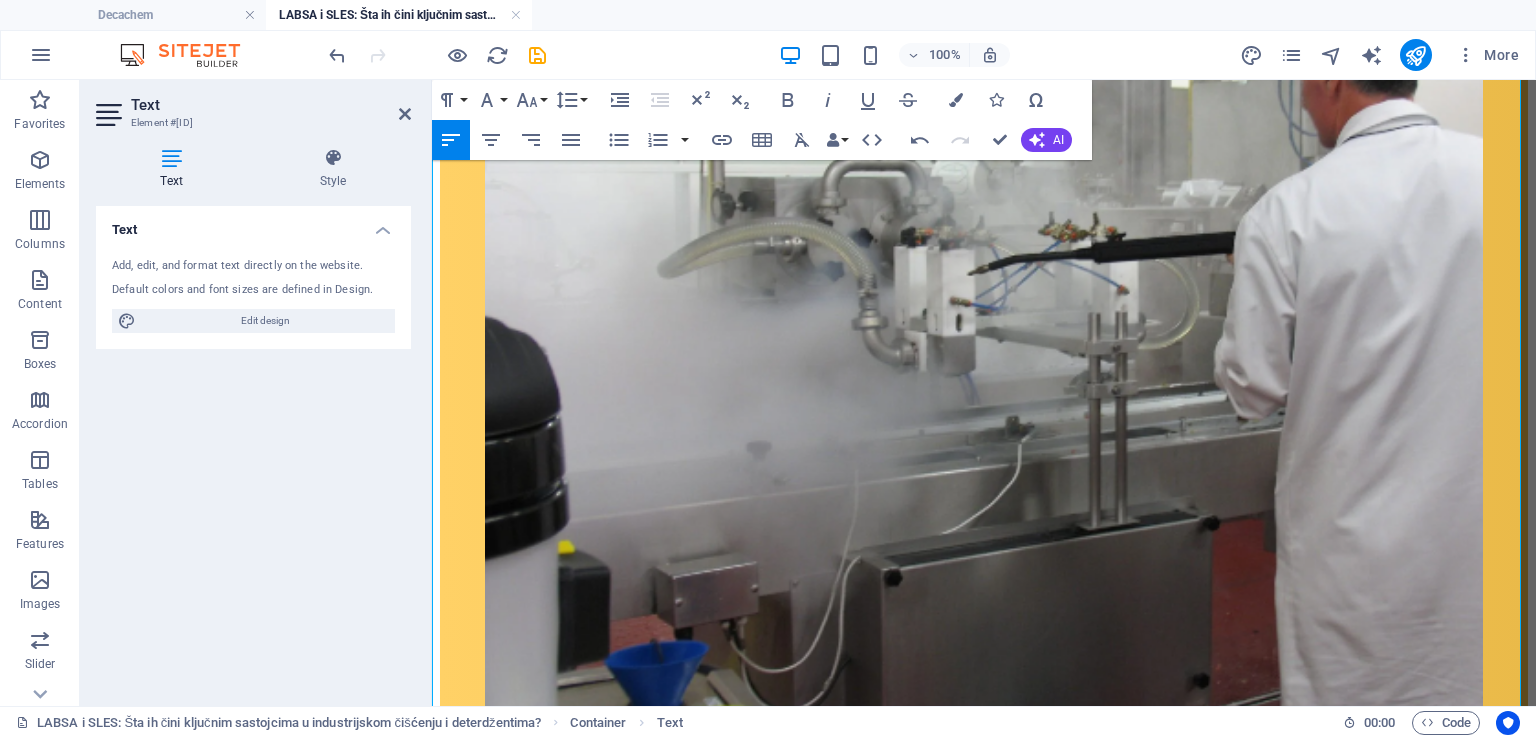 click on "Institucionalna i profesionalna sredstva za čišćenje Za institucionalnu i profesionalnu upotrebu, LABSA i SLES se nalaze u koncentrisanim formulacijama kao što su sredstva za čišćenje podova, dezinfekciju sanitarija i višenamenska sredstva za čišćenje. Ovi proizvodi zahtevaju balans između visoke efikasnosti i sigurnosti u rukovanju." at bounding box center (984, 1331) 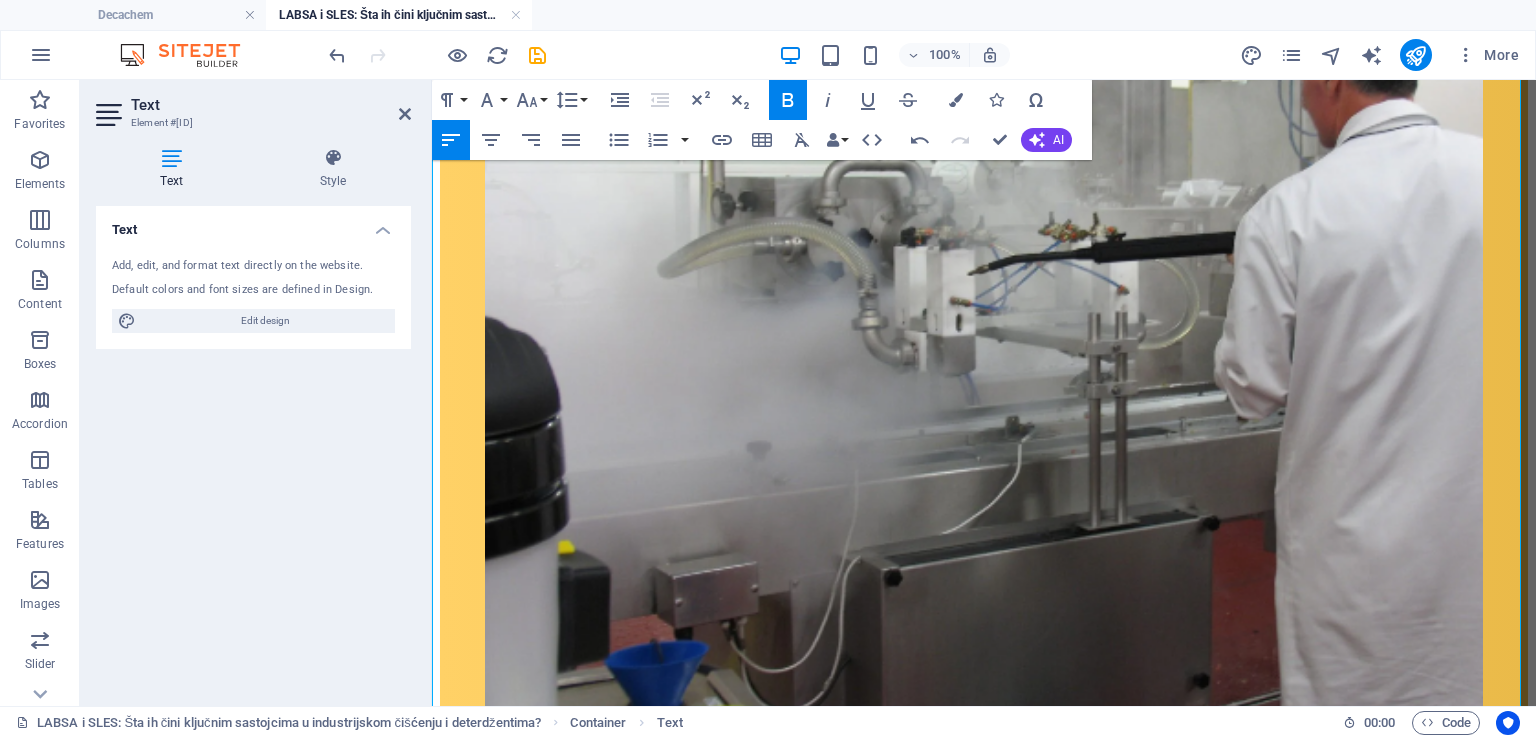 click on "Institucionalna i profesionalna sredstva za čišćenje" at bounding box center (613, 1312) 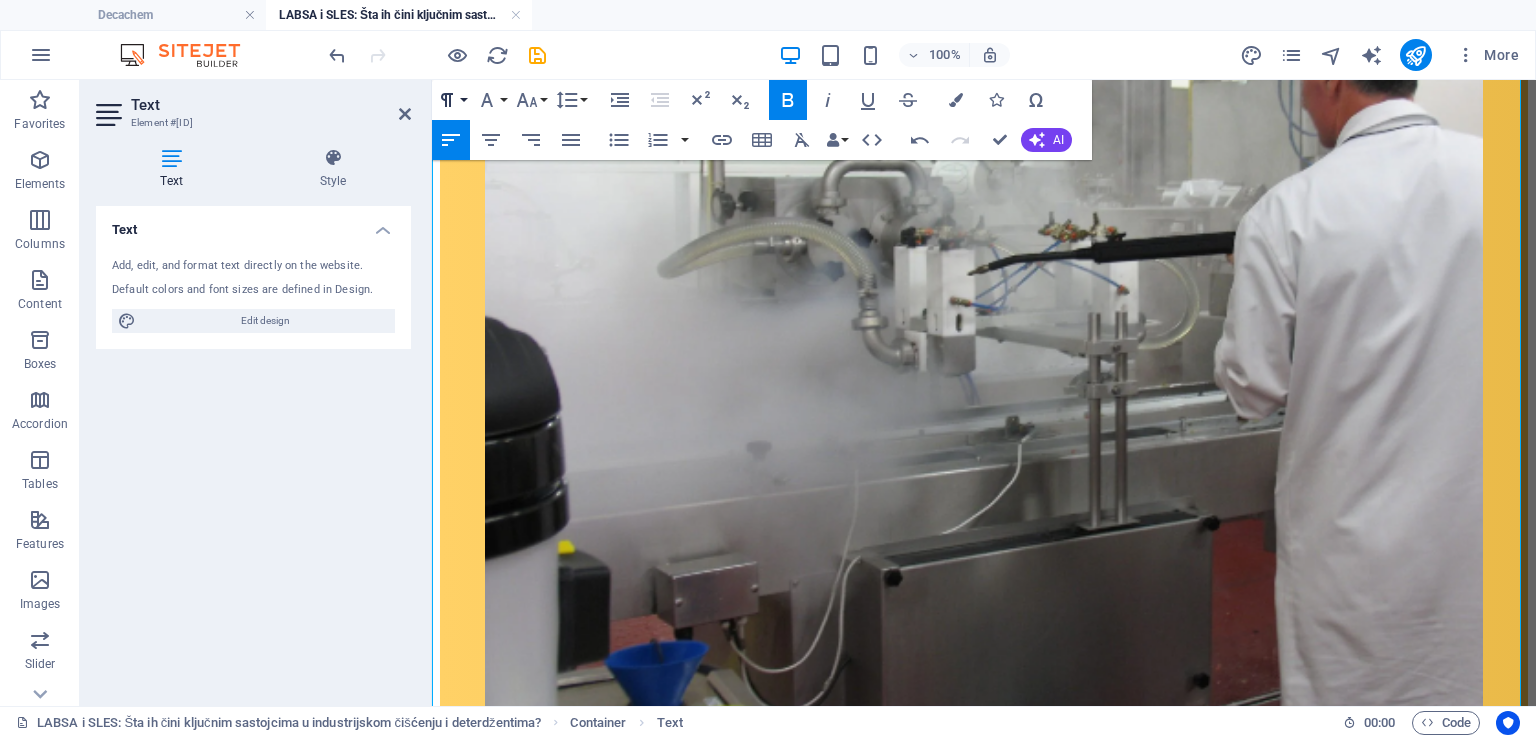 click on "Paragraph Format" at bounding box center [451, 100] 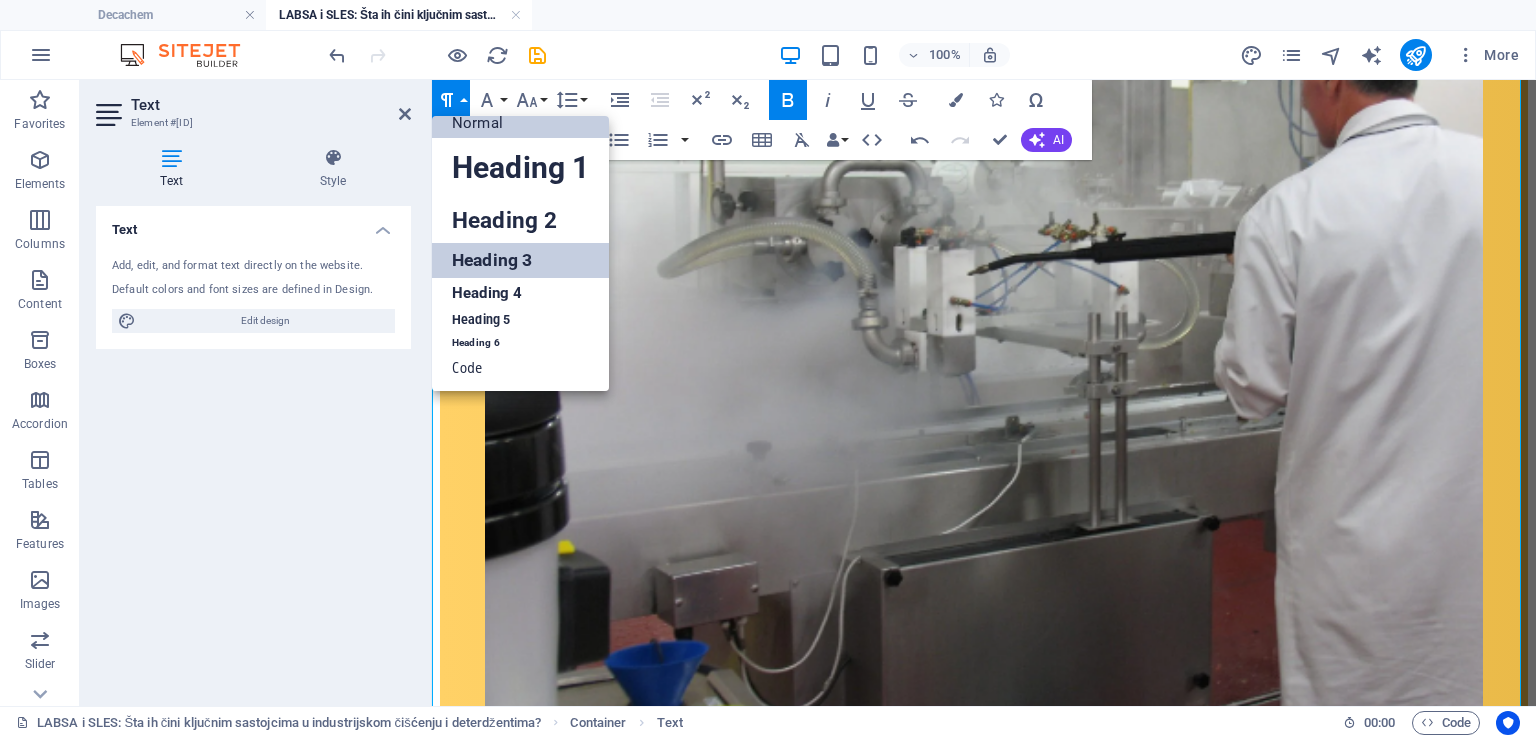 click on "Heading 3" at bounding box center (520, 260) 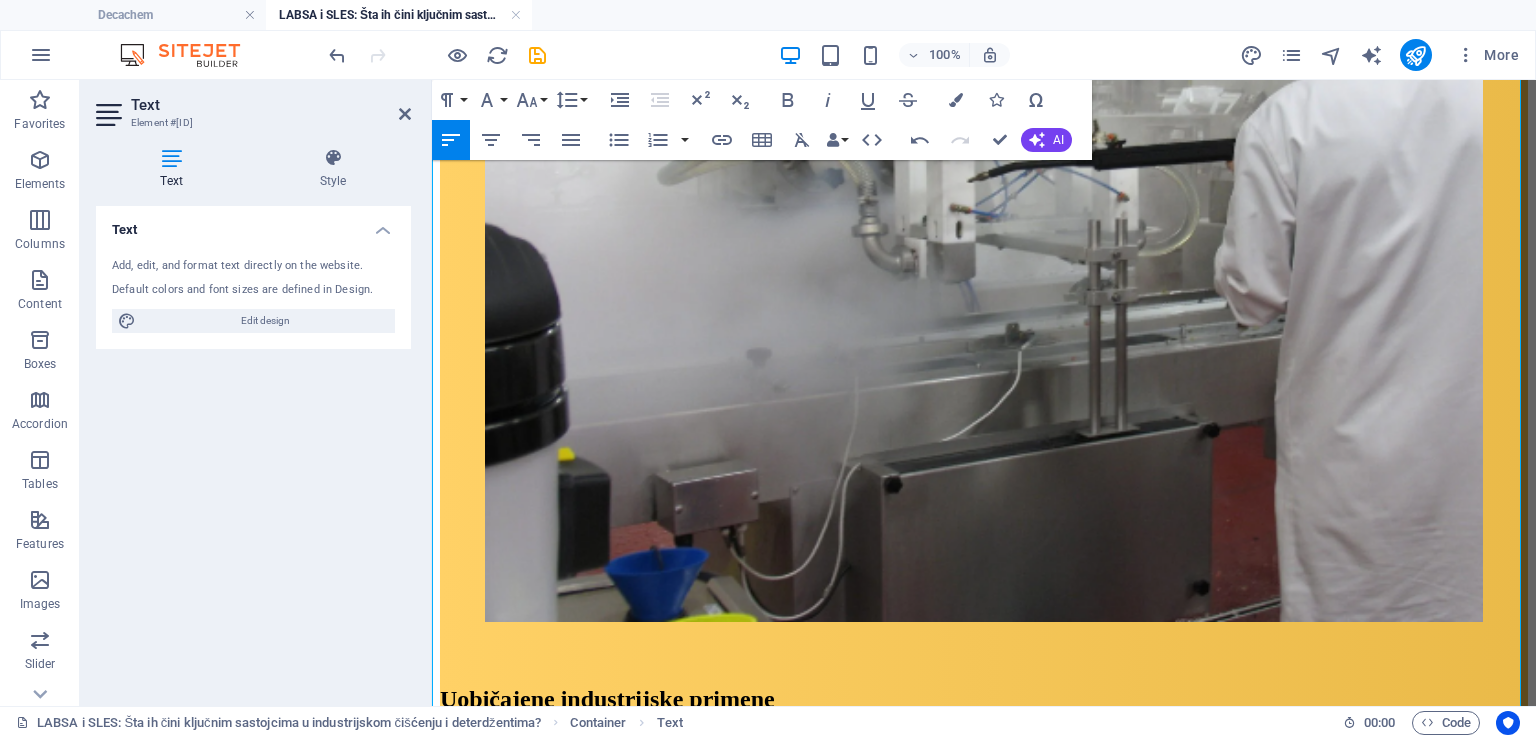 scroll, scrollTop: 3501, scrollLeft: 0, axis: vertical 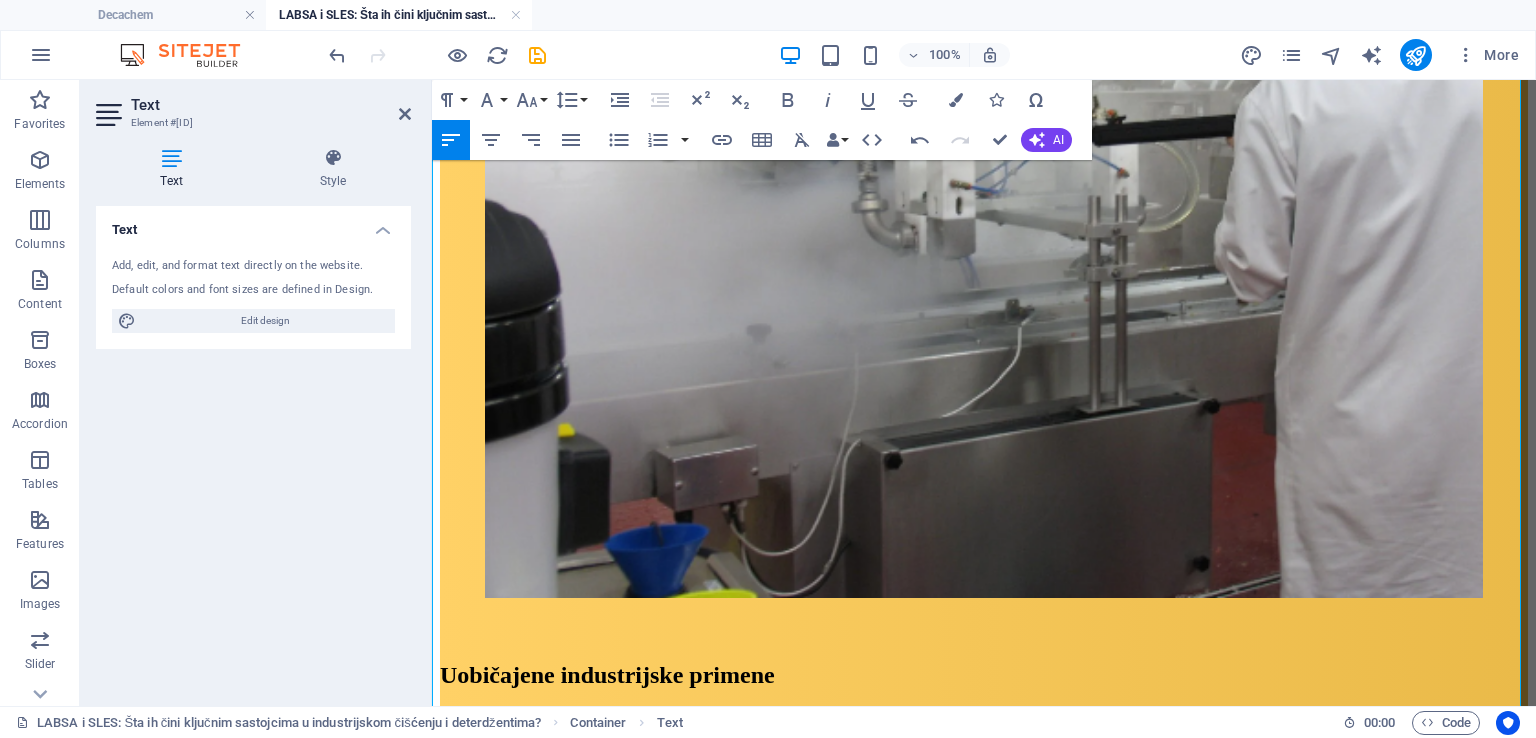 click on "SLES pruža nisku iritaciju kože, što ga čini idealnim za upotrebu u školama, bolnicama i javnim objektima. LABSA dodaje potrebnu snagu protiv masnoće za jako zaprljana područja. Zajedno omogućavaju širok spektar rešenja koja zadovoljavaju standarde industrijske higijene i bezbednosti." at bounding box center (984, 1352) 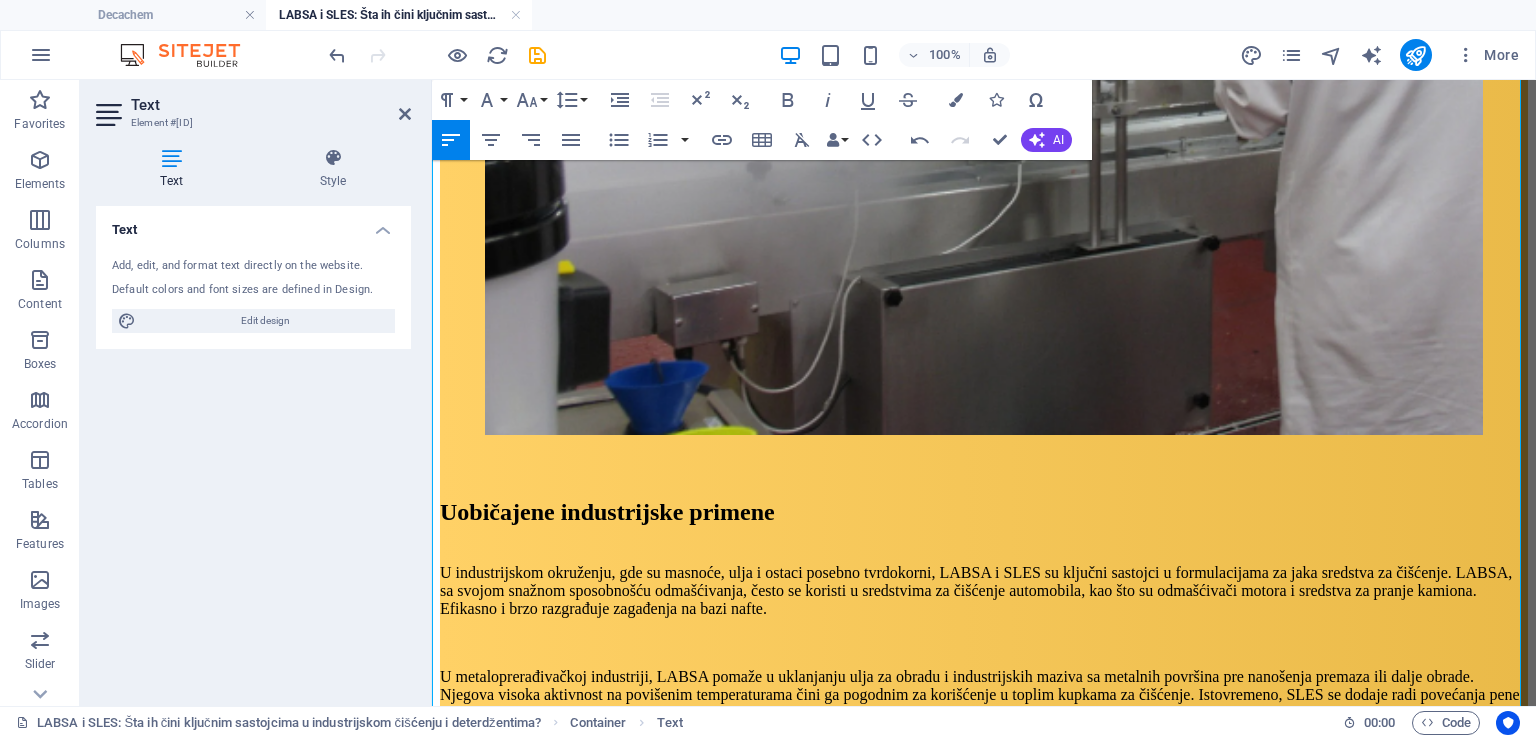 scroll, scrollTop: 3718, scrollLeft: 0, axis: vertical 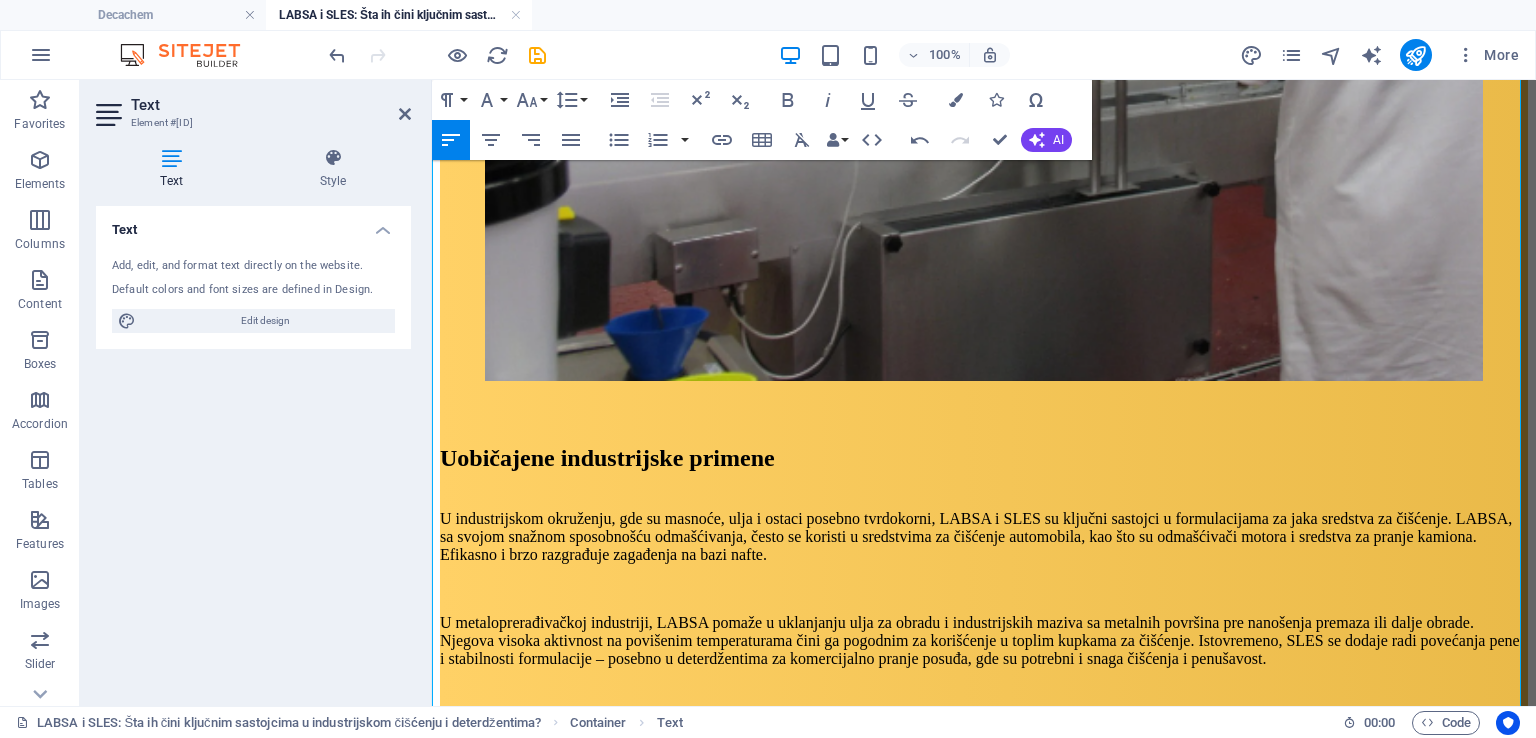 click on "Ekološki i bezbednosni aspekti" at bounding box center [544, 1229] 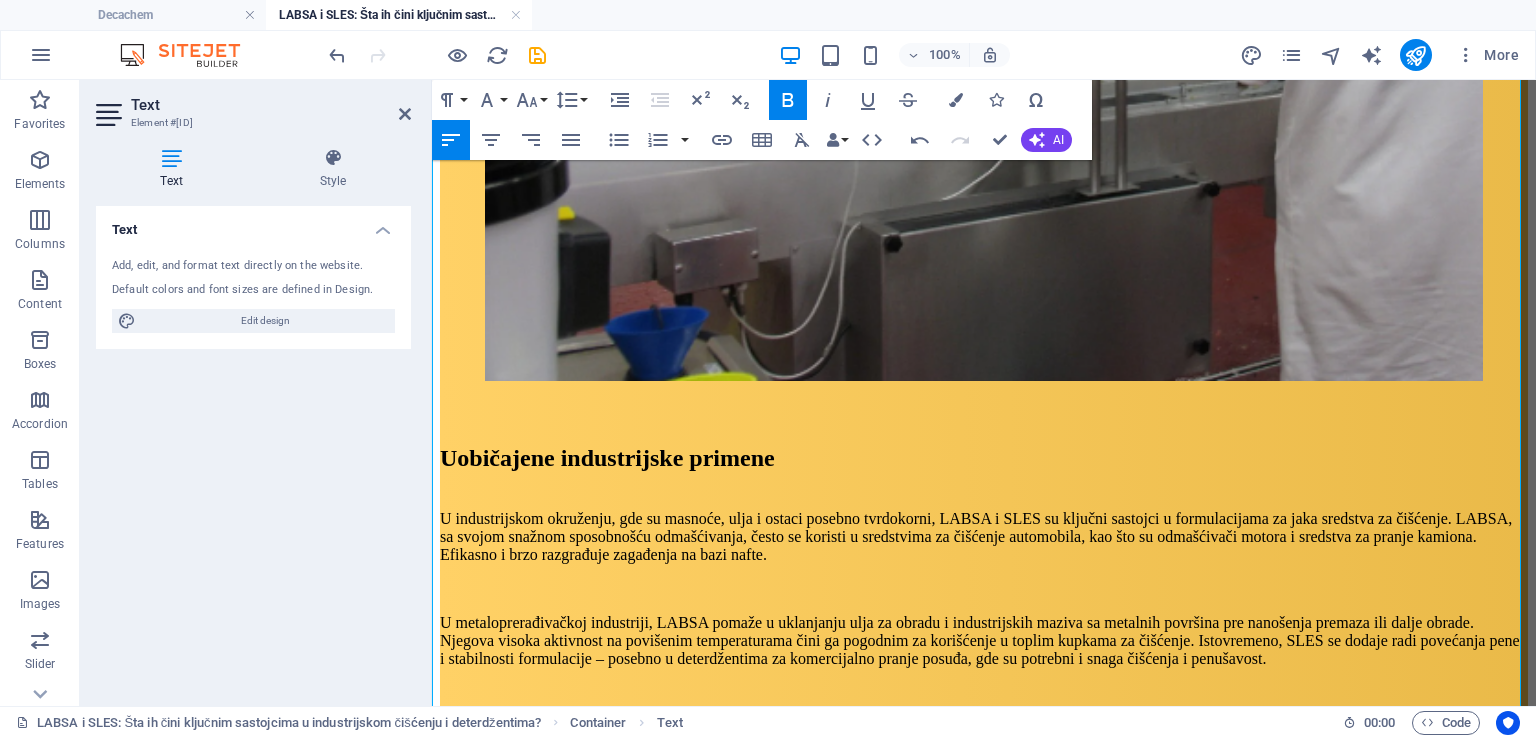 click on "Ekološki i bezbednosni aspekti" at bounding box center (544, 1229) 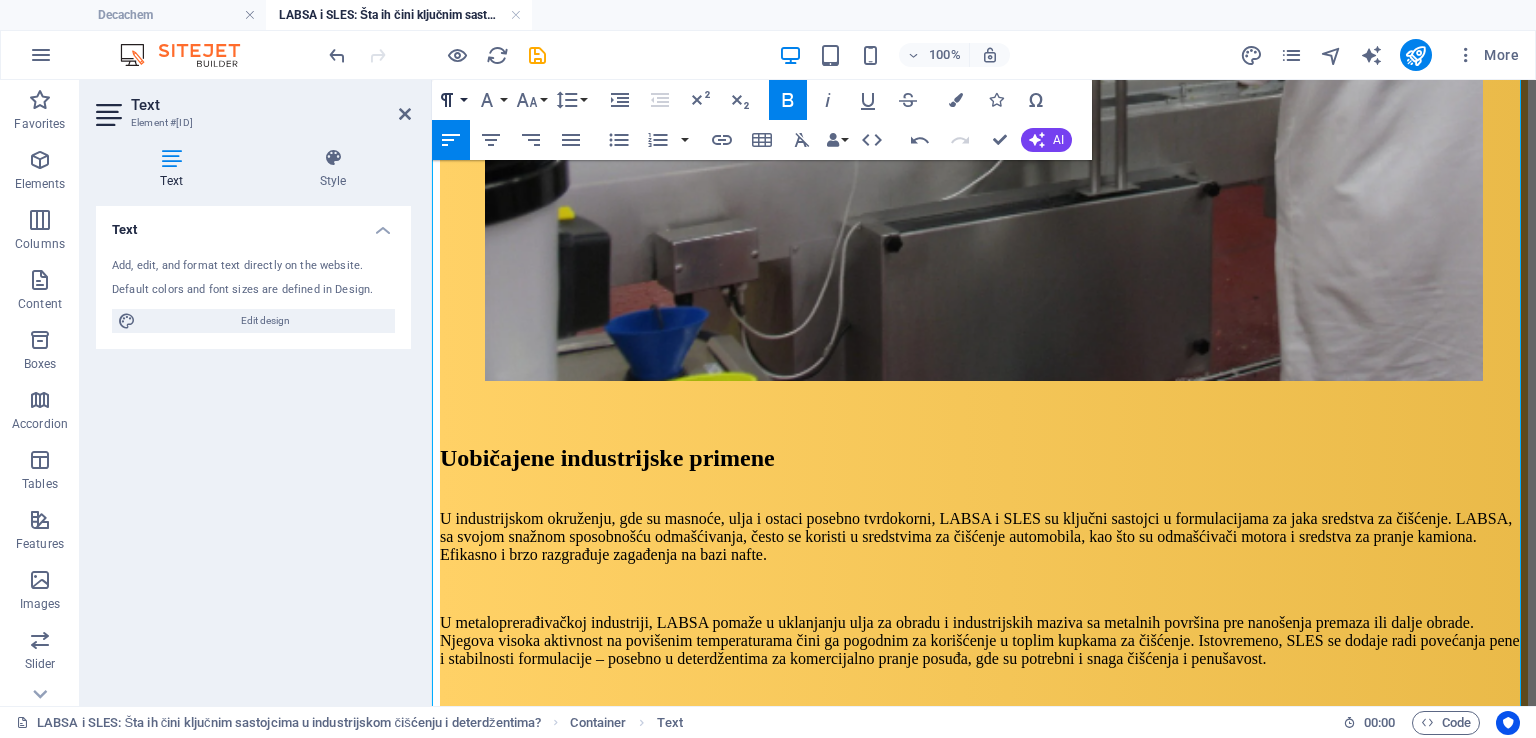 click 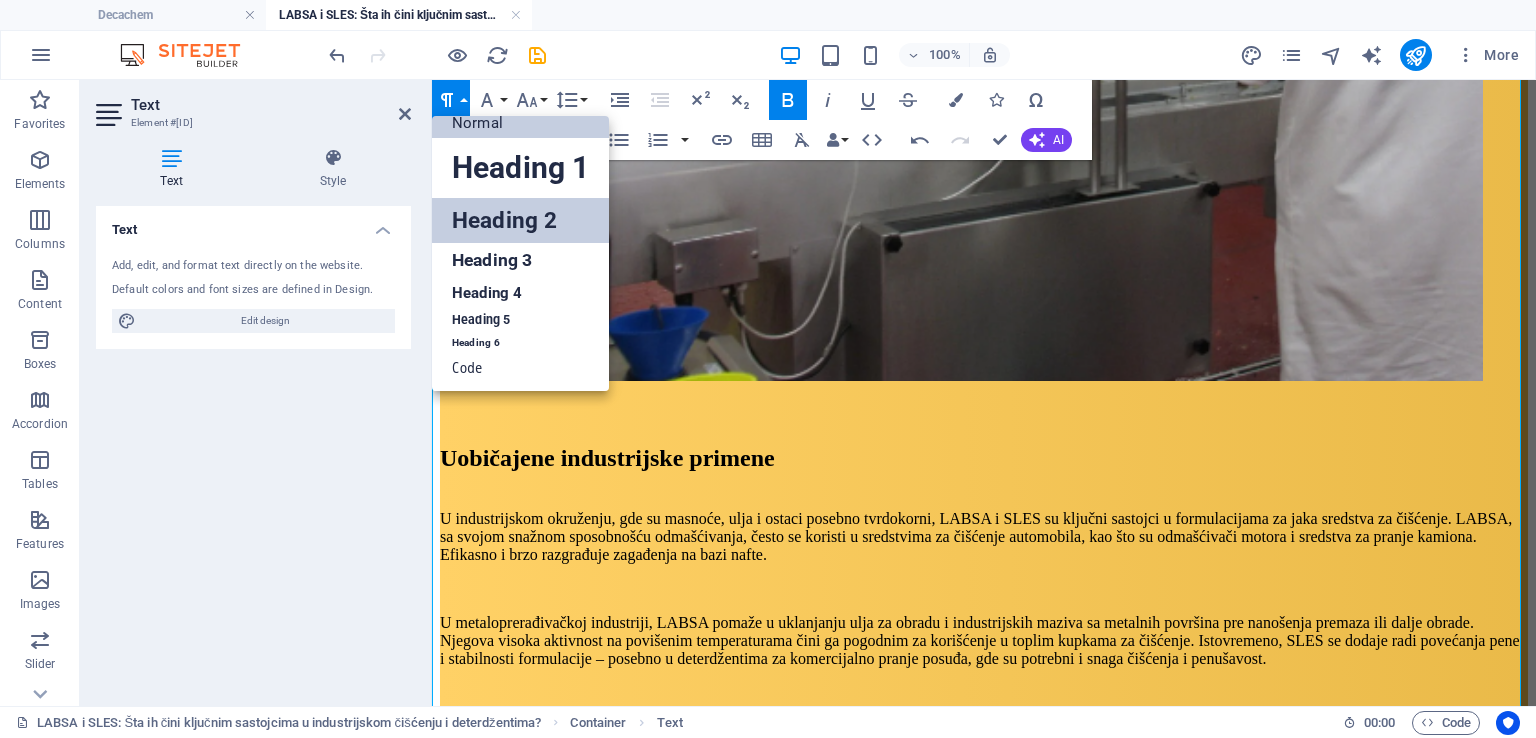 click on "Heading 2" at bounding box center [520, 220] 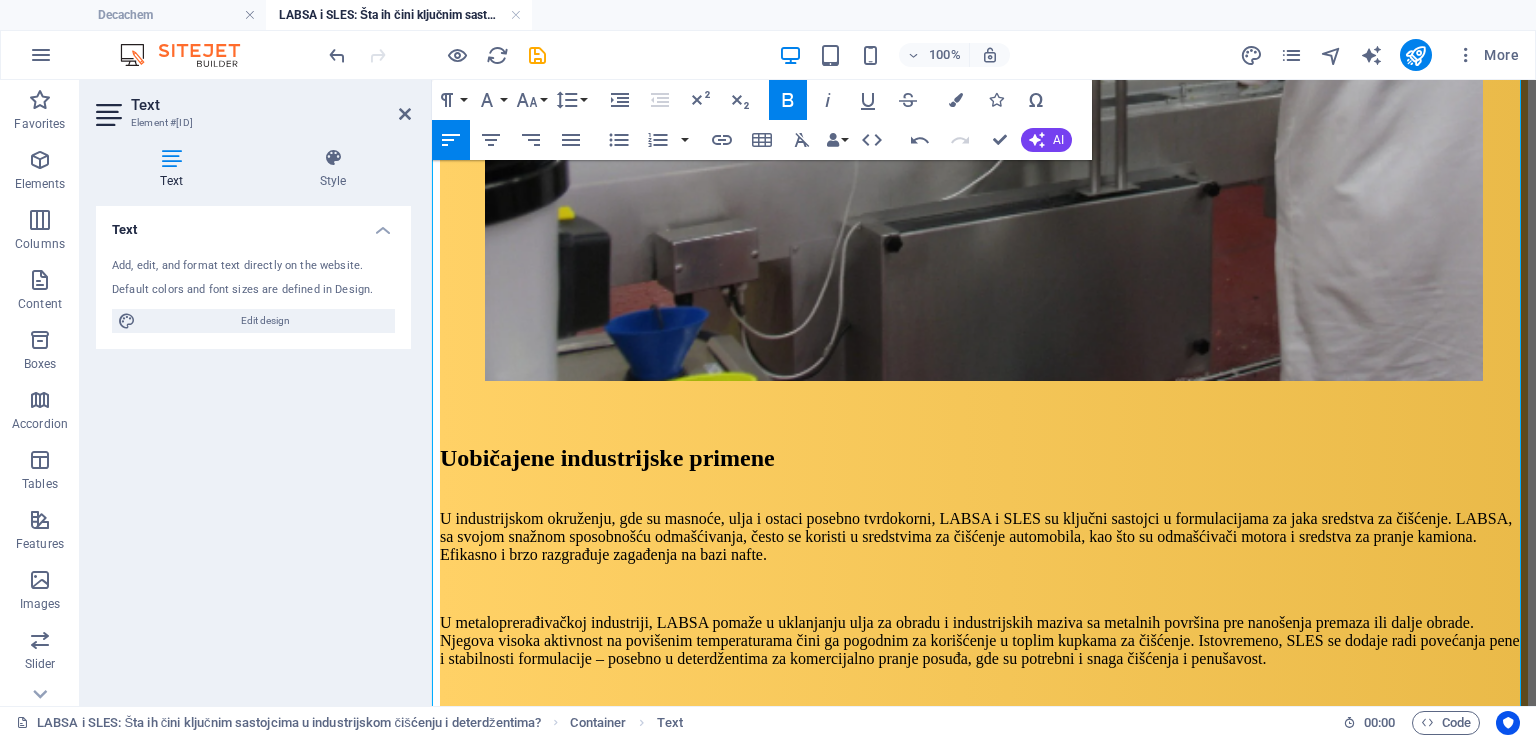 click on "Biorazgradivost LABSA i SLES" at bounding box center [548, 1280] 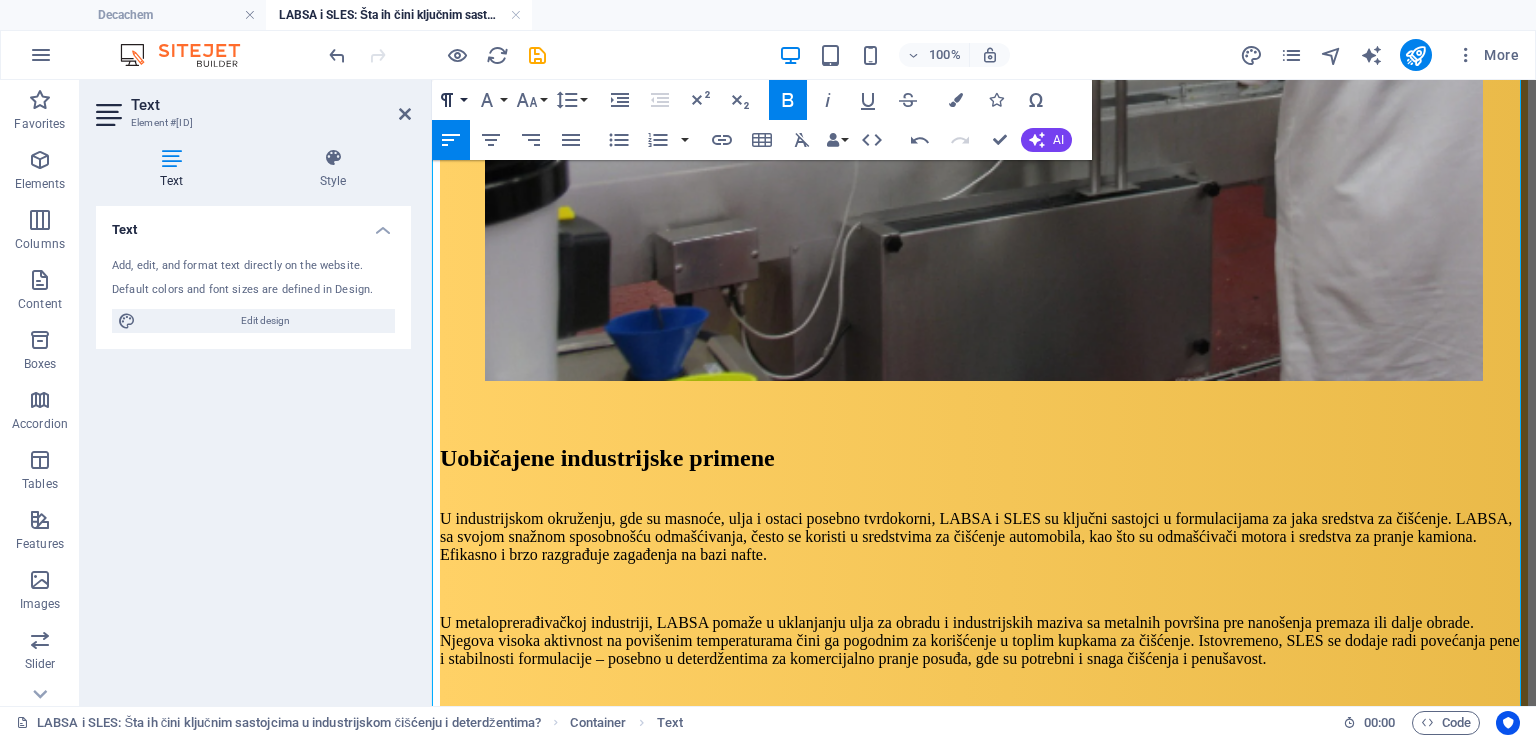 click on "Paragraph Format" at bounding box center [451, 100] 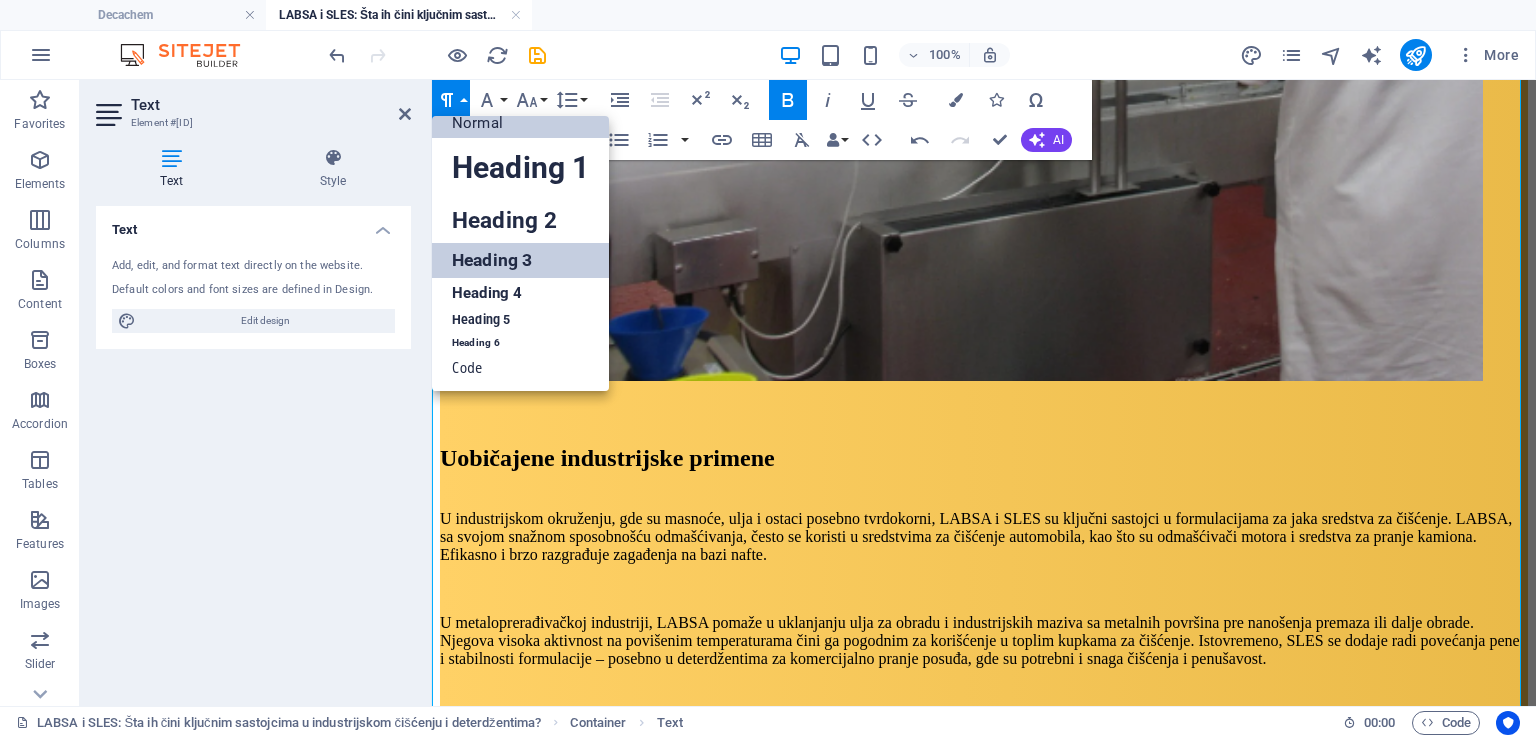 click on "Heading 3" at bounding box center [520, 260] 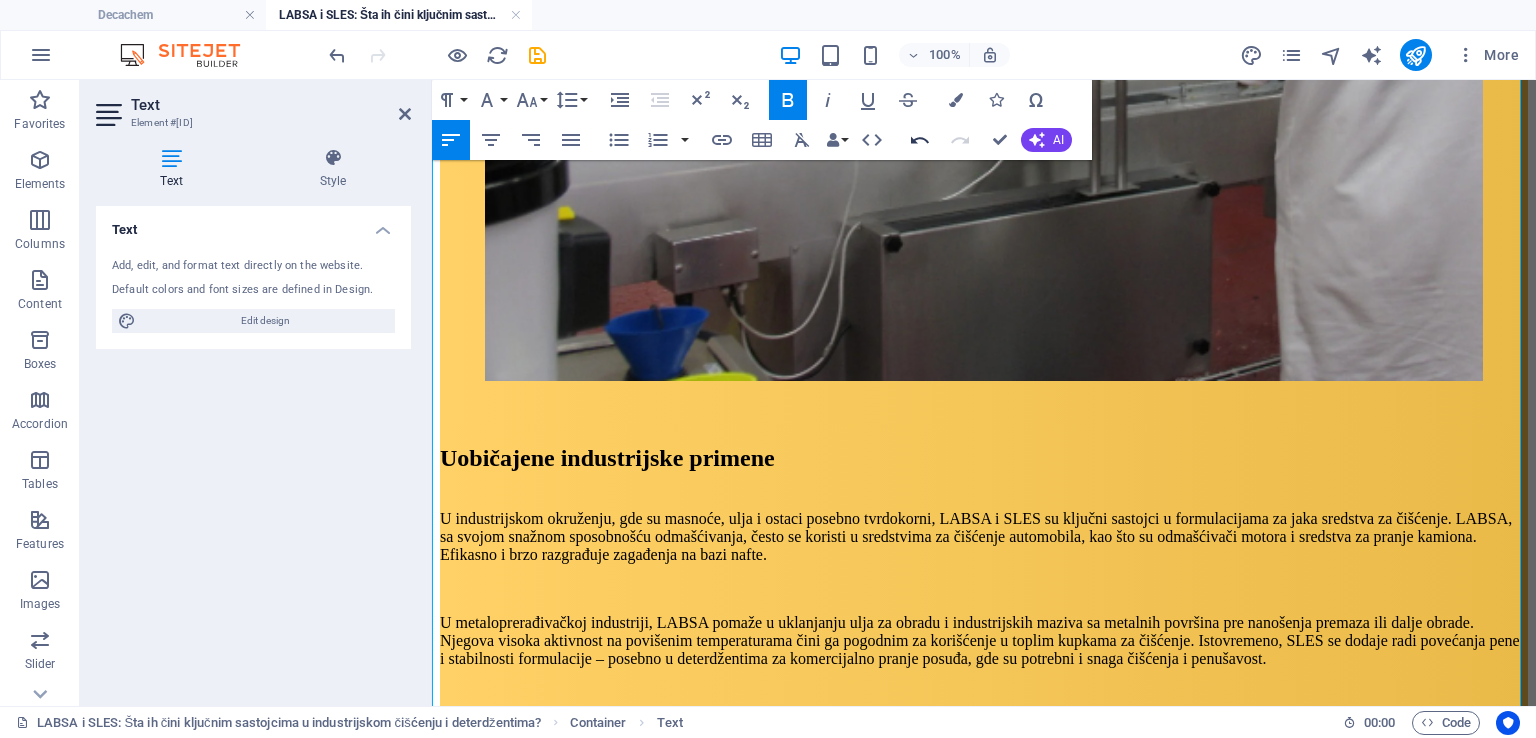 click 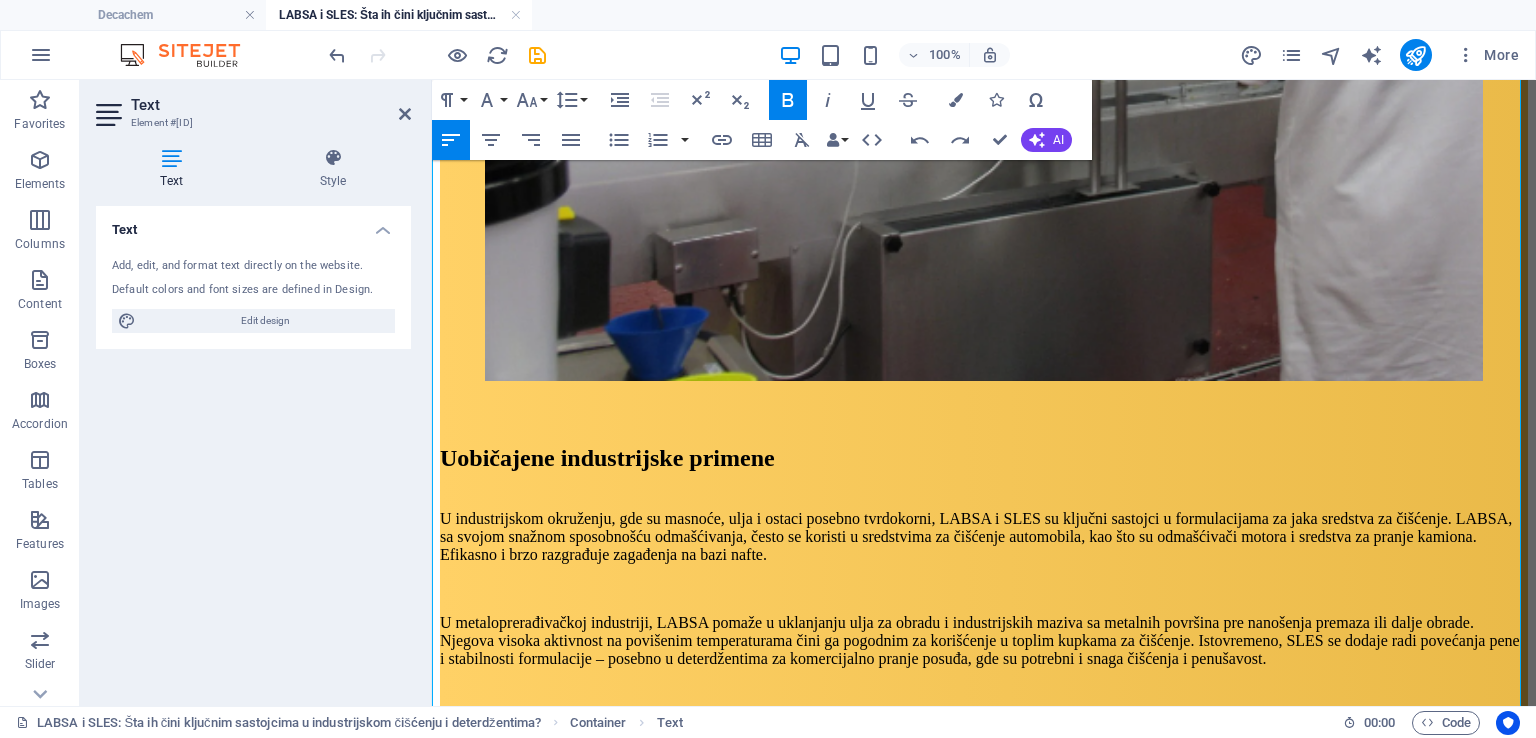 click on "Biorazgradivost LABSA i SLES" at bounding box center [548, 1314] 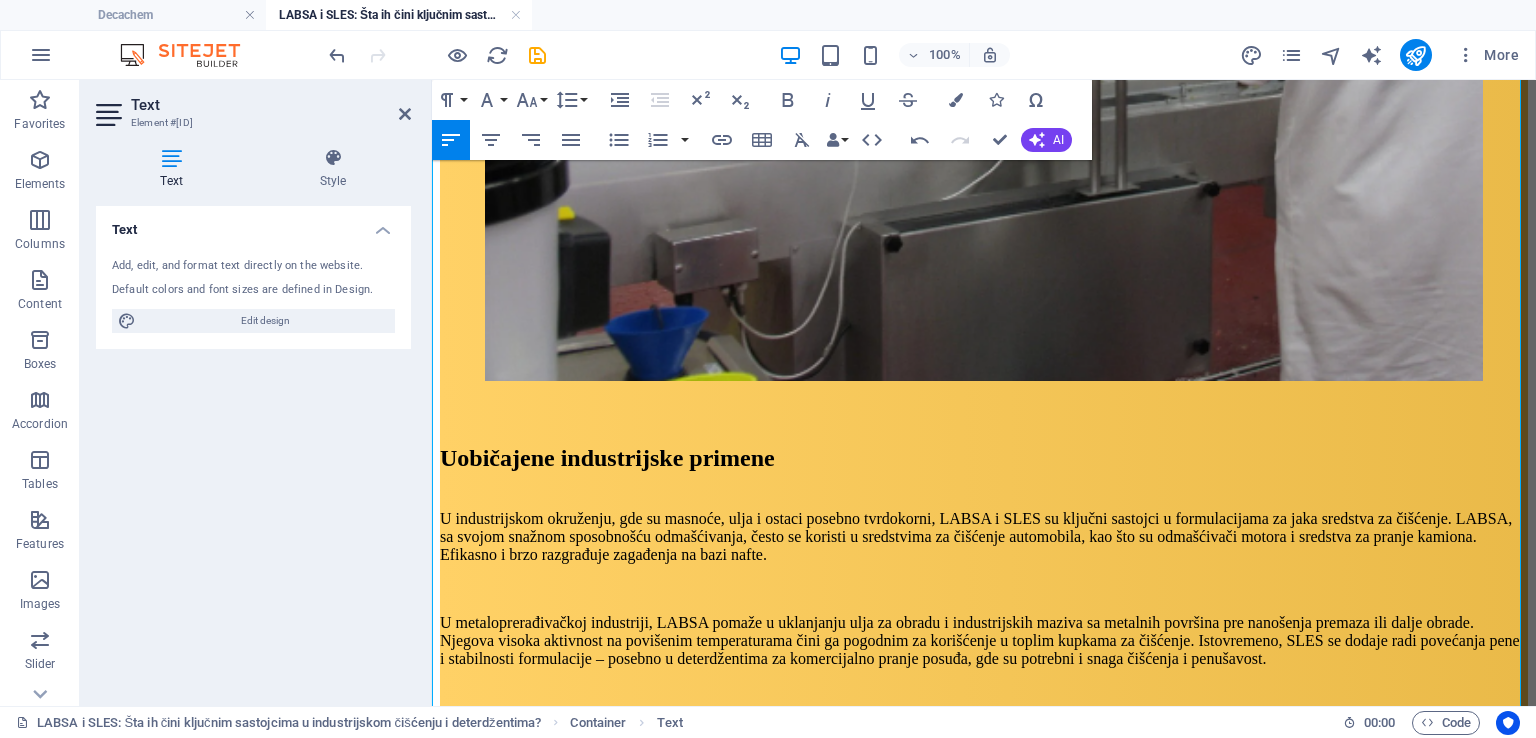 click on "Oba surfaktanta se smatraju biorazgradivim, ali im se ekološki profil donekle razlikuje. SLES ima višu stopu biorazgradnje u aerobnim uslovima i često se preferira u formulacijama koje teže ka ekološkoj prihvatljivosti. Lakše se razlaže u postrojenjima za tretman otpadnih voda i manje doprinosi dugoročnoj toksičnosti za vodene ekosisteme, kada se pravilno tretira." at bounding box center (984, 1333) 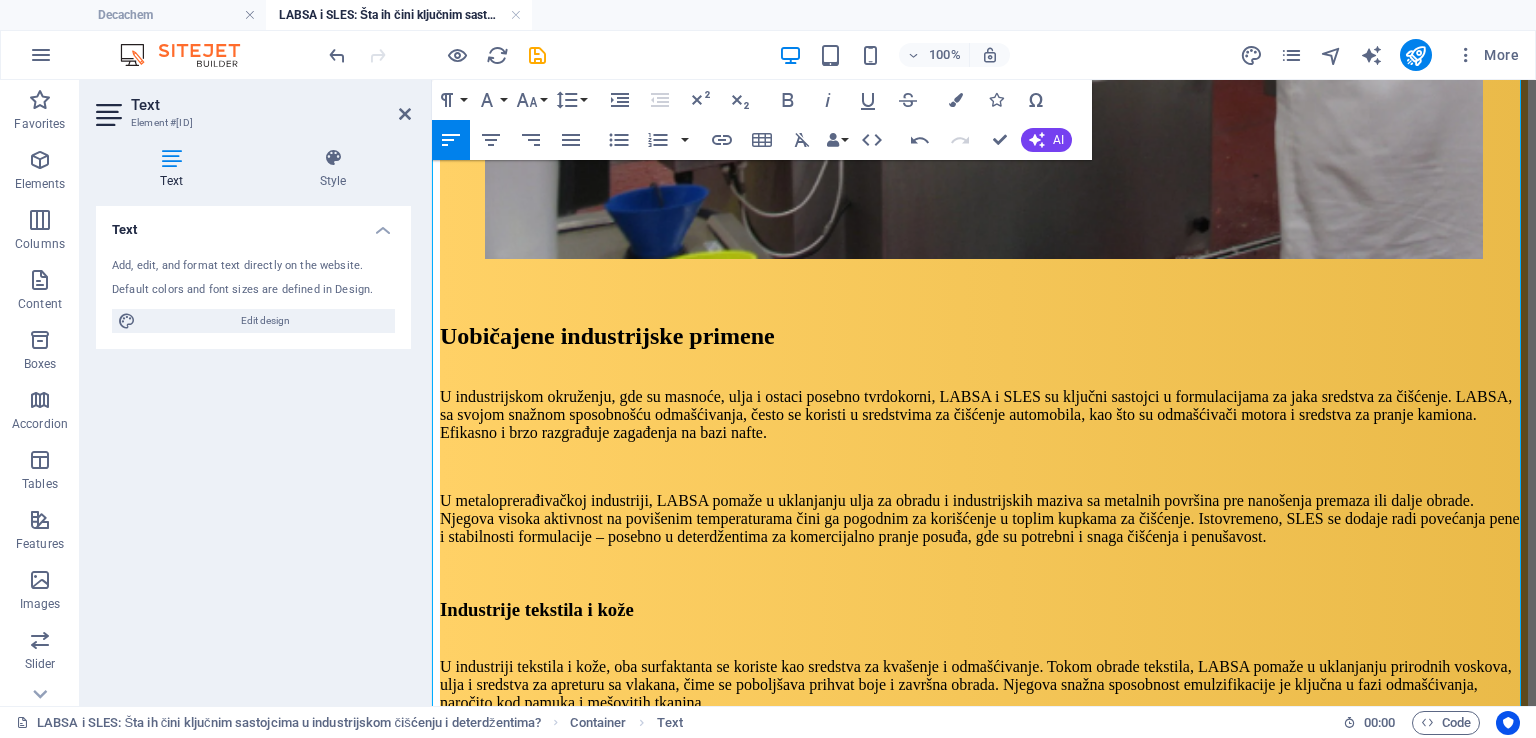 scroll, scrollTop: 3864, scrollLeft: 0, axis: vertical 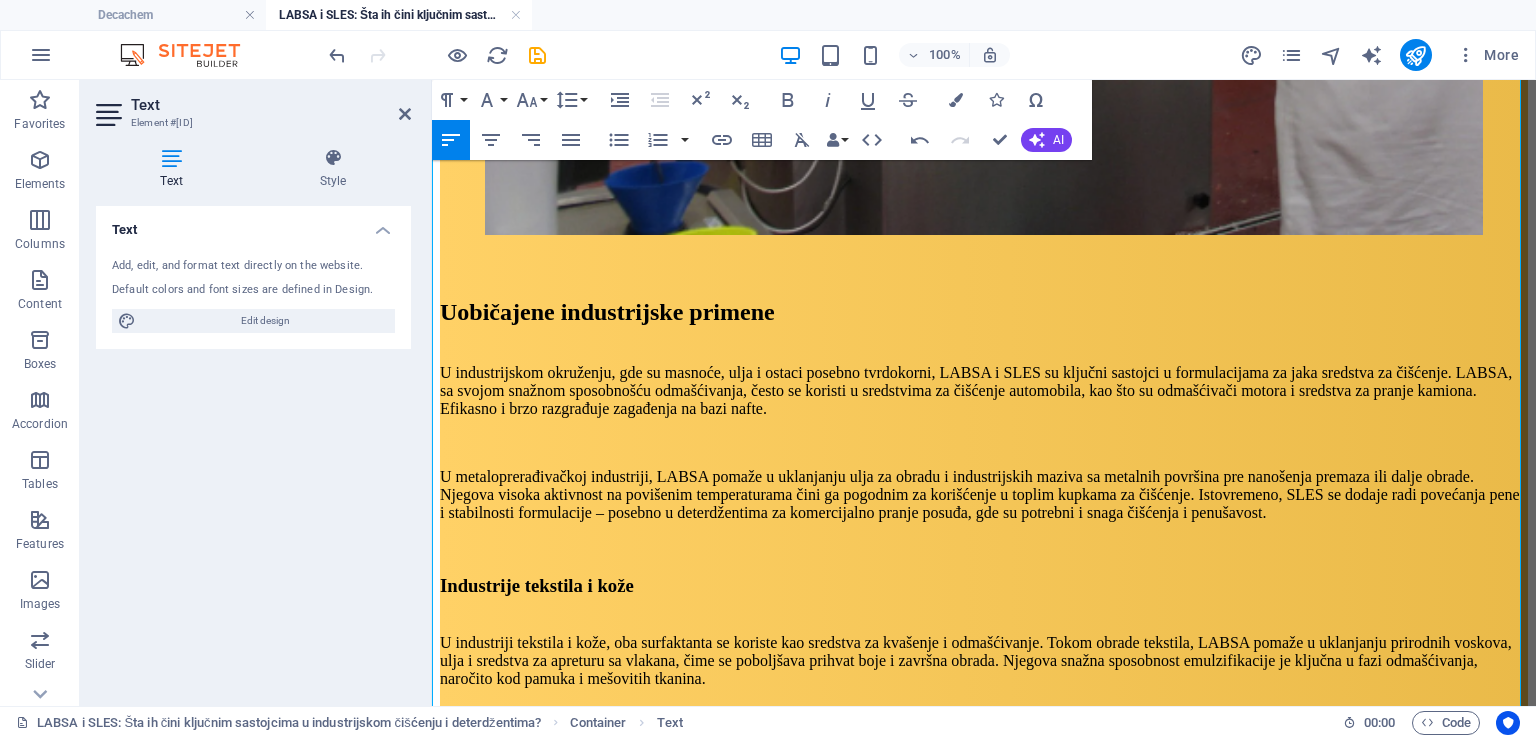 click on "Bezbednost i rukovanje" at bounding box center (520, 1376) 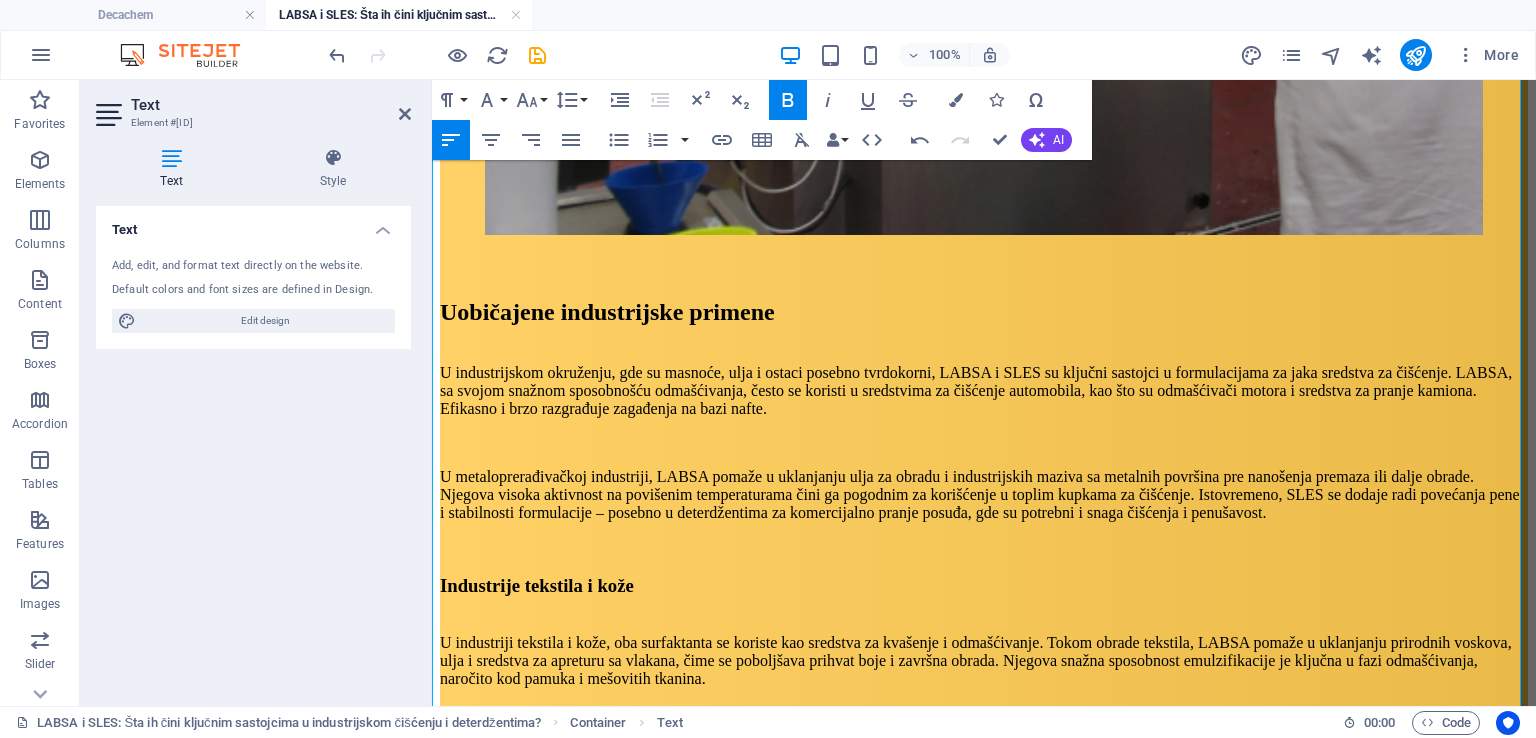 click on "Bezbednost i rukovanje" at bounding box center (520, 1376) 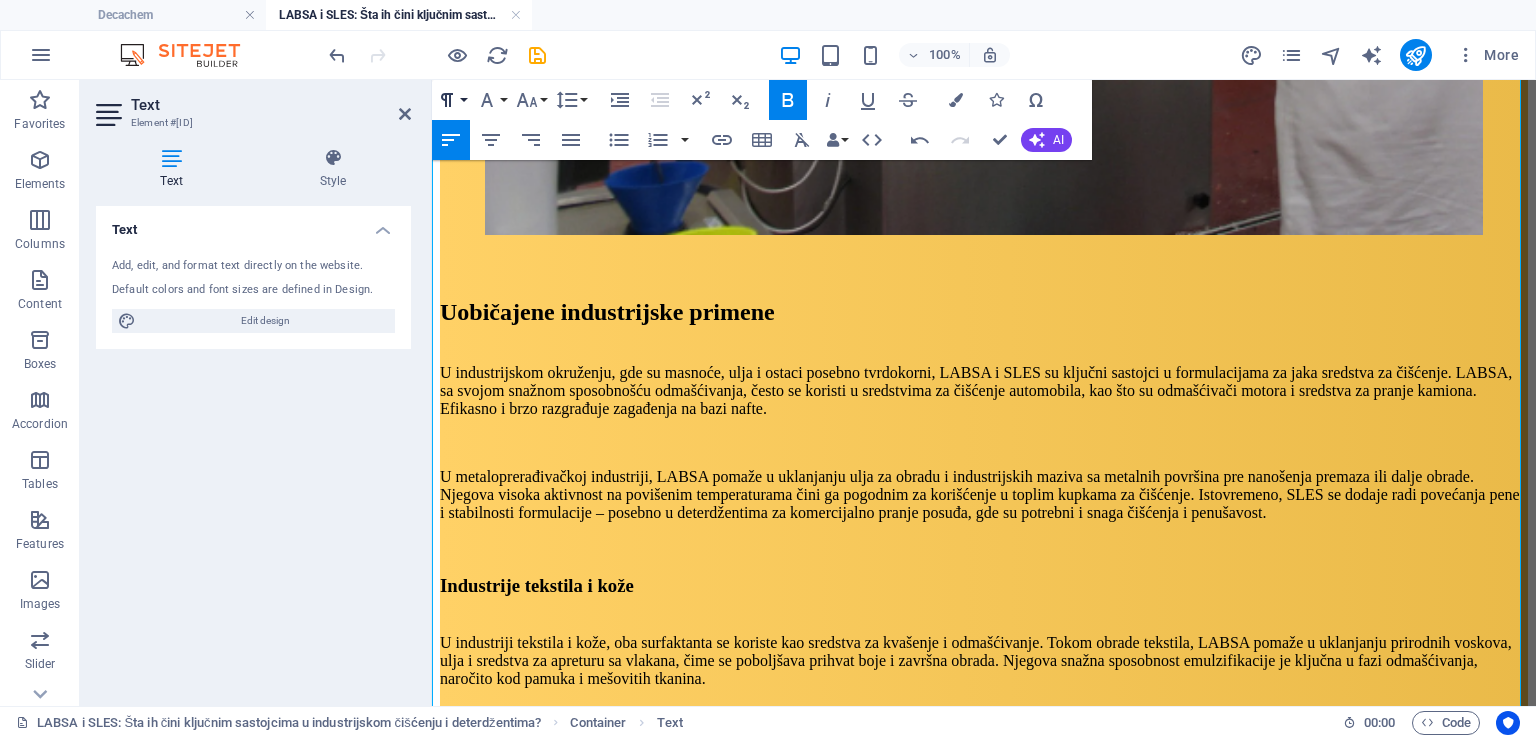 click on "Paragraph Format" at bounding box center (451, 100) 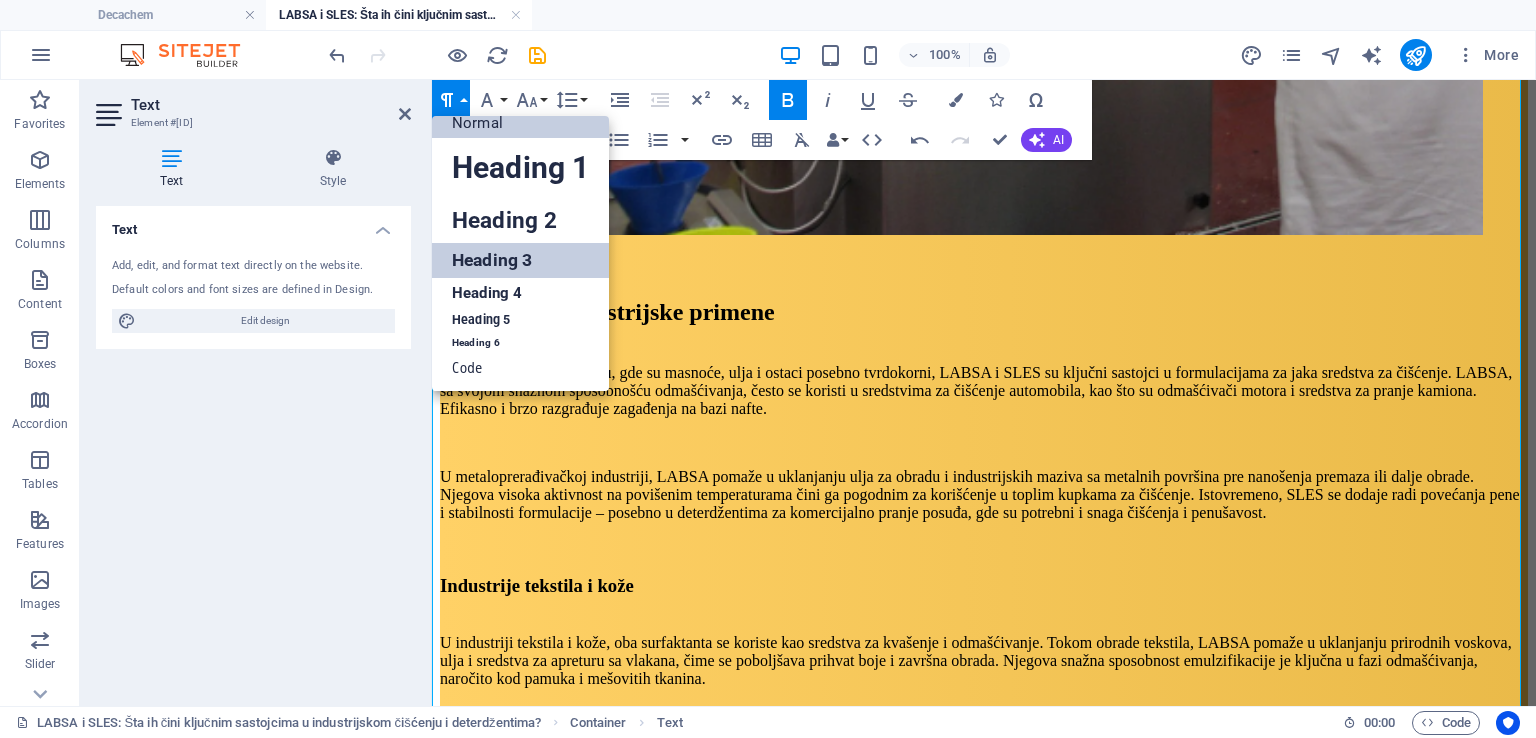 click on "Heading 3" at bounding box center (520, 260) 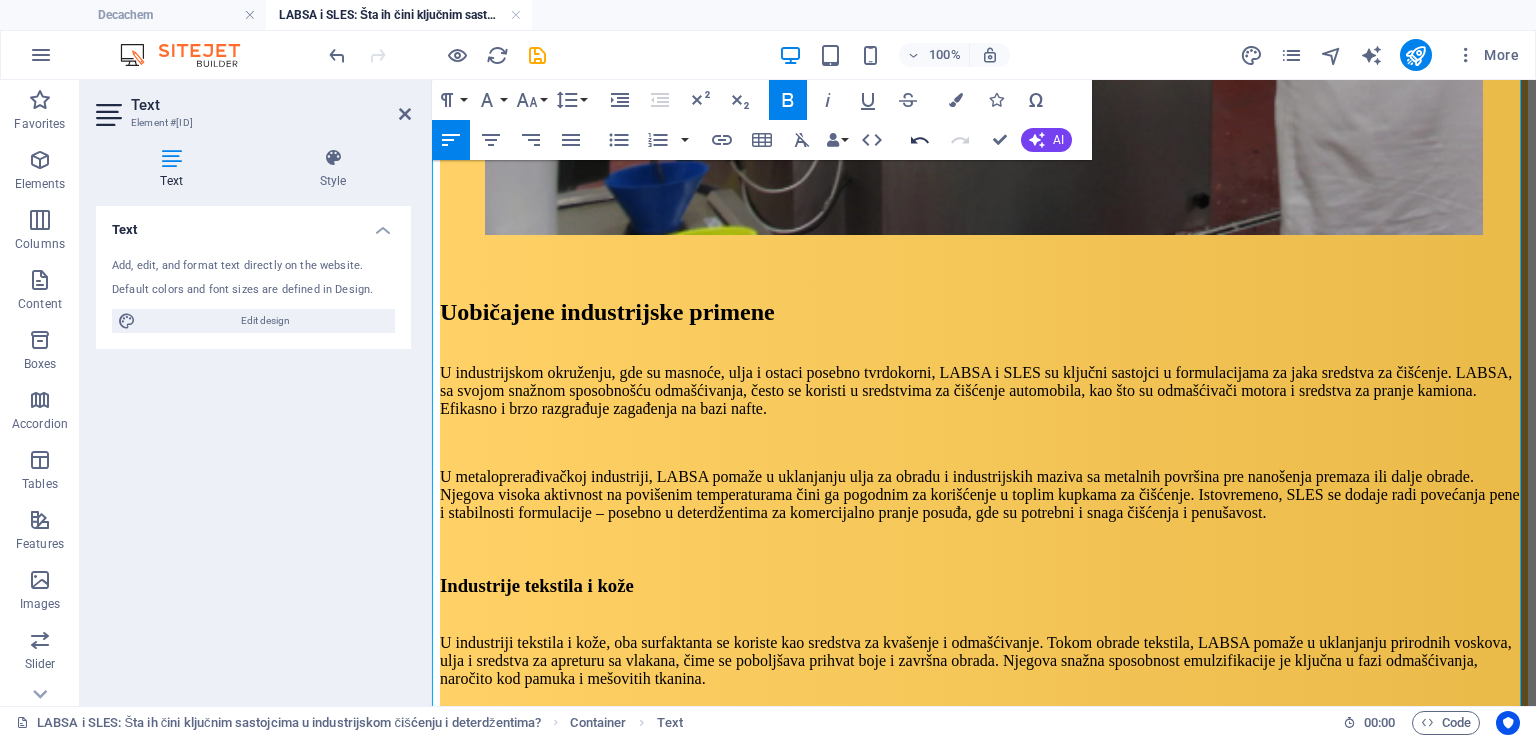 click 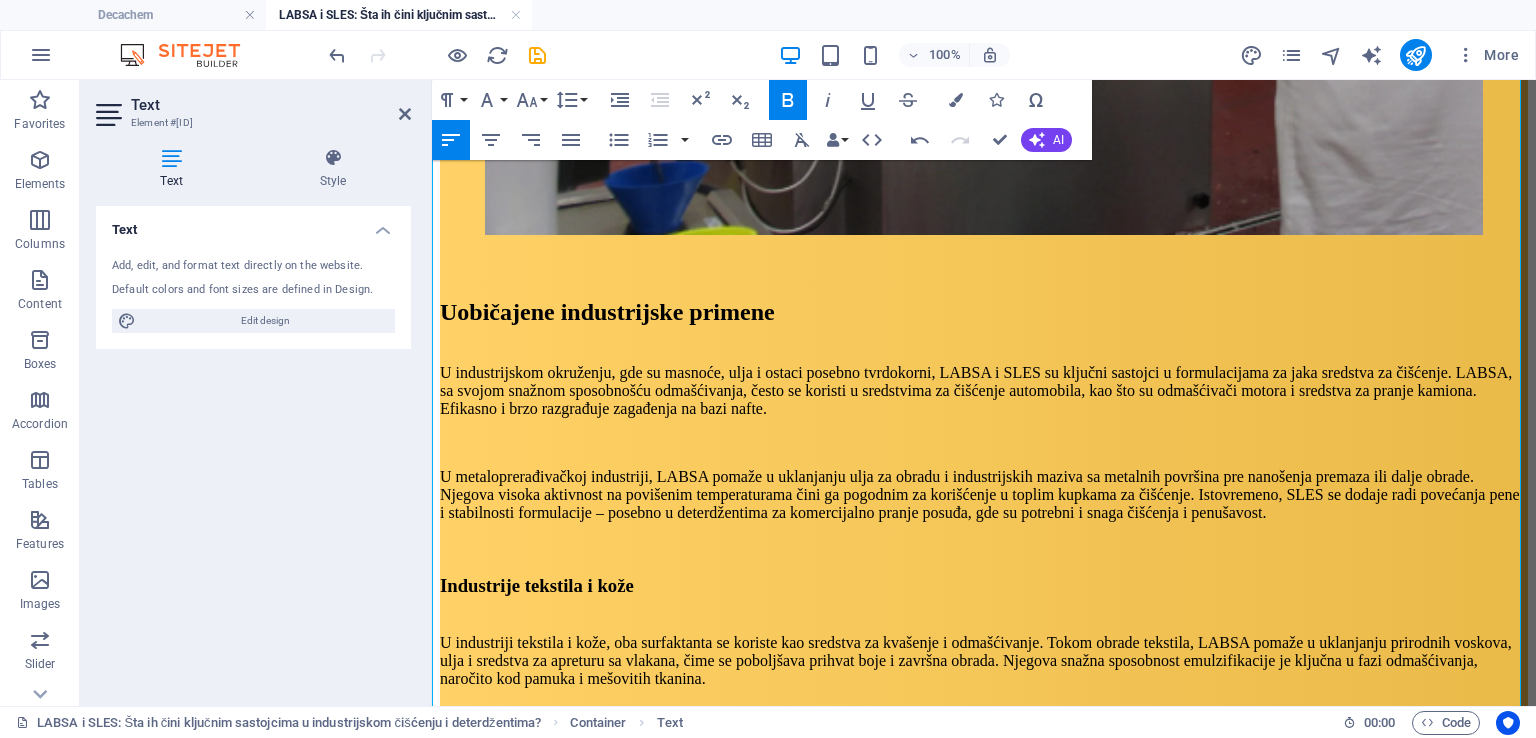click on "Bezbednost i rukovanje" at bounding box center [520, 1376] 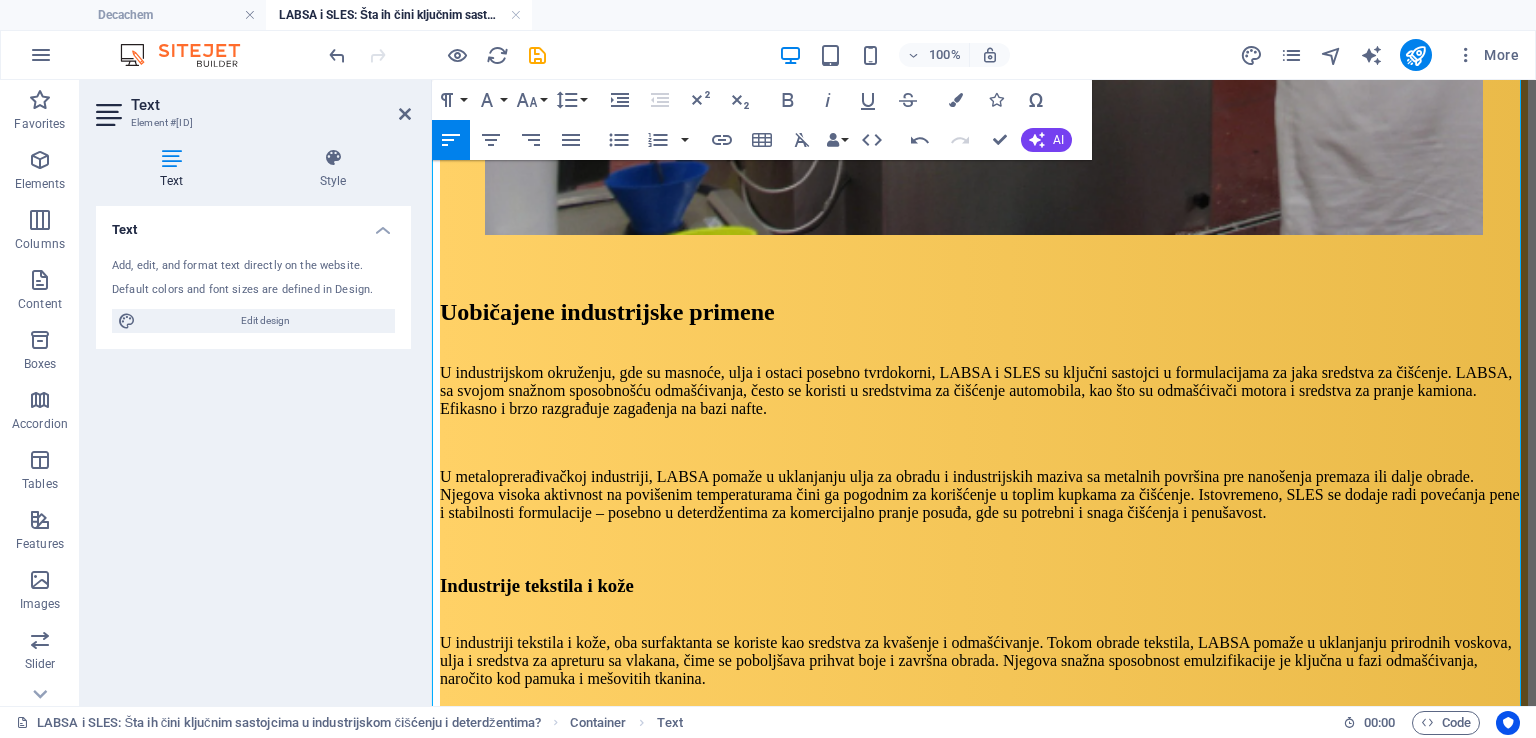 click on "Što se tiče bezbednosti, oba surfaktanta imaju nisku akutnu toksičnost, ali mogu izazvati iritaciju kože i očiju, naročito u koncentrisanim oblicima. SLES se generalno smatra blažim i zbog toga se koristi i u kozmetičkim proizvodima. LABSA, zbog svoje kiselosti, je korozivniji u sirovom obliku i mora se neutralisati pre bezbedne upotrebe u formulacijama za čišćenje." at bounding box center [984, 1395] 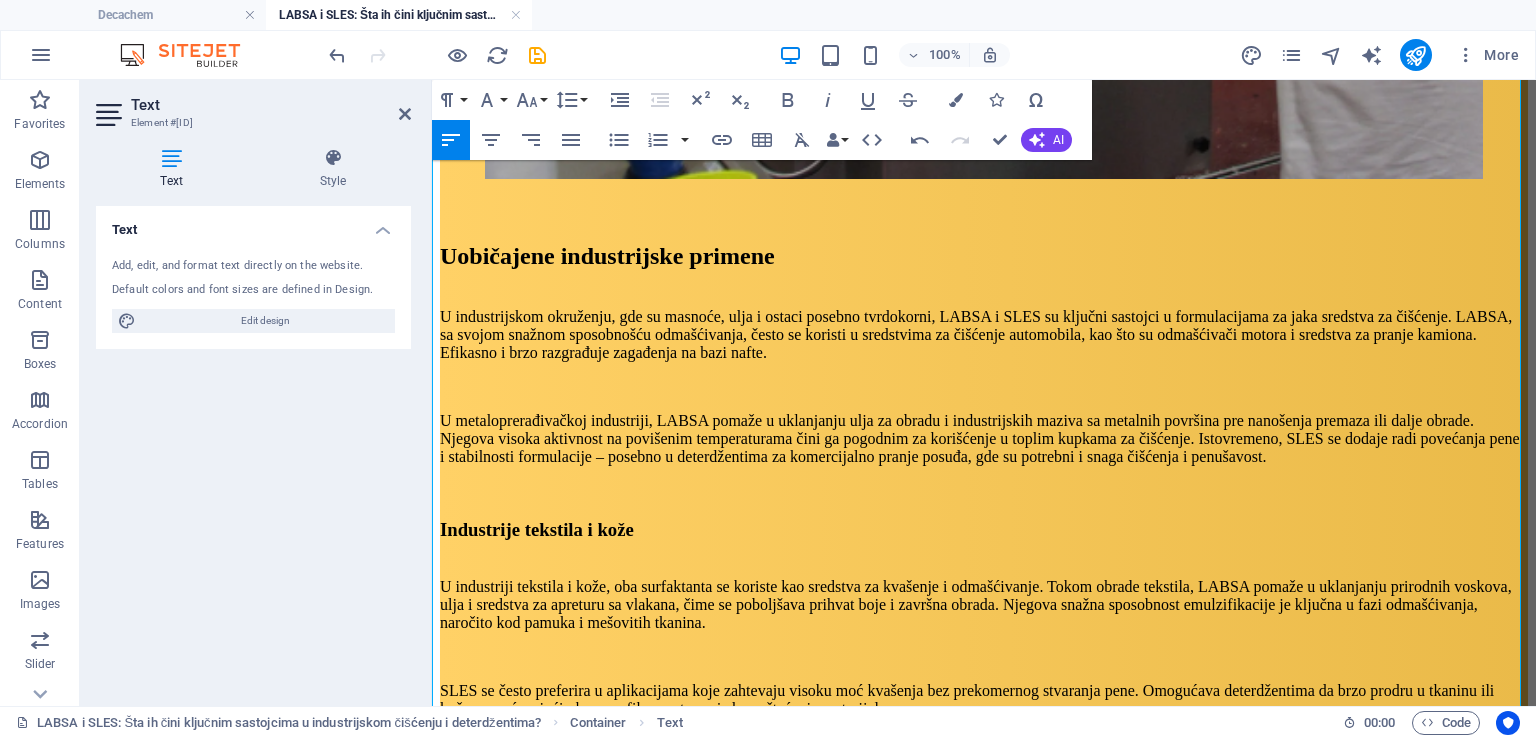 scroll, scrollTop: 3944, scrollLeft: 0, axis: vertical 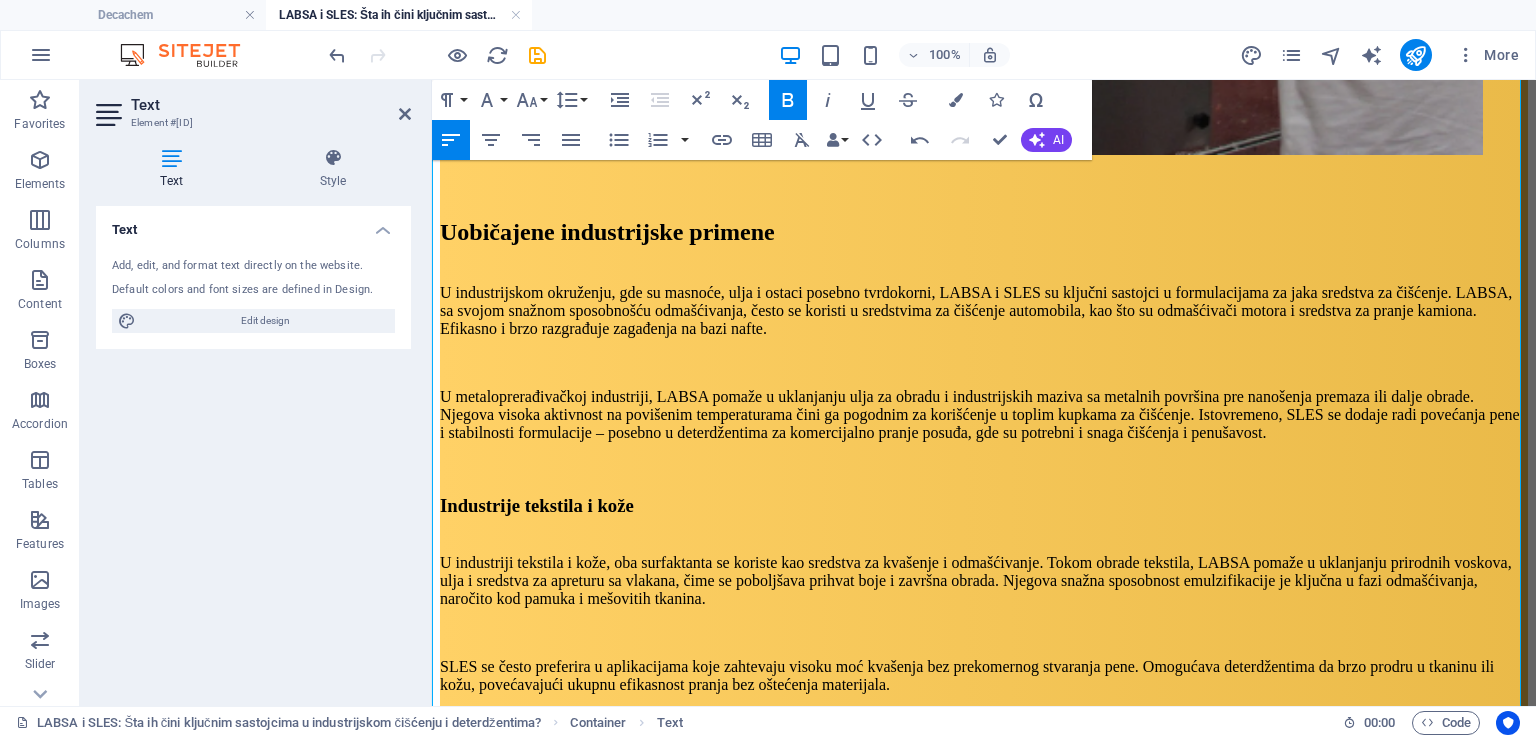 click on "Mere bezbednosti na radu uključuju nošenje zaštitnih rukavica, naočara i odgovarajuće radne odeće tokom rukovanja, naročito u proizvodnim i mešajućim procesima. Neophodna je dobra ventilacija i primena procedura za zadržavanje prosutih materijala, a pre upotrebe treba se konsultovati sa sigurnosno-tehničkim listovima (MSDS)." at bounding box center [984, 1410] 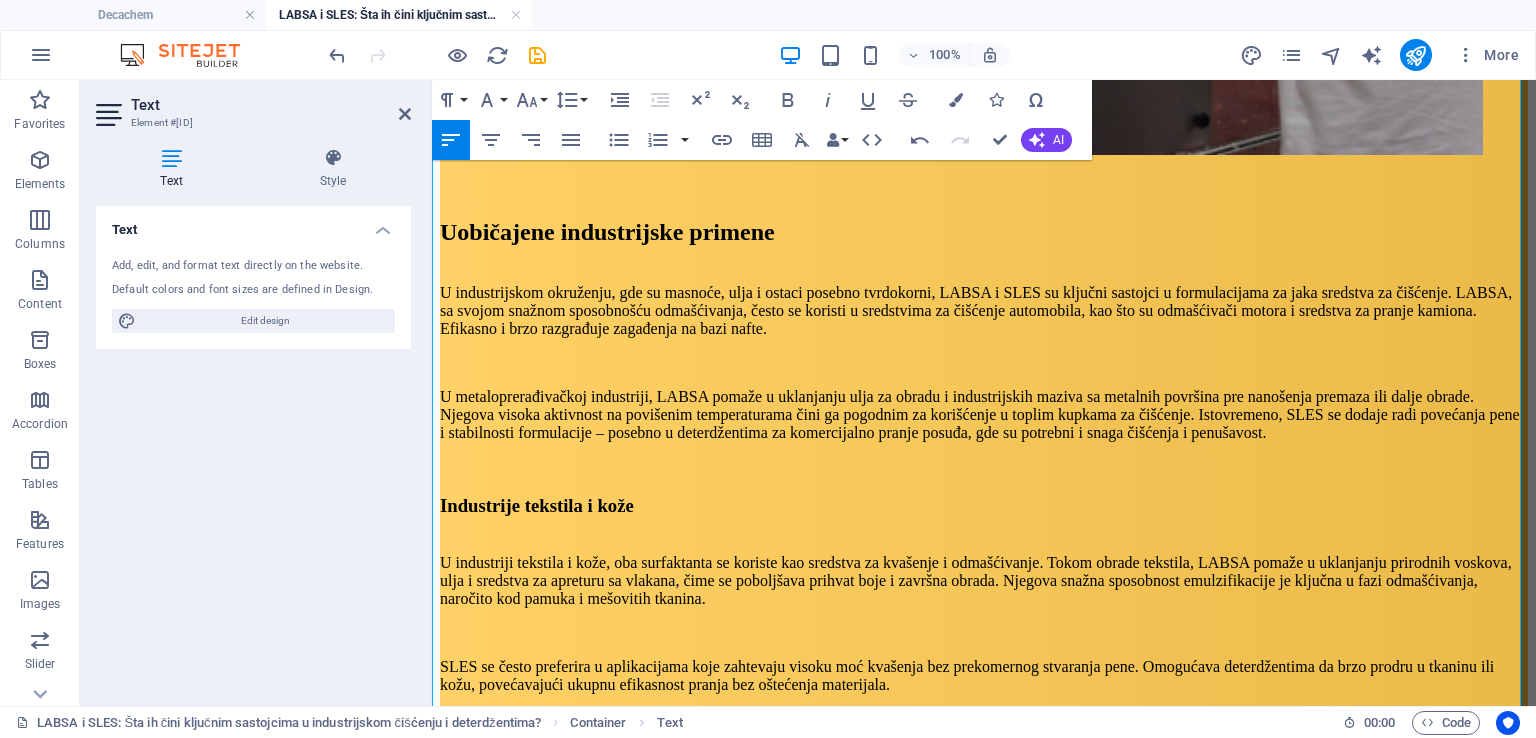 click on "Iako su LABSA i SLES bezbedni kada su pravilno formulirani, odgovorno rukovanje i ekološka svest su neophodni u industrijskom okruženju radi zaštite radnika i prirode." at bounding box center (984, 1496) 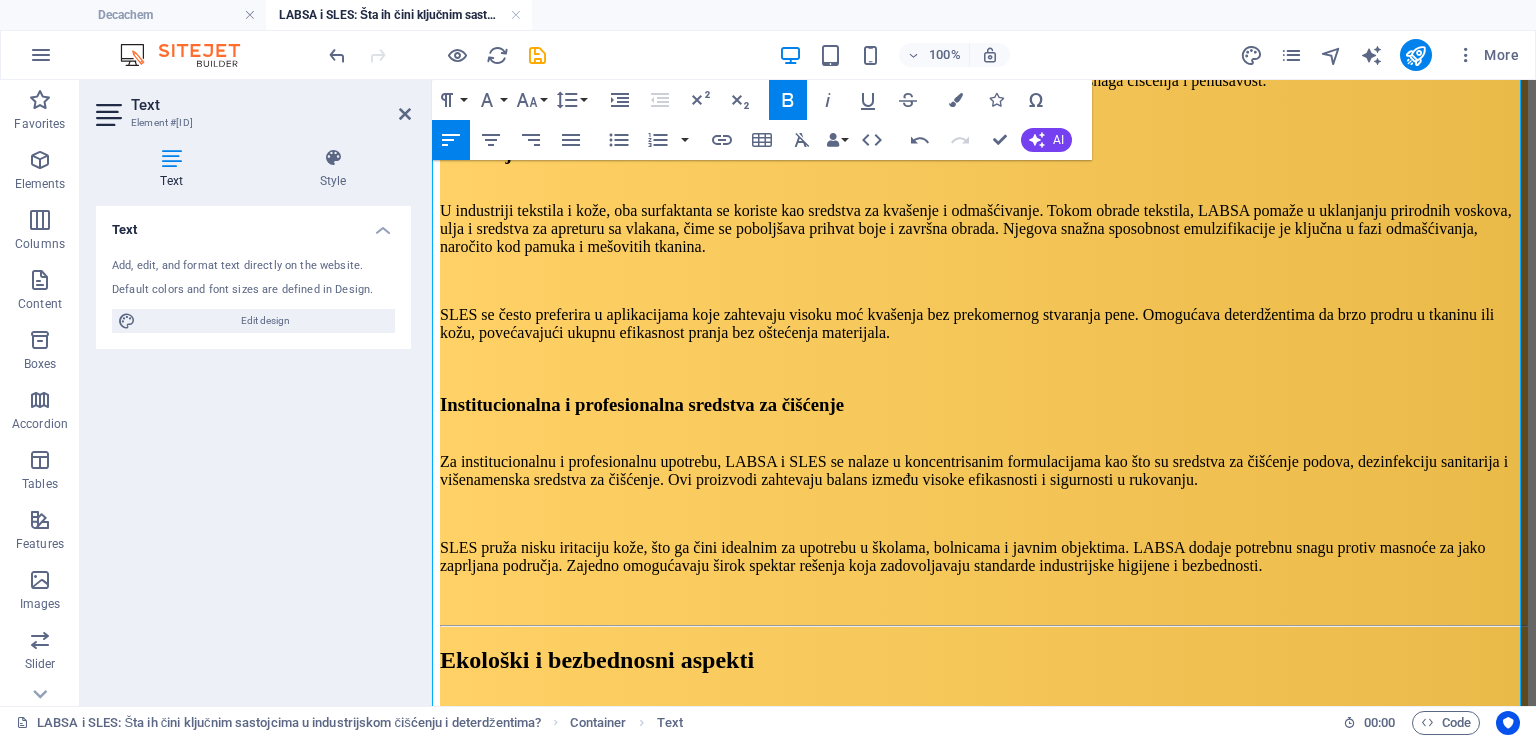 scroll, scrollTop: 4348, scrollLeft: 0, axis: vertical 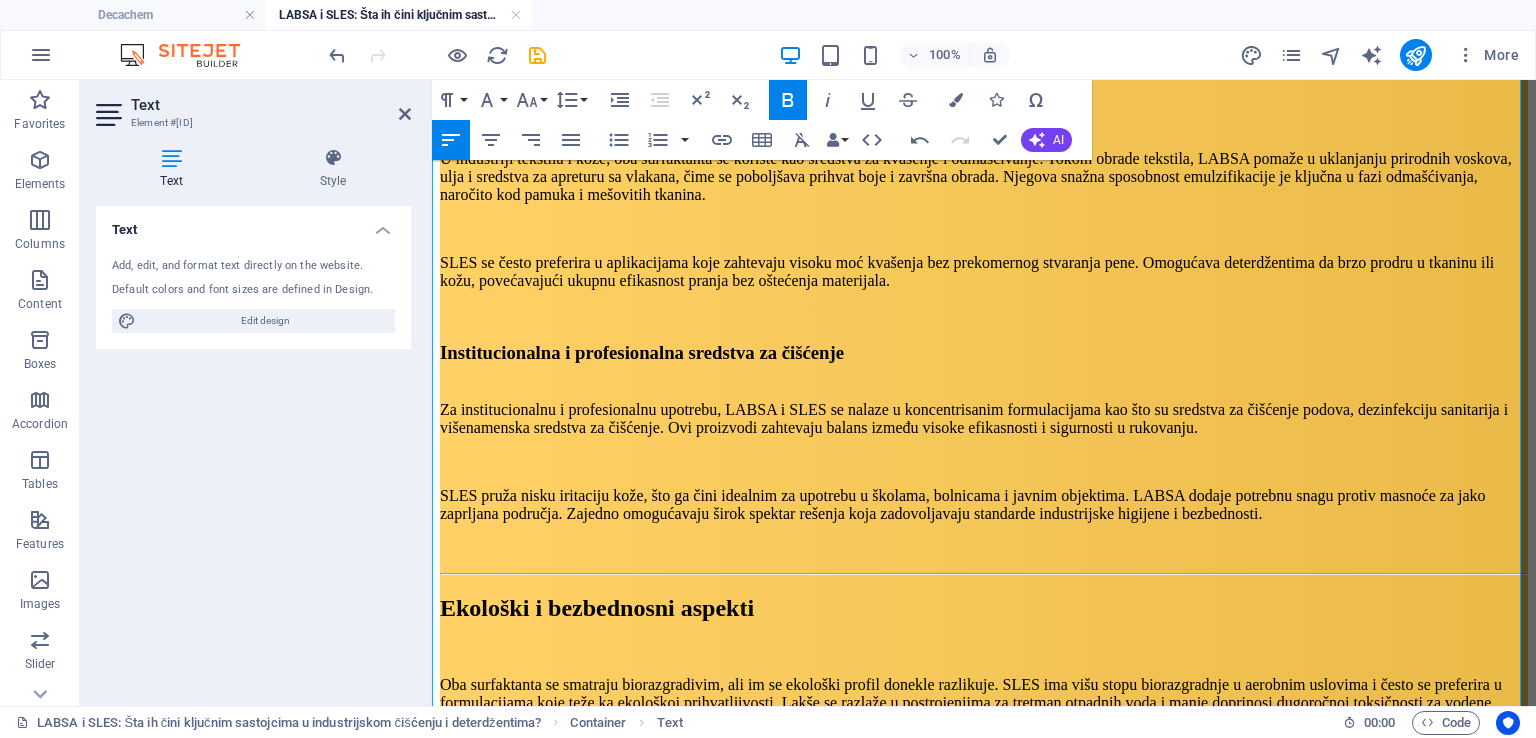 click on "Alternative i budući trendovi među surfaktantima" at bounding box center (611, 1186) 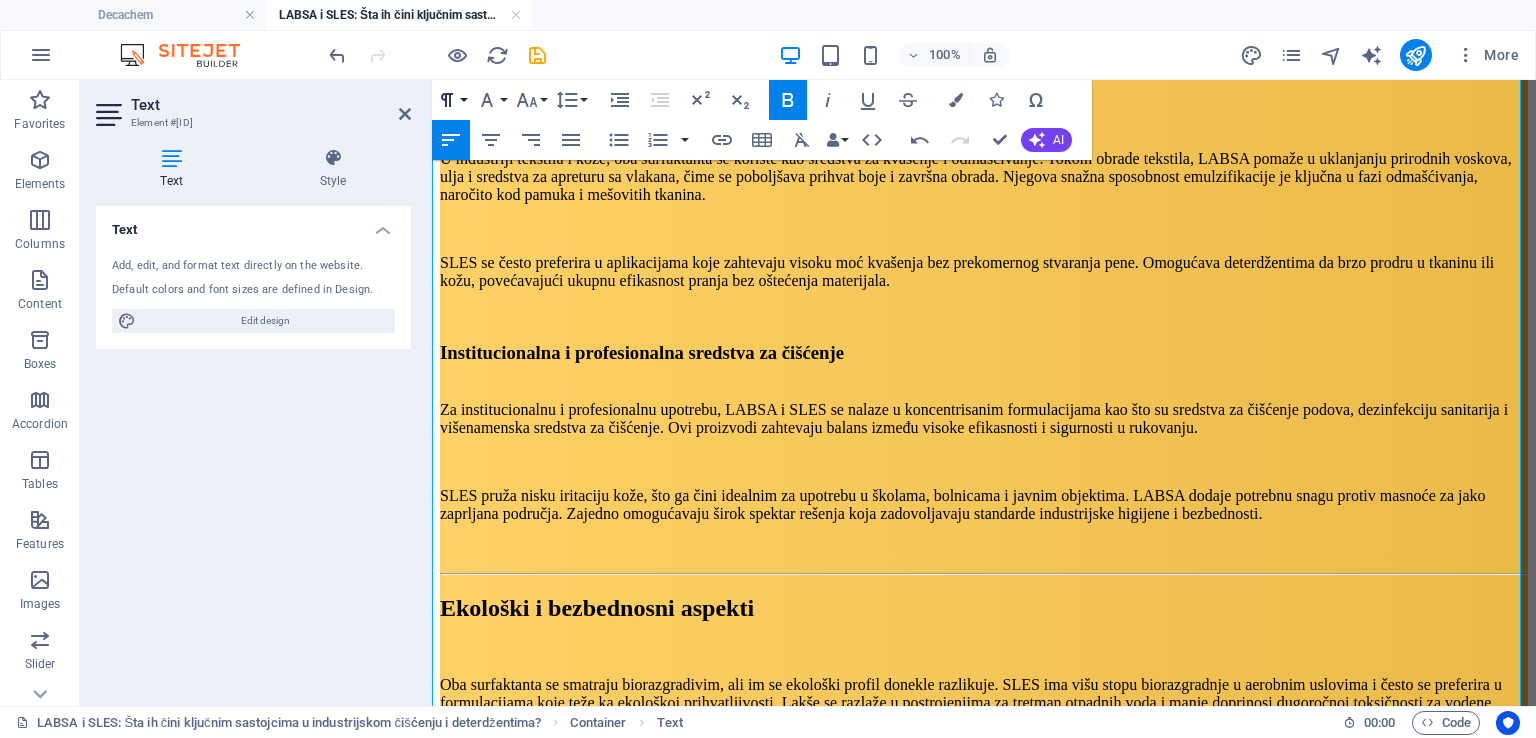 click on "Paragraph Format" at bounding box center (451, 100) 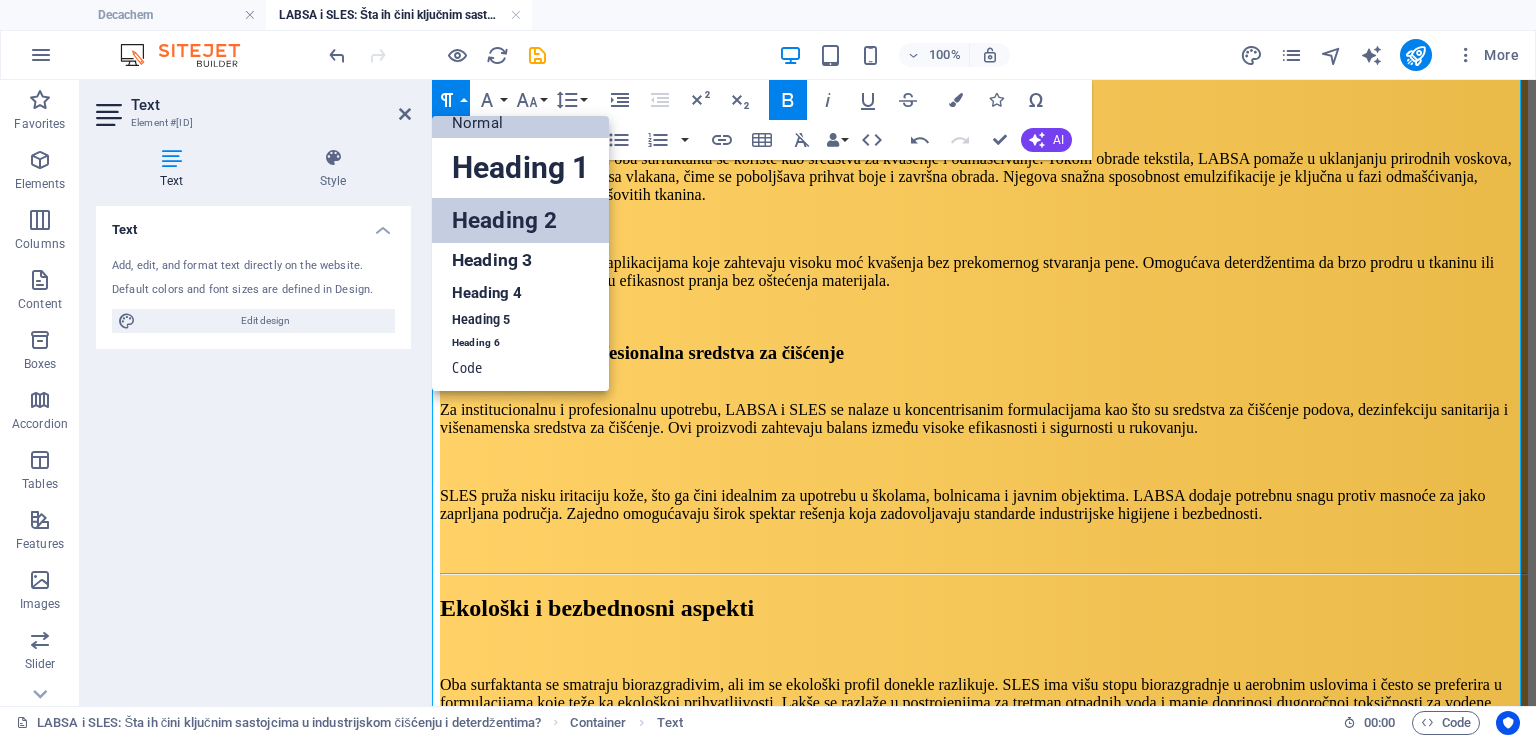 click on "Heading 2" at bounding box center (520, 220) 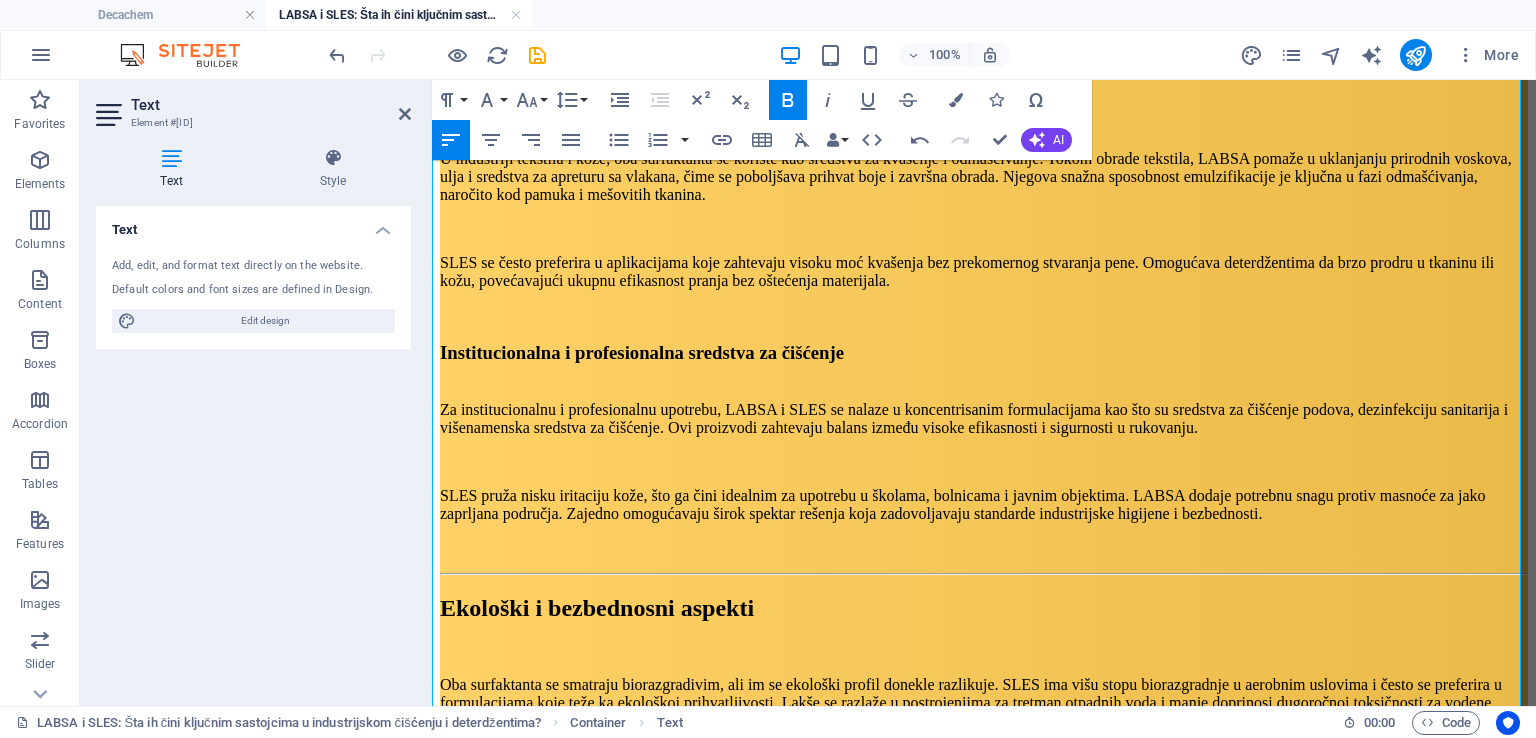 click on "Surfaktanti biljnog porekla" at bounding box center (533, 1271) 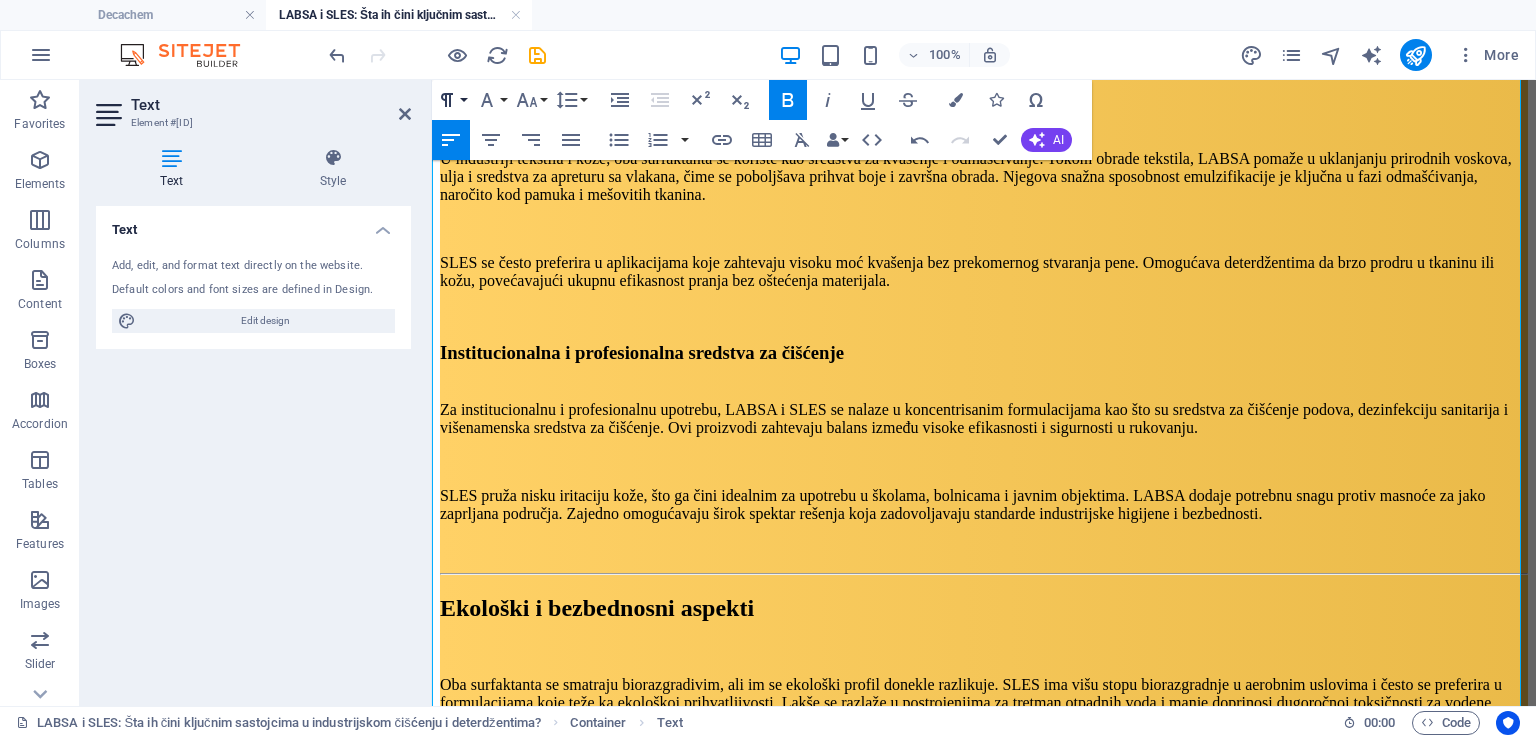 click 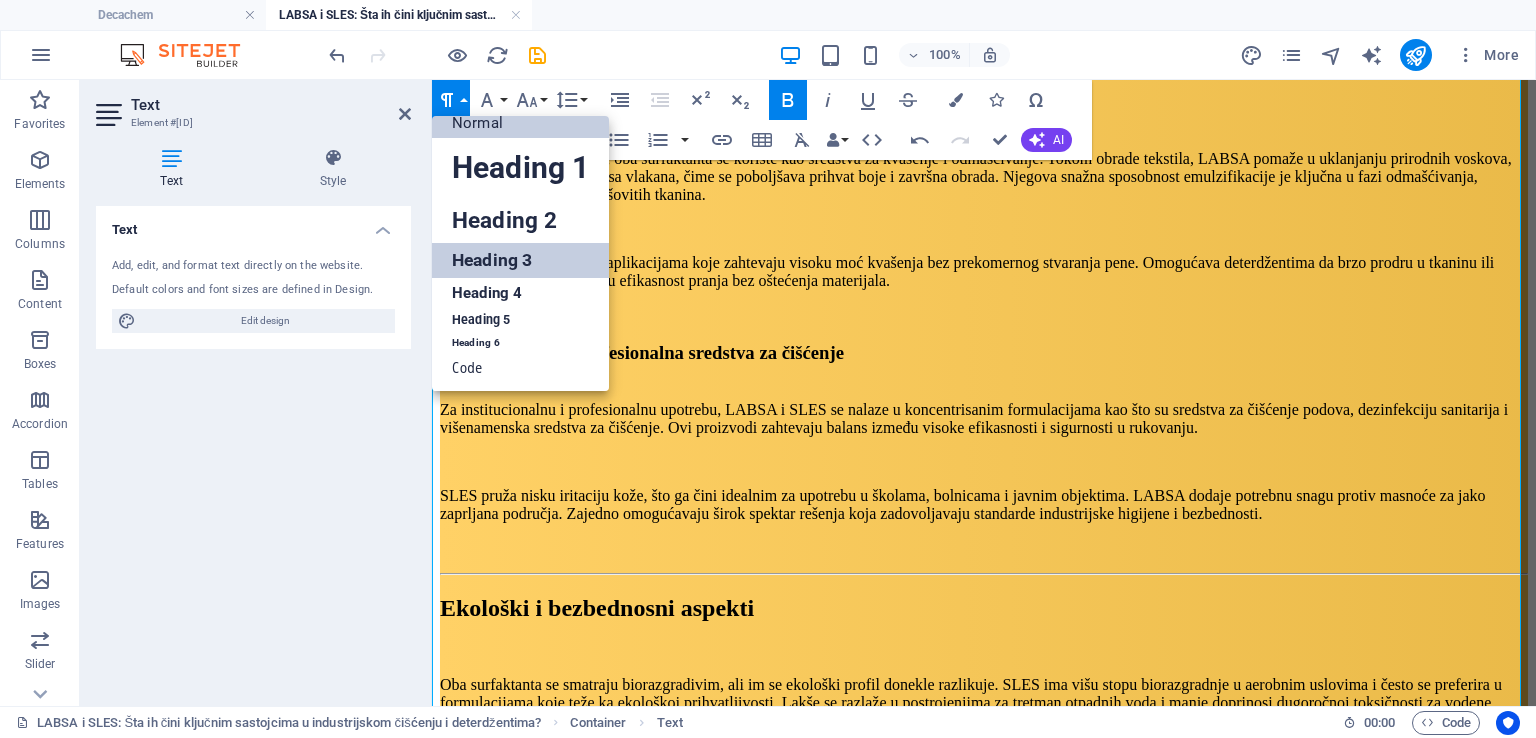 click on "Heading 3" at bounding box center (520, 260) 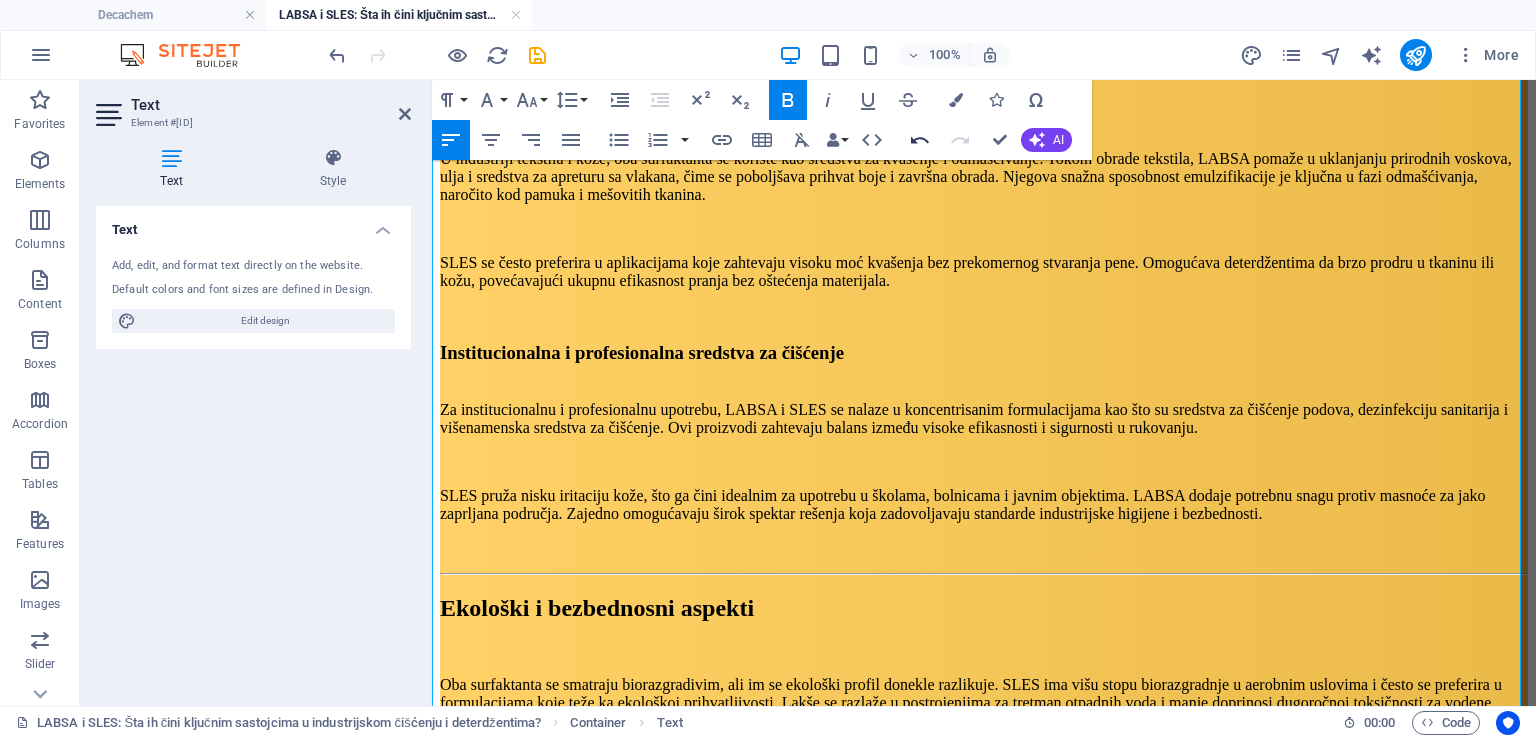 click 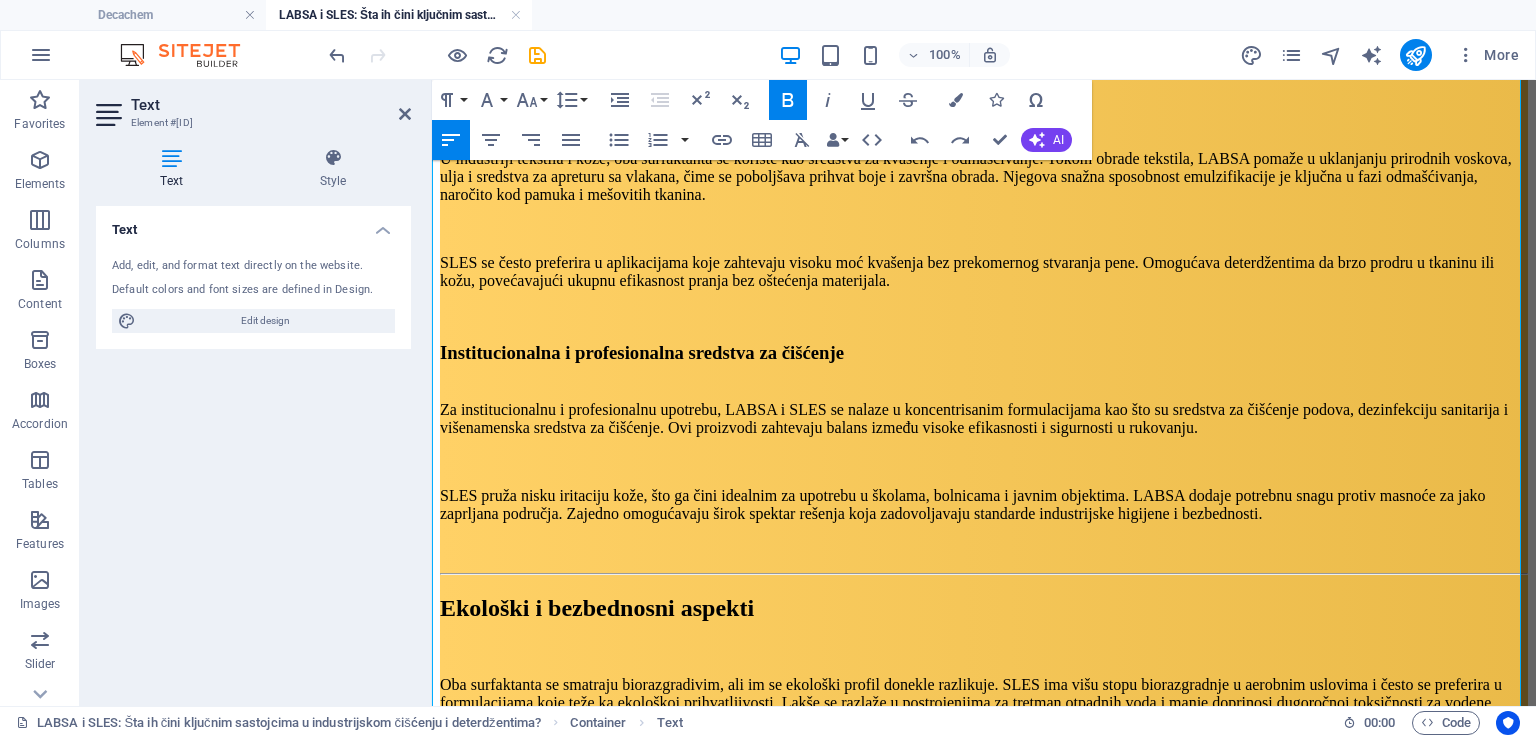 click on "Surfaktanti biljnog porekla" at bounding box center (533, 1271) 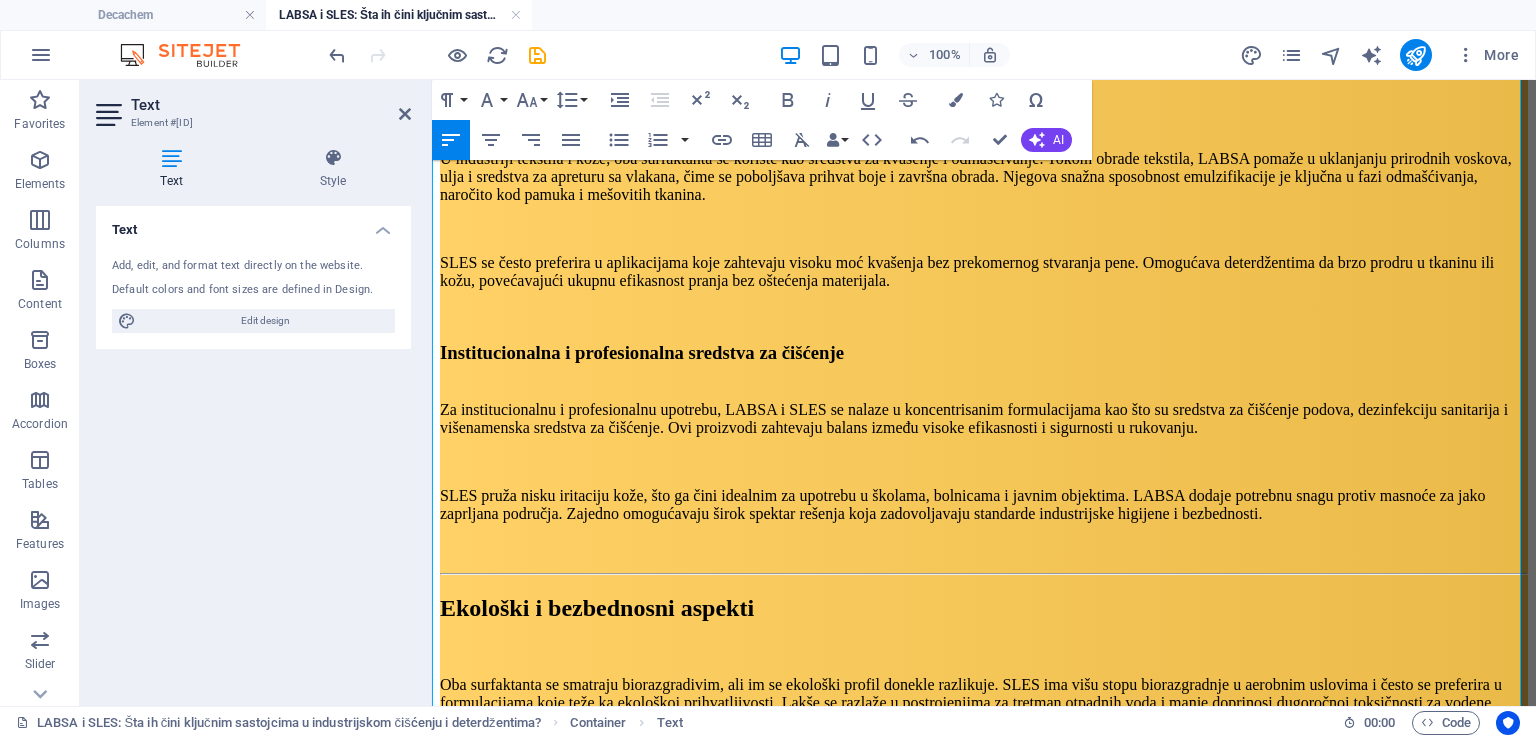 click on "​ Kako održivost postaje prioritet u svim industrijama, surfaktanti biljnog porekla sve više dobijaju na značaju kao alternativa tradicionalnim petrohemijskim sastojcima poput LABSA i SLES. Ovi "zeleni" surfaktanti se obično proizvode iz prirodnih izvora kao što su kokosovo ulje, palmino ulje ili sirovine na bazi šećera." at bounding box center [984, 1256] 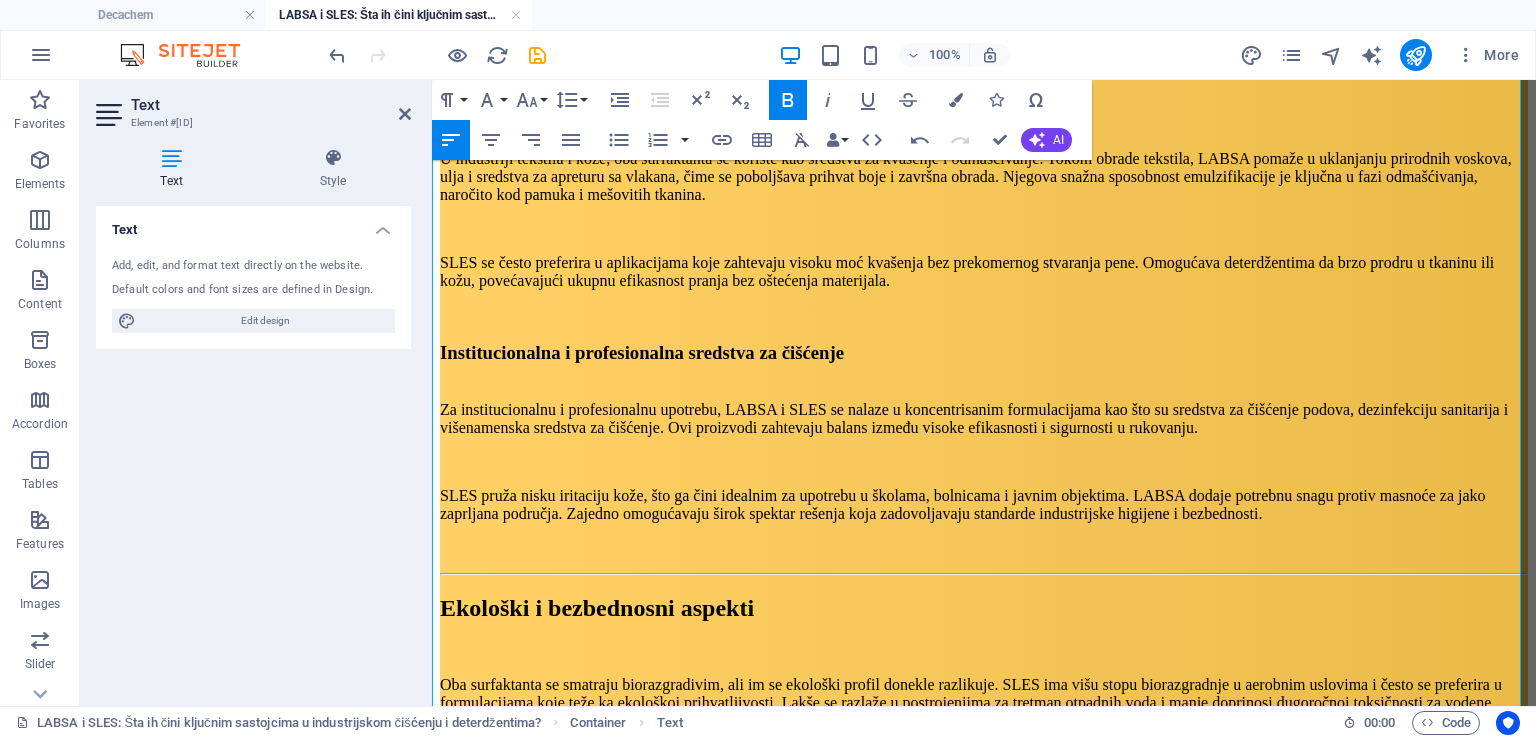 click on "Regulativa u smeru ekološki prihvatljivijih rešenja" at bounding box center [613, 1393] 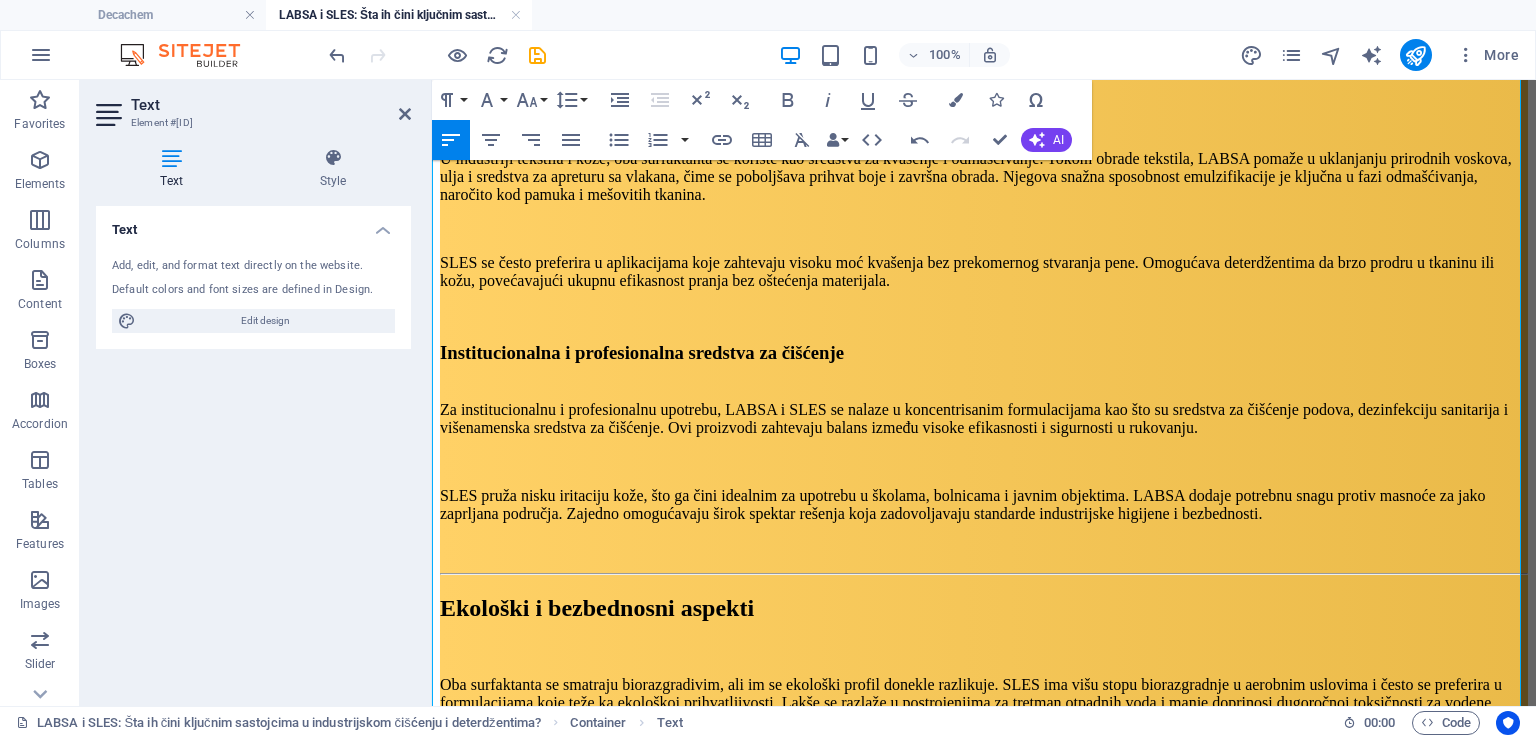 click on "Regulativa u smeru ekološki prihvatljivijih rešenja" at bounding box center (984, 1428) 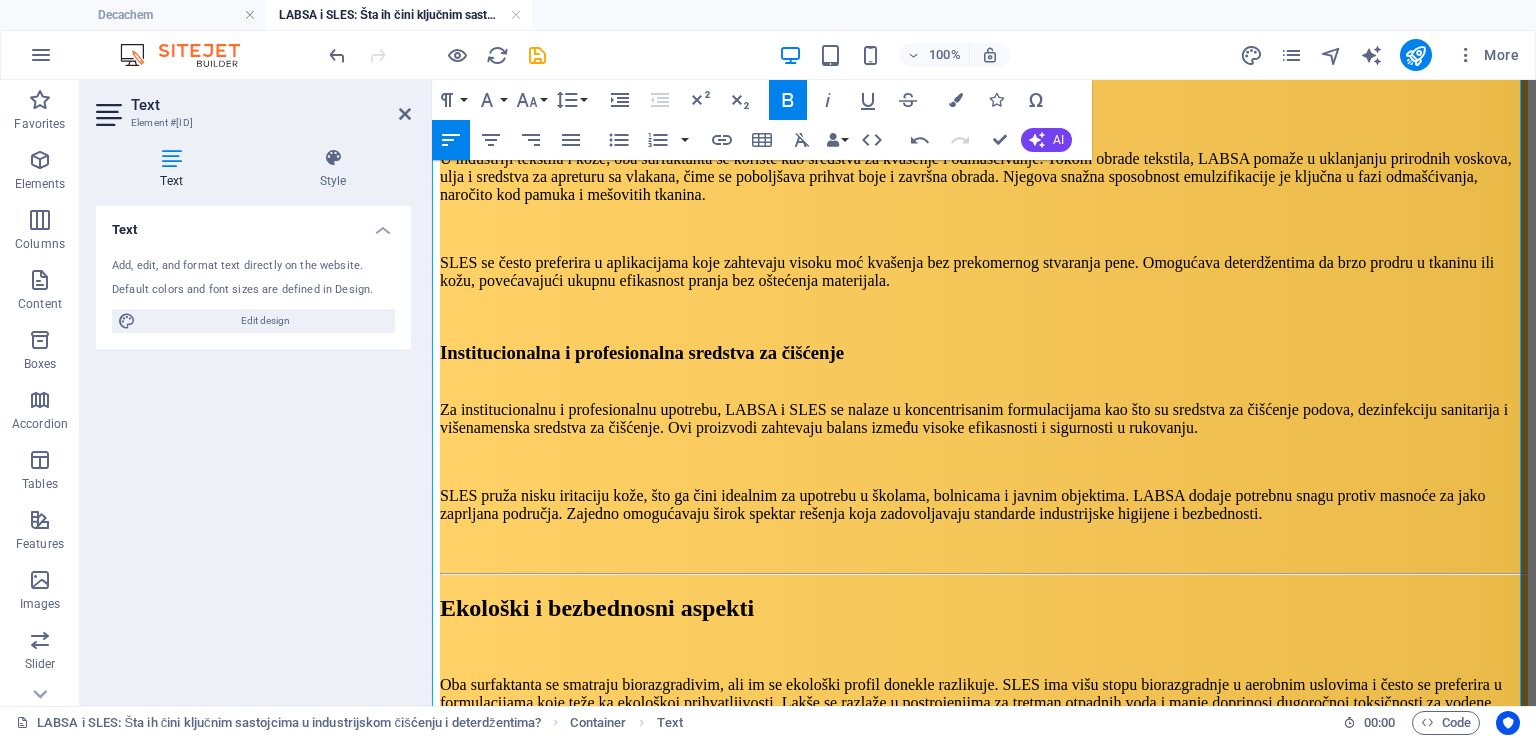 click on "​" at bounding box center [984, 1462] 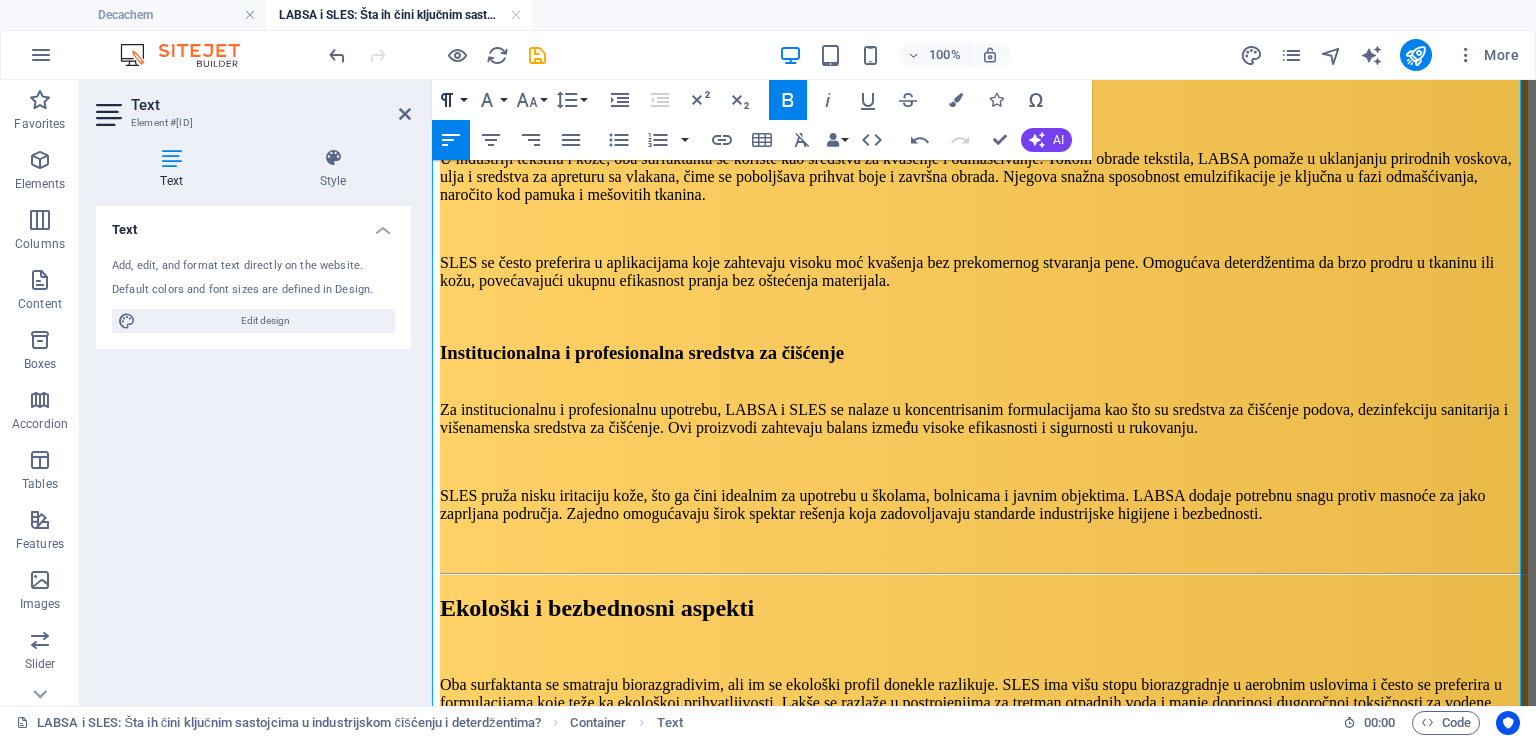 click on "Paragraph Format" at bounding box center (451, 100) 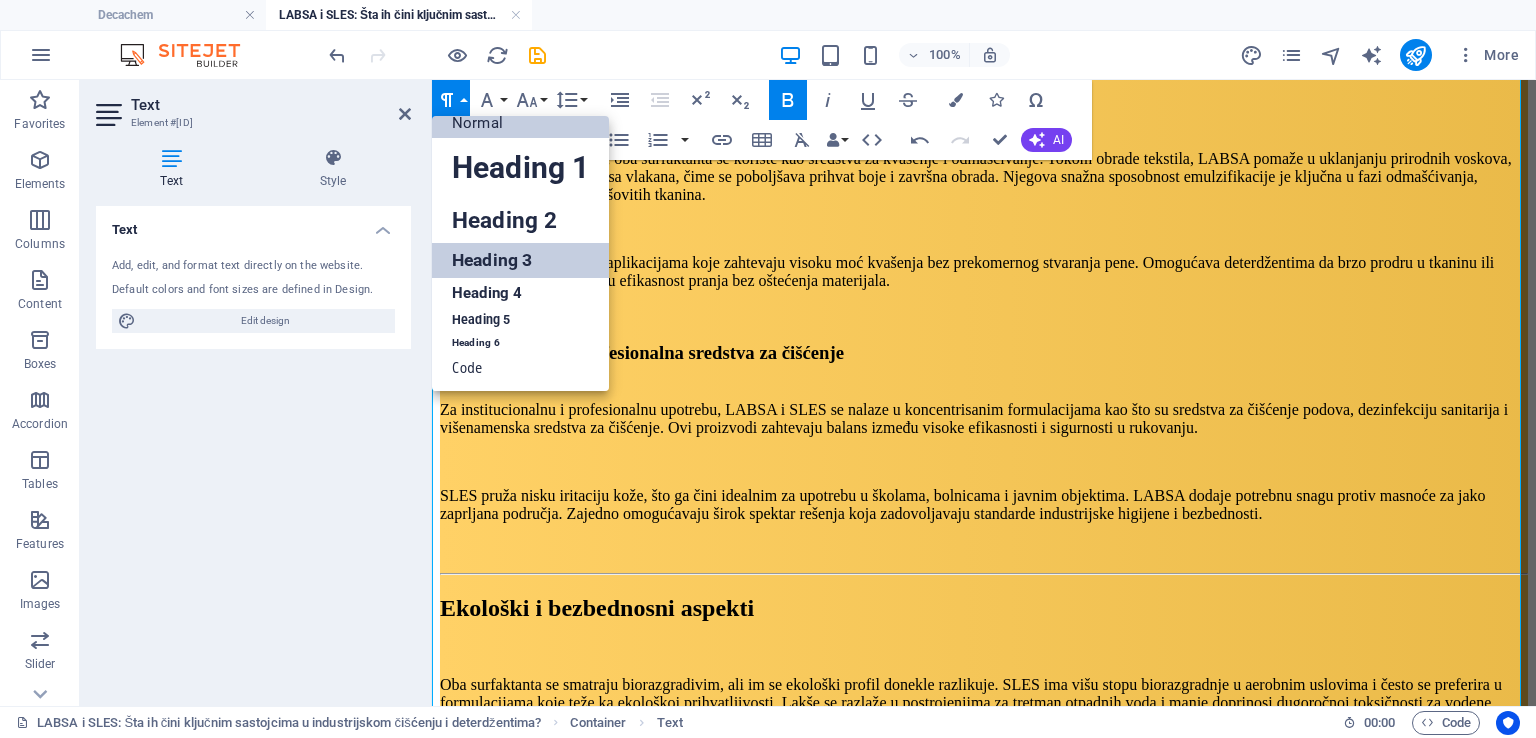 click on "Heading 3" at bounding box center [520, 260] 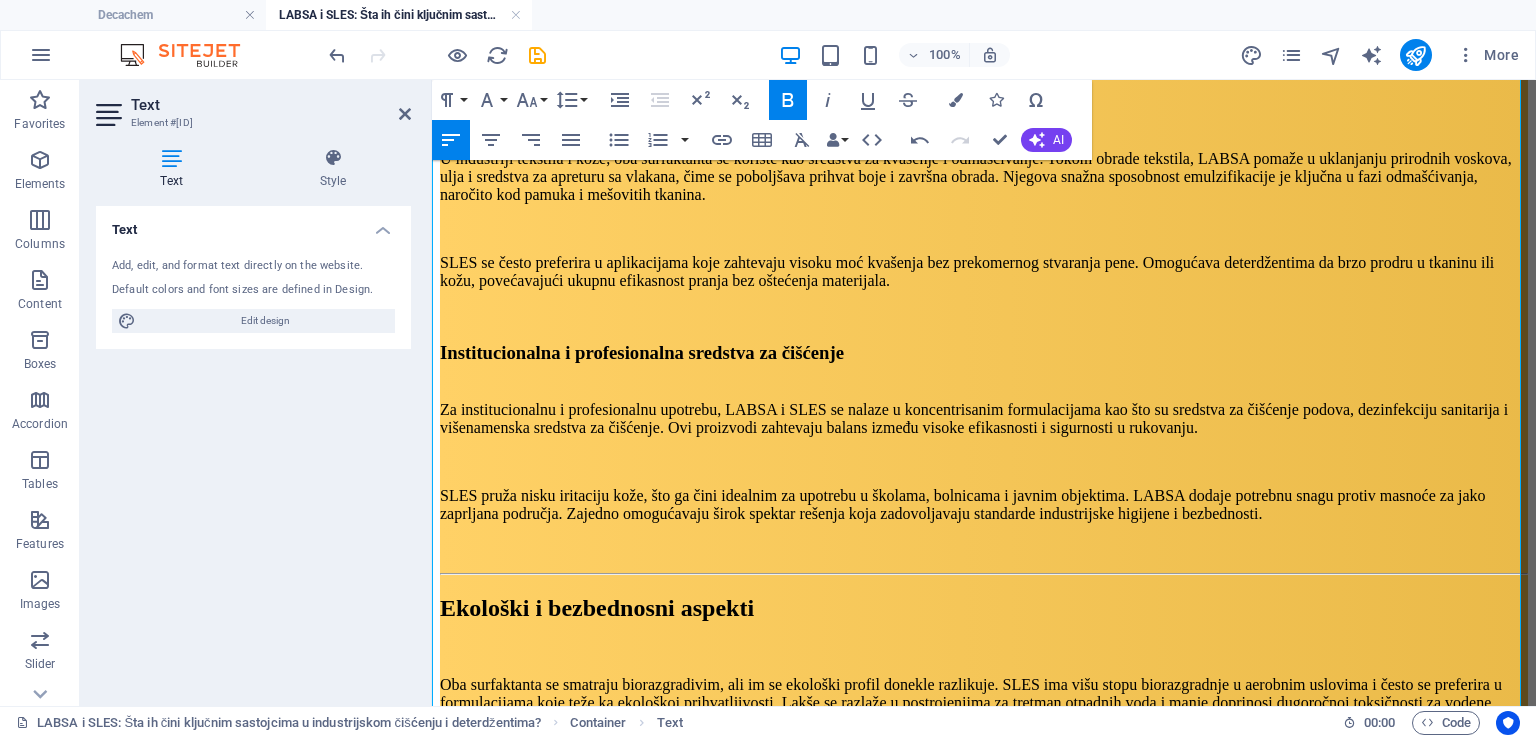 click on "Vlade i regulatorna tela takođe imaju ključnu ulogu u usmeravanju tržišta ka bezbednijim i ekološki prihvatljivijim surfaktantima. U okviru regulativa poput REACH-a (Registracija, evaluacija, autorizacija i ograničenje hemikalija) u EU i EPA Safer Choice programa u SAD-u, kompanije su podstaknute – pa i obavezane – da koriste sastojke sa niskim uticajem na životnu sredinu." at bounding box center (984, 1523) 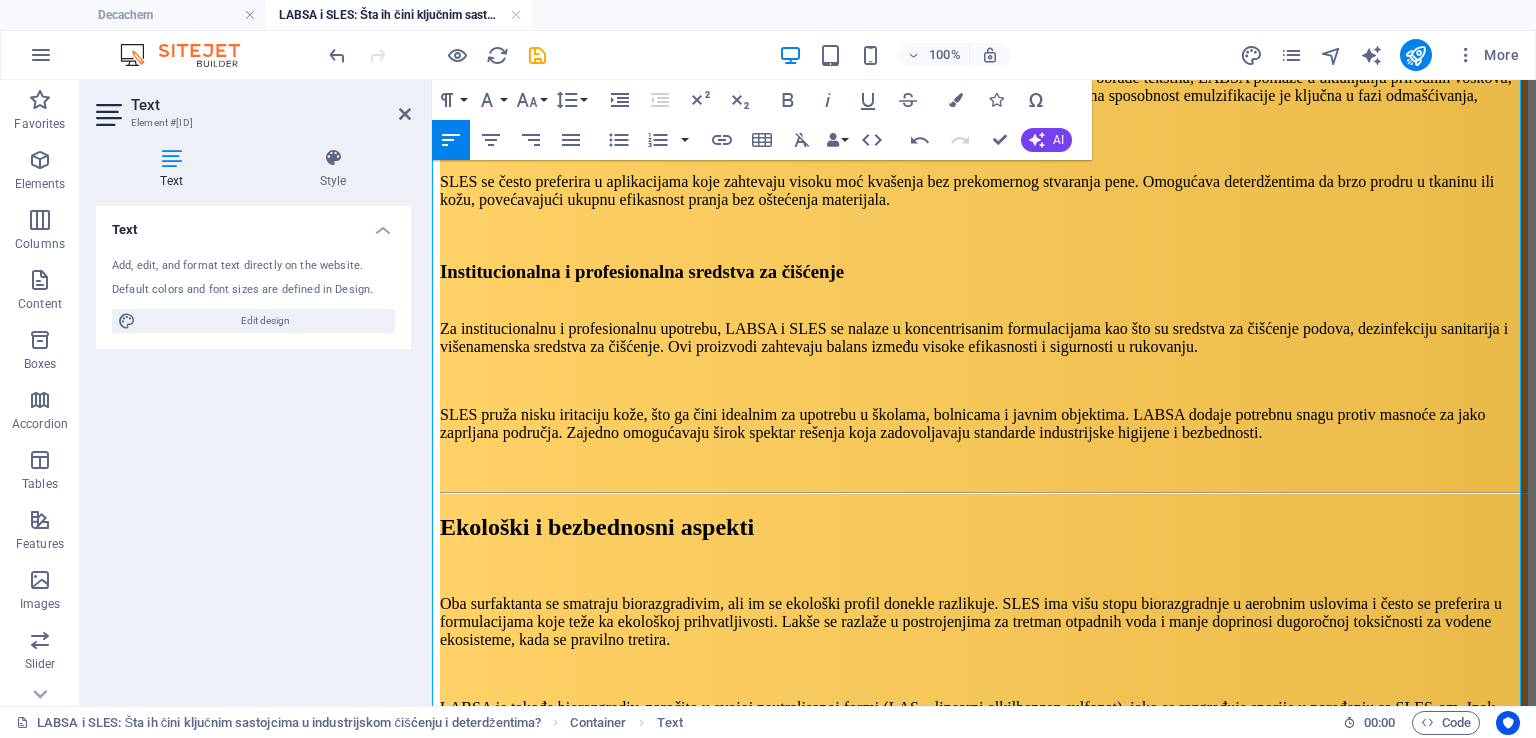 scroll, scrollTop: 4453, scrollLeft: 0, axis: vertical 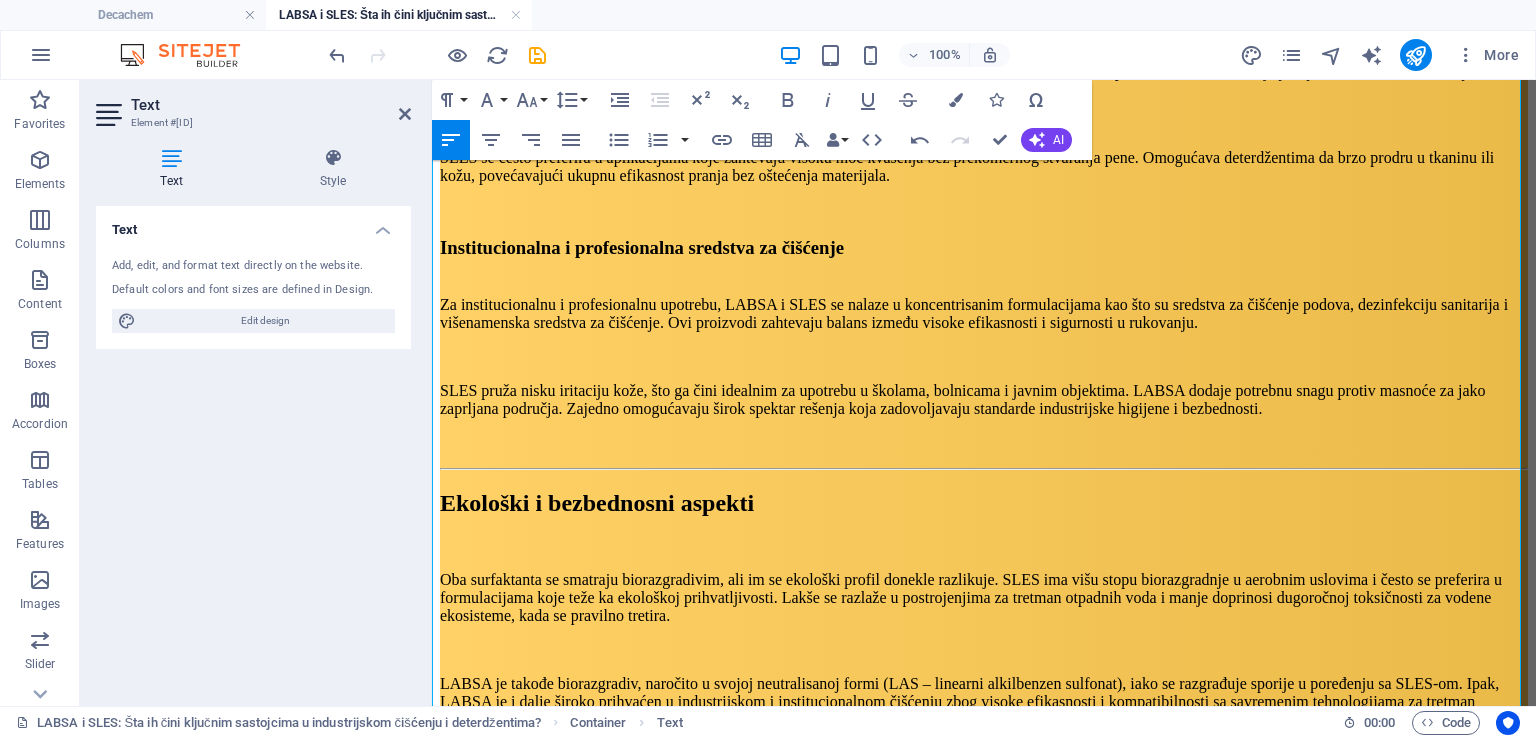 click on "Ovi trendovi podstiču inovacije, pri čemu se teži balansu između performansi, bezbednosti i održivosti. Iako [CHEMICAL] i [CHEMICAL] ostaju dominantni zahvaljujući svojoj efikasnosti i pristupačnosti, njihova uloga u budućnosti će se razvijati kako se "zeleni" alternativni surfaktanti usavršavaju i kako rastu regulatorni pritisci." at bounding box center [984, 1522] 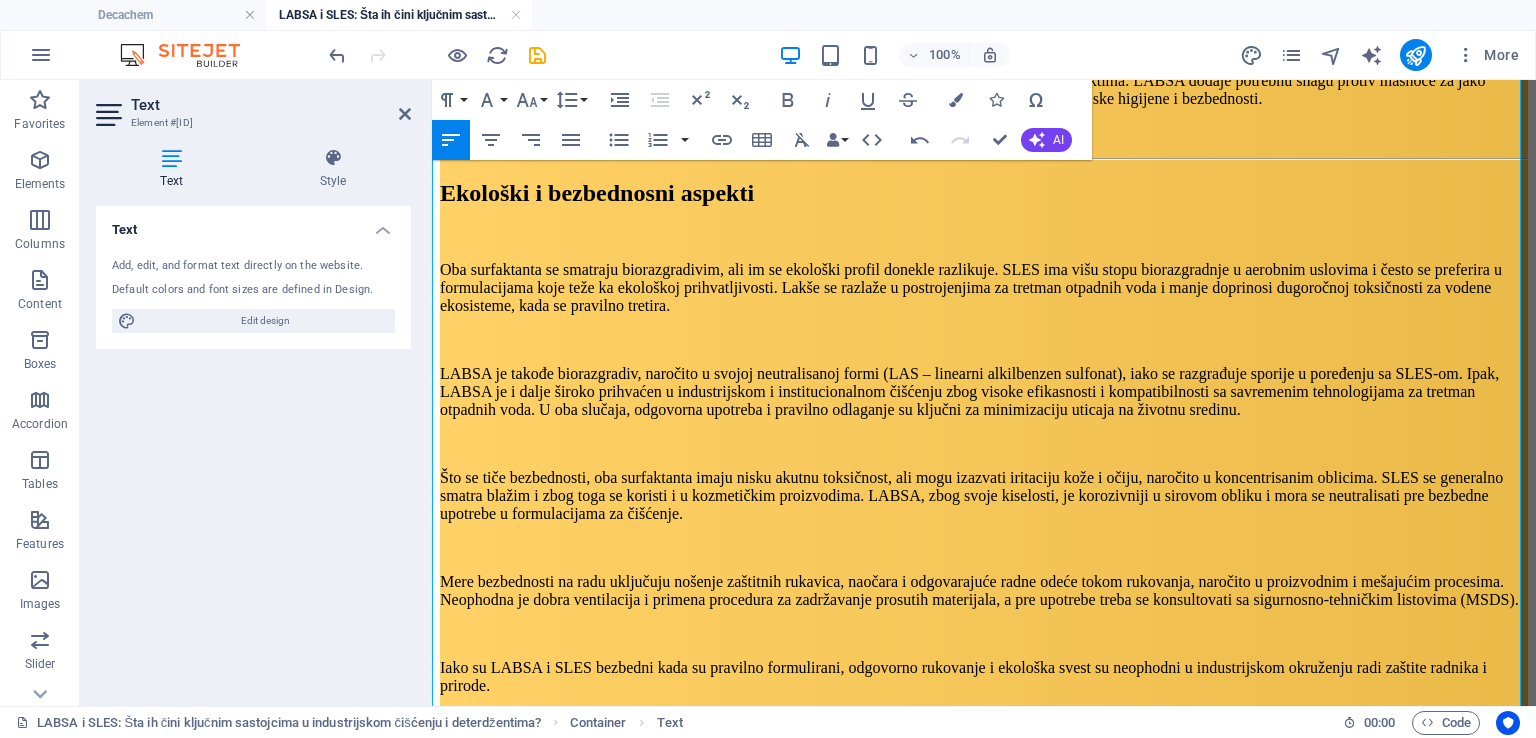 scroll, scrollTop: 4764, scrollLeft: 0, axis: vertical 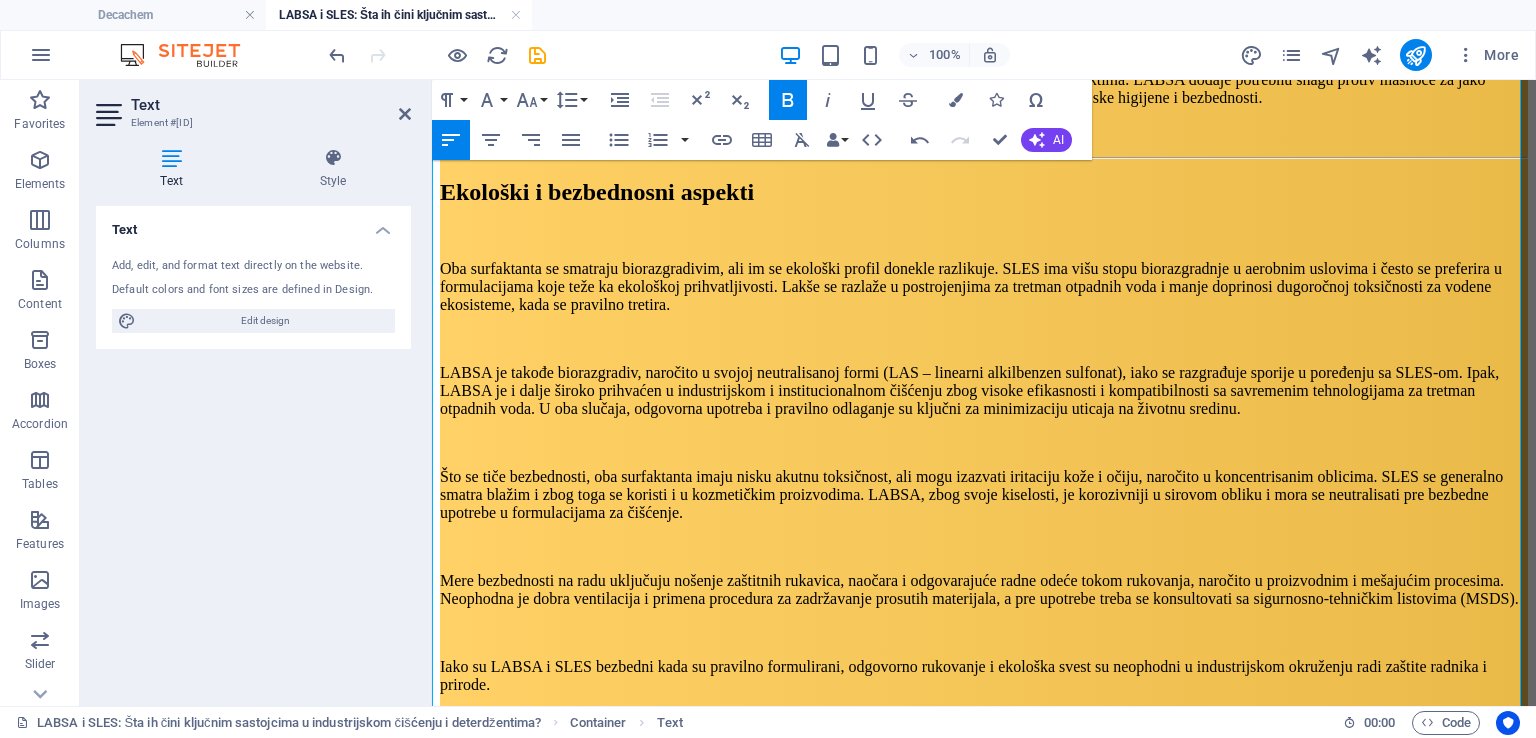 click on "Najčešća pitanja (FAQ)" at bounding box center (520, 1314) 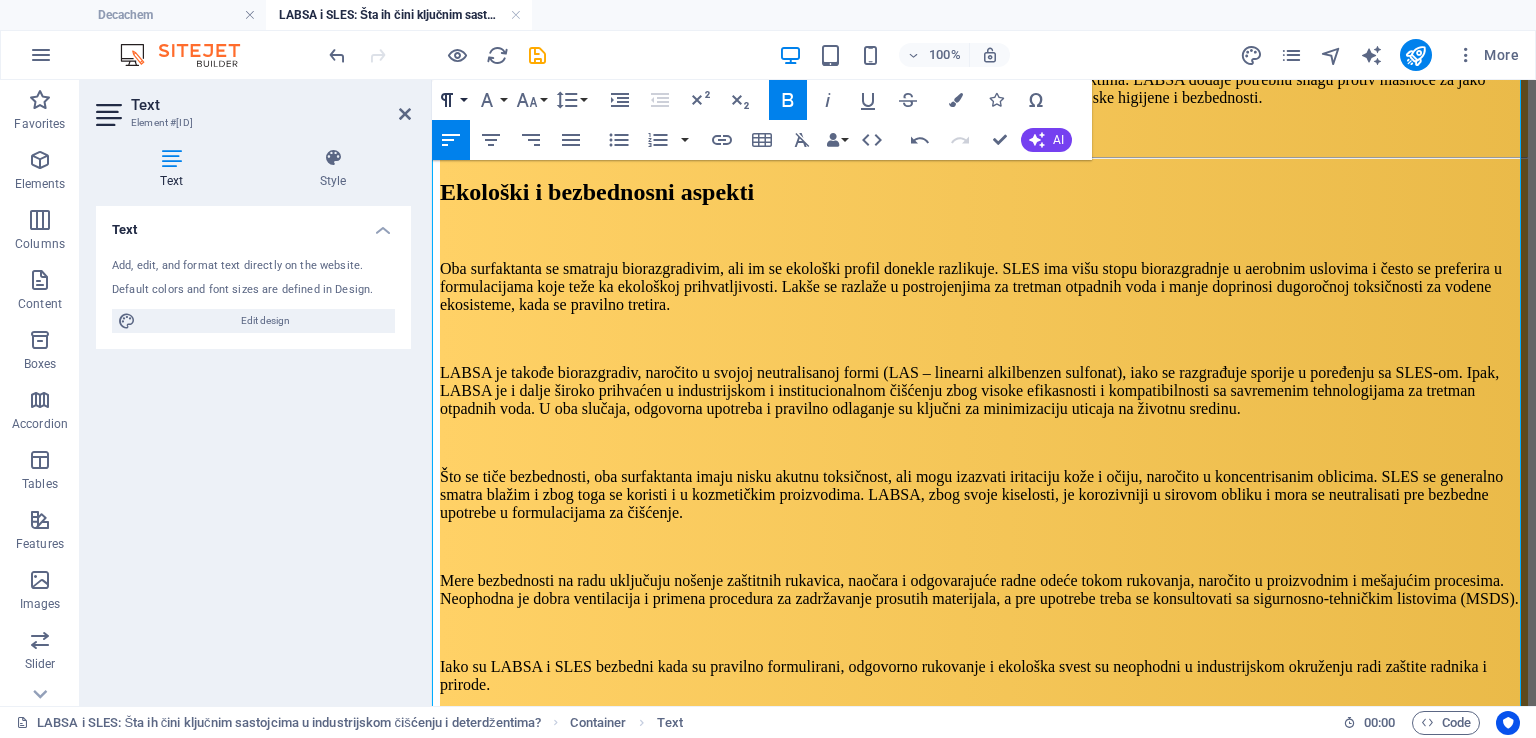 click on "Paragraph Format" at bounding box center (451, 100) 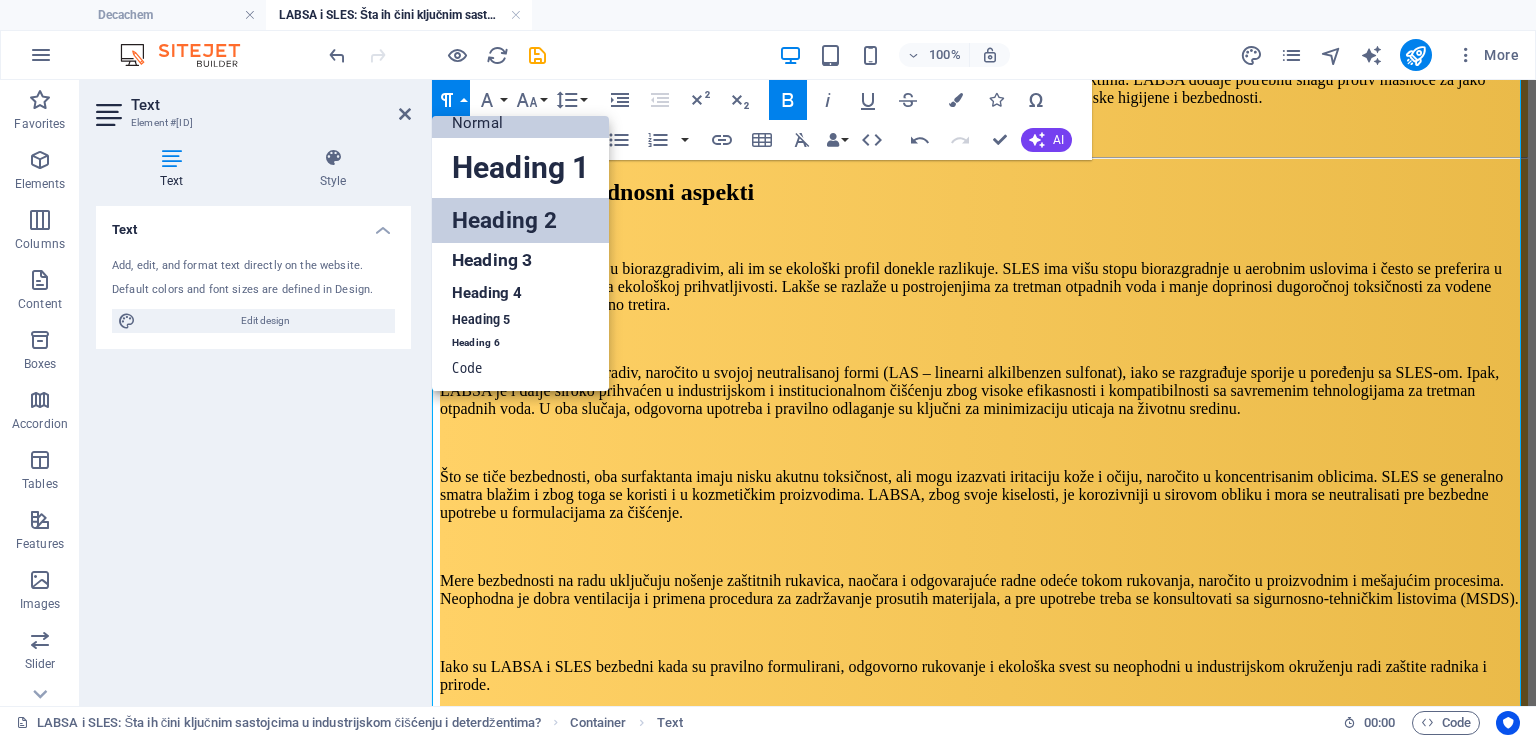click on "Heading 2" at bounding box center (520, 220) 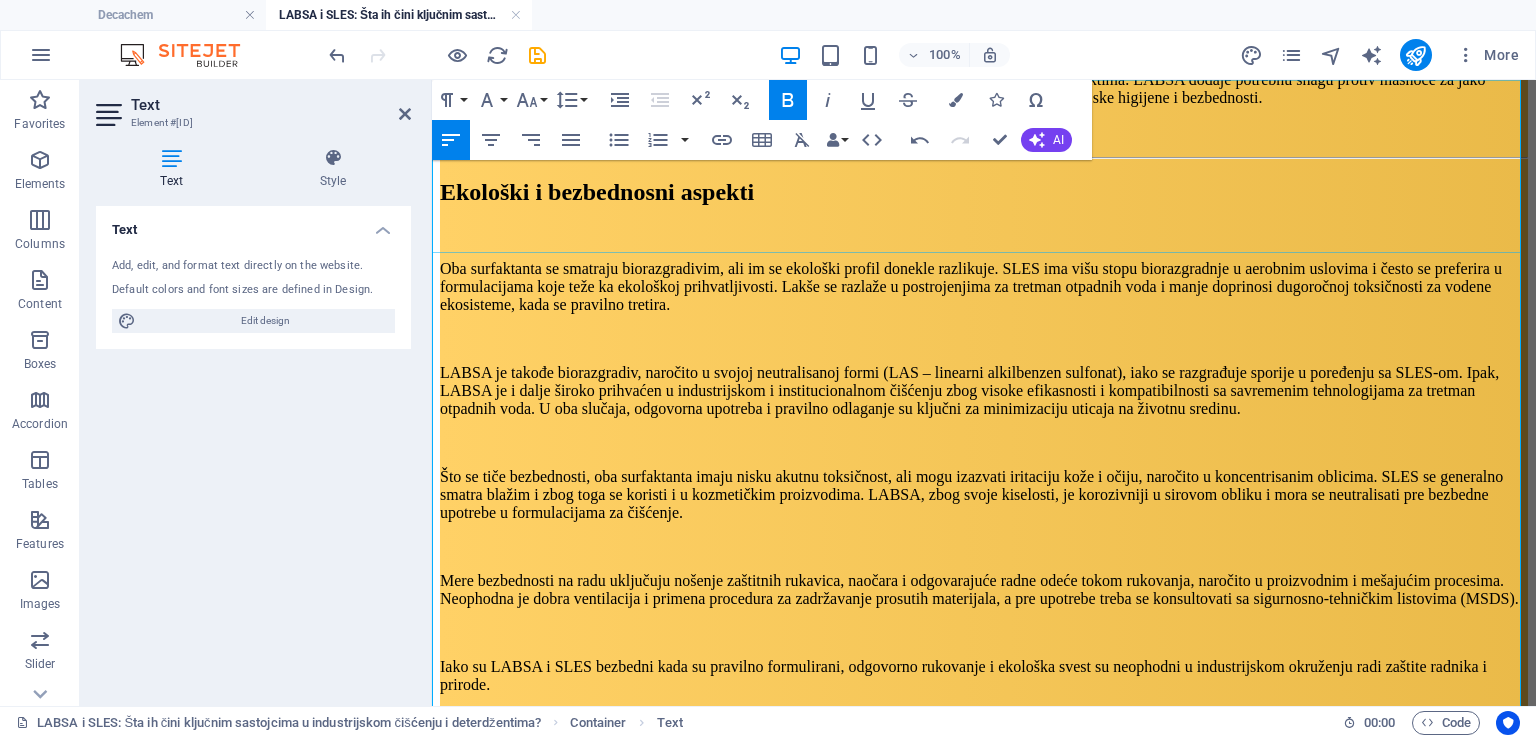 type 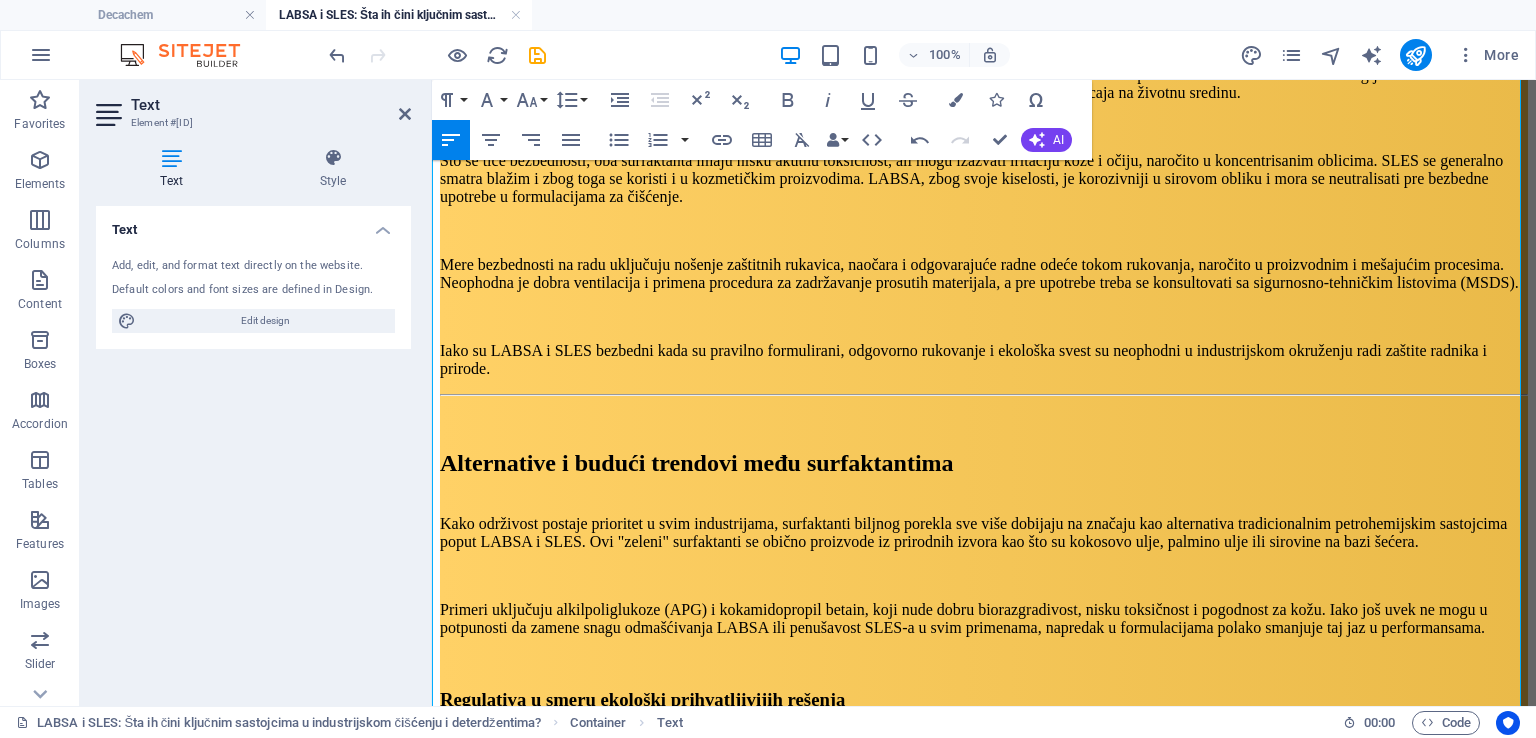 scroll, scrollTop: 5100, scrollLeft: 0, axis: vertical 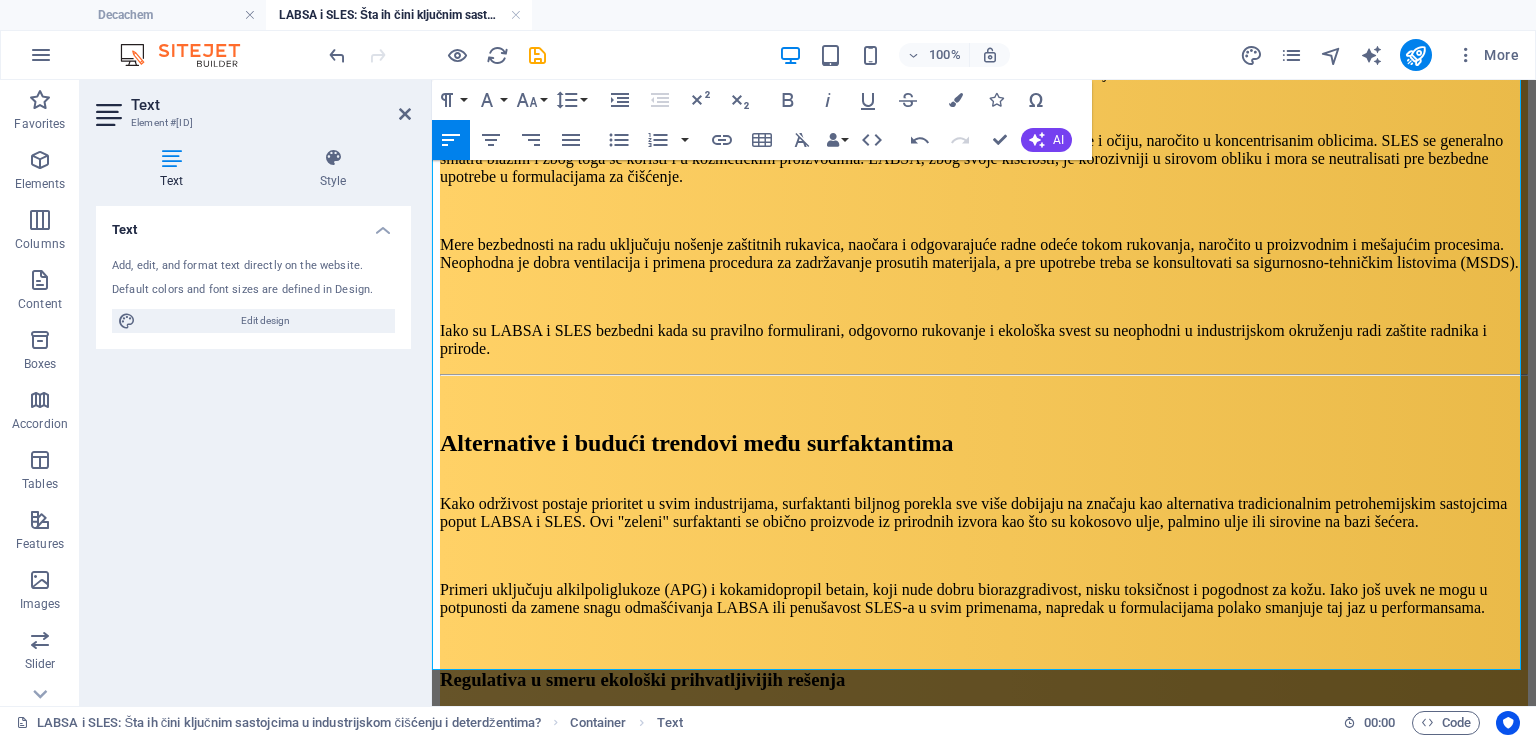 click on "Zaključak" at bounding box center [475, 1547] 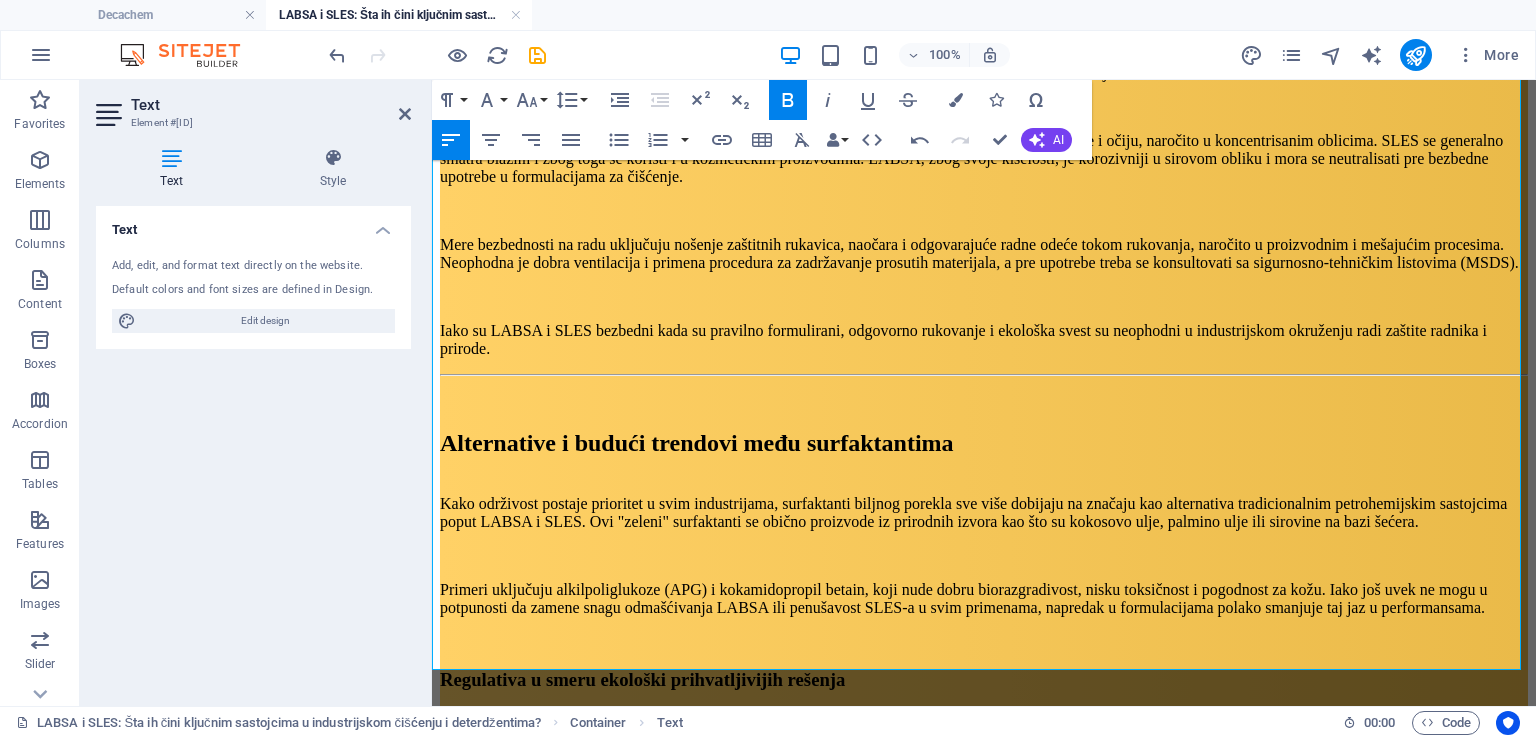 click on "Zaključak" at bounding box center (475, 1547) 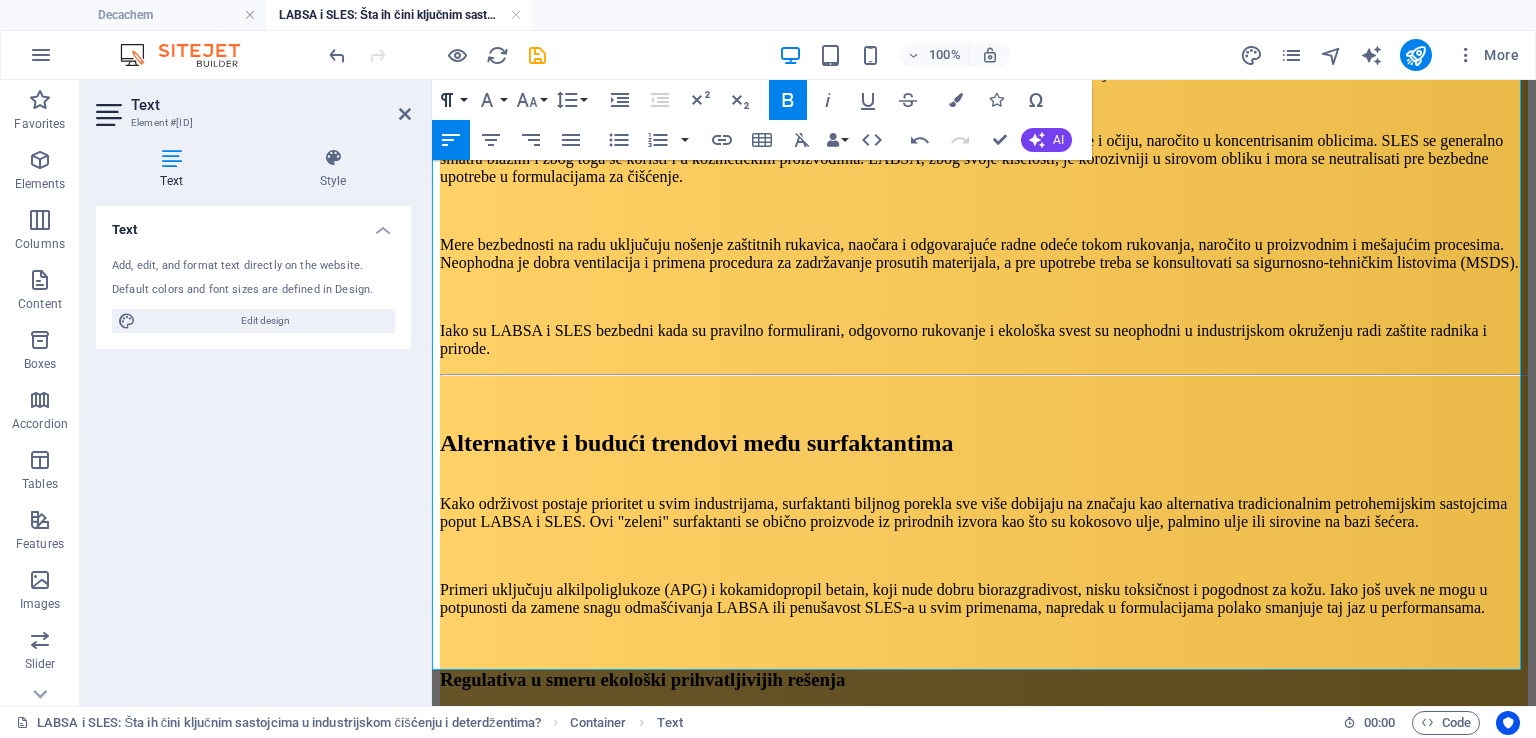 click 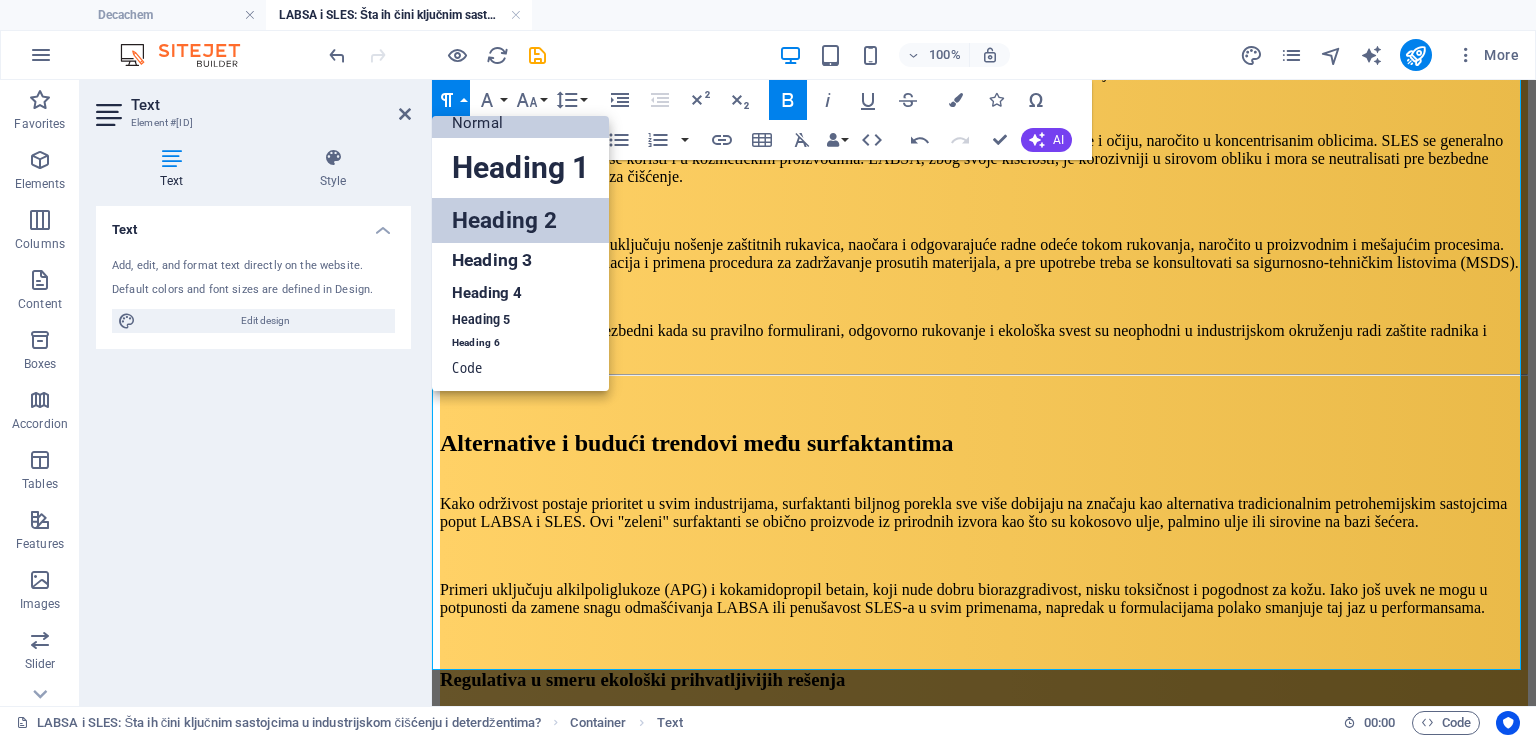 click on "Heading 2" at bounding box center (520, 220) 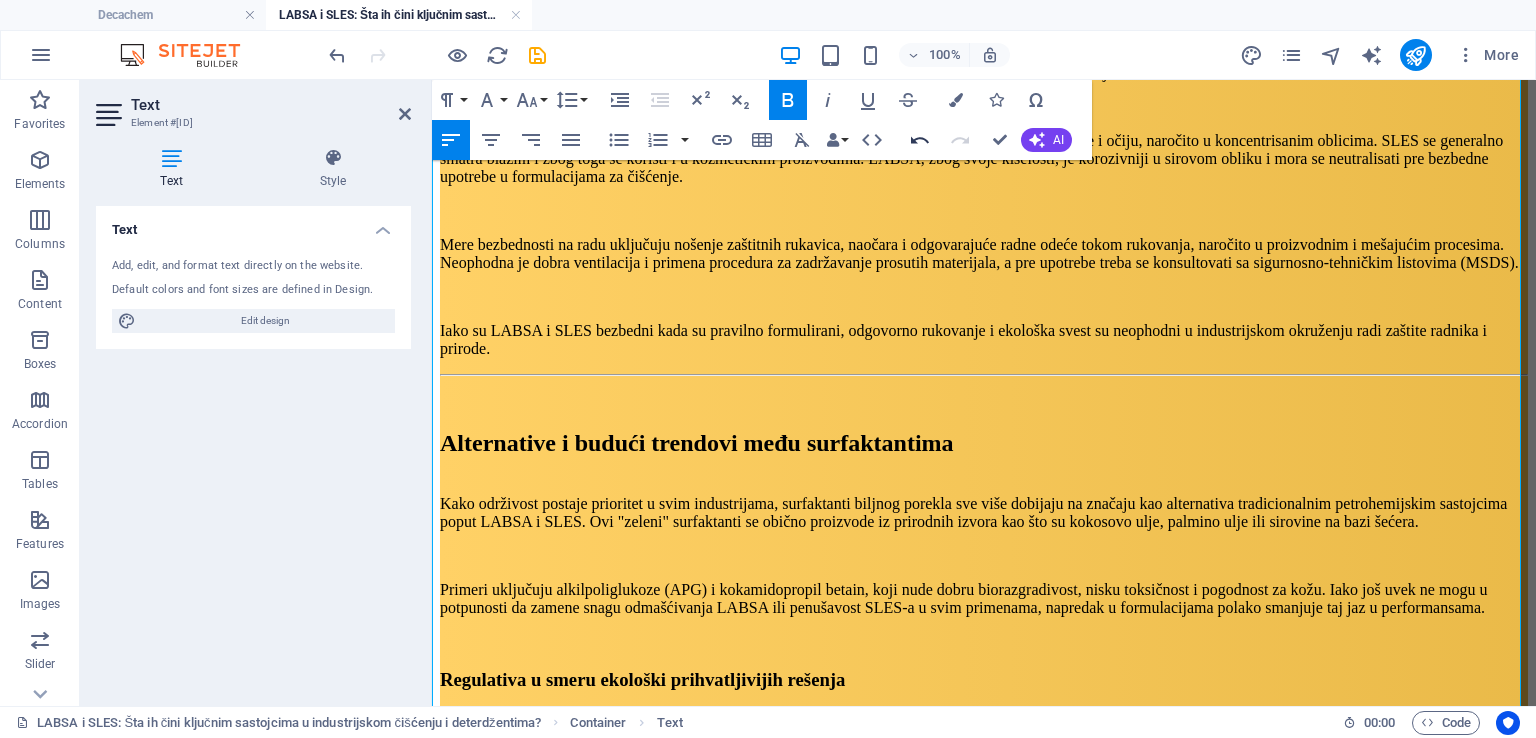 click 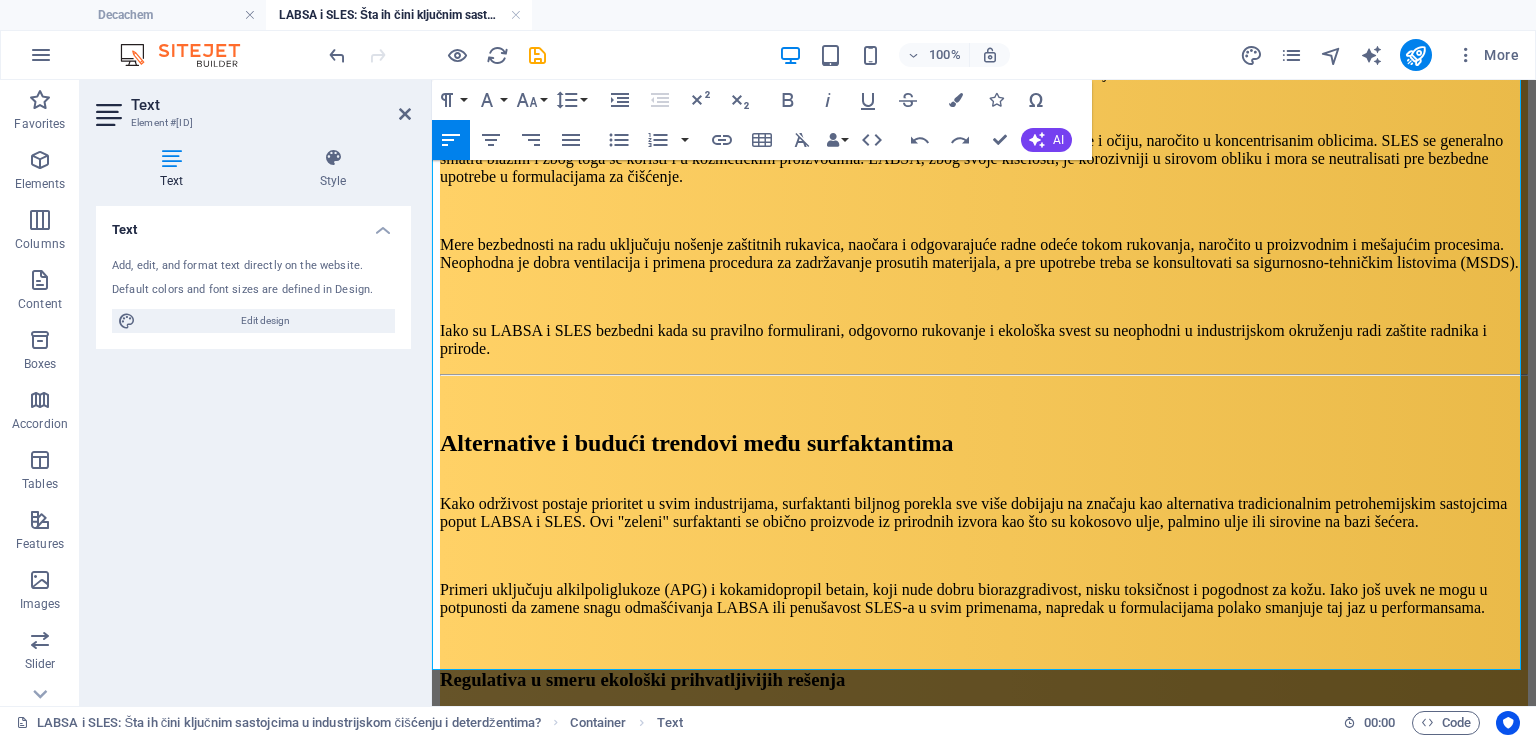 click on "Zaključak LABSA i SLES ostaju ključni stubovi industrijskih formulacija za čišćenje i deterdžente zahvaljujući svojoj snažnoj surfaktantskoj aktivnosti, kompatibilnosti i isplativosti. LABSA obezbeđuje nenadmašnu moć uklanjanja masnoća, dok SLES doprinosi peni, kvašenju i blagosti – čineći ih savršenim parom za sve, od teških odmašćivača do institucionalnih sredstava za čišćenje." at bounding box center (984, 1575) 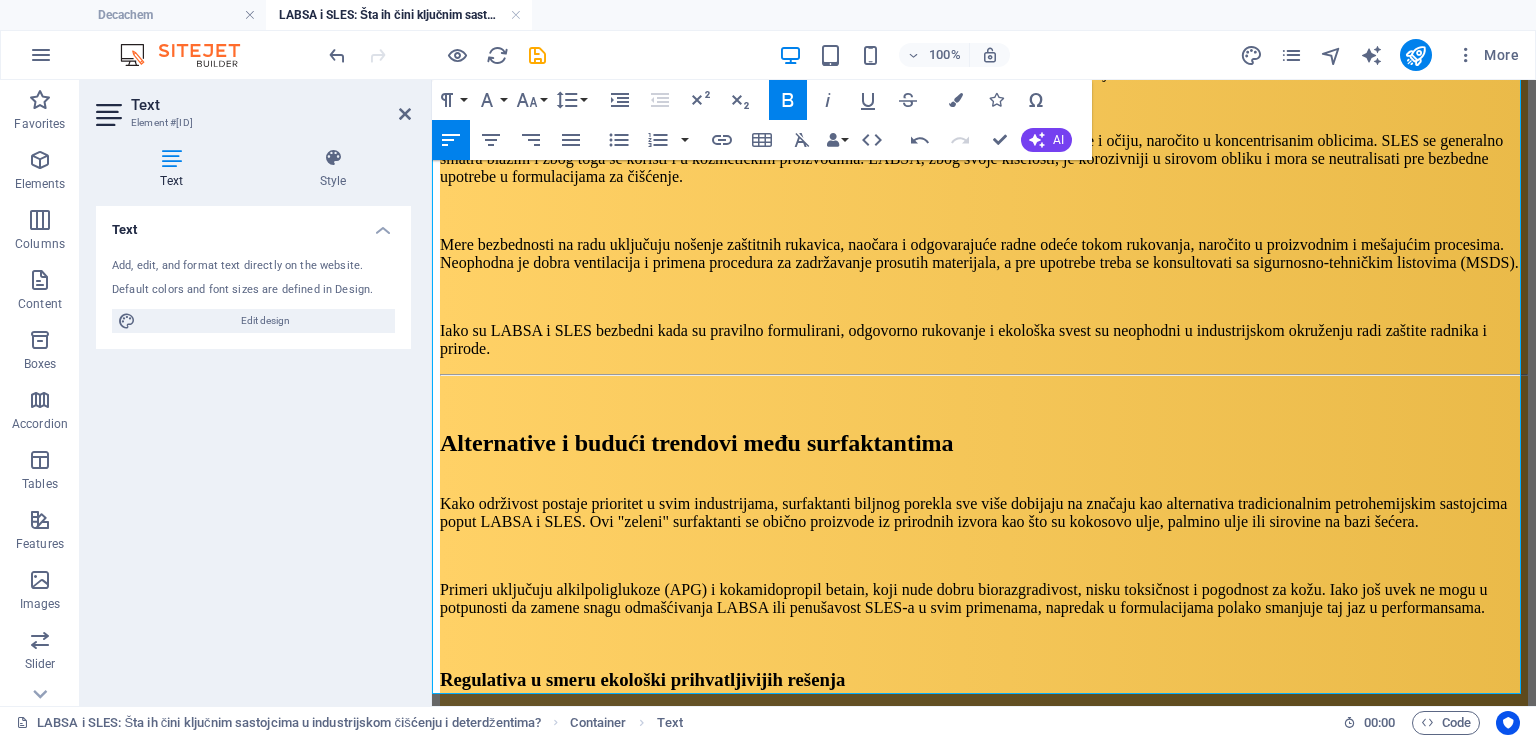 click on "Zaključak" at bounding box center (475, 1547) 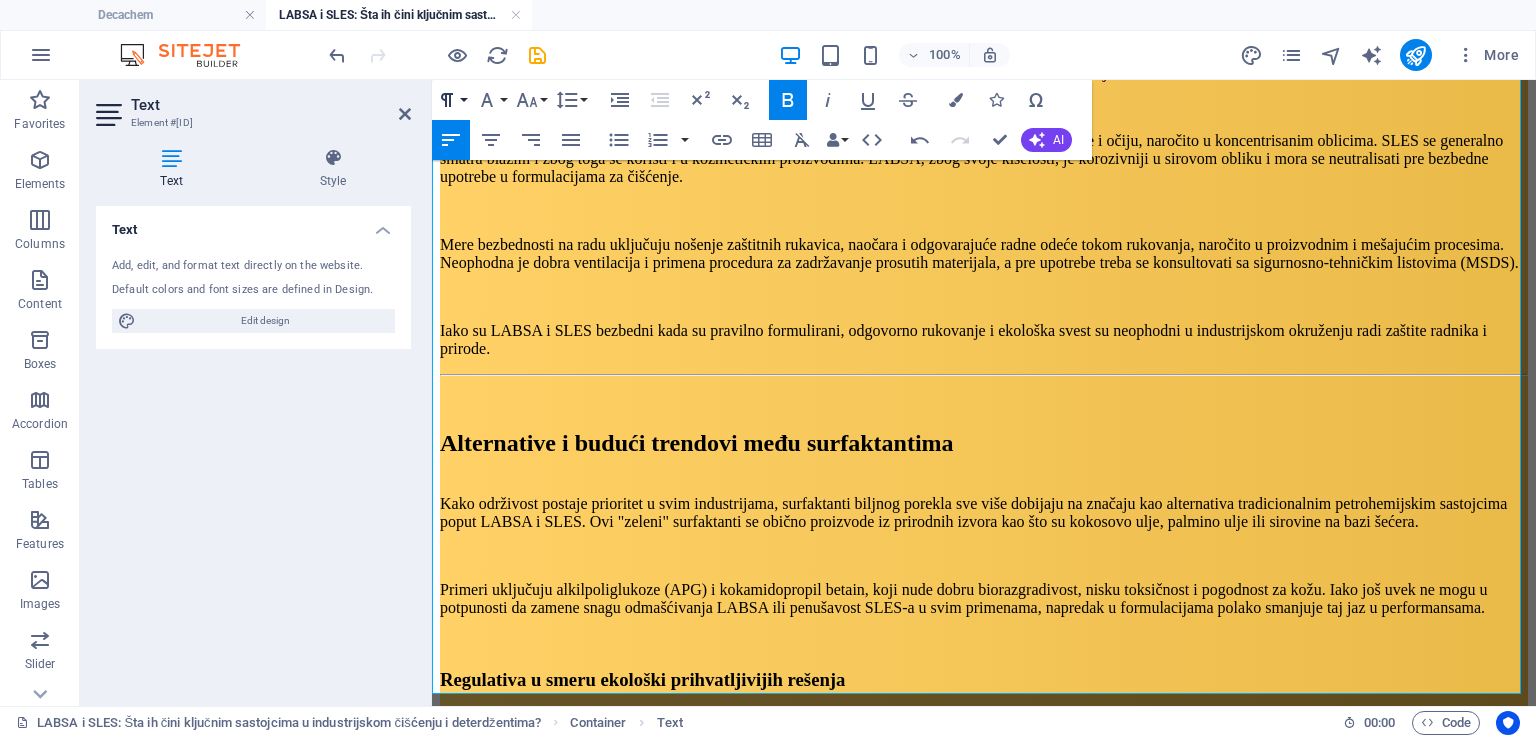 click on "Paragraph Format" at bounding box center (451, 100) 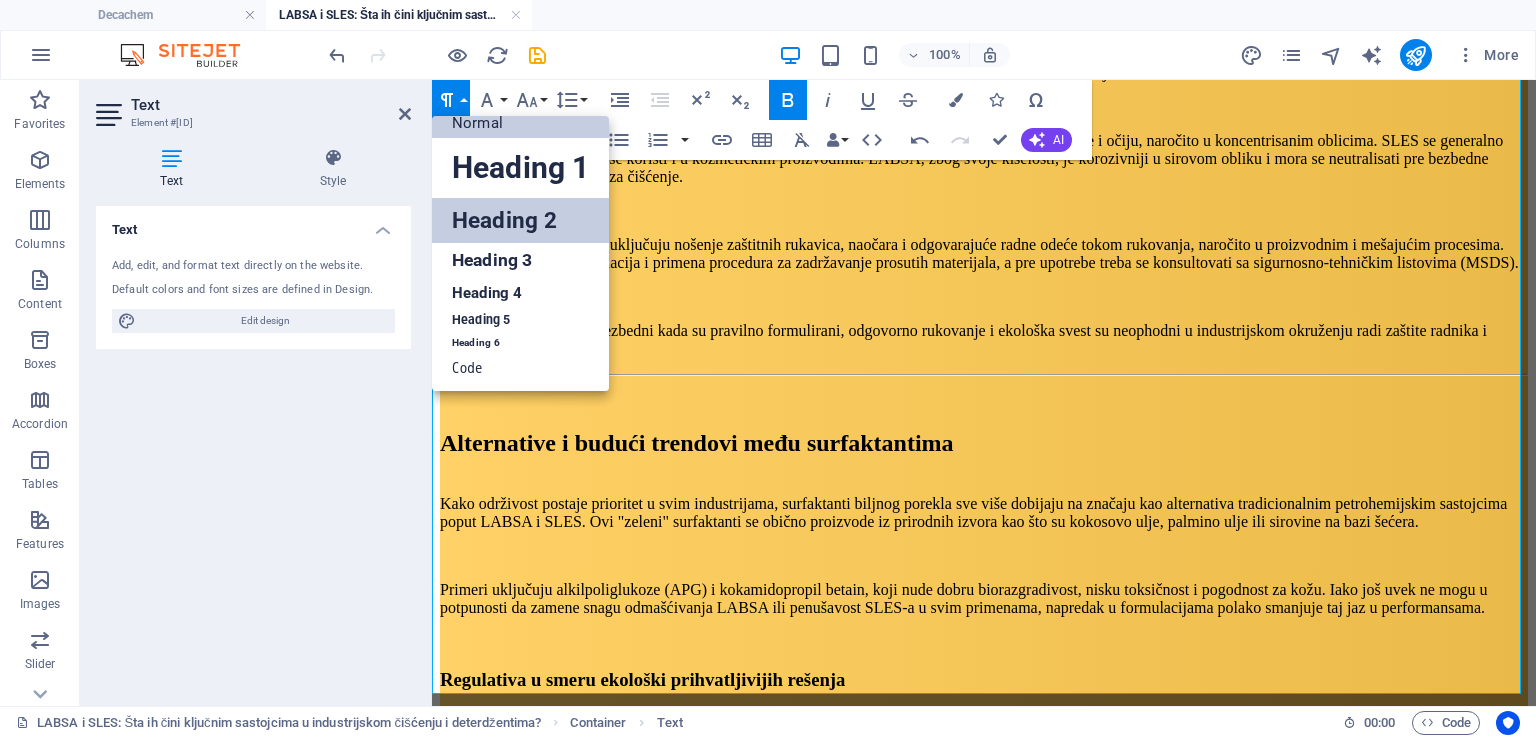 click on "Heading 2" at bounding box center [520, 220] 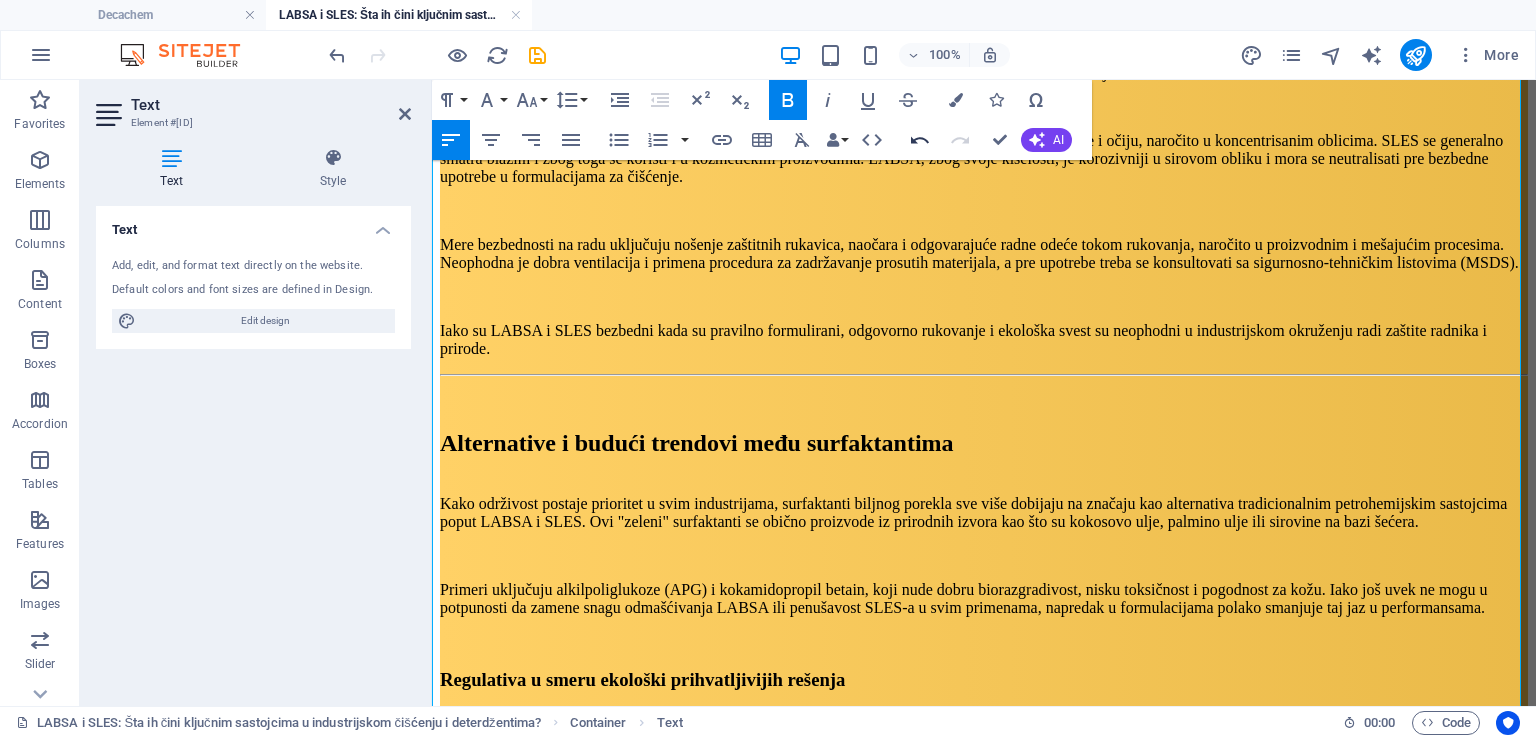 click 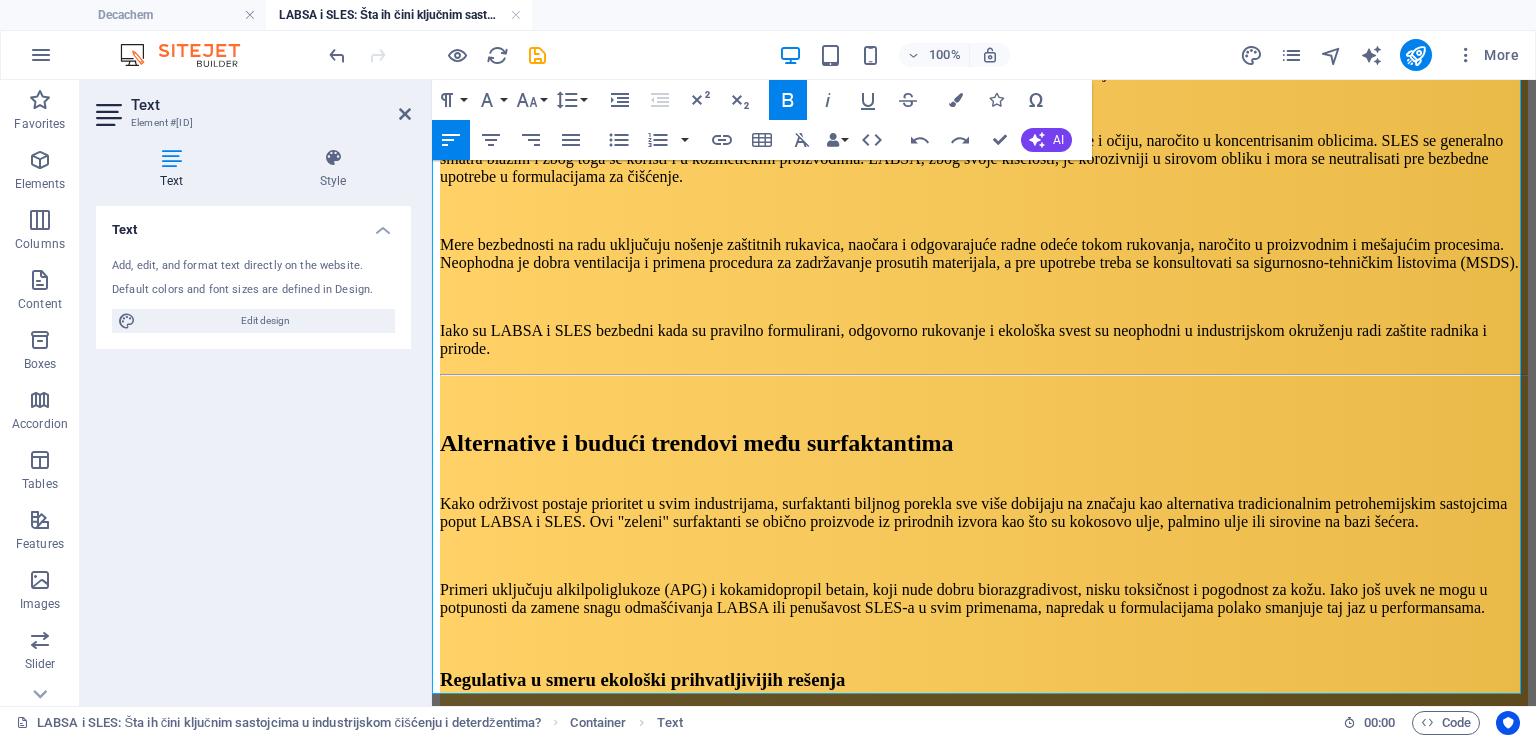 drag, startPoint x: 494, startPoint y: 466, endPoint x: 426, endPoint y: 476, distance: 68.73136 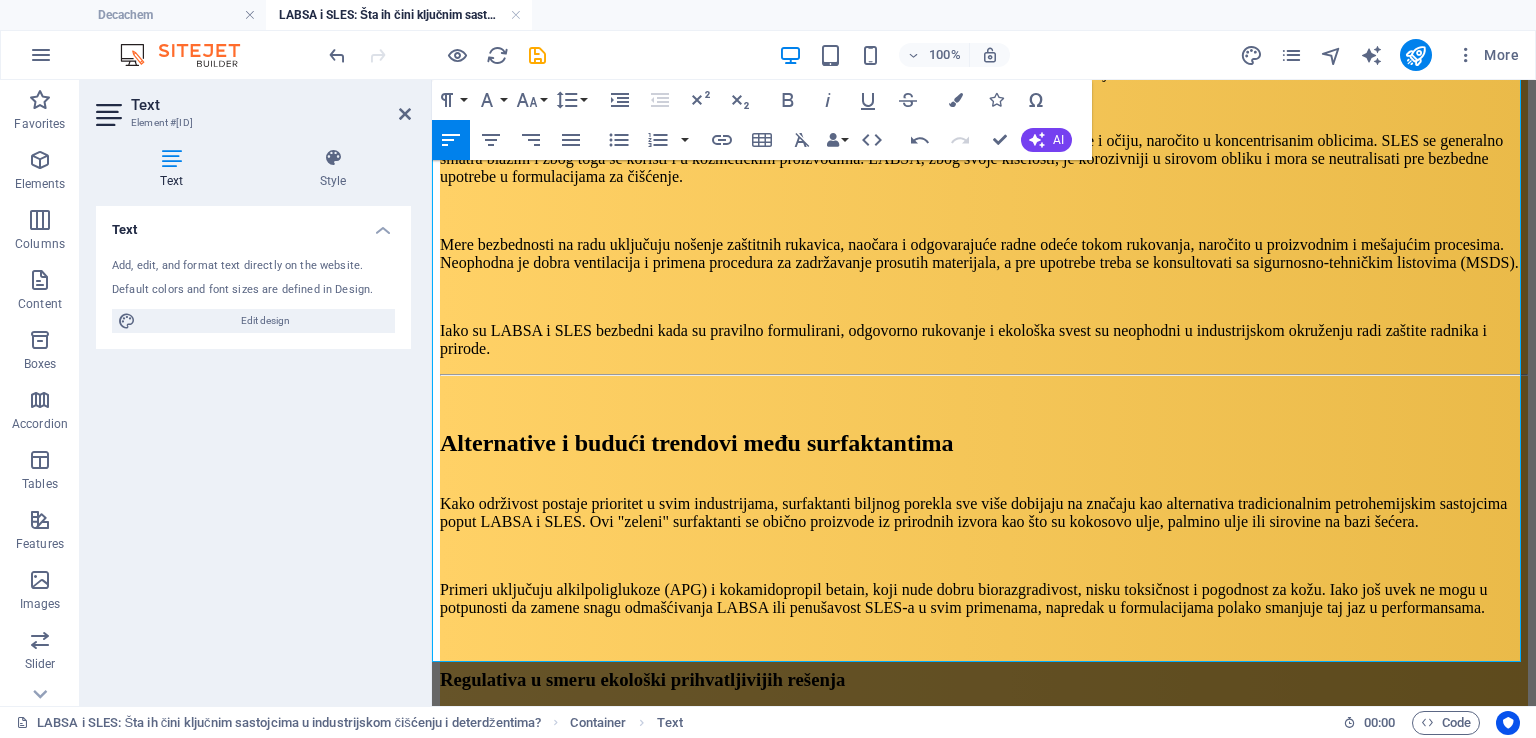 click on "​ LABSA i SLES ostaju ključni stubovi industrijskih formulacija za čišćenje i deterdžente zahvaljujući svojoj snažnoj surfaktantskoj aktivnosti, kompatibilnosti i isplativosti. LABSA obezbeđuje nenadmašnu moć uklanjanja masnoća, dok SLES doprinosi peni, kvašenju i blagosti – čineći ih savršenim parom za sve, od teških odmašćivača do institucionalnih sredstava za čišćenje." at bounding box center (984, 1532) 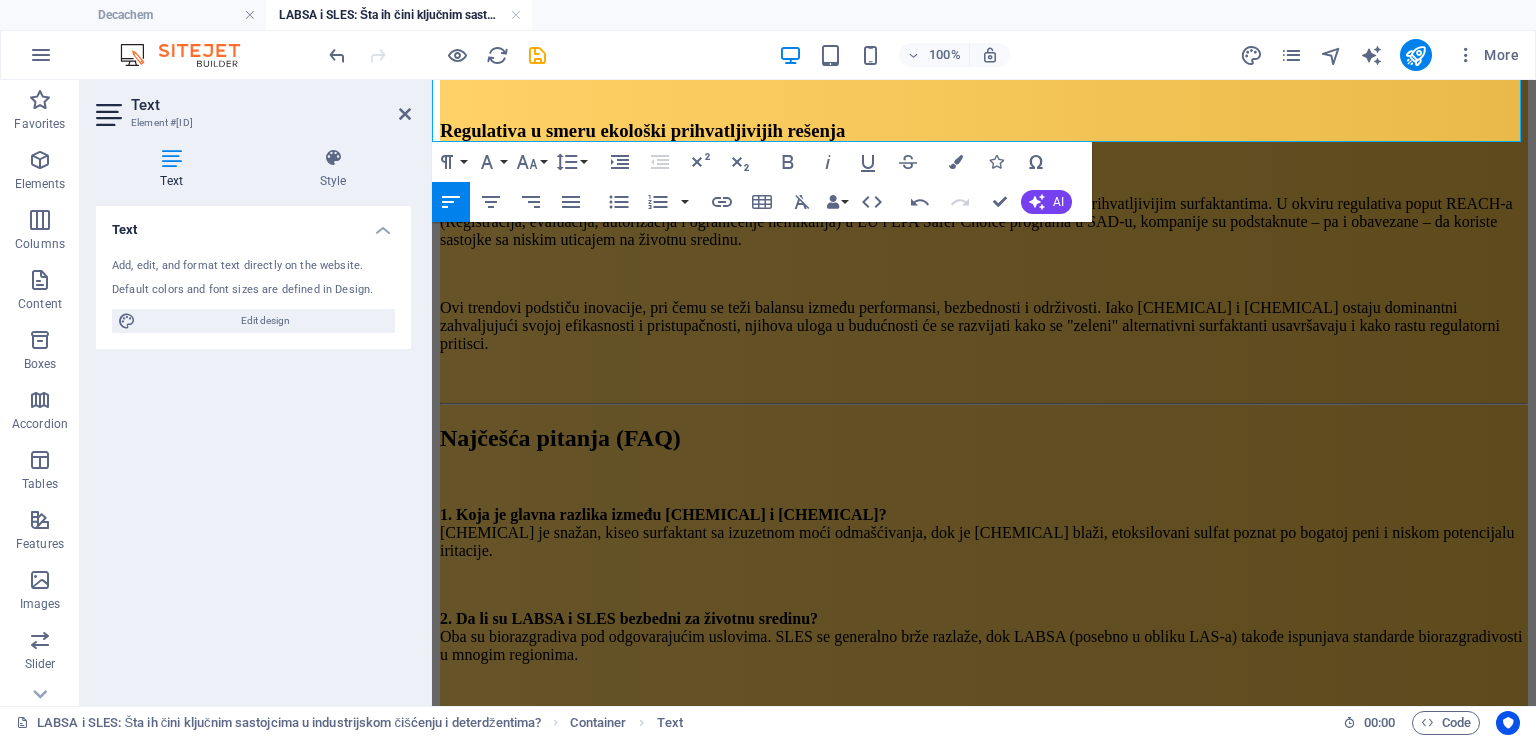 scroll, scrollTop: 5668, scrollLeft: 0, axis: vertical 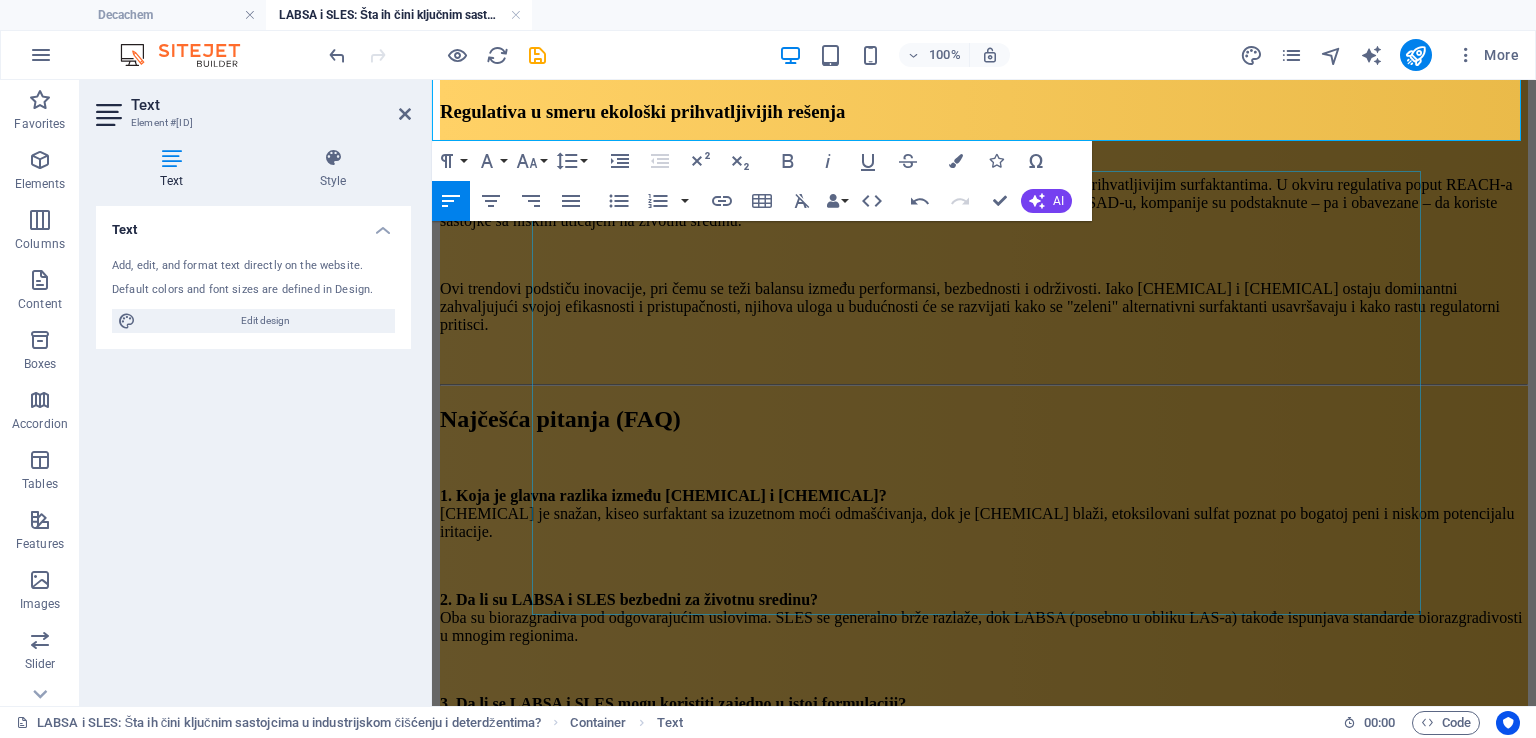 click at bounding box center [984, 1469] 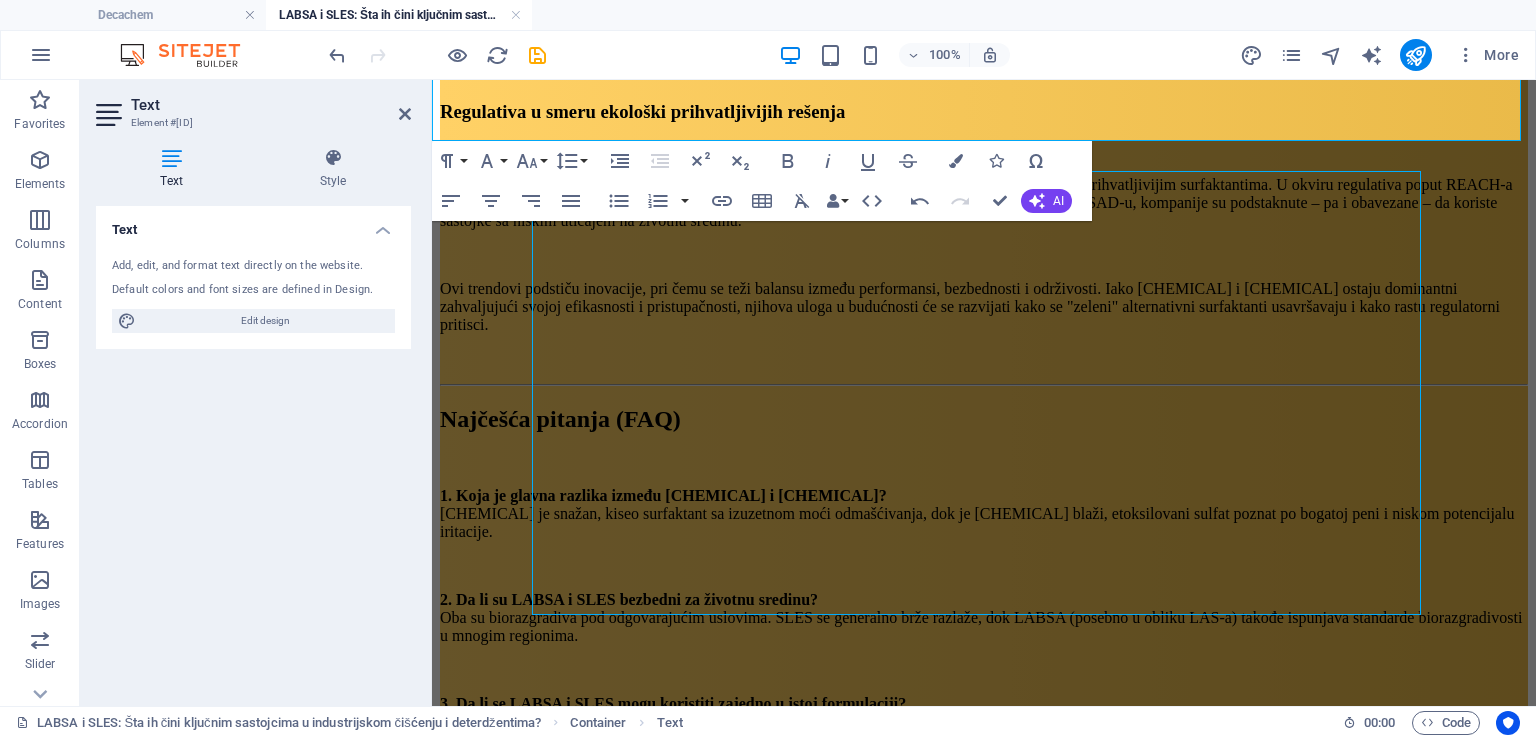 click at bounding box center [984, 1469] 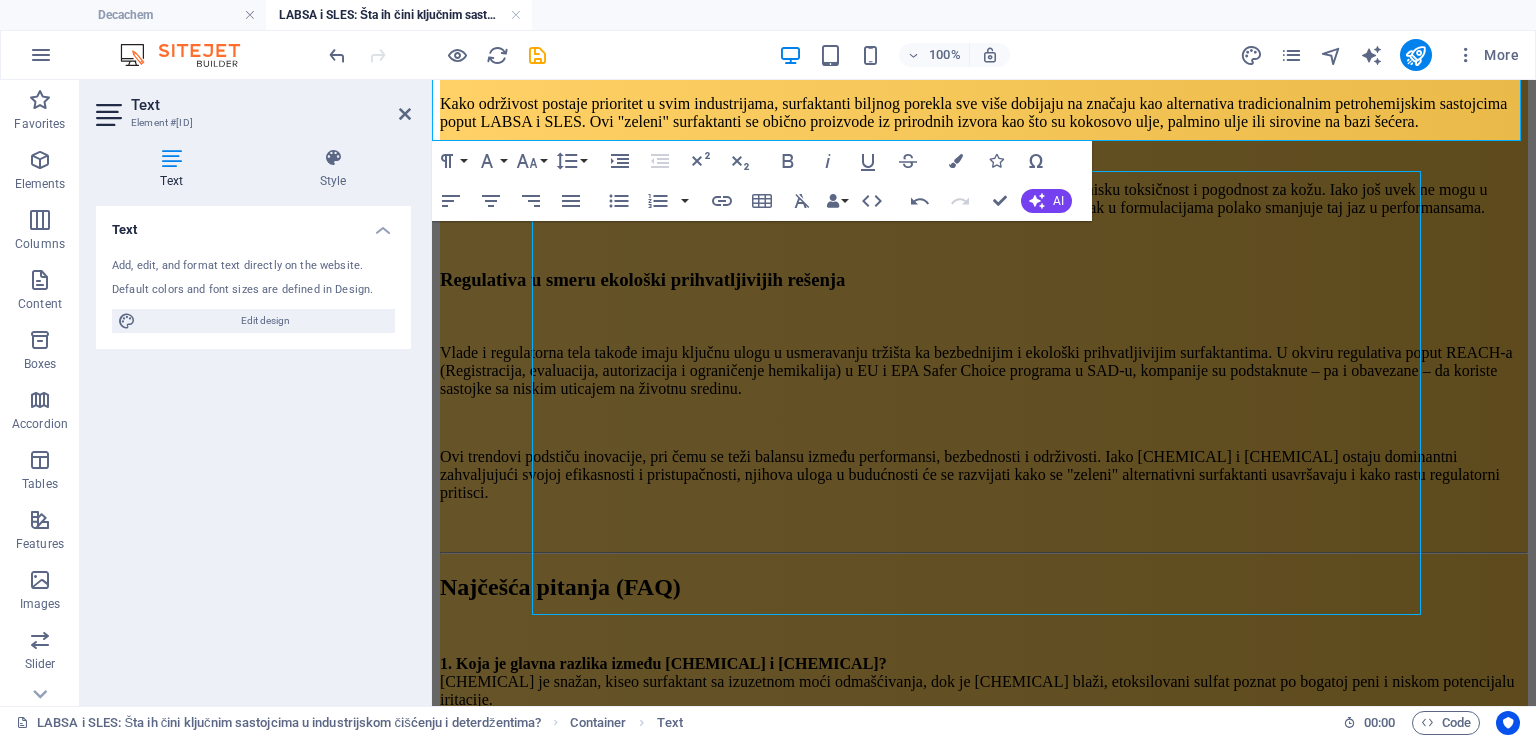 select on "%" 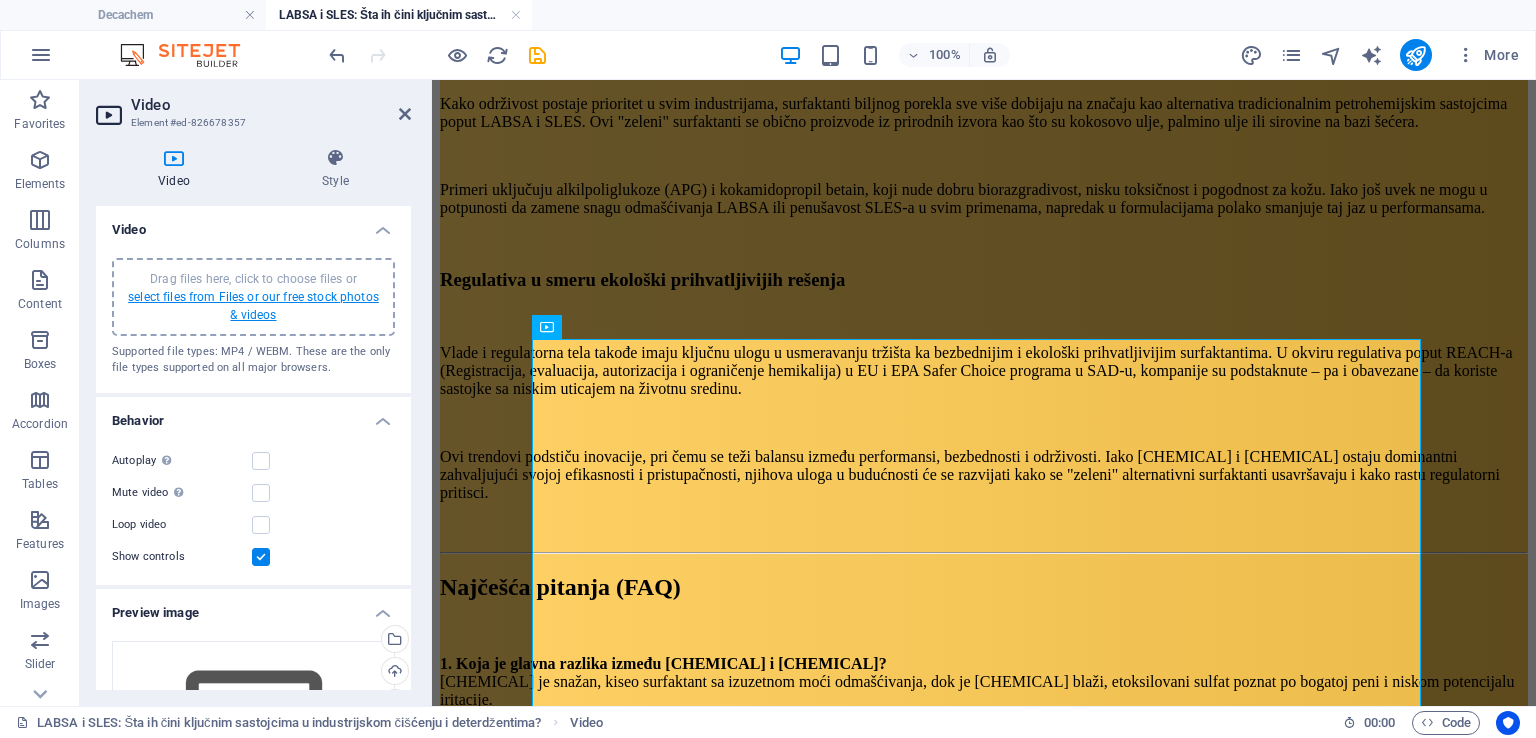click on "select files from Files or our free stock photos & videos" at bounding box center (253, 306) 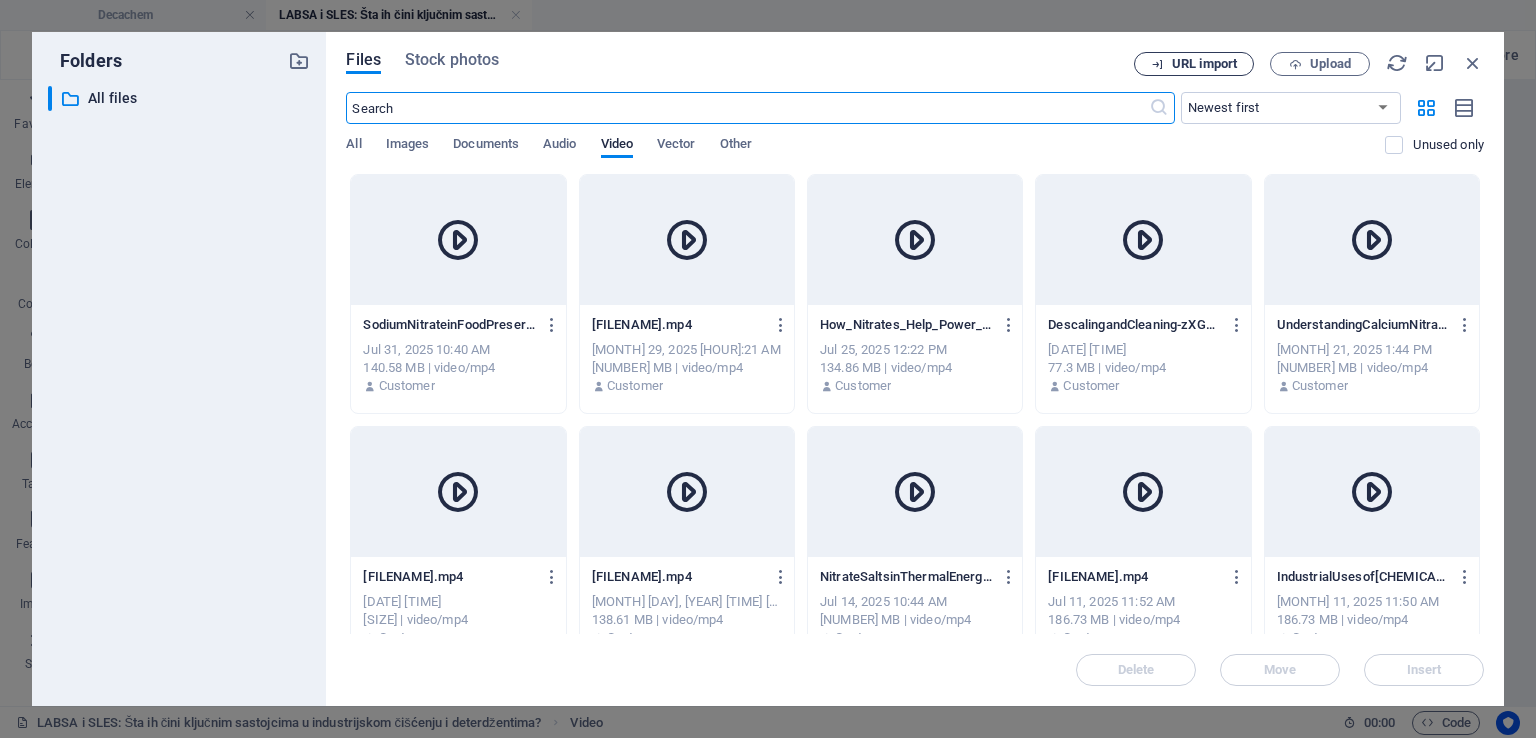 click on "URL import" at bounding box center [1204, 64] 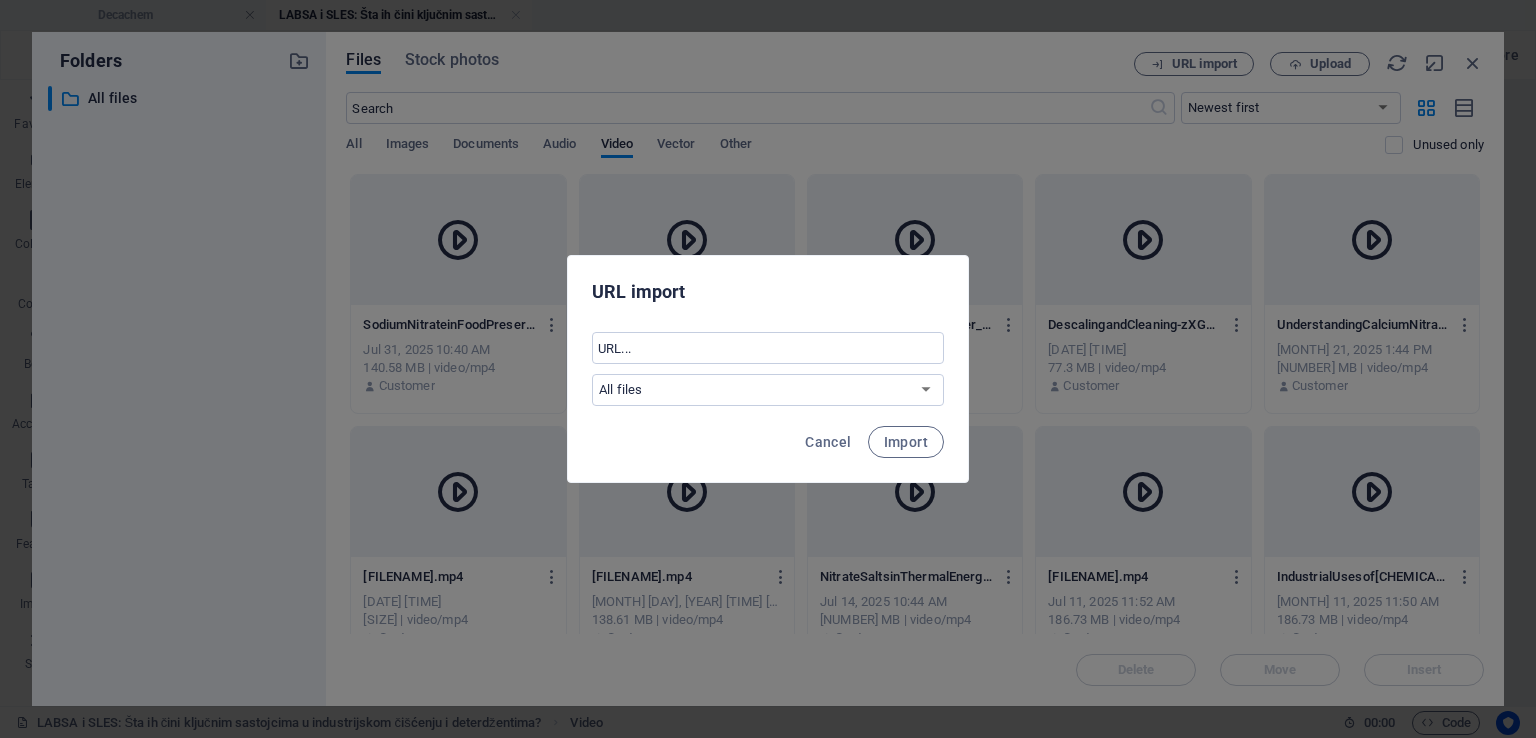 click on "URL import ​ All files Cancel Import" at bounding box center [768, 369] 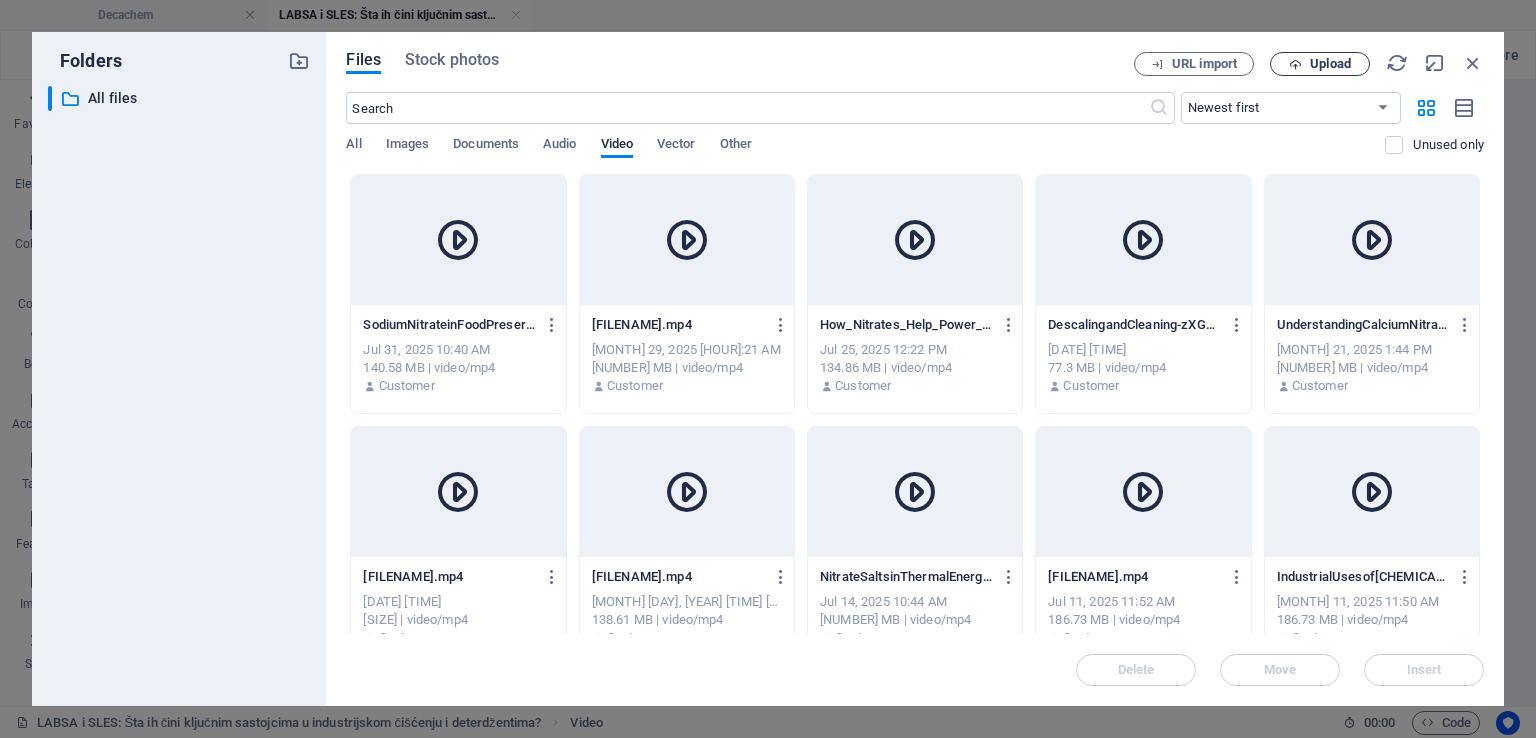 click on "Upload" at bounding box center [1330, 64] 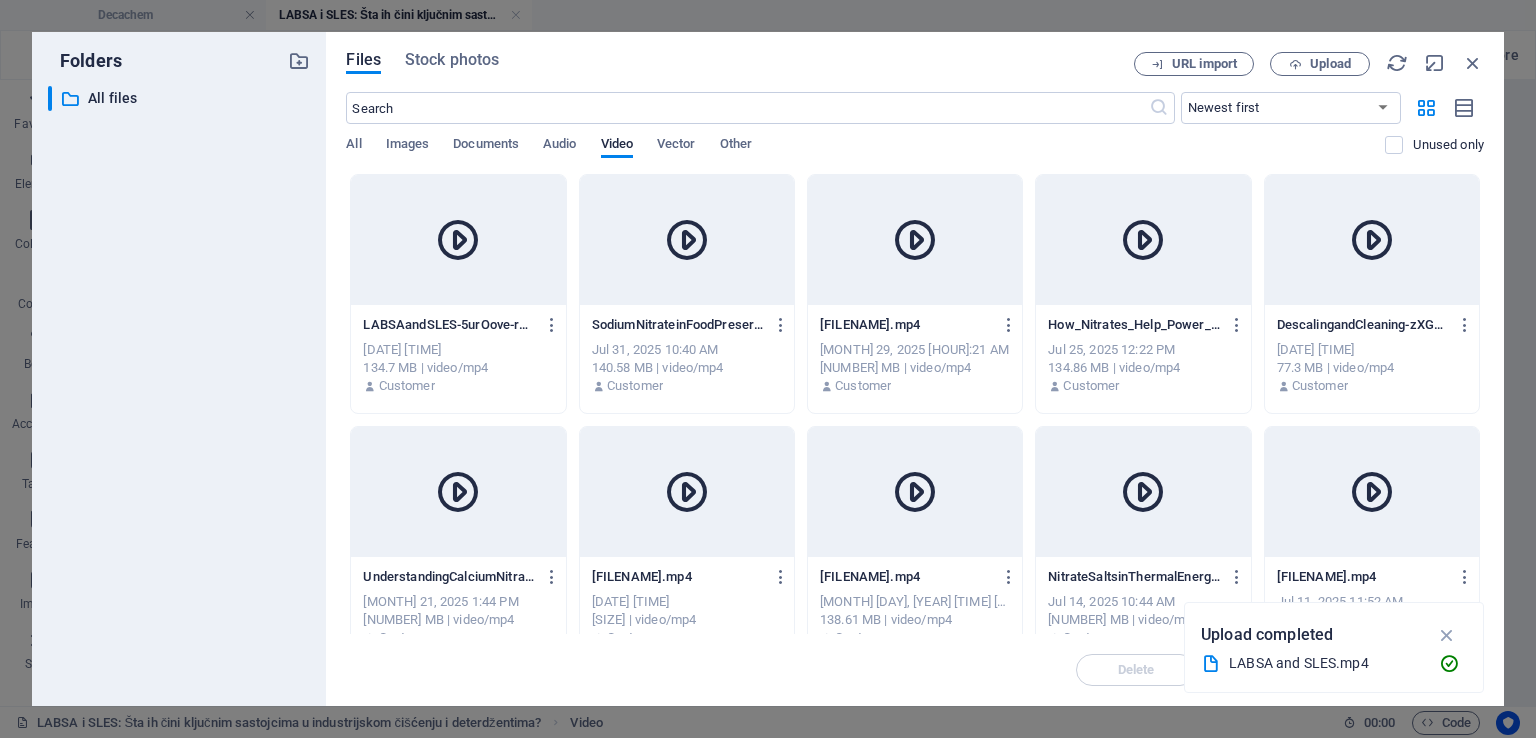 click at bounding box center (458, 240) 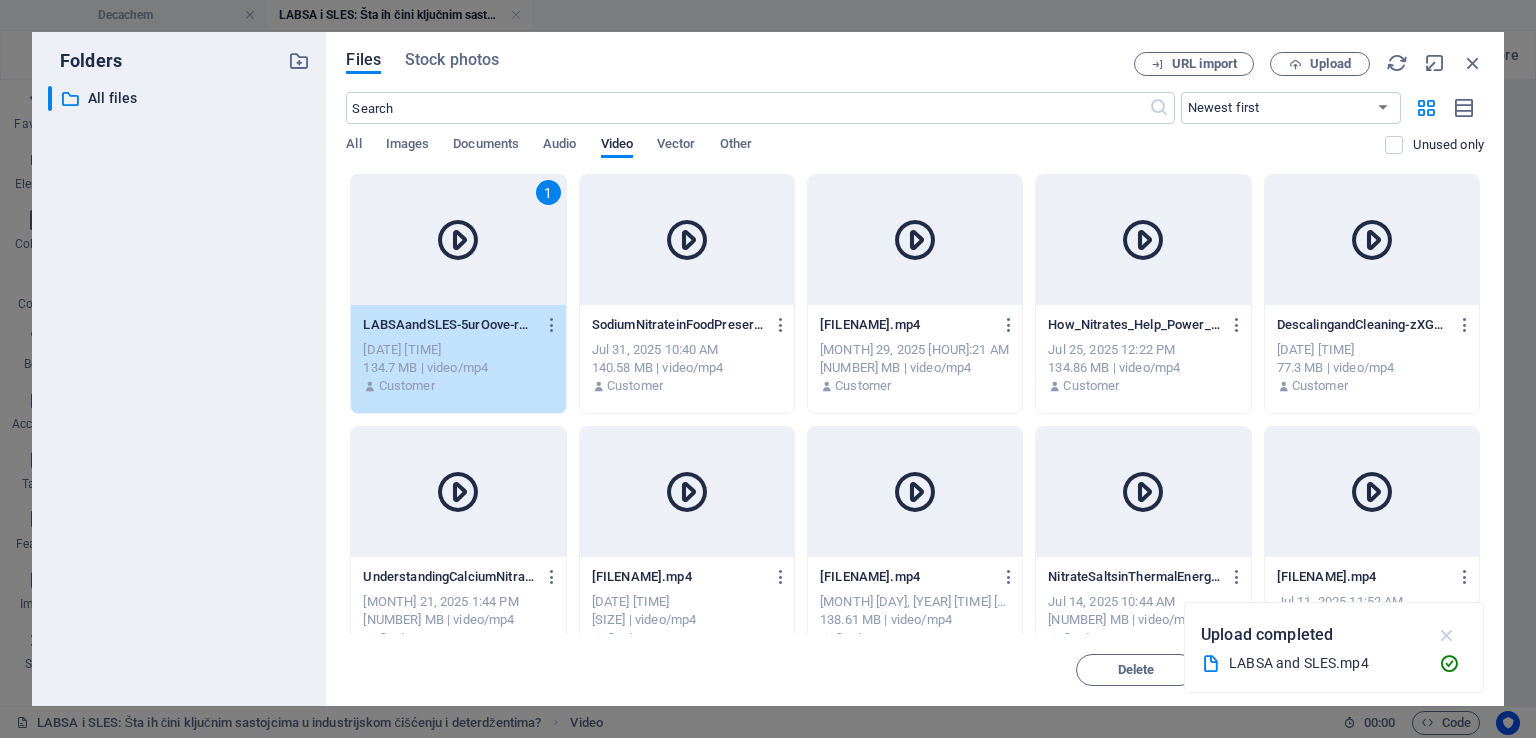 click at bounding box center (1447, 635) 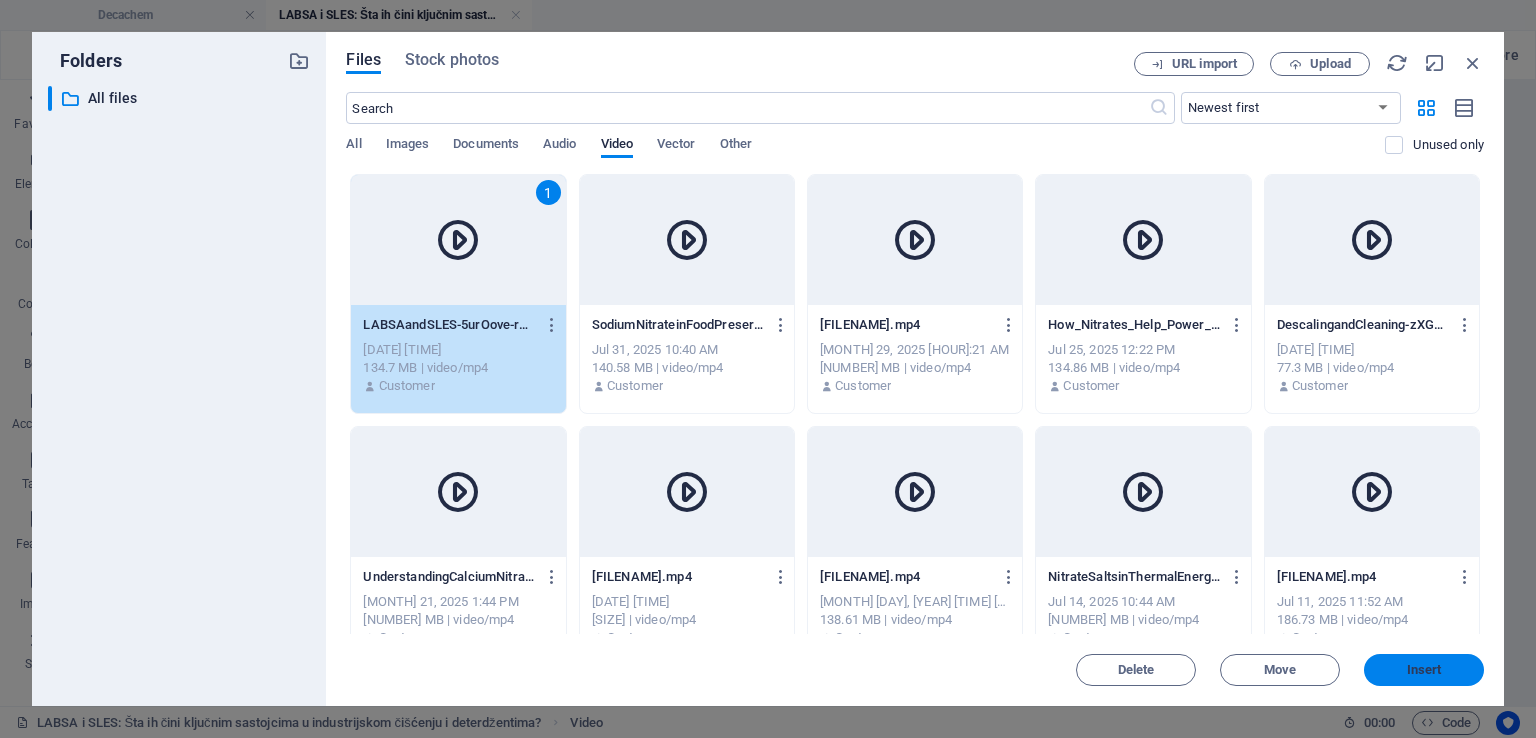 click on "Insert" at bounding box center (1424, 670) 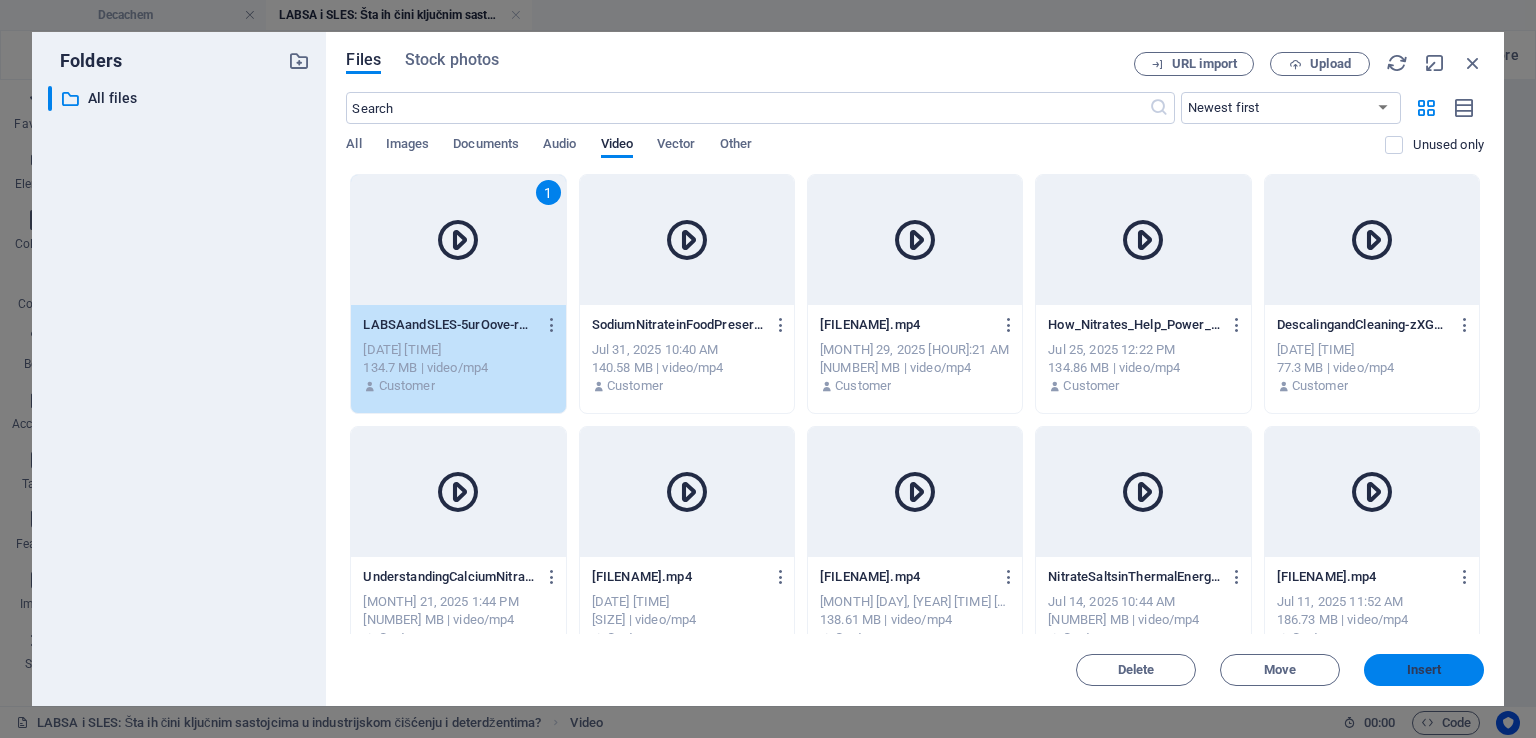 scroll, scrollTop: 5500, scrollLeft: 0, axis: vertical 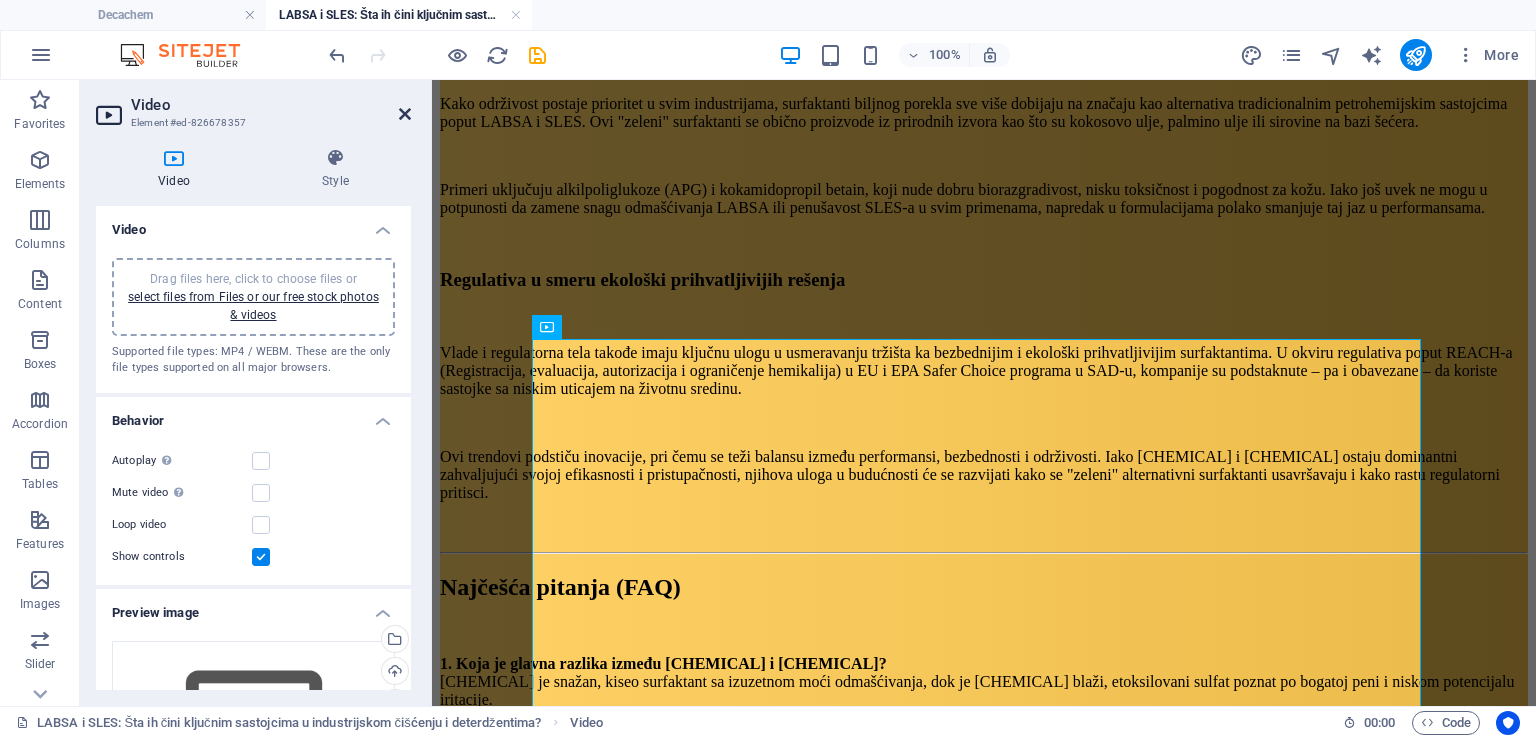 click at bounding box center [405, 114] 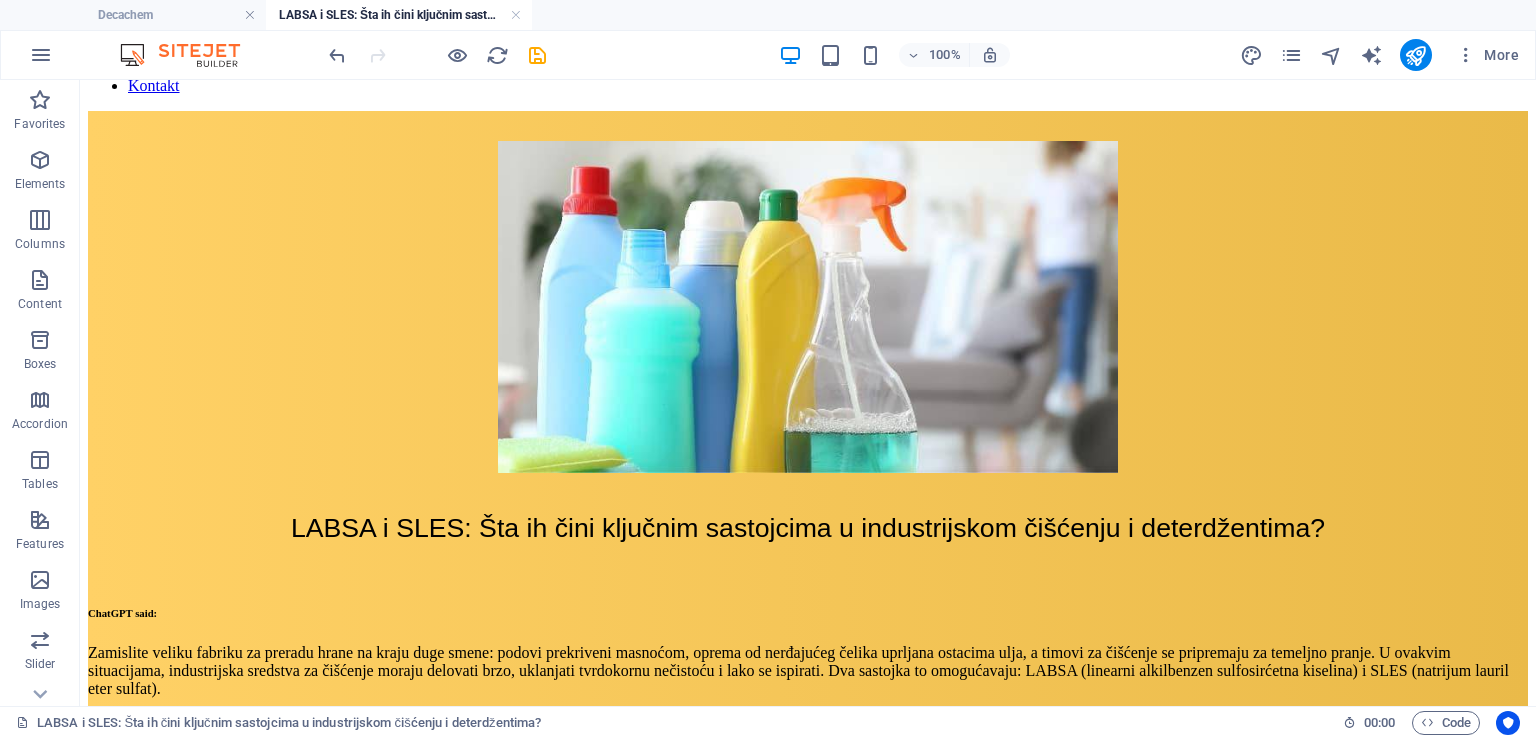 scroll, scrollTop: 170, scrollLeft: 0, axis: vertical 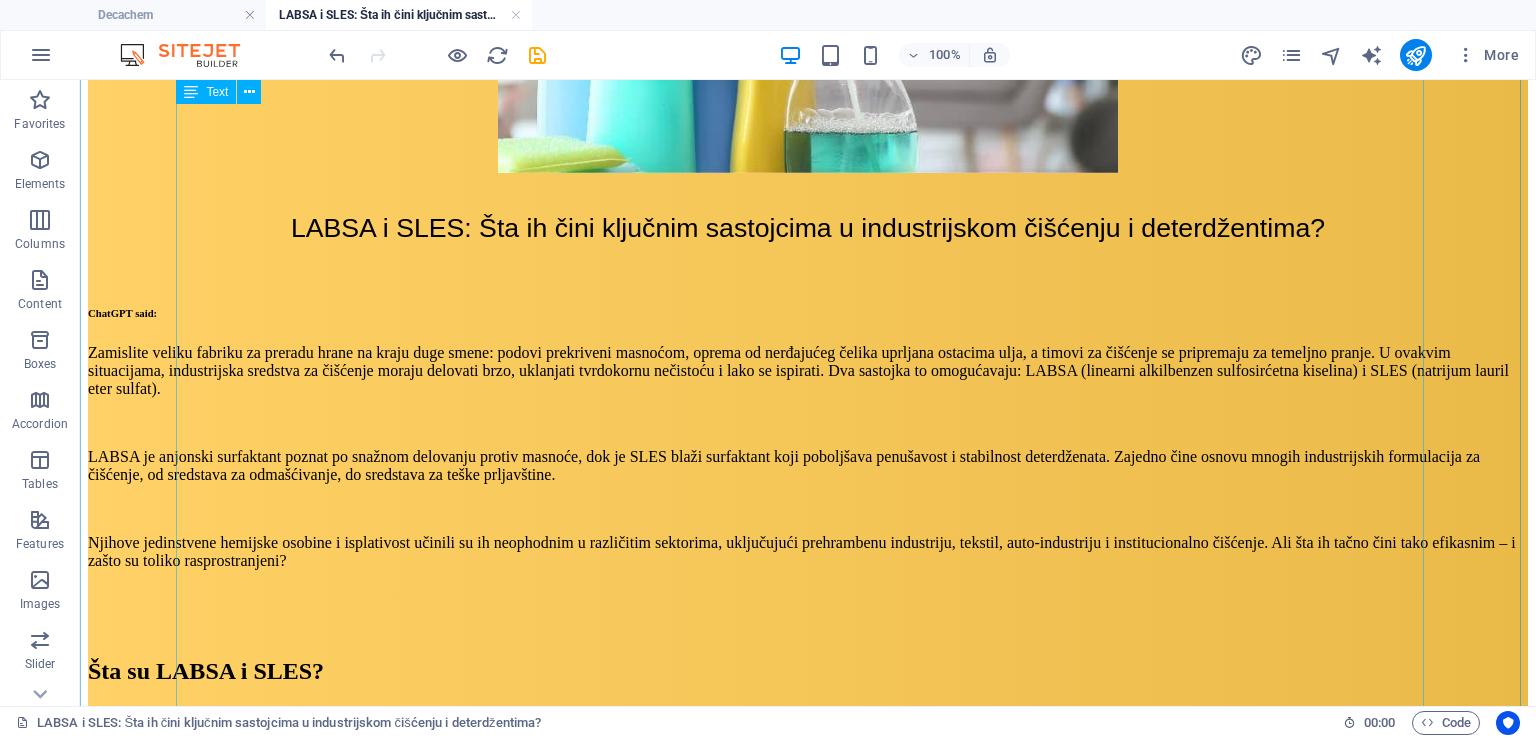 click on "ChatGPT said: Zamislite veliku fabriku za preradu hrane na kraju duge smene: podovi prekriveni masnoćom, oprema od nerđajućeg čelika uprljana ostacima ulja, a timovi za čišćenje se pripremaju za temeljno pranje. U ovakvim situacijama, industrijska sredstva za čišćenje moraju delovati brzo, uklanjati tvrdokornu nečistoću i lako se ispirati. Dva sastojka to omogućavaju: LABSA (linearni alkilbenzen sulfosirćetna kiselina) i SLES (natrijum lauril eter sulfat). LABSA je anjonski surfaktant poznat po snažnom delovanju protiv masnoće, dok je SLES blaži surfaktant koji poboljšava penušavost i stabilnost deterdženata. Zajedno čine osnovu mnogih industrijskih formulacija za čišćenje, od sredstava za odmašćivanje, do sredstava za teške prljavštine. Šta su LABSA i SLES? Hemijski sastav i struktura Kako se proizvode? Zajedno, ovi sastojci obezbeđuju snagu čišćenja u bezbroj industrijskih aplikacija deterdženata. Ključne funkcije u industrijskom čišćenju i deterdžentima" at bounding box center [808, 1475] 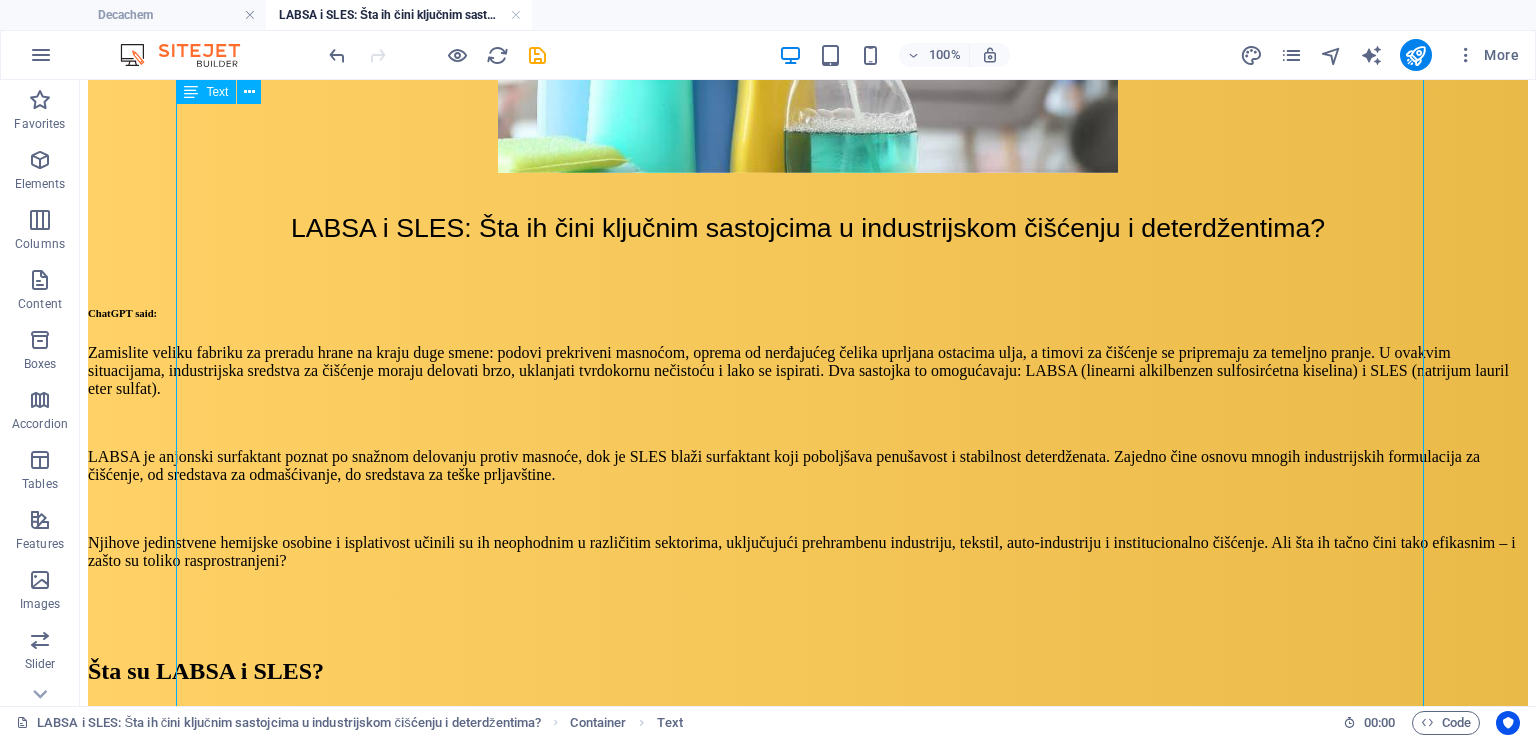 click on "ChatGPT said: Zamislite veliku fabriku za preradu hrane na kraju duge smene: podovi prekriveni masnoćom, oprema od nerđajućeg čelika uprljana ostacima ulja, a timovi za čišćenje se pripremaju za temeljno pranje. U ovakvim situacijama, industrijska sredstva za čišćenje moraju delovati brzo, uklanjati tvrdokornu nečistoću i lako se ispirati. Dva sastojka to omogućavaju: LABSA (linearni alkilbenzen sulfosirćetna kiselina) i SLES (natrijum lauril eter sulfat). LABSA je anjonski surfaktant poznat po snažnom delovanju protiv masnoće, dok je SLES blaži surfaktant koji poboljšava penušavost i stabilnost deterdženata. Zajedno čine osnovu mnogih industrijskih formulacija za čišćenje, od sredstava za odmašćivanje, do sredstava za teške prljavštine. Šta su LABSA i SLES? Hemijski sastav i struktura Kako se proizvode? Zajedno, ovi sastojci obezbeđuju snagu čišćenja u bezbroj industrijskih aplikacija deterdženata. Ključne funkcije u industrijskom čišćenju i deterdžentima" at bounding box center (808, 1475) 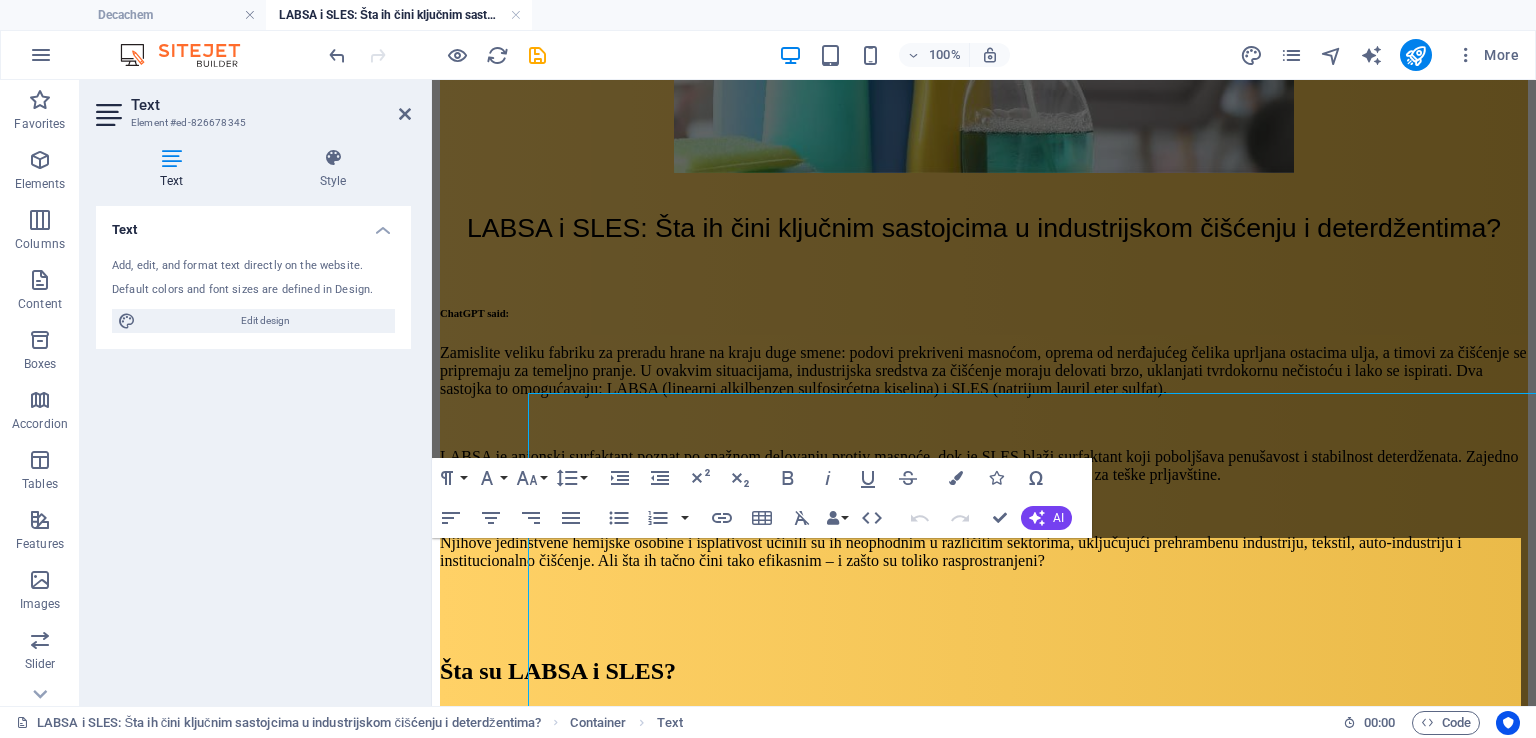 scroll, scrollTop: 132, scrollLeft: 0, axis: vertical 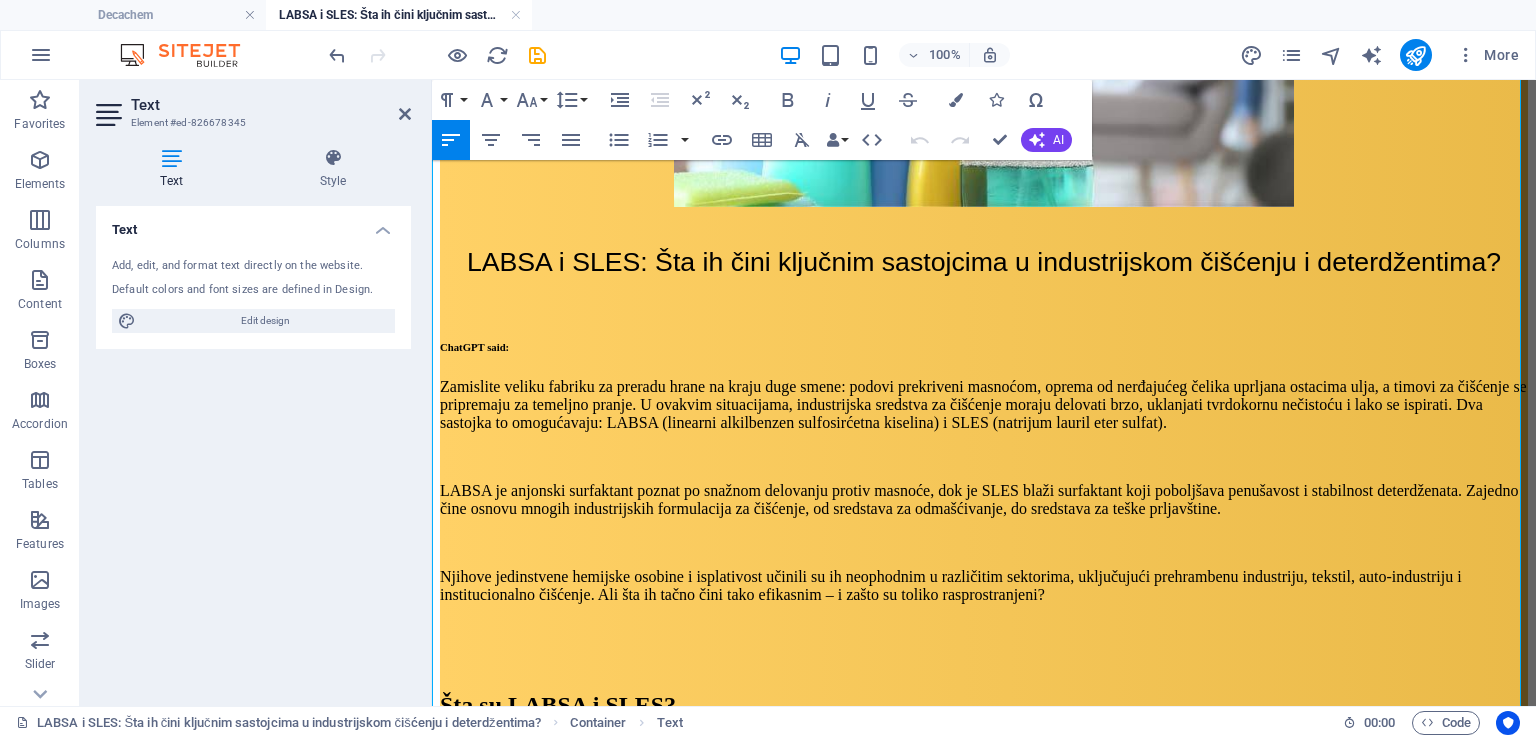 drag, startPoint x: 491, startPoint y: 454, endPoint x: 609, endPoint y: 452, distance: 118.016945 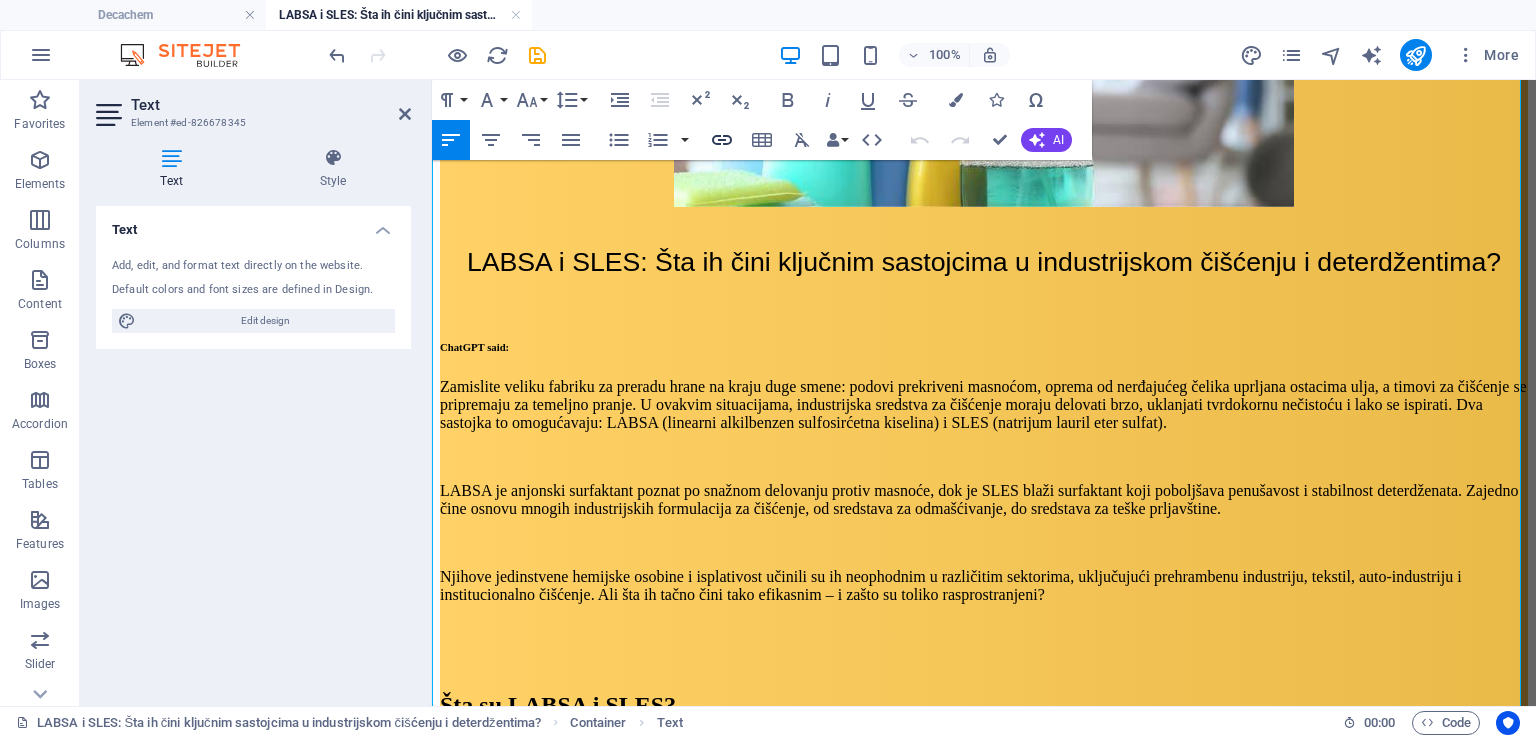 click 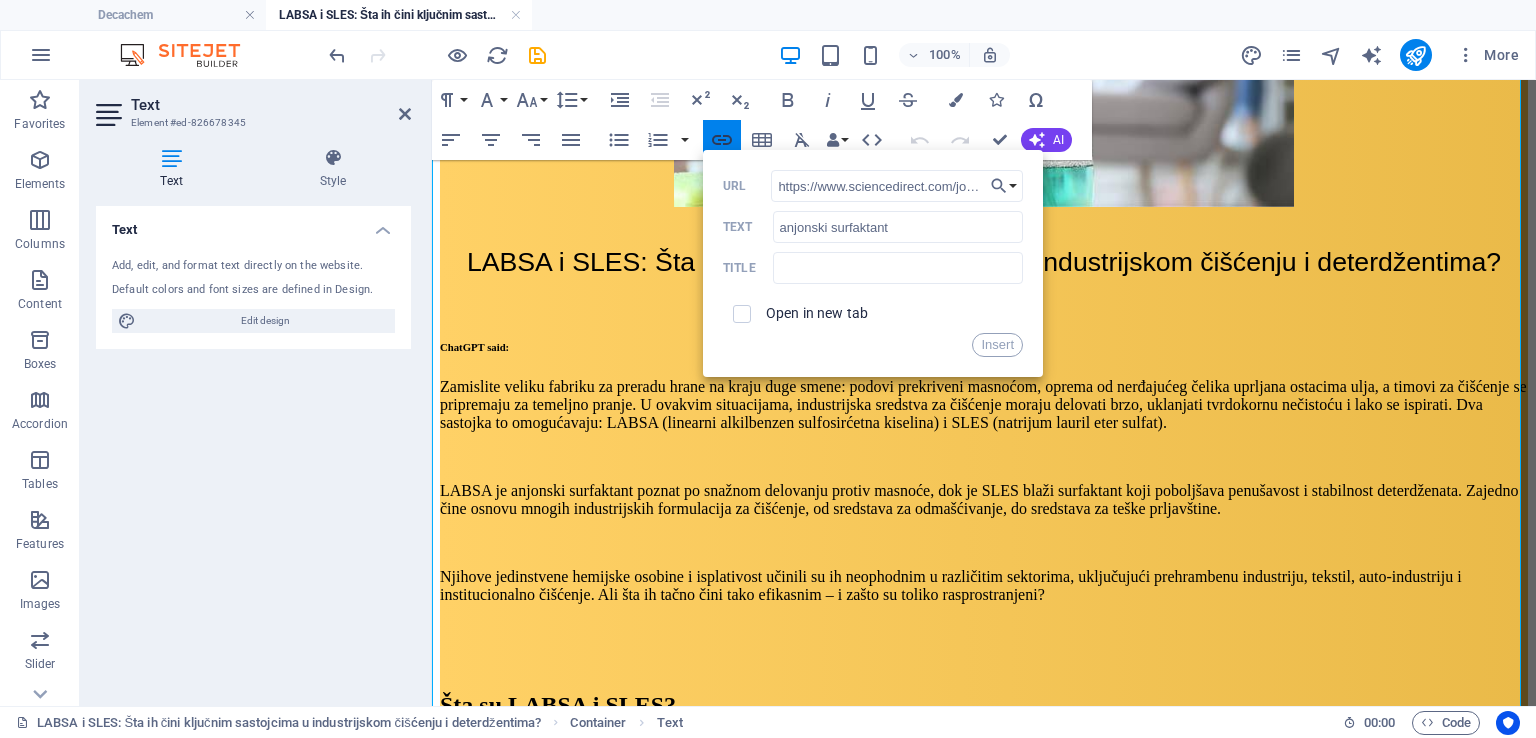 scroll, scrollTop: 0, scrollLeft: 136, axis: horizontal 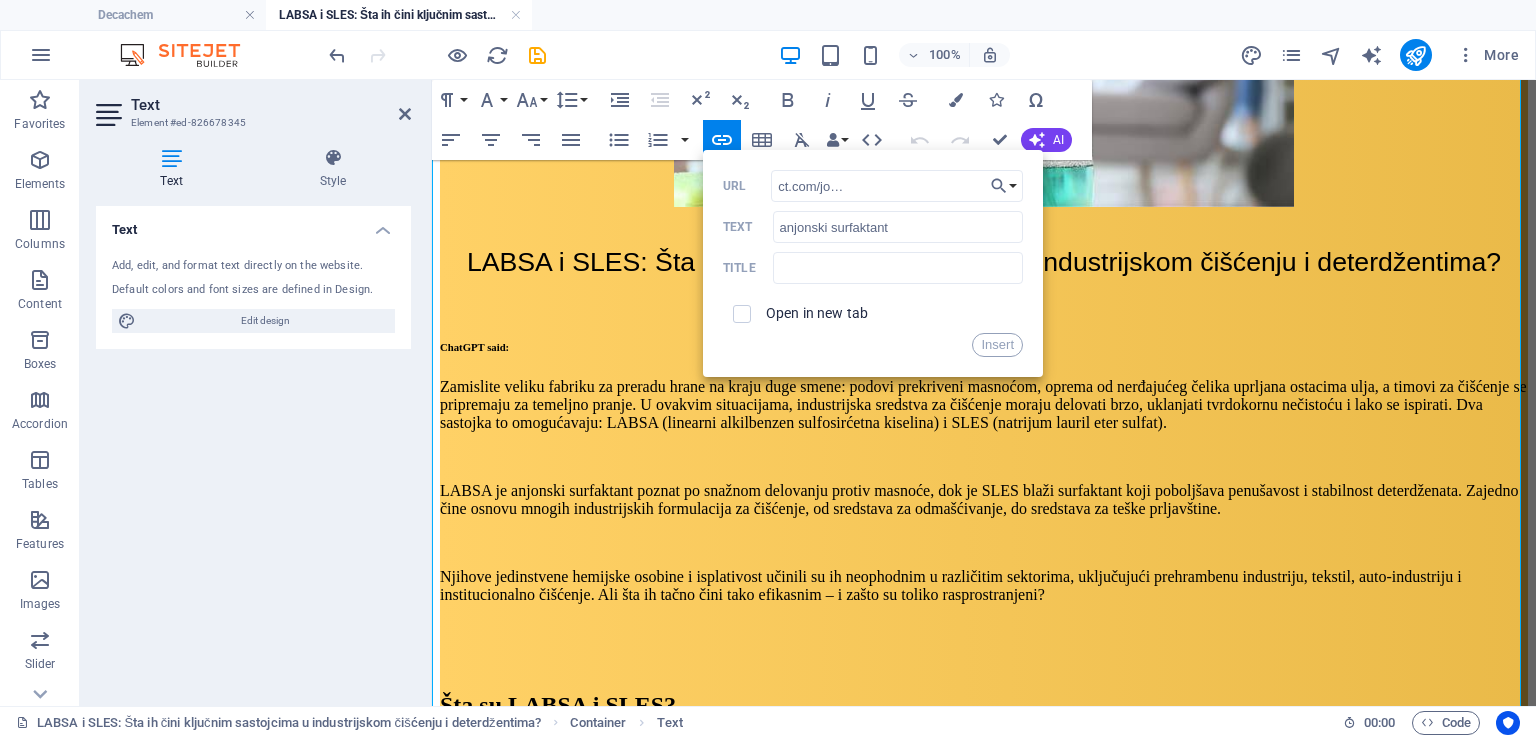 type on "https://www.sciencedirect.com/journal/focus-on-surfactants" 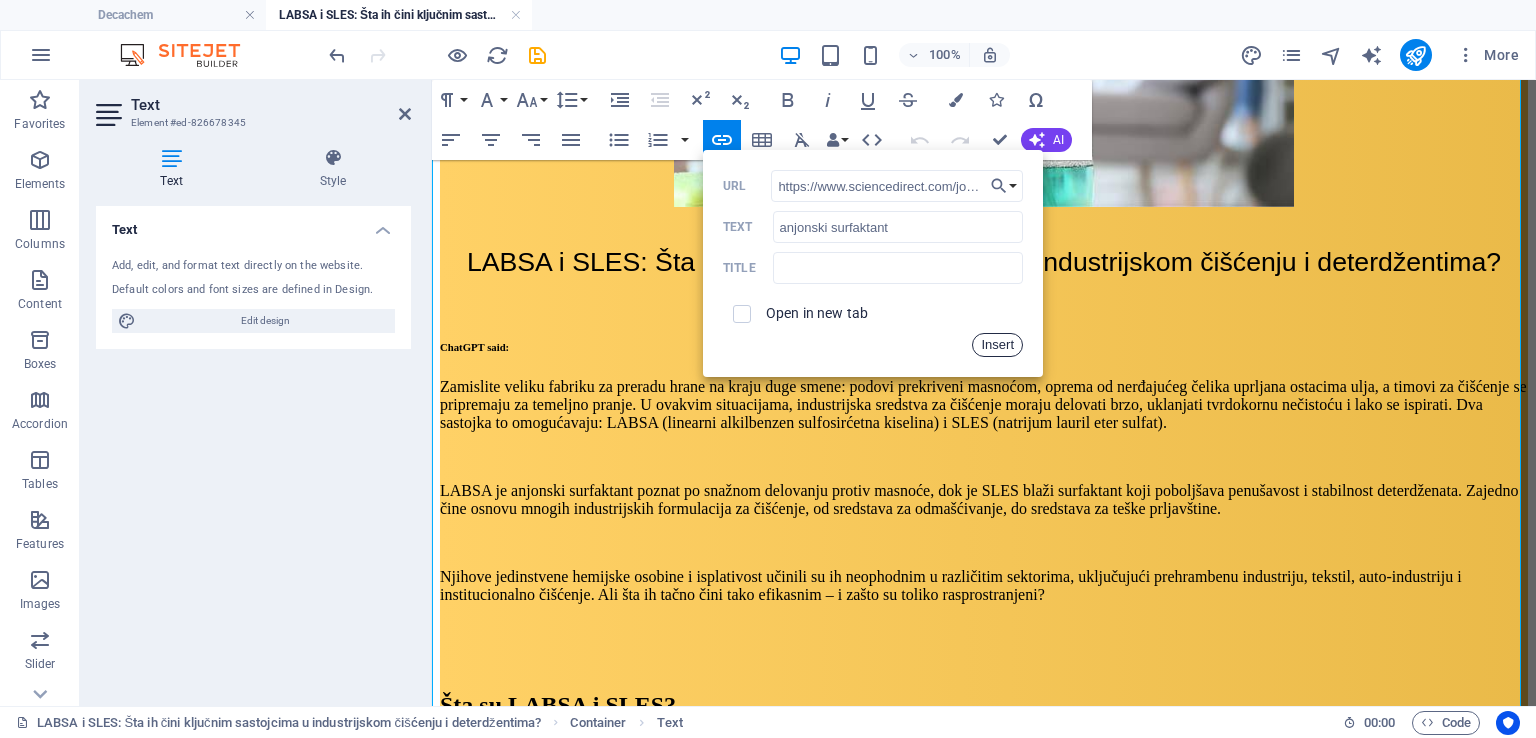 click on "Insert" at bounding box center [997, 345] 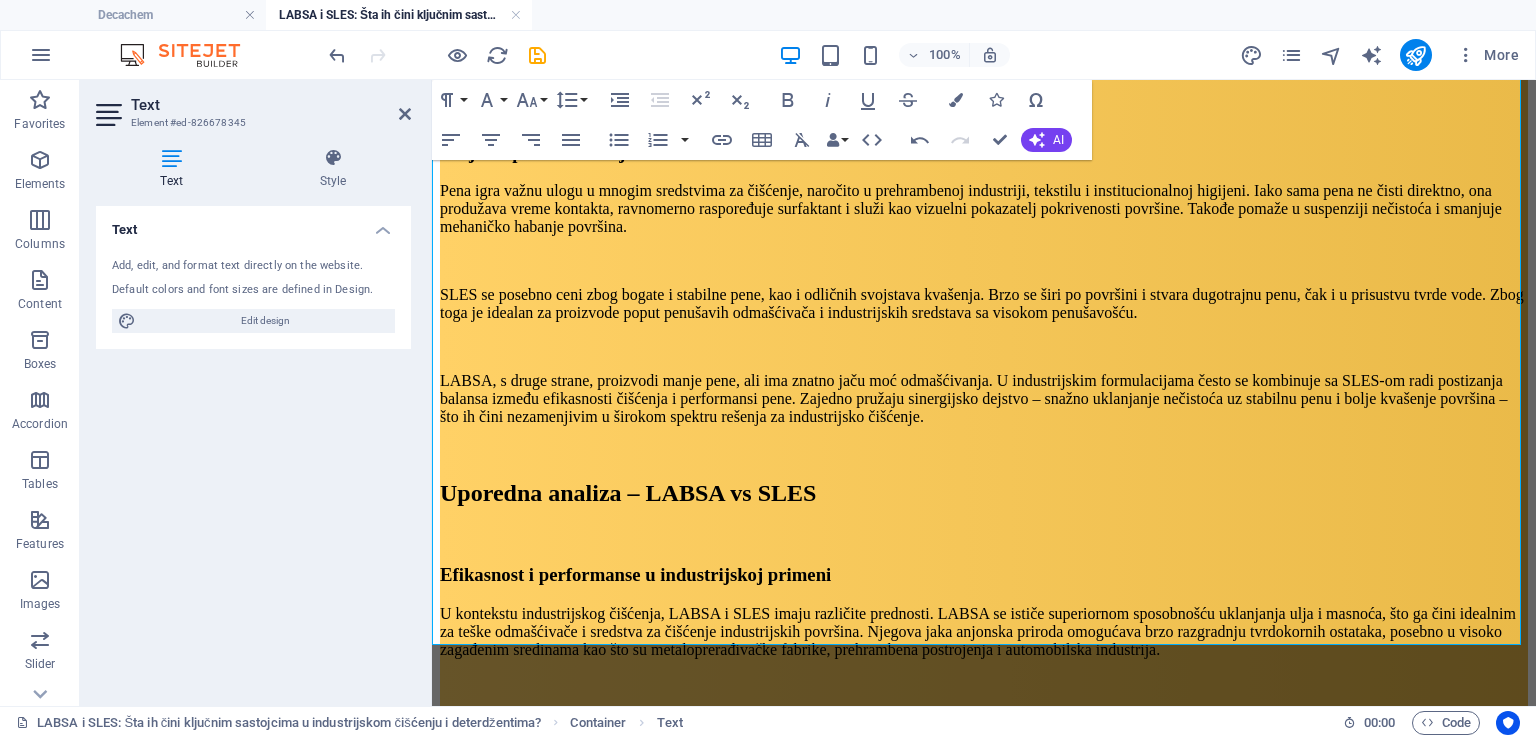 scroll, scrollTop: 2110, scrollLeft: 0, axis: vertical 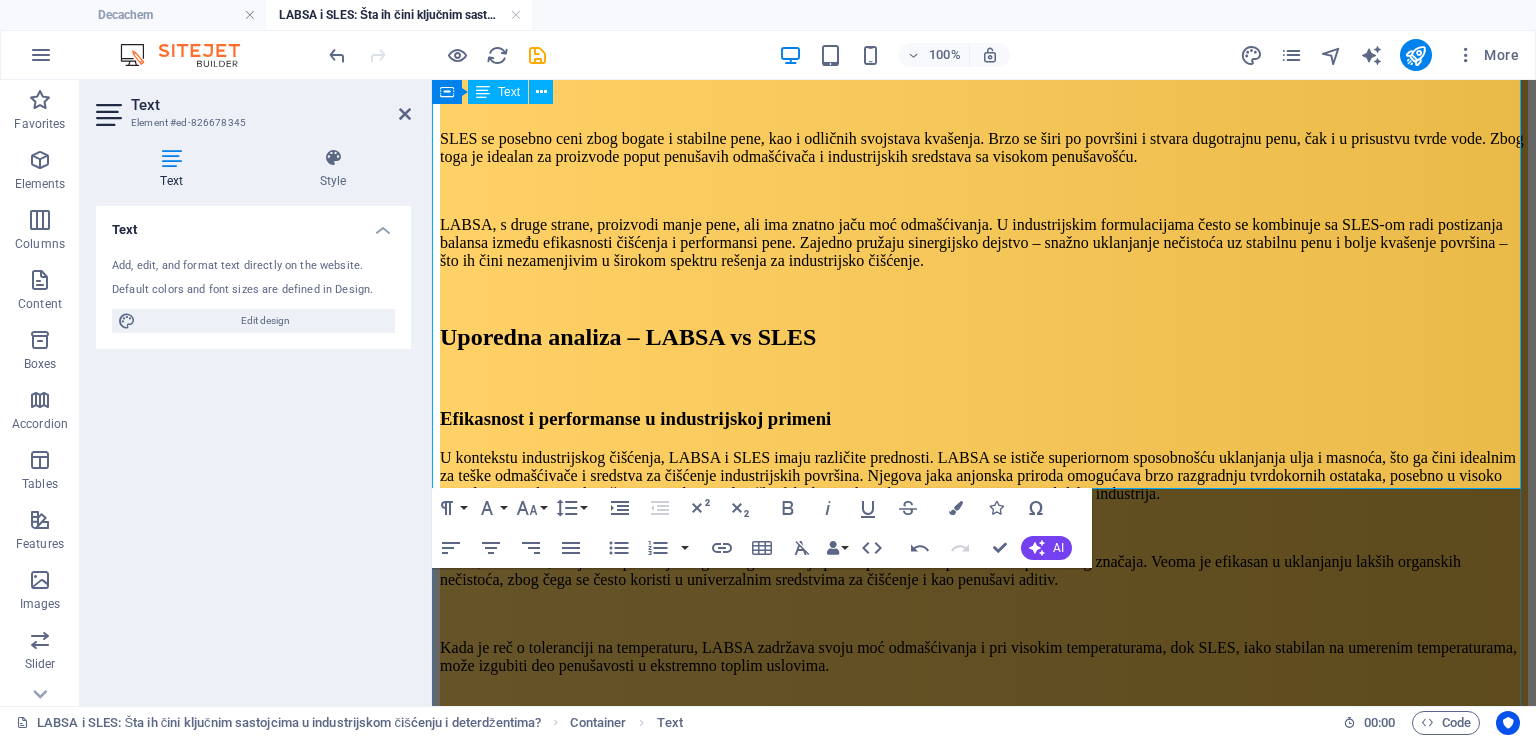 click on "LABSA generalno ima nižu cenu proizvodnje jer se dobija iz naftnog derivata (linearni alkilbenzen) i ima razvijenu globalnu lančanu distribuciju. SLES je nešto skuplji zbog procesa etoksilacije, ali je takođe široko dostupan i konkurentno cenjen." at bounding box center (984, 1002) 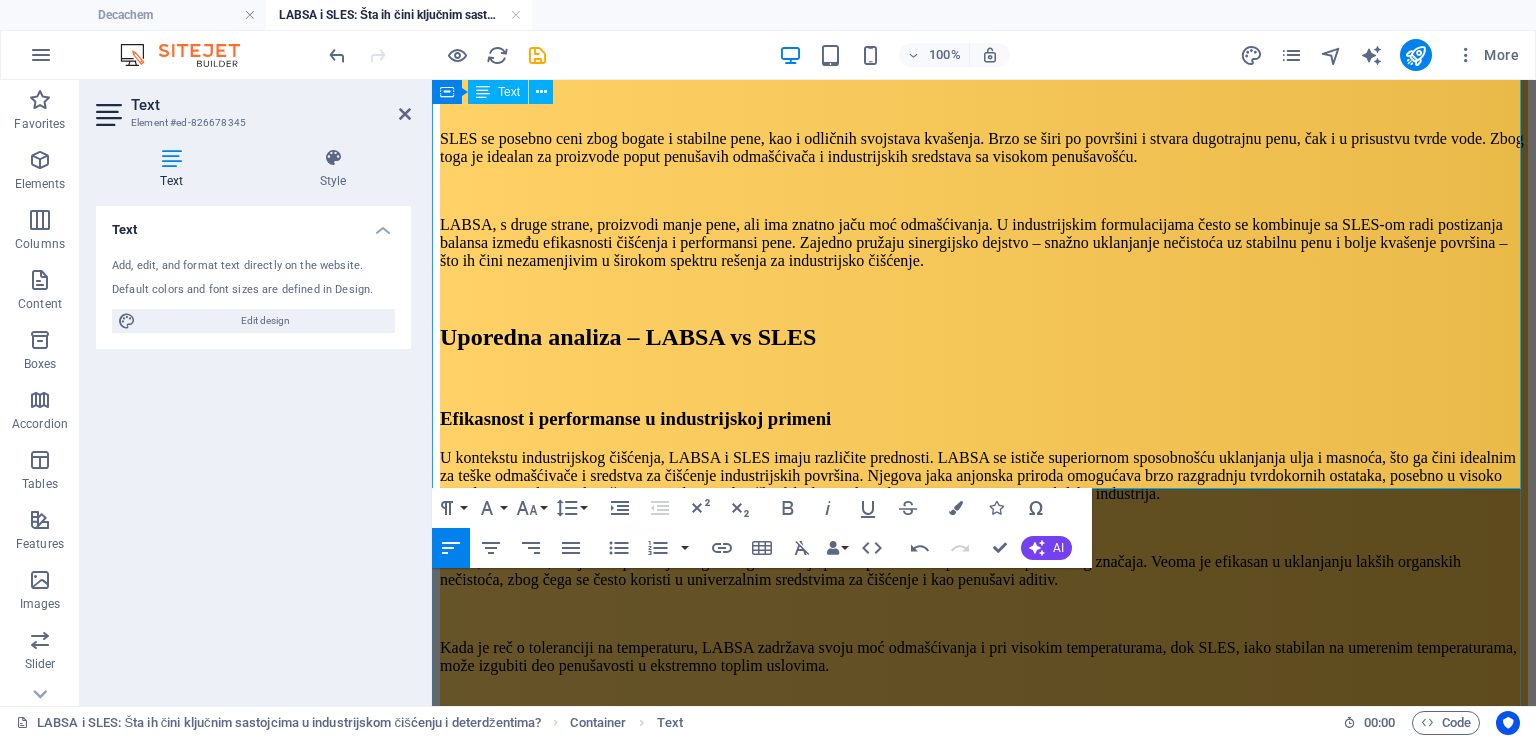 click on "LABSA generalno ima nižu cenu proizvodnje jer se dobija iz naftnog derivata (linearni alkilbenzen) i ima razvijenu globalnu lančanu distribuciju. SLES je nešto skuplji zbog procesa etoksilacije, ali je takođe široko dostupan i konkurentno cenjen." at bounding box center (984, 1002) 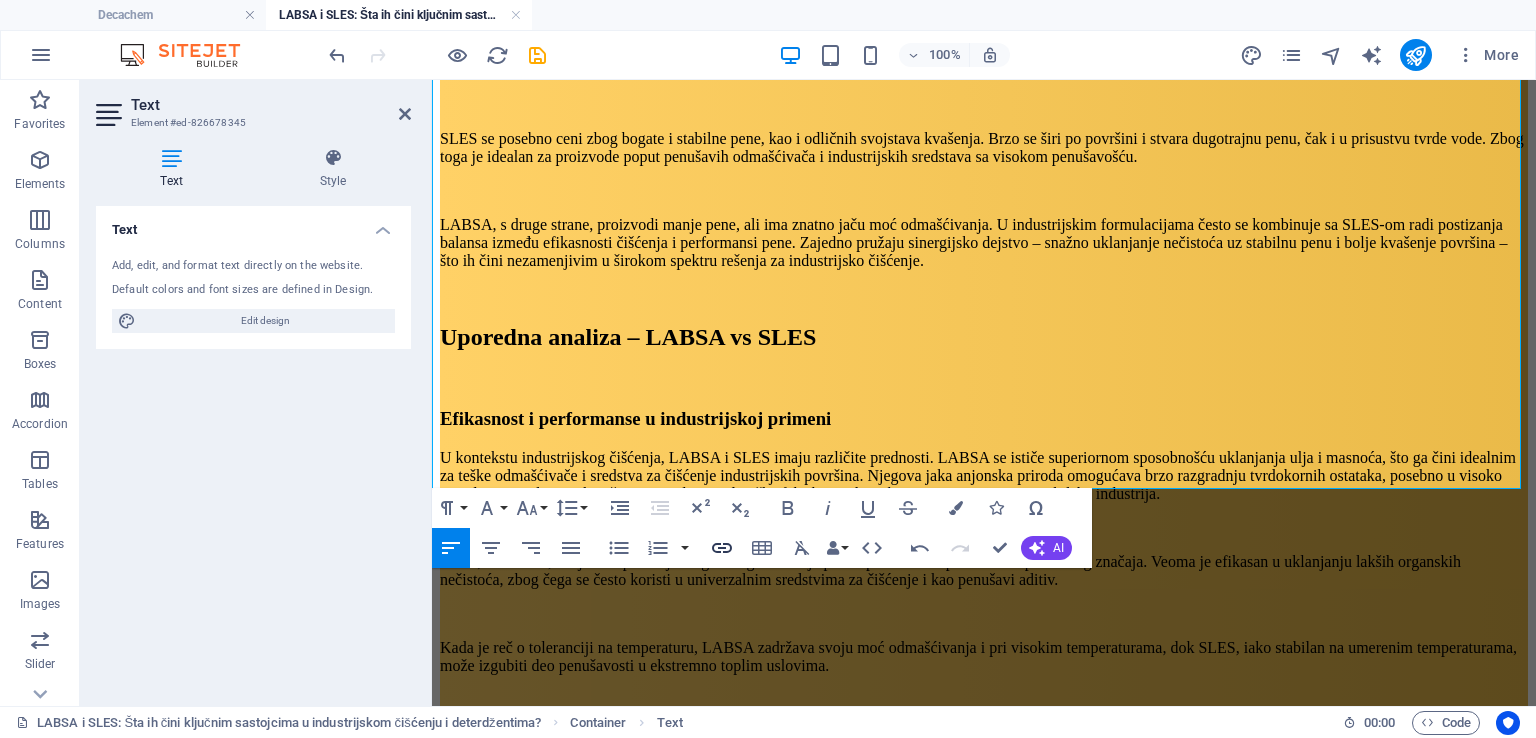 type 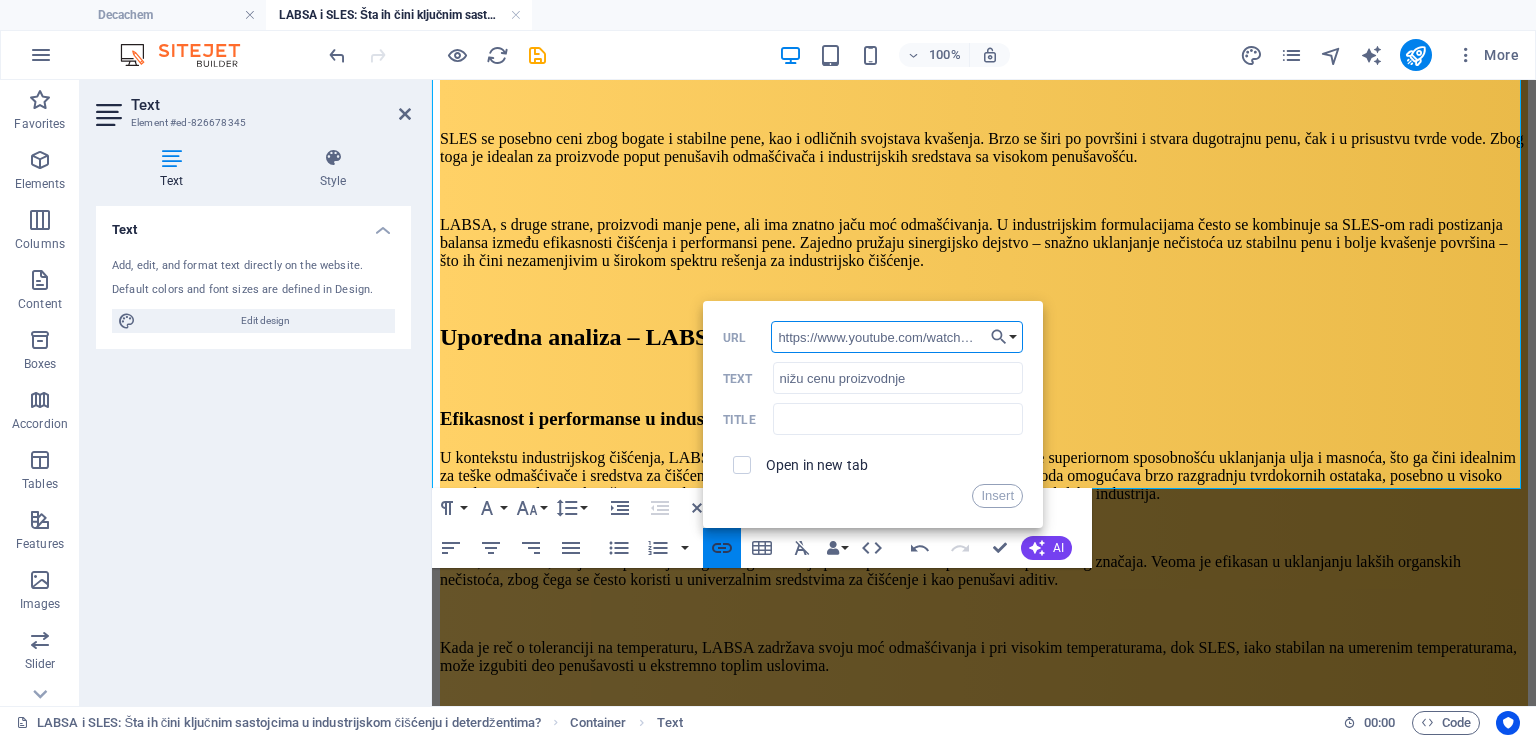 scroll, scrollTop: 0, scrollLeft: 272, axis: horizontal 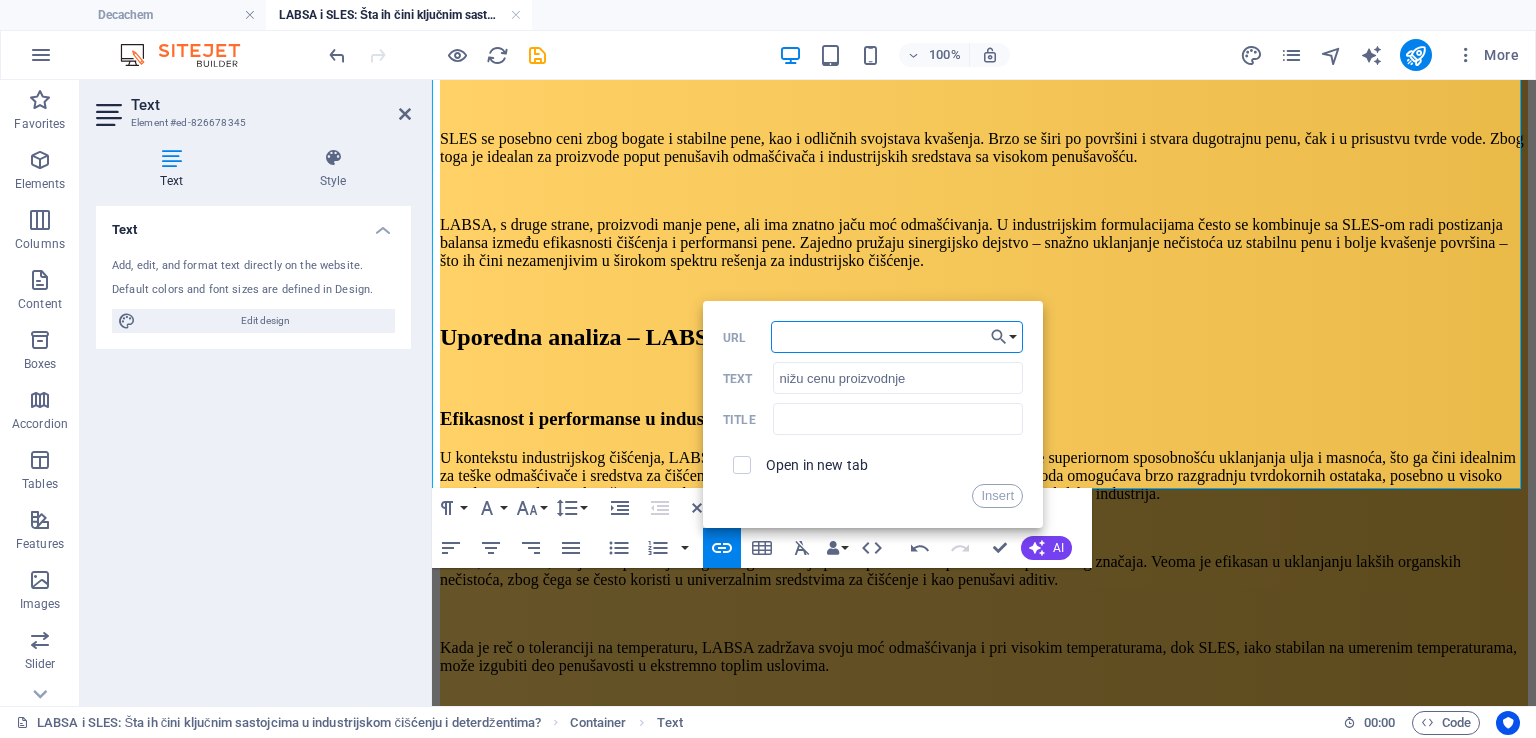 type on "https://www.youtube.com/watch?v=drTEDJbKyKU&ab_channel=EntrepreneurIndia" 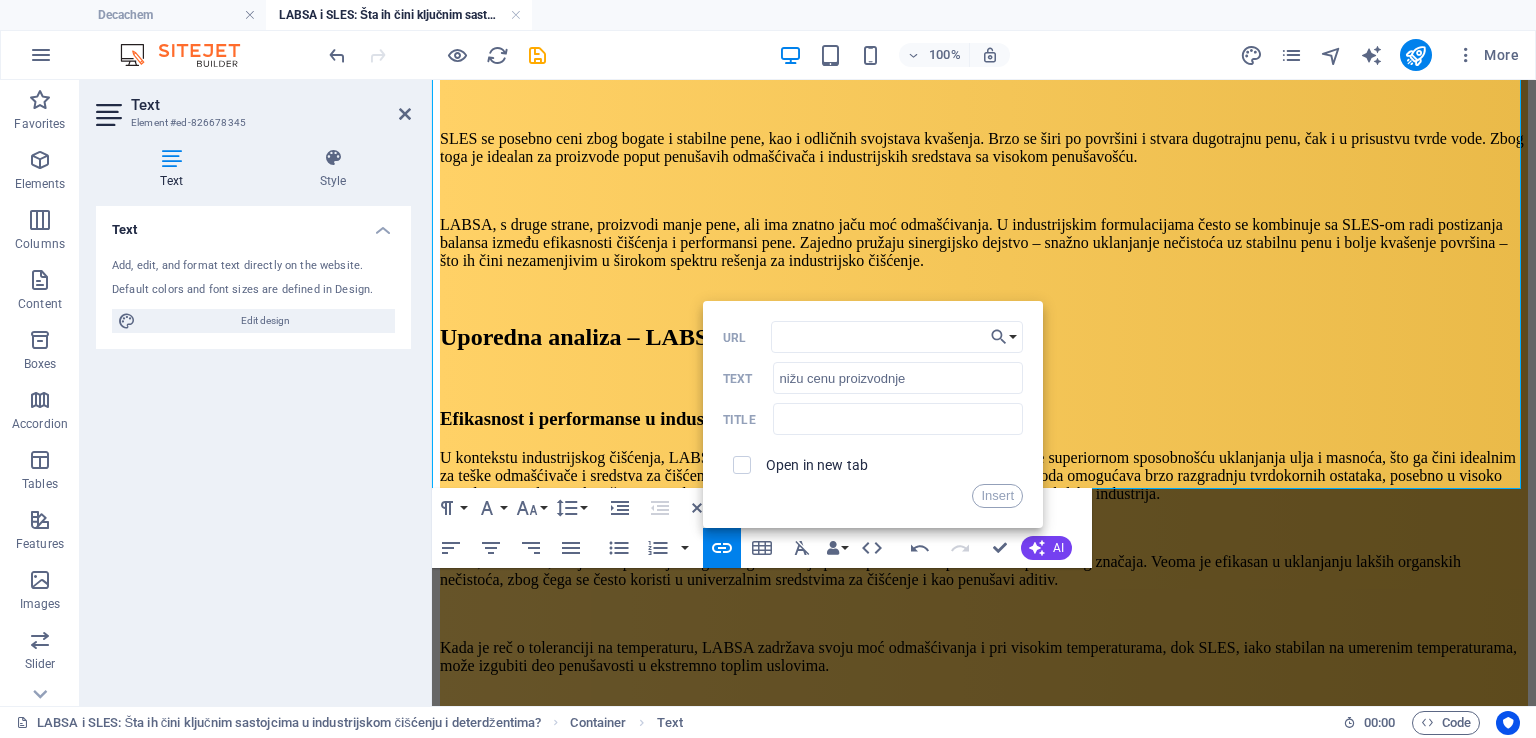 click on "Open in new tab" at bounding box center (817, 465) 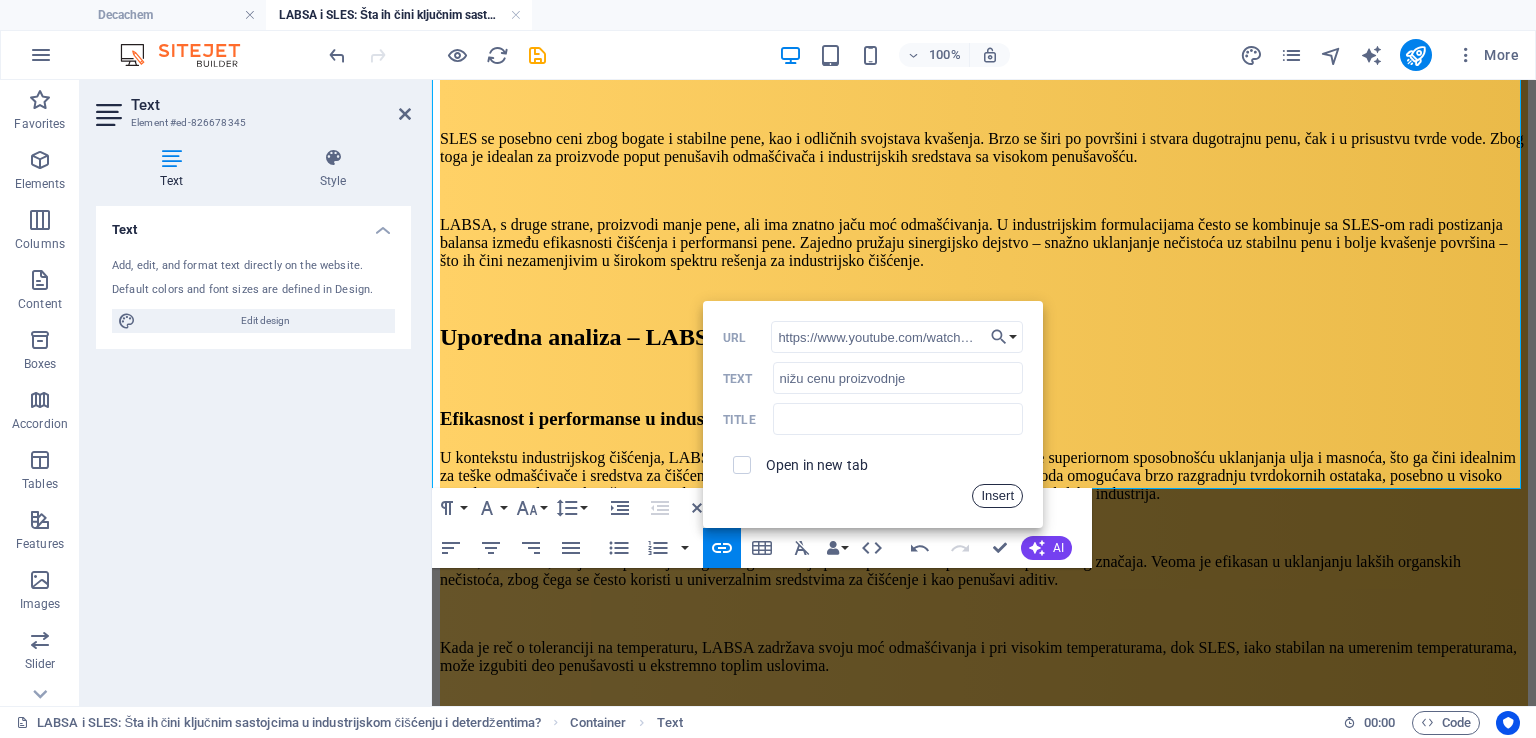 click on "Insert" at bounding box center [997, 496] 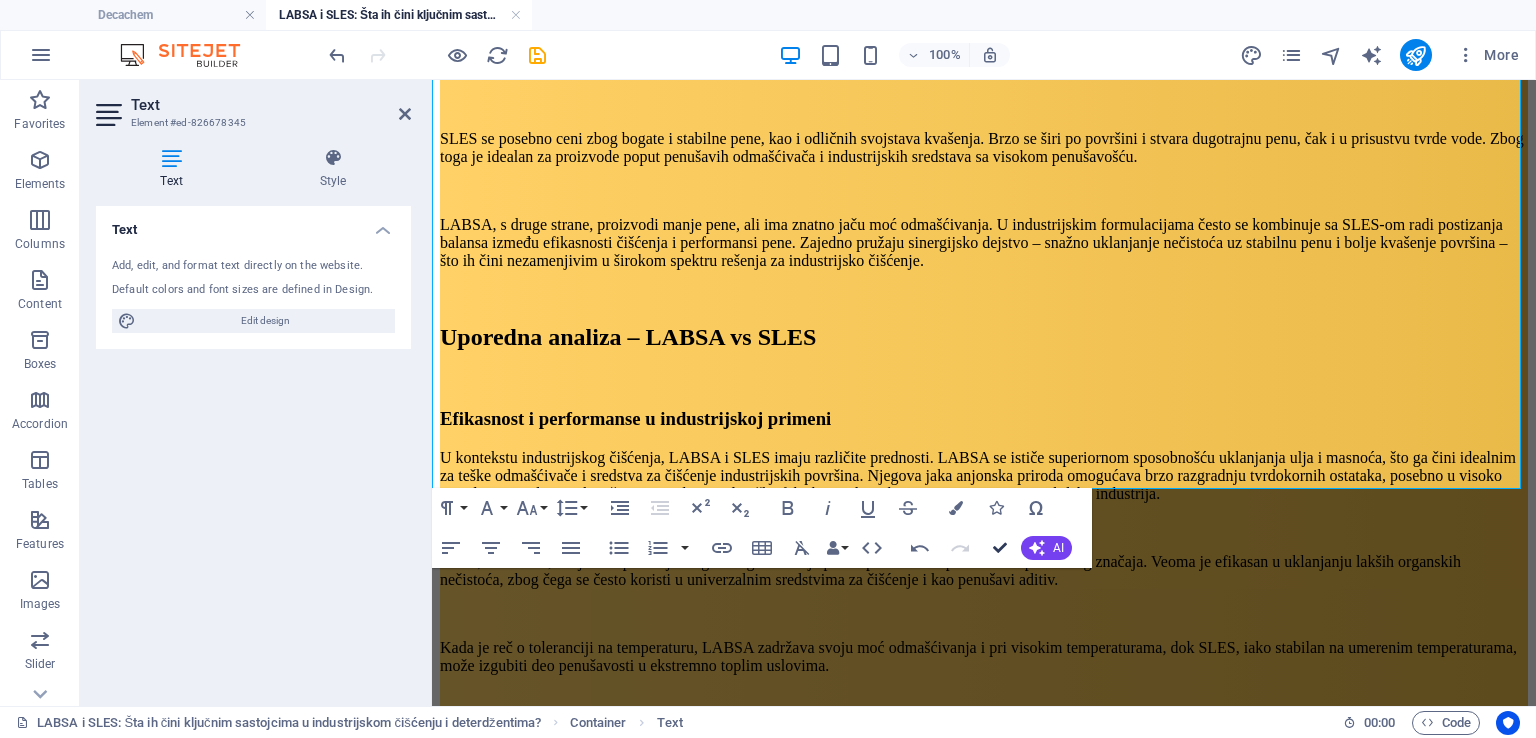 scroll, scrollTop: 2062, scrollLeft: 0, axis: vertical 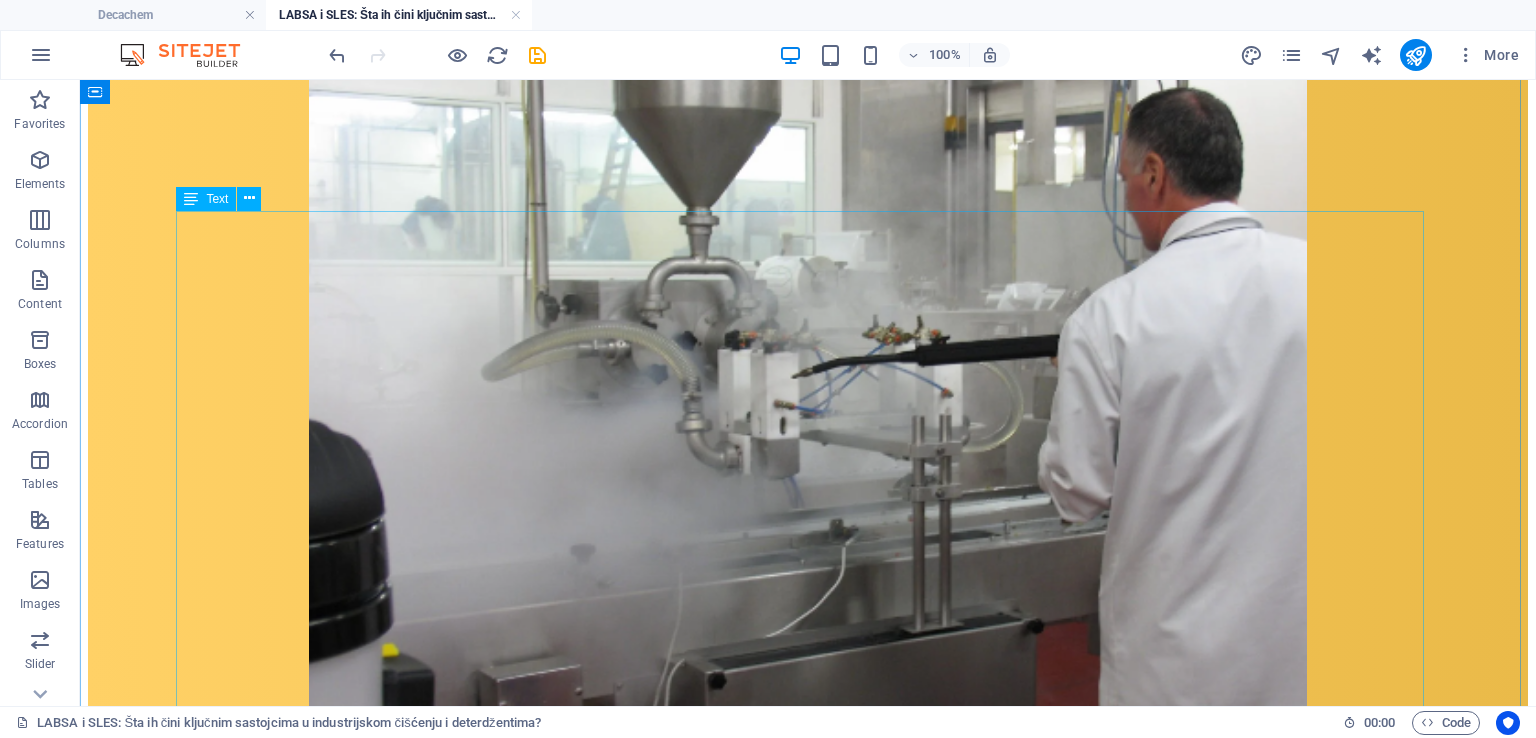 click on "Uobičajene industrijske primene U industrijskom okruženju, gde su masnoće, ulja i ostaci posebno tvrdokorni, LABSA i SLES su ključni sastojci u formulacijama za jaka sredstva za čišćenje. LABSA, sa svojom snažnom sposobnošću odmašćivanja, često se koristi u sredstvima za čišćenje automobila, kao što su odmašćivači motora i sredstva za pranje kamiona. Efikasno i brzo razgrađuje zagađenja na bazi nafte. U metaloprerađivačkoj industriji, LABSA pomaže u uklanjanju ulja za obradu i industrijskih maziva sa metalnih površina pre nanošenja premaza ili dalje obrade. Njegova visoka aktivnost na povišenim temperaturama čini ga pogodnim za korišćenje u toplim kupkama za čišćenje. Istovremeno, SLES se dodaje radi povećanja pene i stabilnosti formulacije – posebno u deterdžentima za komercijalno pranje posuđa, gde su potrebni i snaga čišćenja i penušavost. Industrije tekstila i kože Institucionalna i profesionalna sredstva za čišćenje Ekološki i bezbednosni aspekti DECACHEM" at bounding box center (808, 2131) 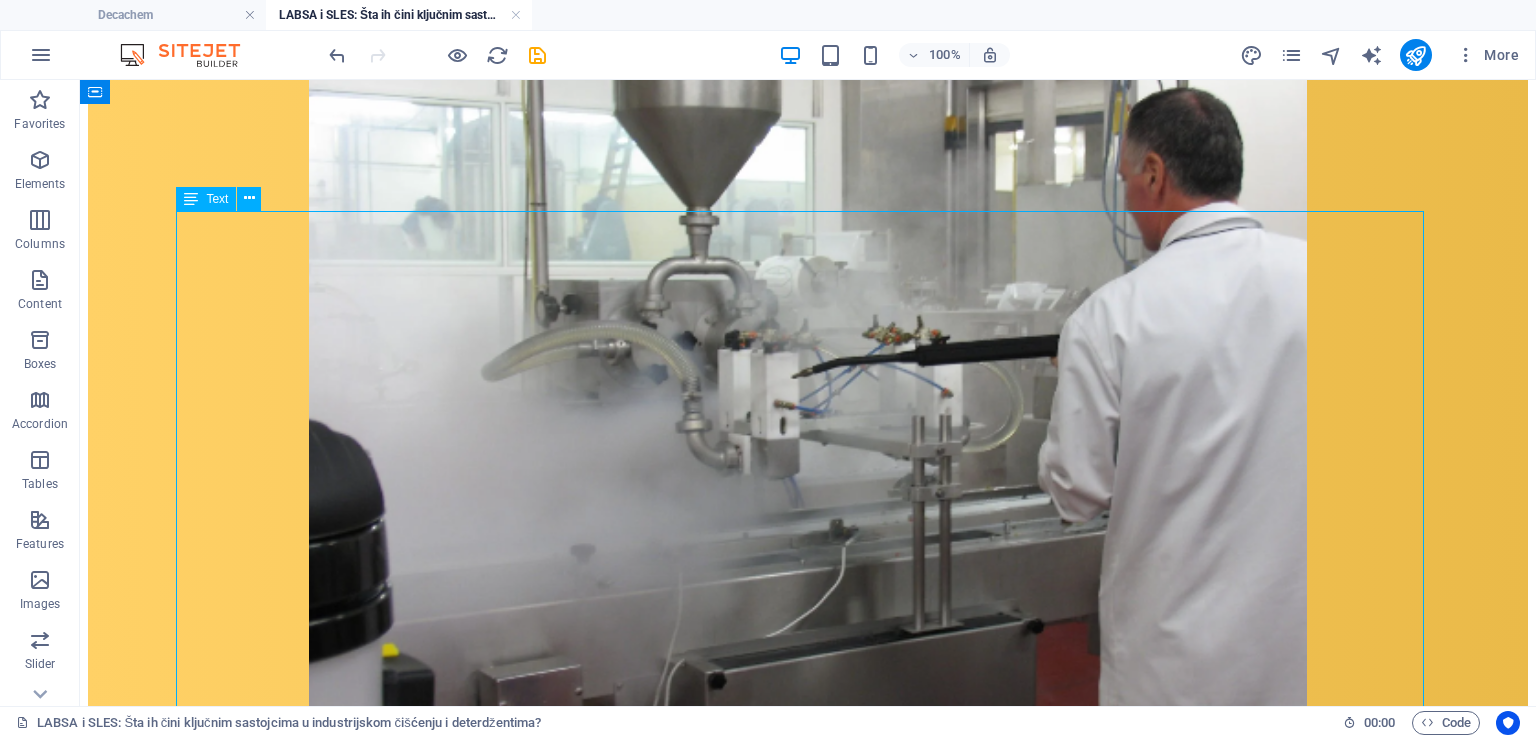 click on "Uobičajene industrijske primene U industrijskom okruženju, gde su masnoće, ulja i ostaci posebno tvrdokorni, LABSA i SLES su ključni sastojci u formulacijama za jaka sredstva za čišćenje. LABSA, sa svojom snažnom sposobnošću odmašćivanja, često se koristi u sredstvima za čišćenje automobila, kao što su odmašćivači motora i sredstva za pranje kamiona. Efikasno i brzo razgrađuje zagađenja na bazi nafte. U metaloprerađivačkoj industriji, LABSA pomaže u uklanjanju ulja za obradu i industrijskih maziva sa metalnih površina pre nanošenja premaza ili dalje obrade. Njegova visoka aktivnost na povišenim temperaturama čini ga pogodnim za korišćenje u toplim kupkama za čišćenje. Istovremeno, SLES se dodaje radi povećanja pene i stabilnosti formulacije – posebno u deterdžentima za komercijalno pranje posuđa, gde su potrebni i snaga čišćenja i penušavost. Industrije tekstila i kože Institucionalna i profesionalna sredstva za čišćenje Ekološki i bezbednosni aspekti DECACHEM" at bounding box center [808, 2131] 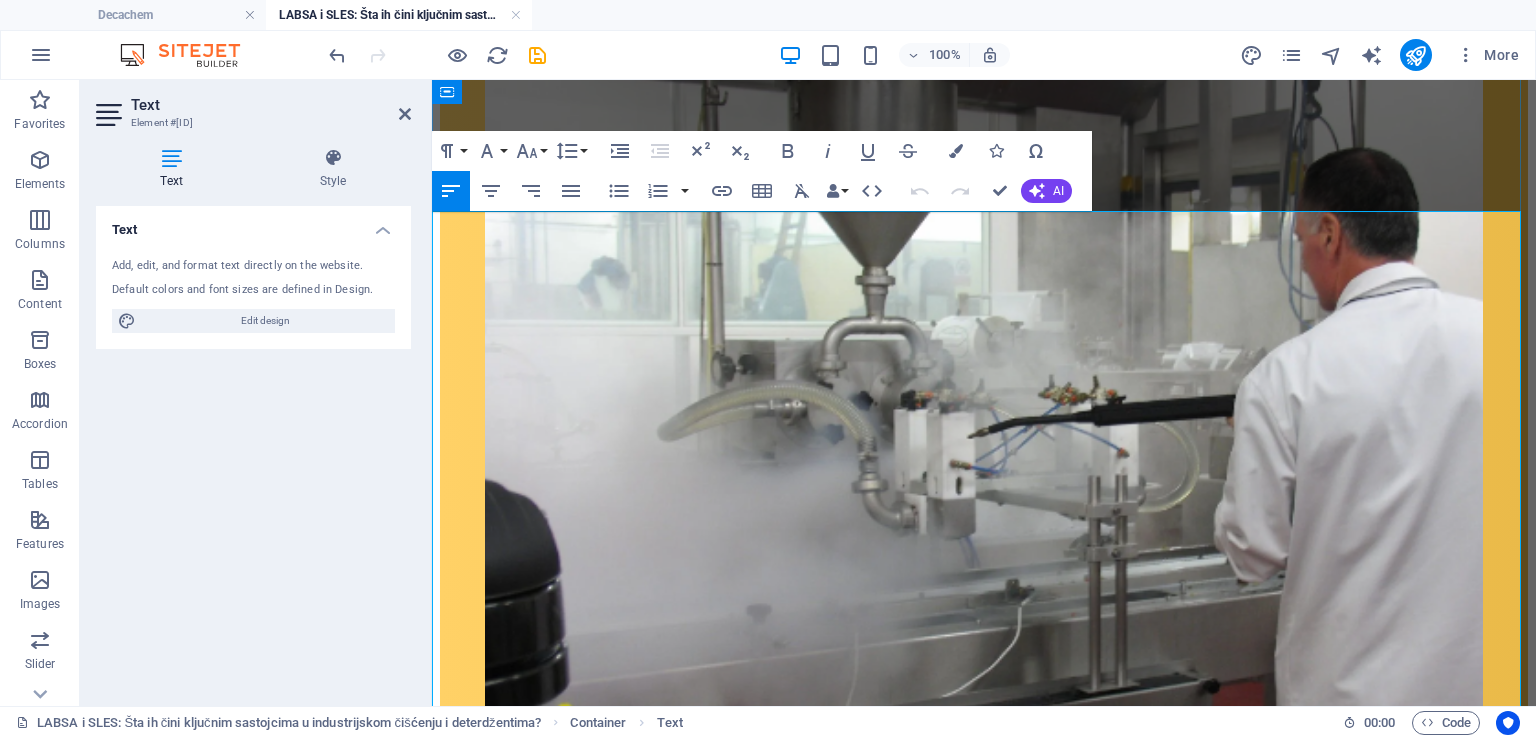 drag, startPoint x: 511, startPoint y: 470, endPoint x: 788, endPoint y: 469, distance: 277.0018 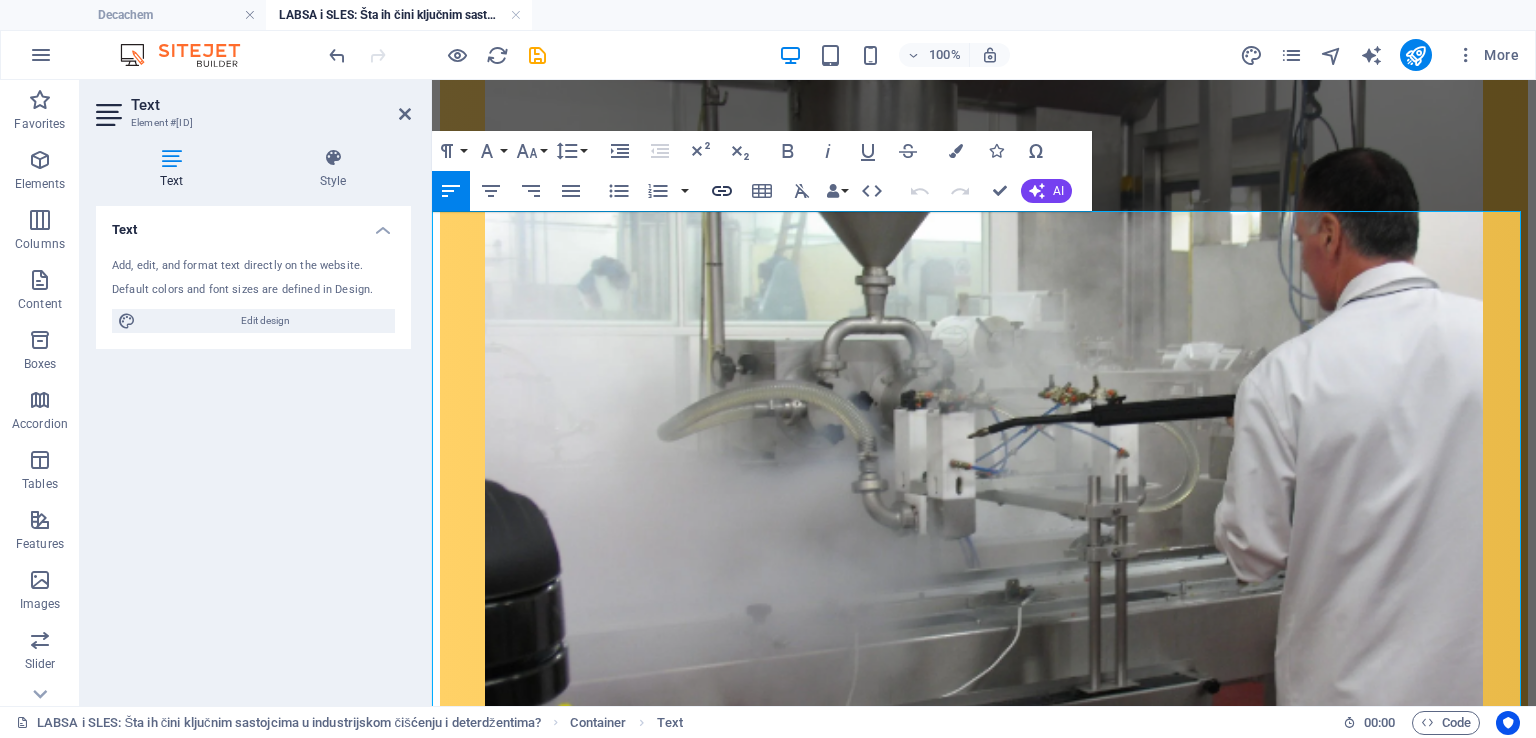 click 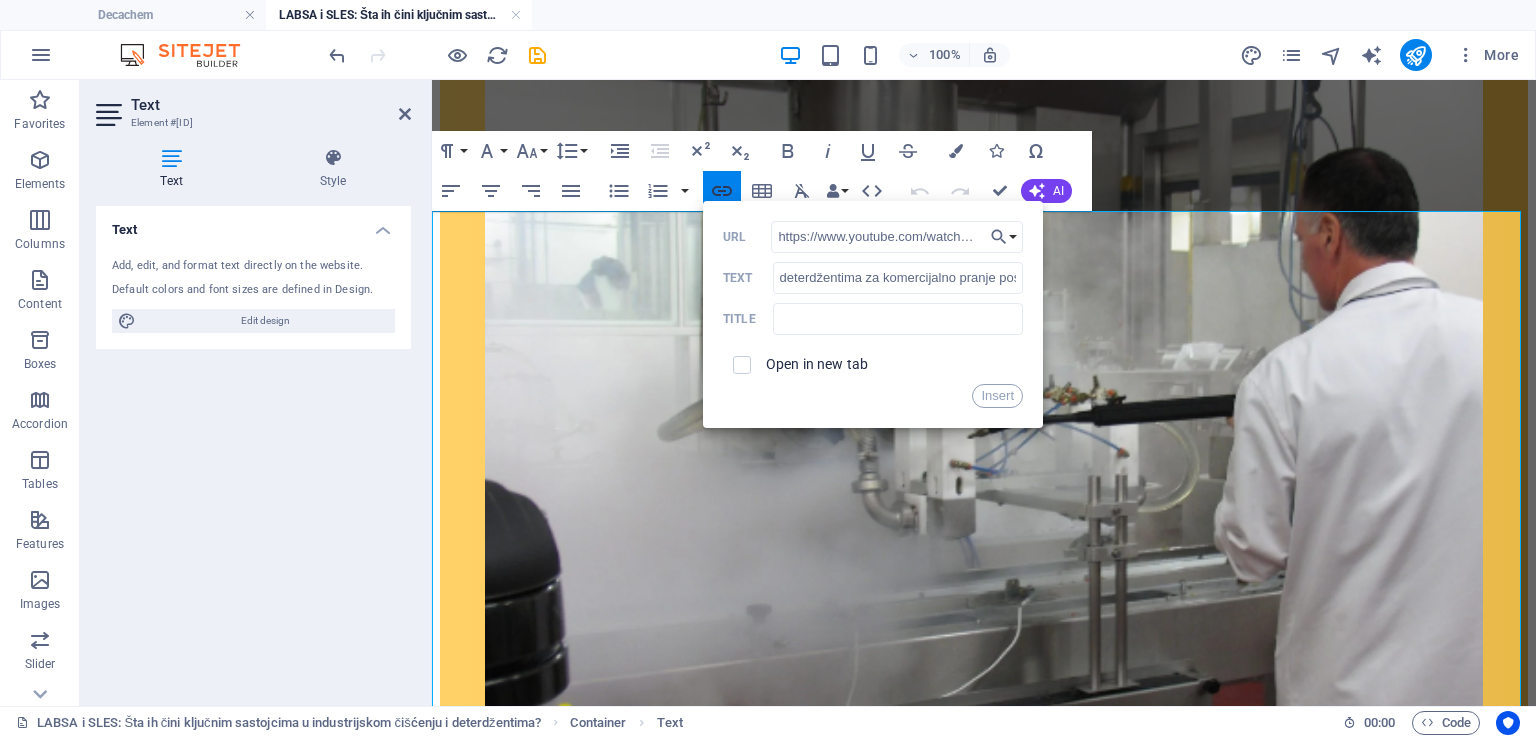 scroll, scrollTop: 0, scrollLeft: 220, axis: horizontal 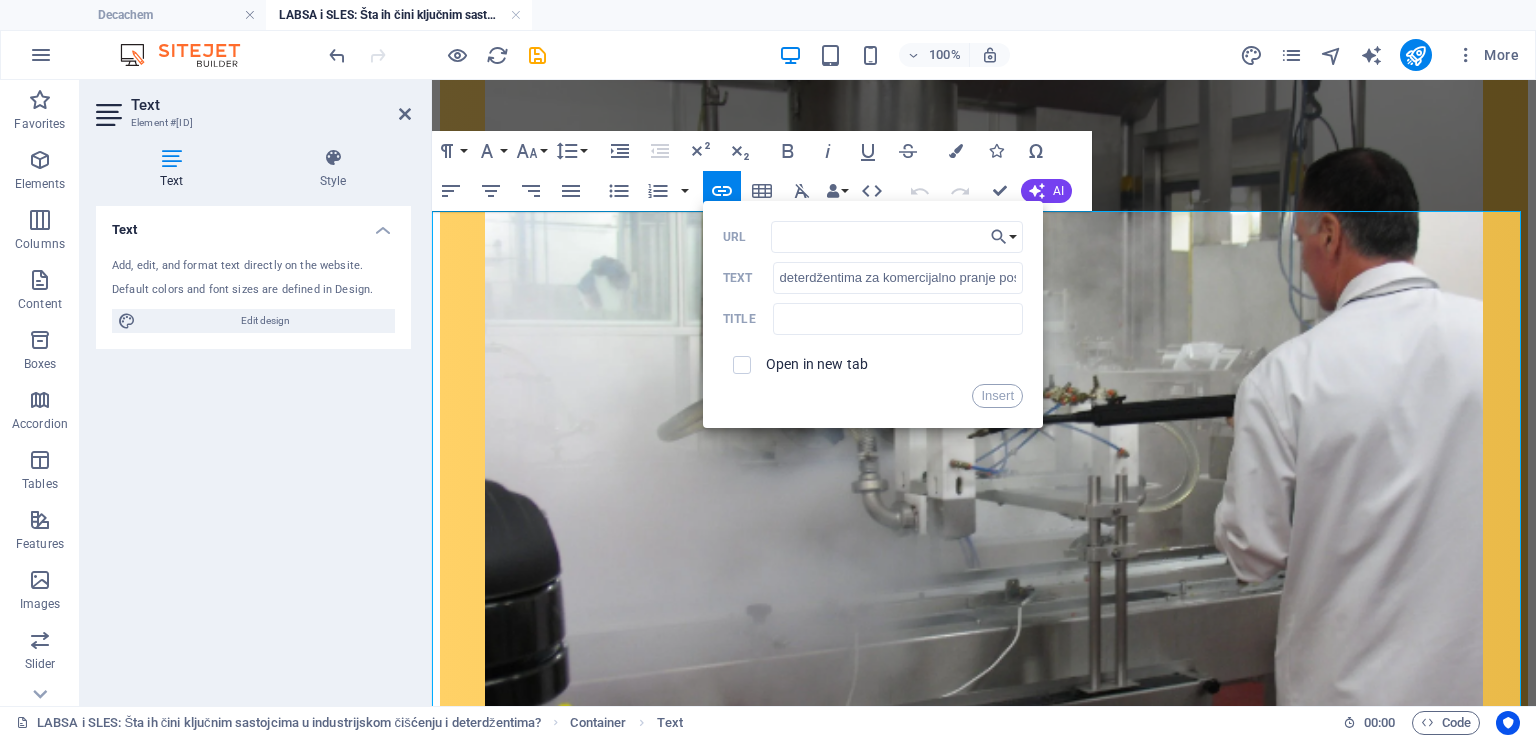 type on "https://www.youtube.com/watch?v=Bbv4UDRs9z4&ab_channel=SciShow" 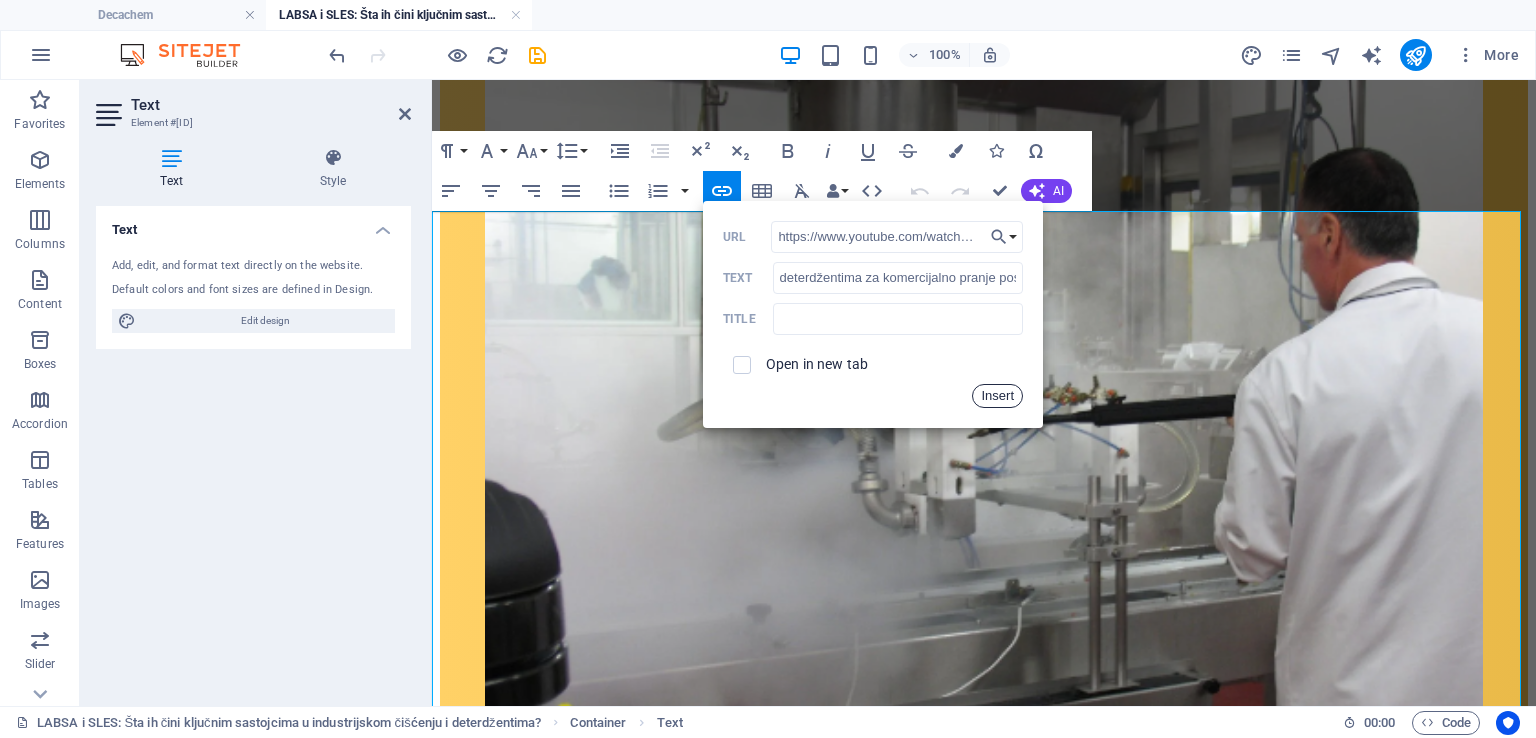 click on "Insert" at bounding box center (997, 396) 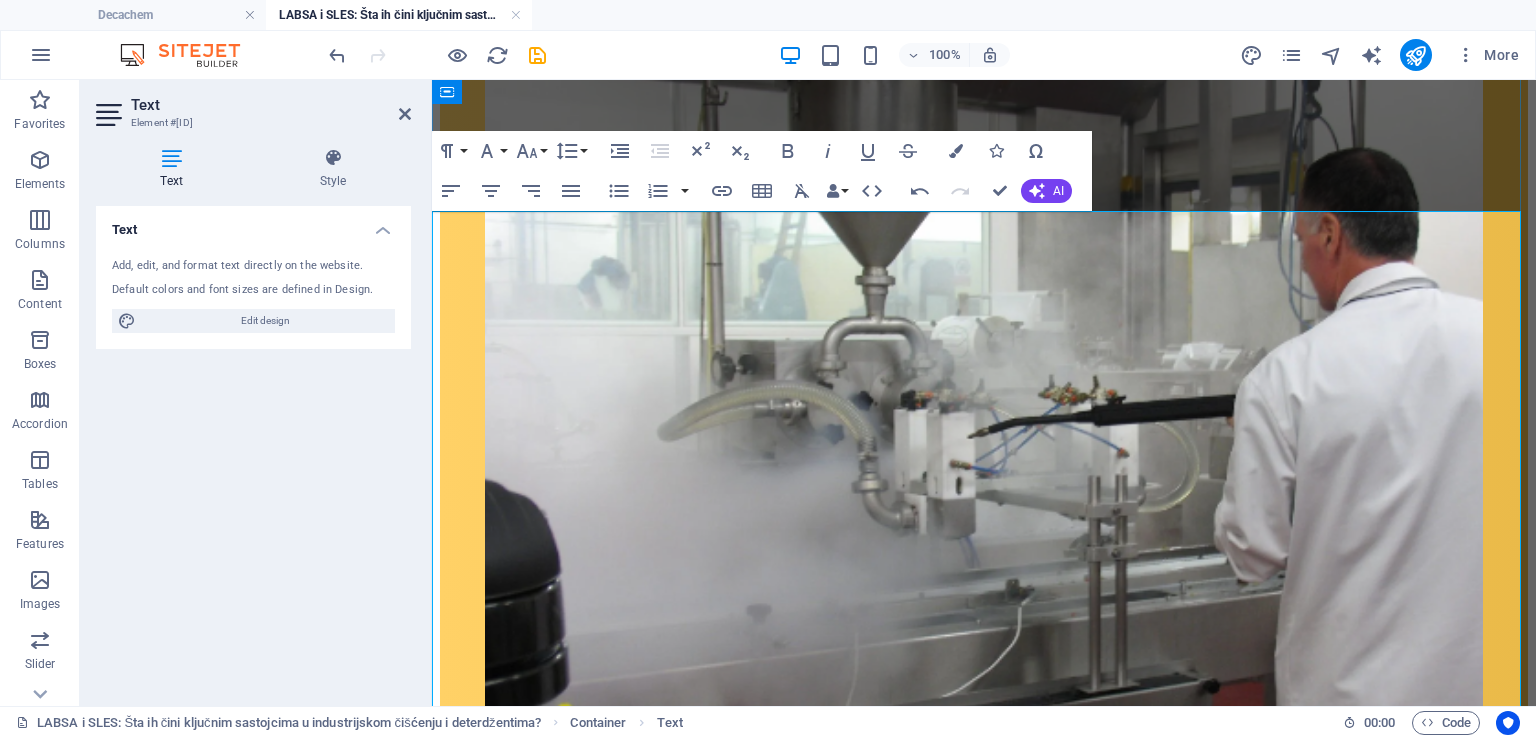 click on "Industrije tekstila i kože" at bounding box center (984, 1229) 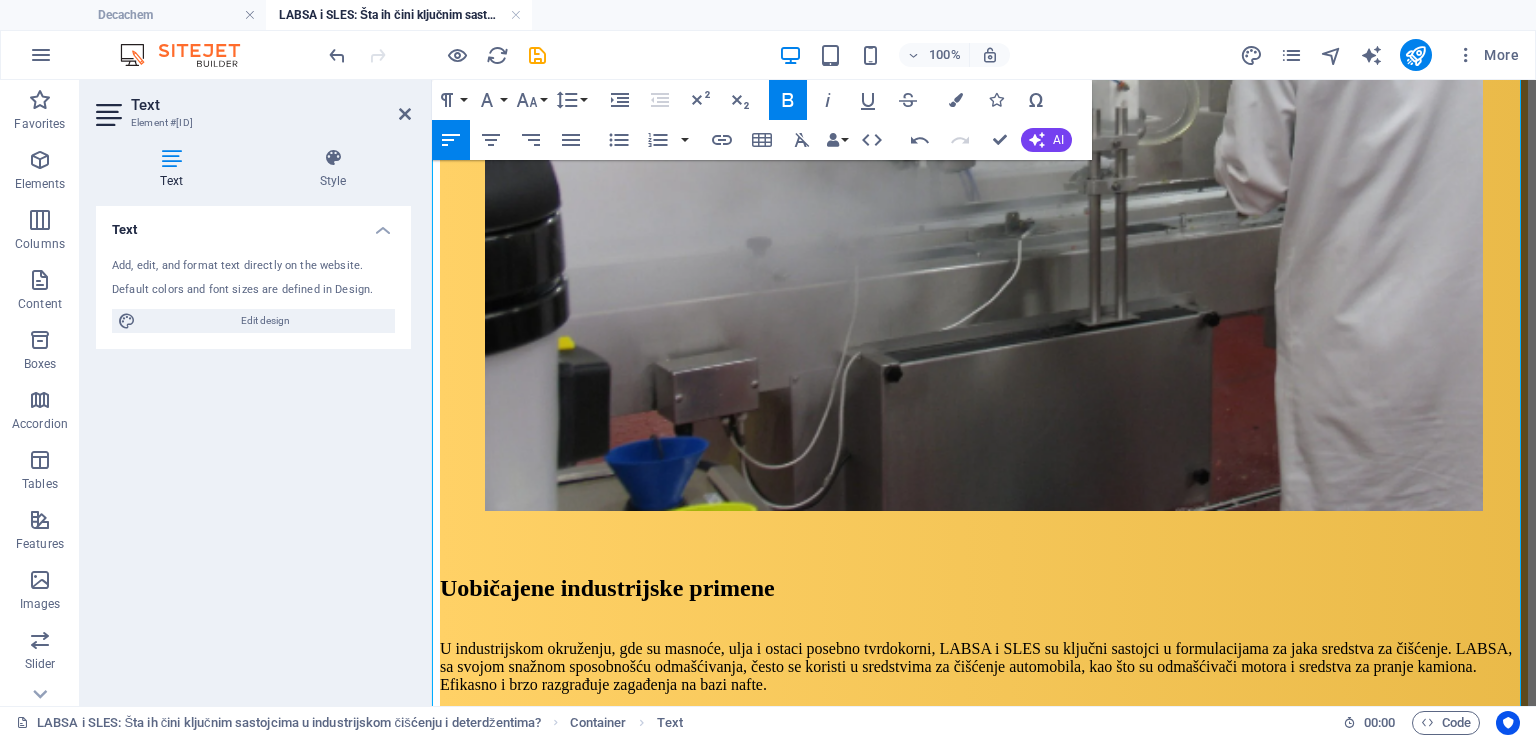 scroll, scrollTop: 3608, scrollLeft: 0, axis: vertical 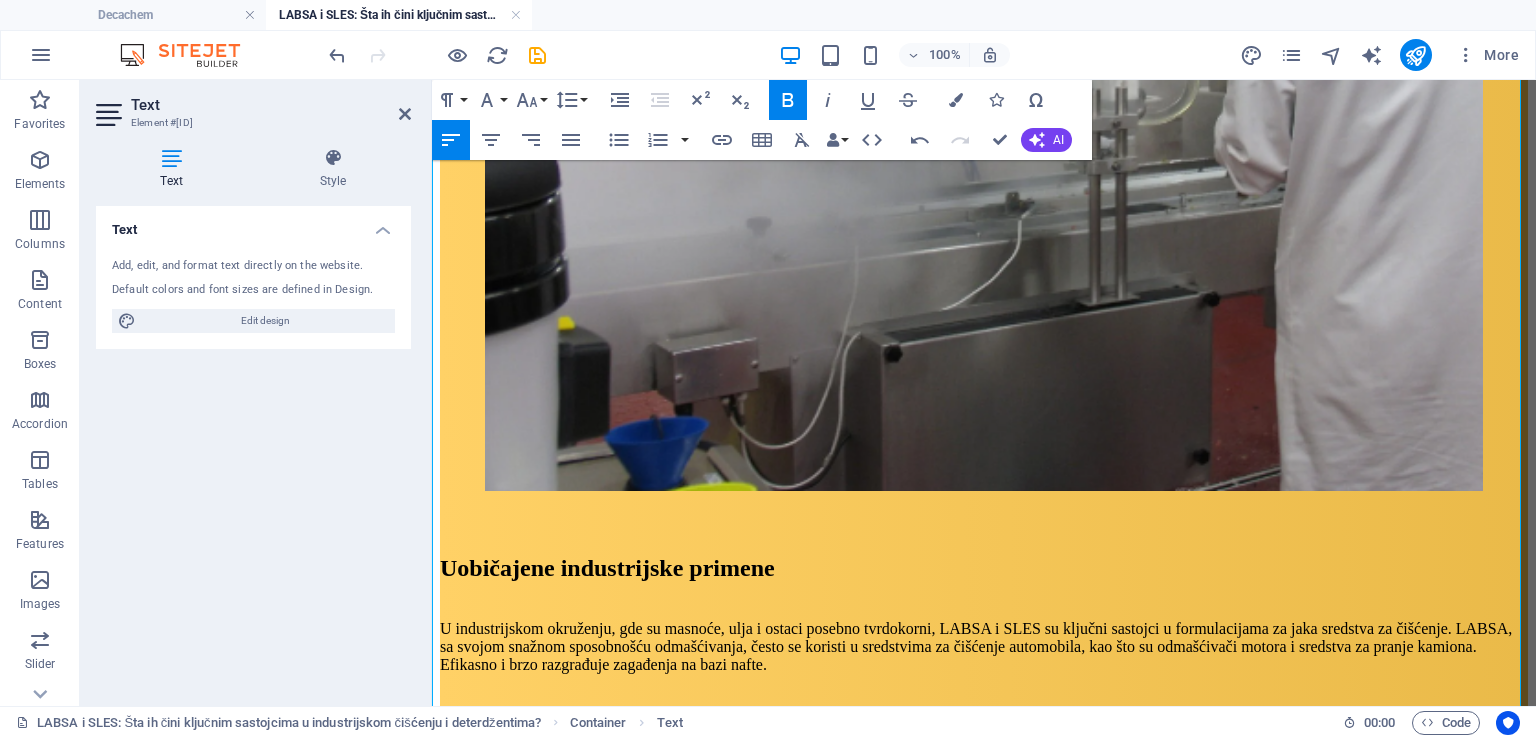 click on "SLES pruža nisku iritaciju kože, što ga čini idealnim za upotrebu u školama, bolnicama i javnim objektima. LABSA dodaje potrebnu snagu protiv masnoće za jako zaprljana područja. Zajedno omogućavaju širok spektar rešenja koja zadovoljavaju standarde industrijske higijene i bezbednosti." at bounding box center (984, 1245) 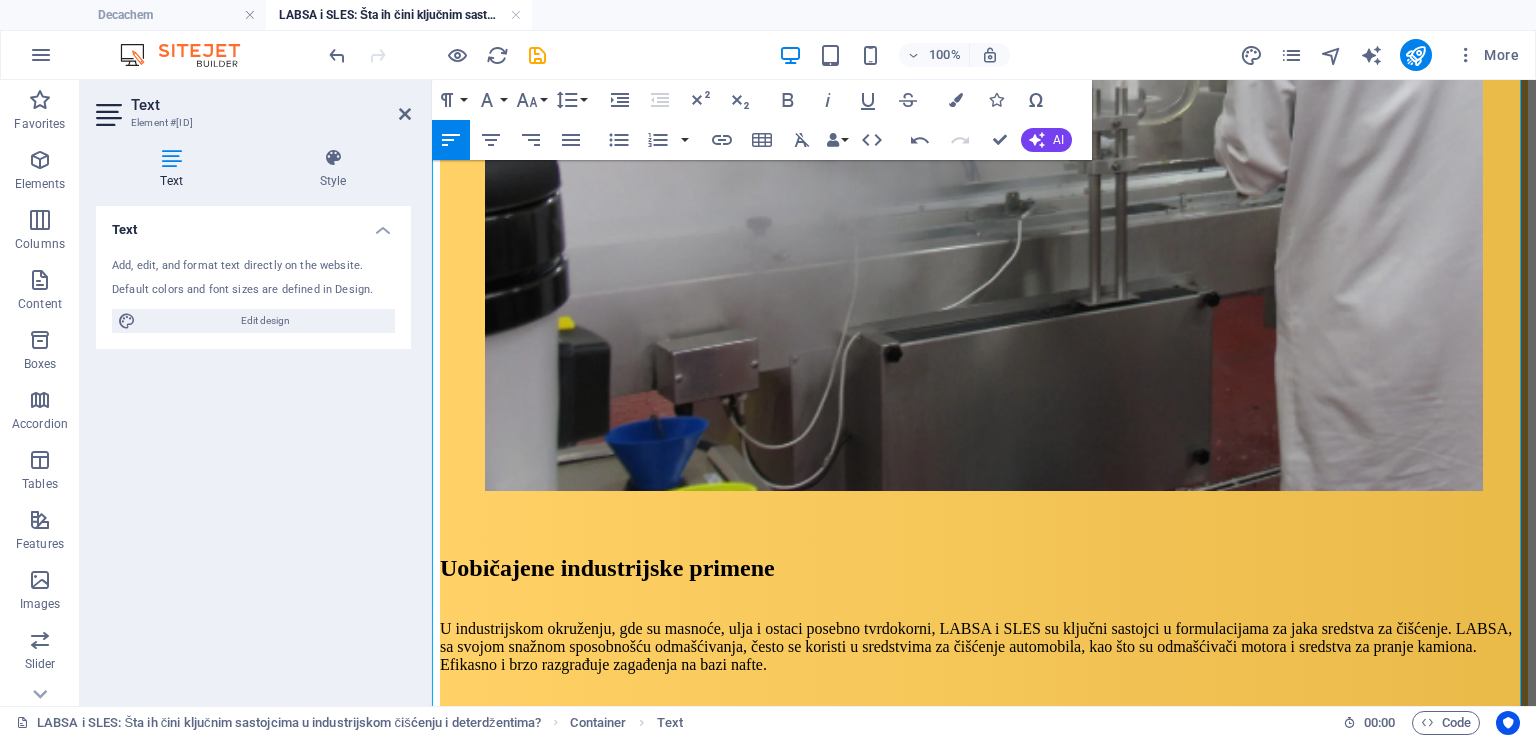 click on "SLES pruža nisku iritaciju kože, što ga čini idealnim za upotrebu u školama, bolnicama i javnim objektima. LABSA dodaje potrebnu snagu protiv masnoće za jako zaprljana područja. Zajedno omogućavaju širok spektar rešenja koja zadovoljavaju standarde industrijske higijene i bezbednosti." at bounding box center [984, 1245] 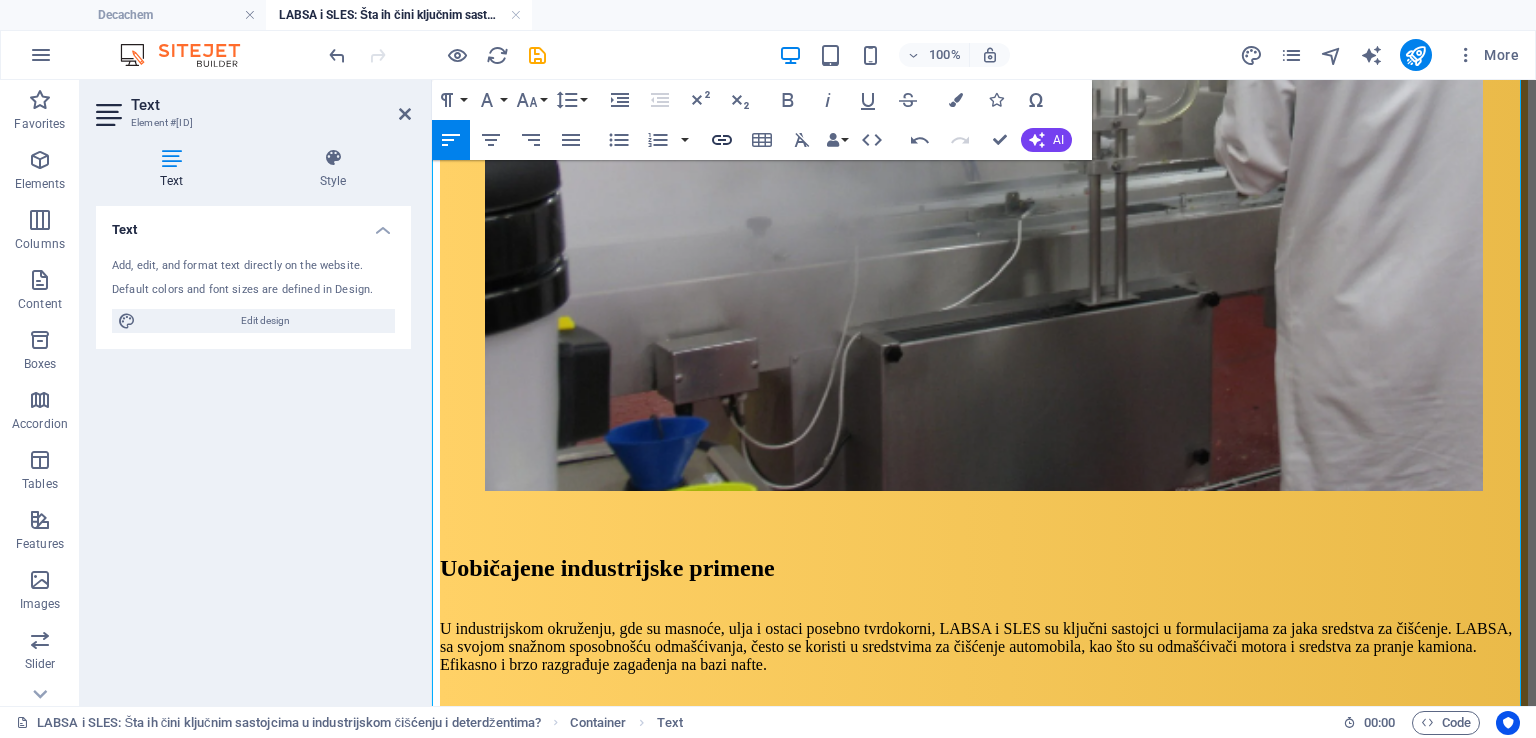type 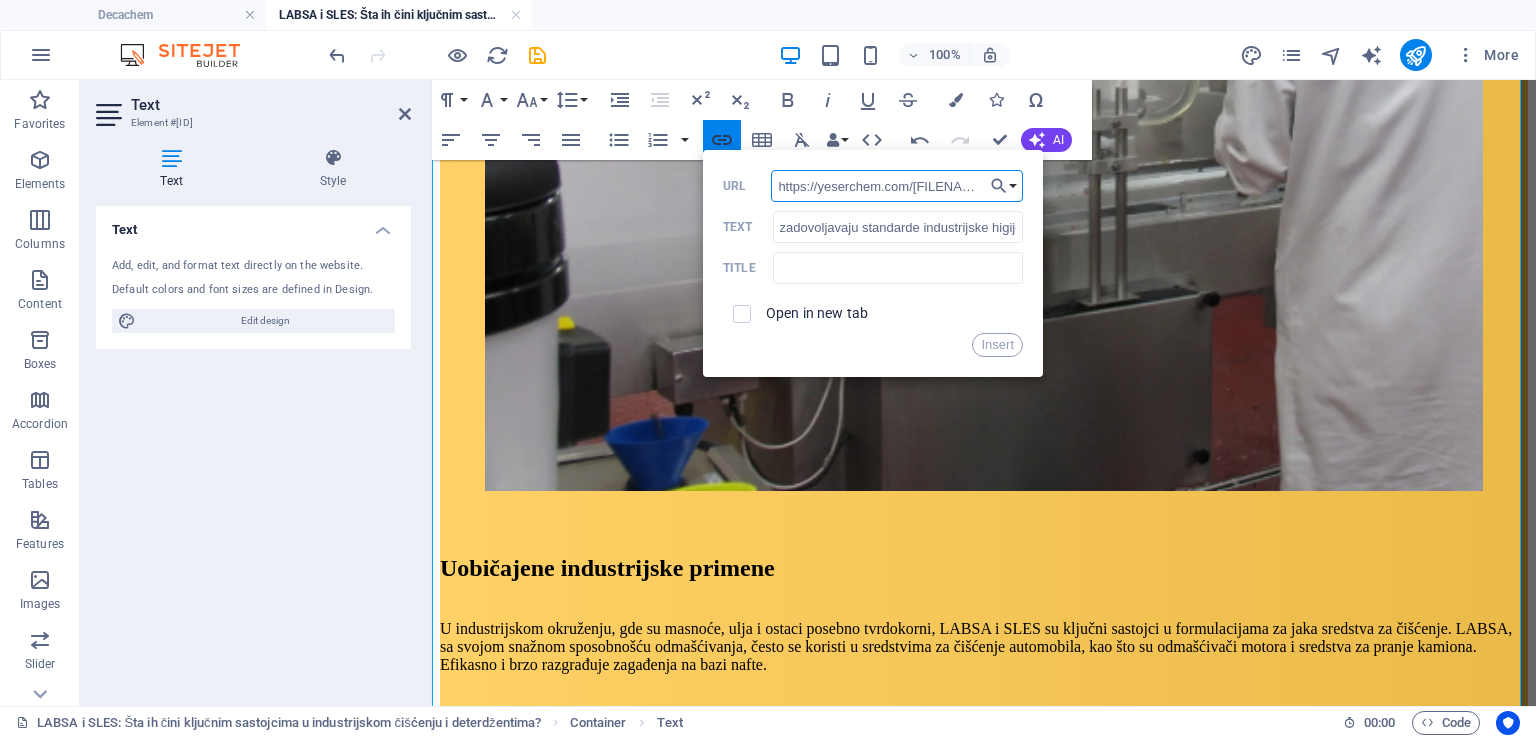 scroll, scrollTop: 0, scrollLeft: 80, axis: horizontal 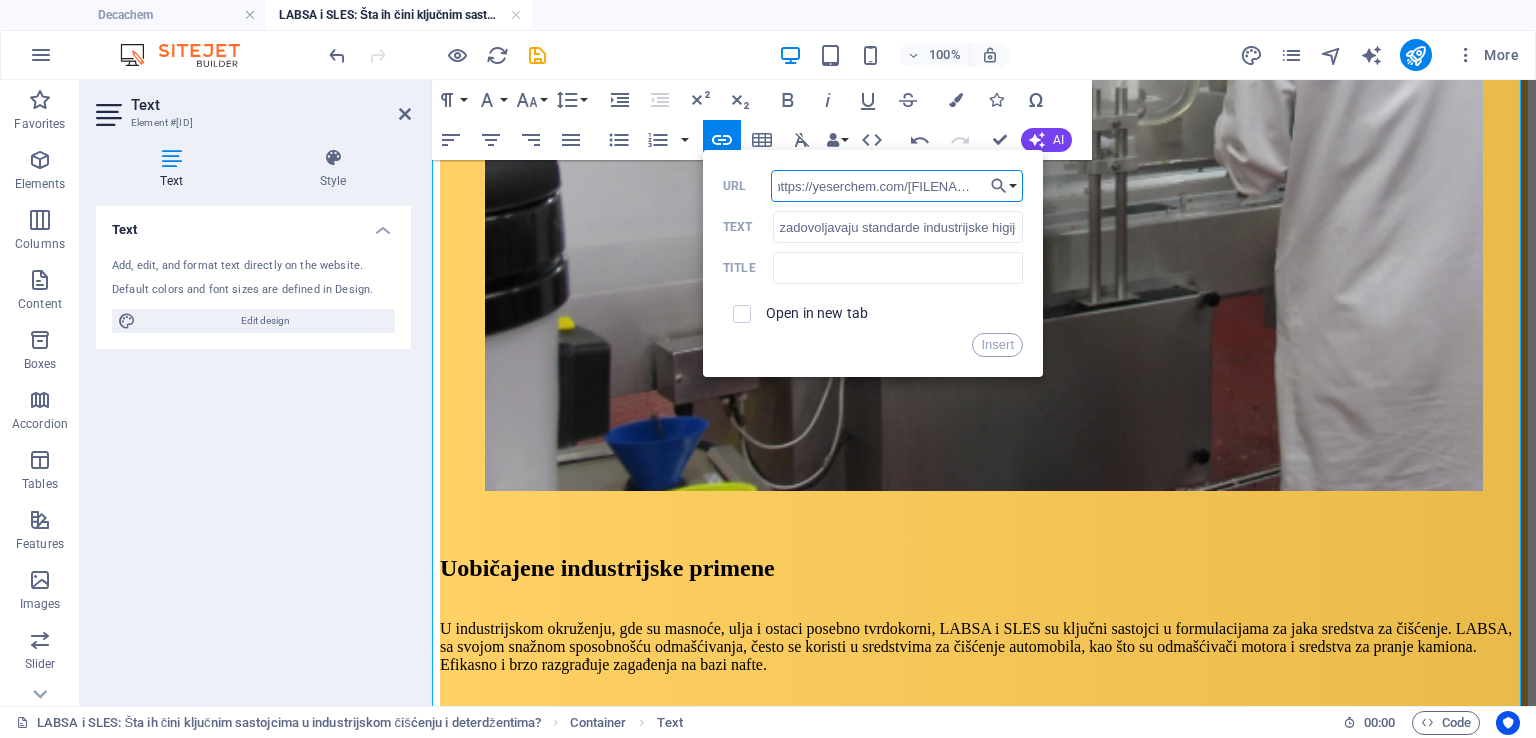 type on "https://yeserchem.com/[FILENAME]" 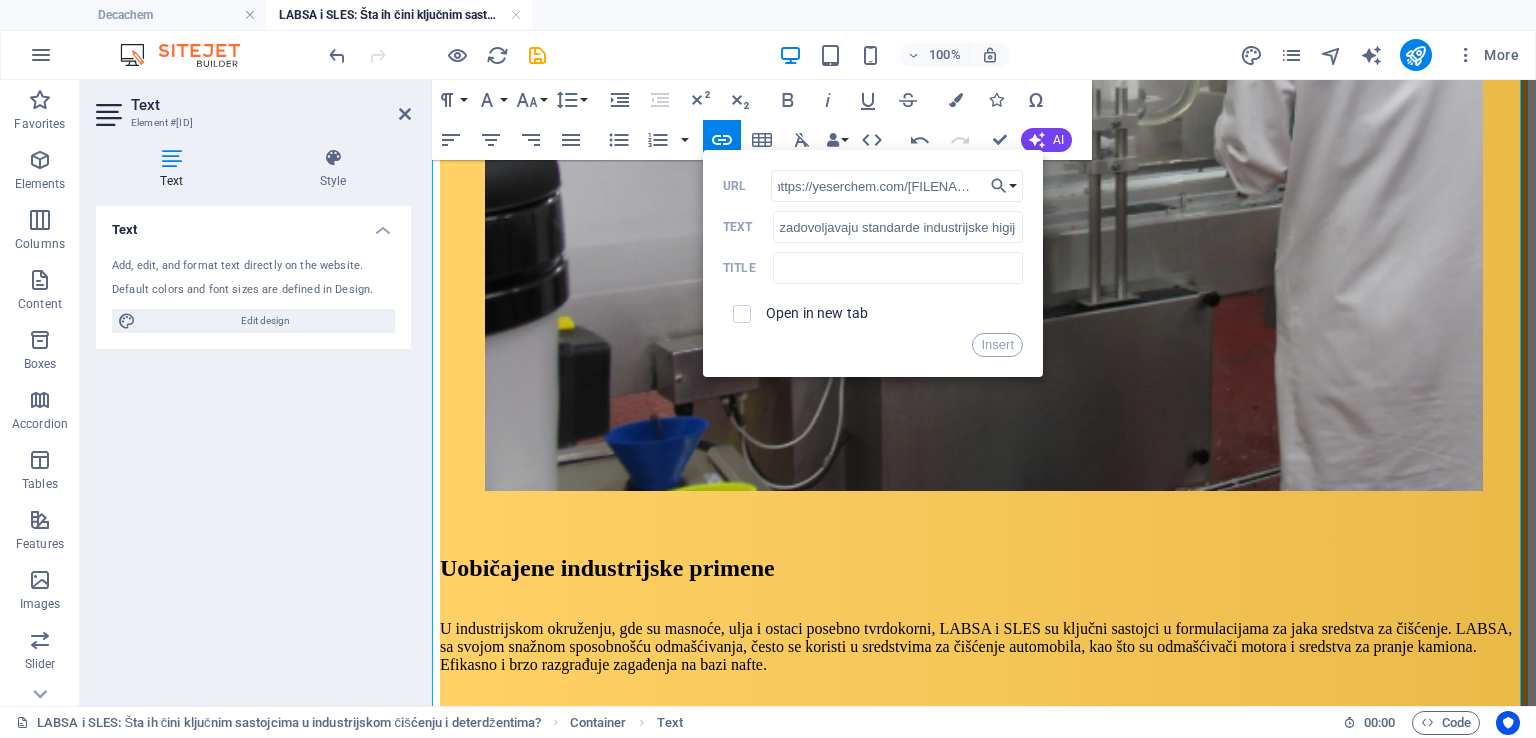 click on "Open in new tab" at bounding box center (817, 313) 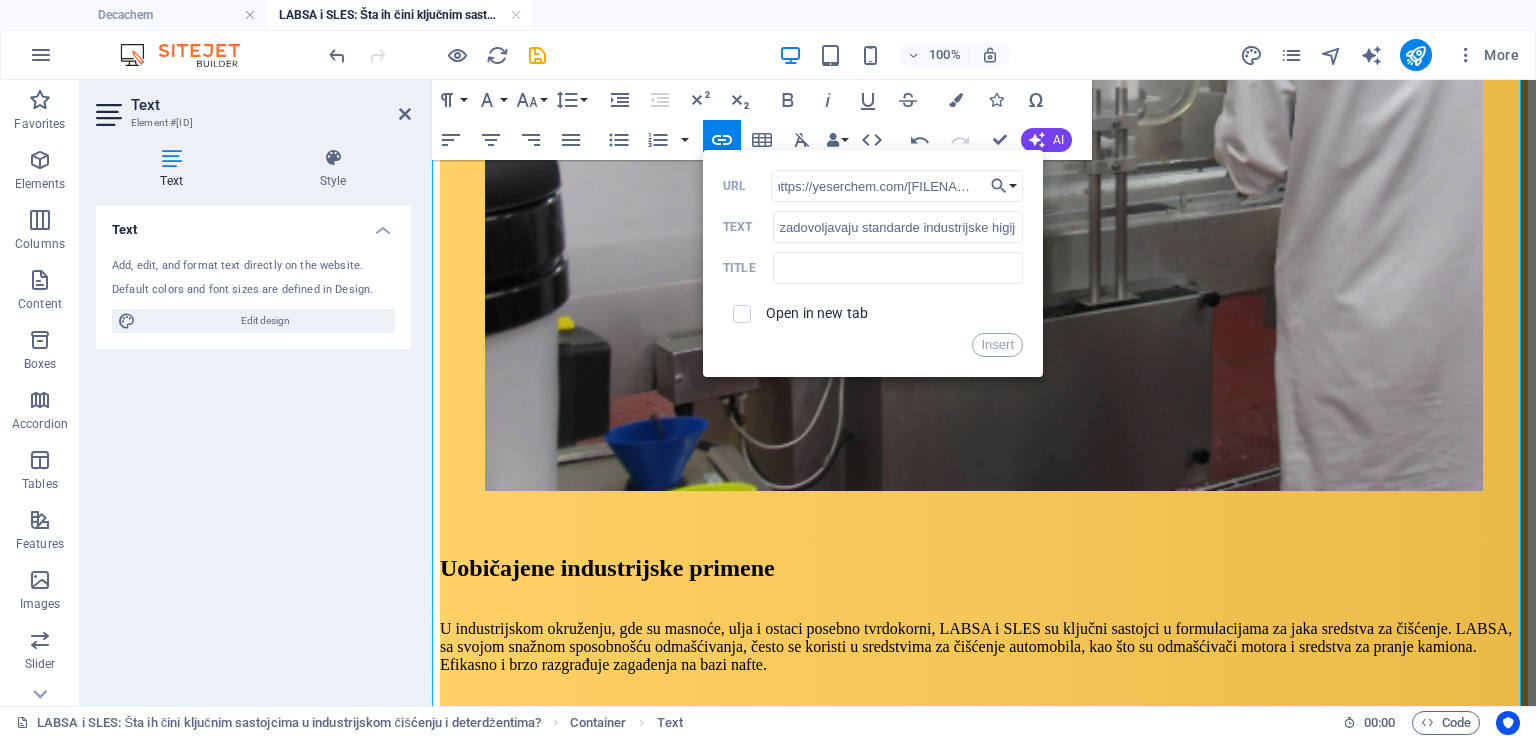 scroll, scrollTop: 0, scrollLeft: 0, axis: both 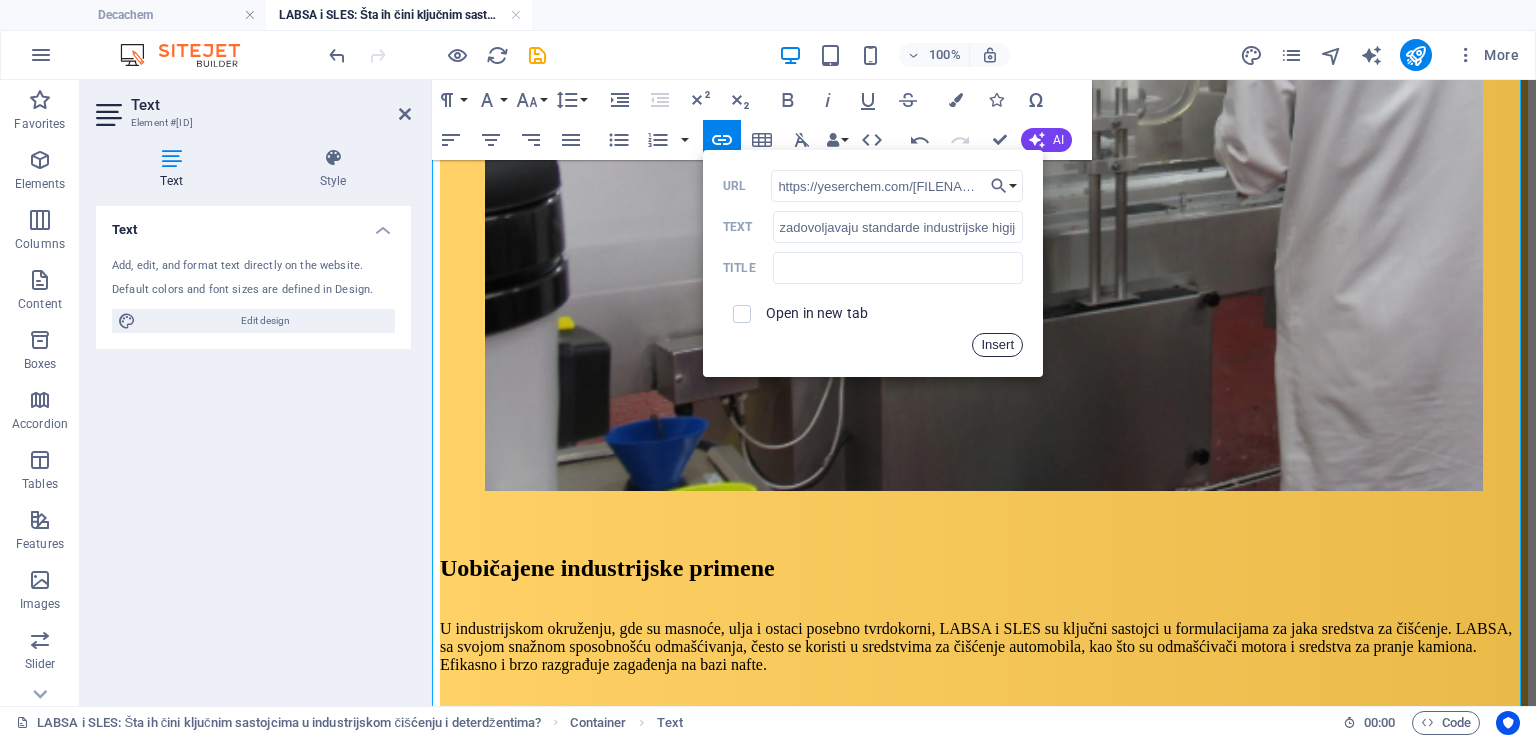 click on "Insert" at bounding box center (997, 345) 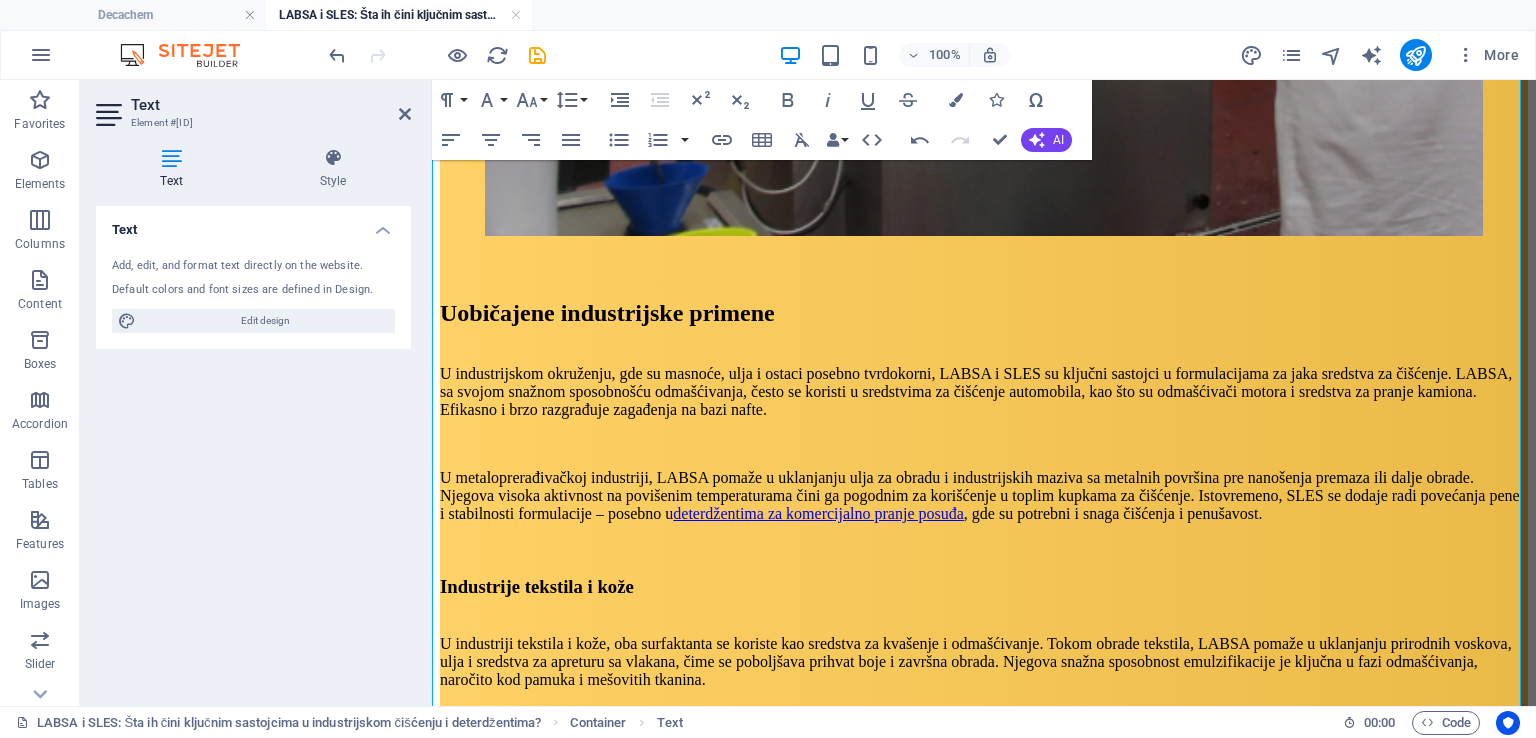 scroll, scrollTop: 3872, scrollLeft: 0, axis: vertical 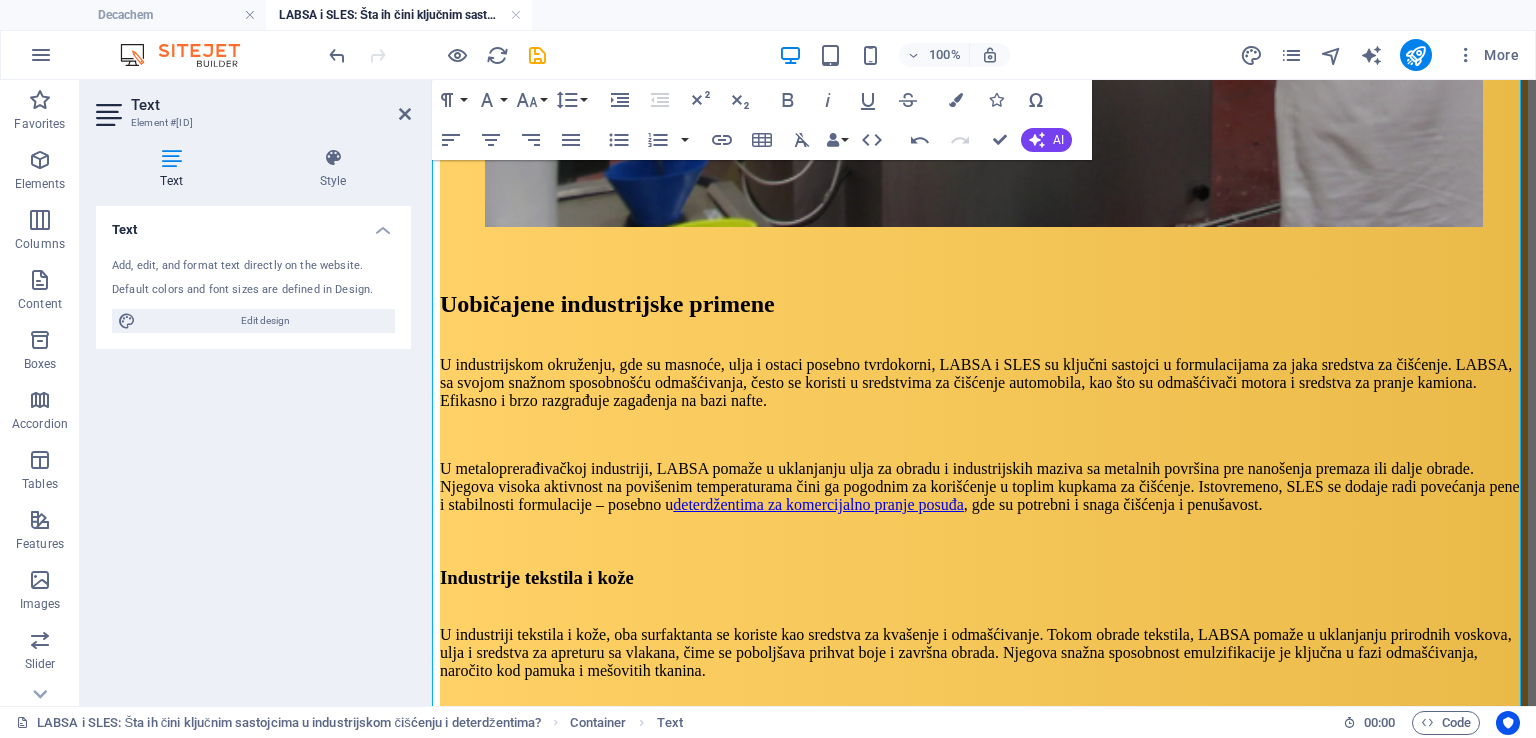 drag, startPoint x: 432, startPoint y: 469, endPoint x: 612, endPoint y: 467, distance: 180.01111 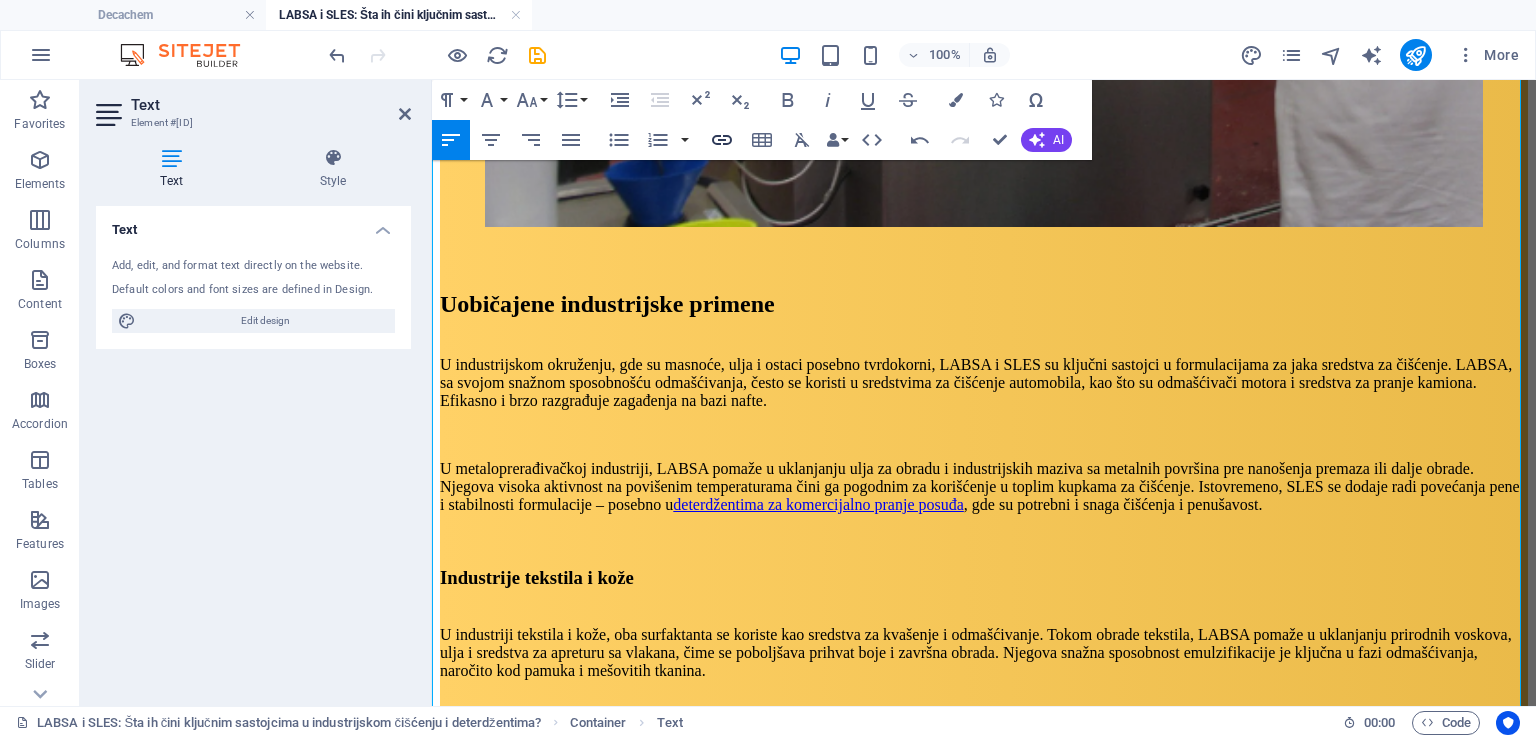 type 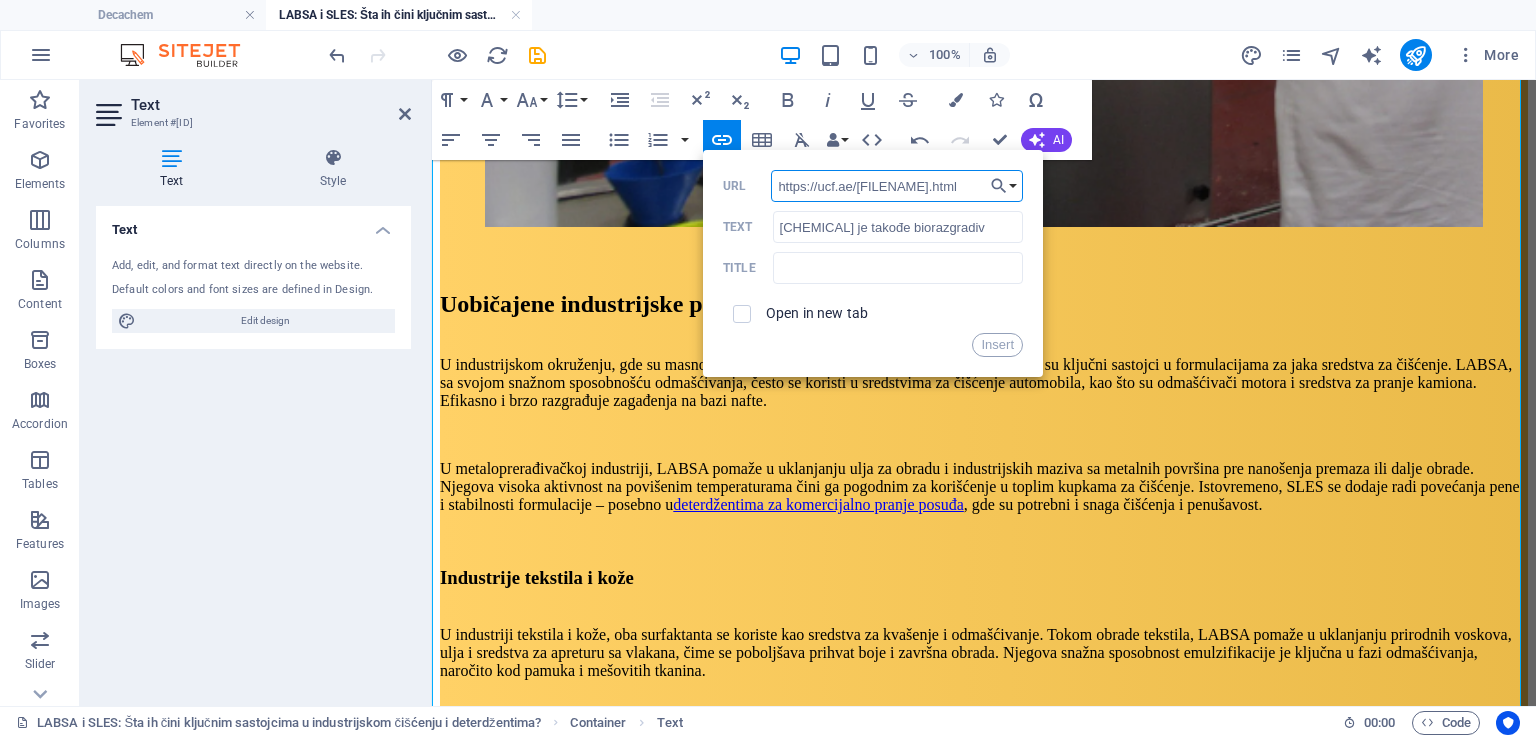 type on "https://ucf.ae/[FILENAME].html" 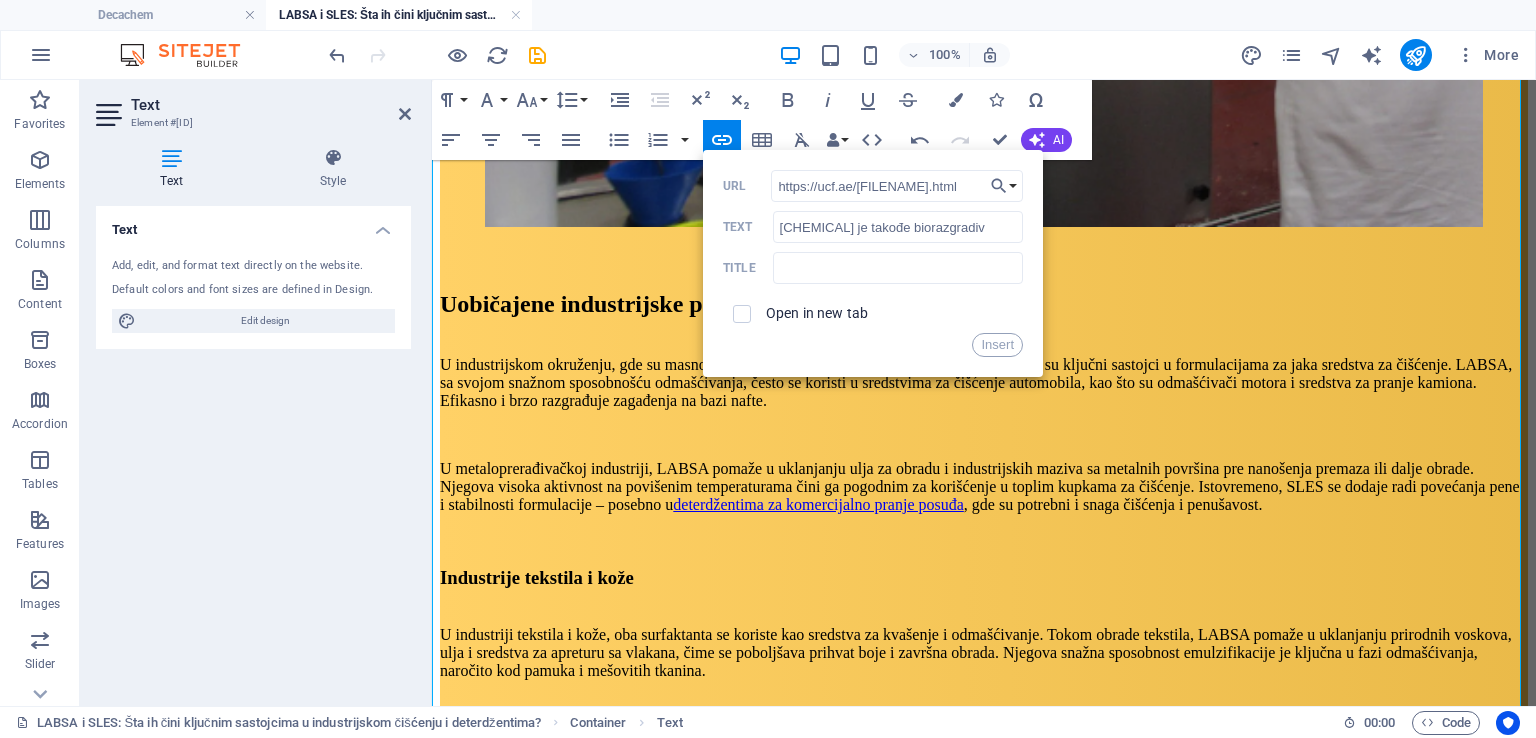 click on "Open in new tab" at bounding box center (817, 313) 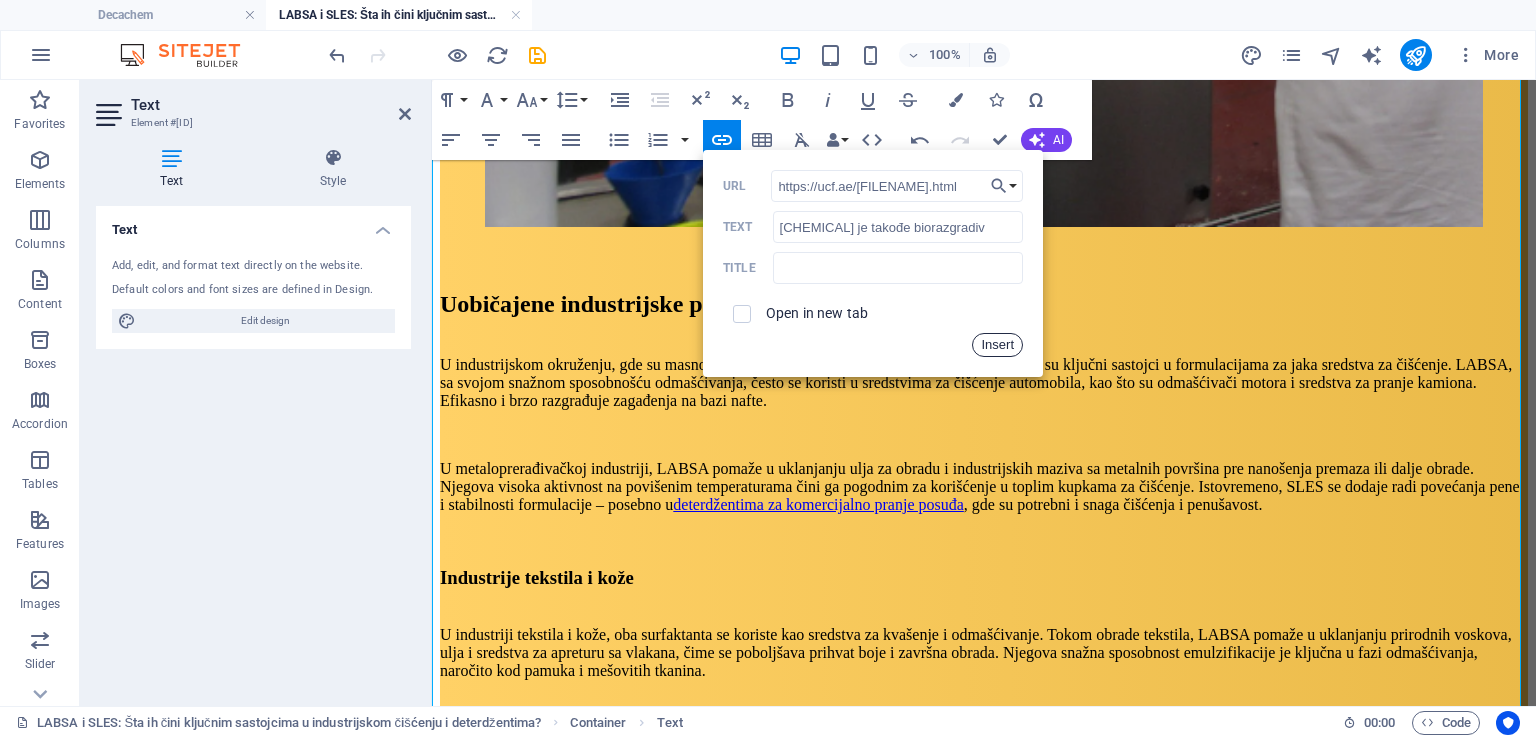 click on "Insert" at bounding box center (997, 345) 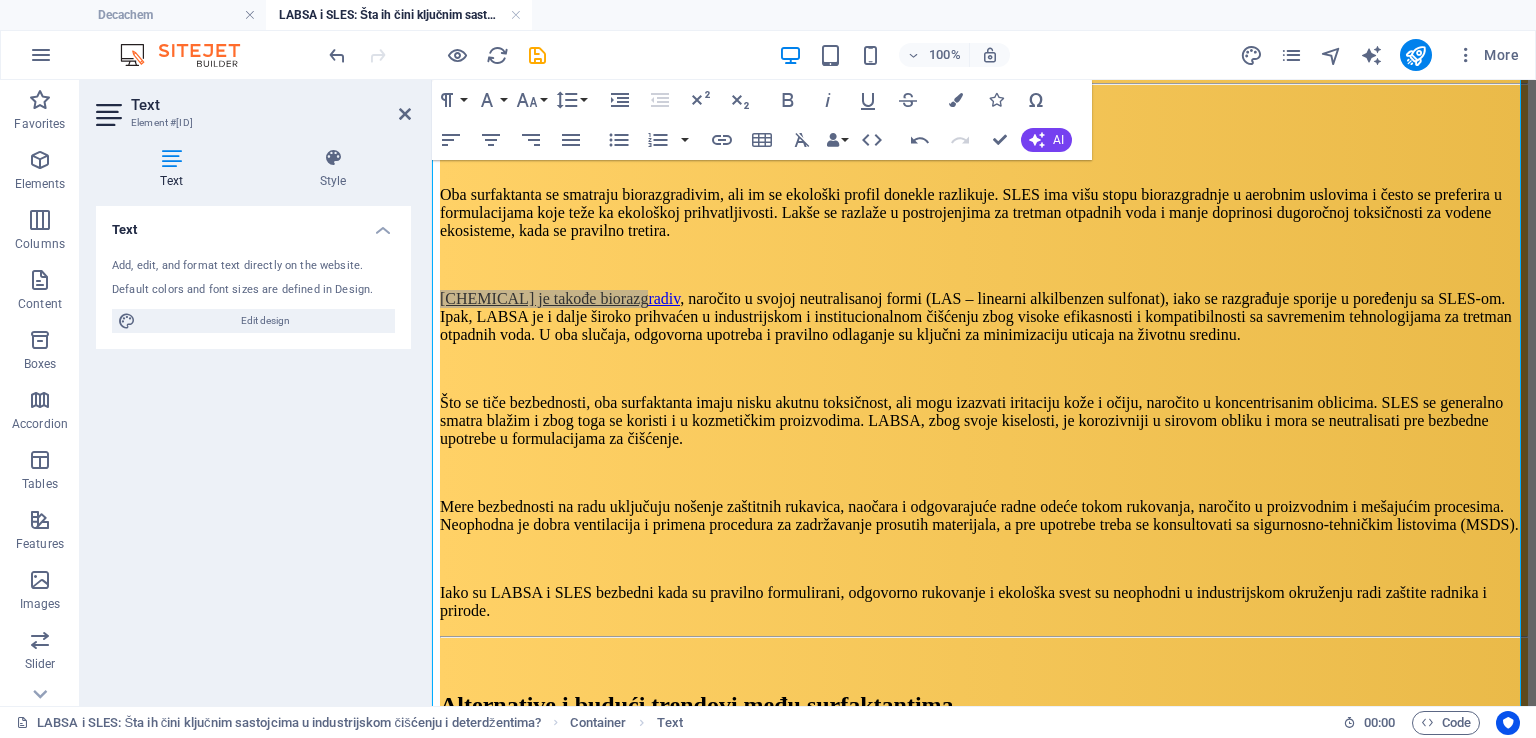 scroll, scrollTop: 5188, scrollLeft: 0, axis: vertical 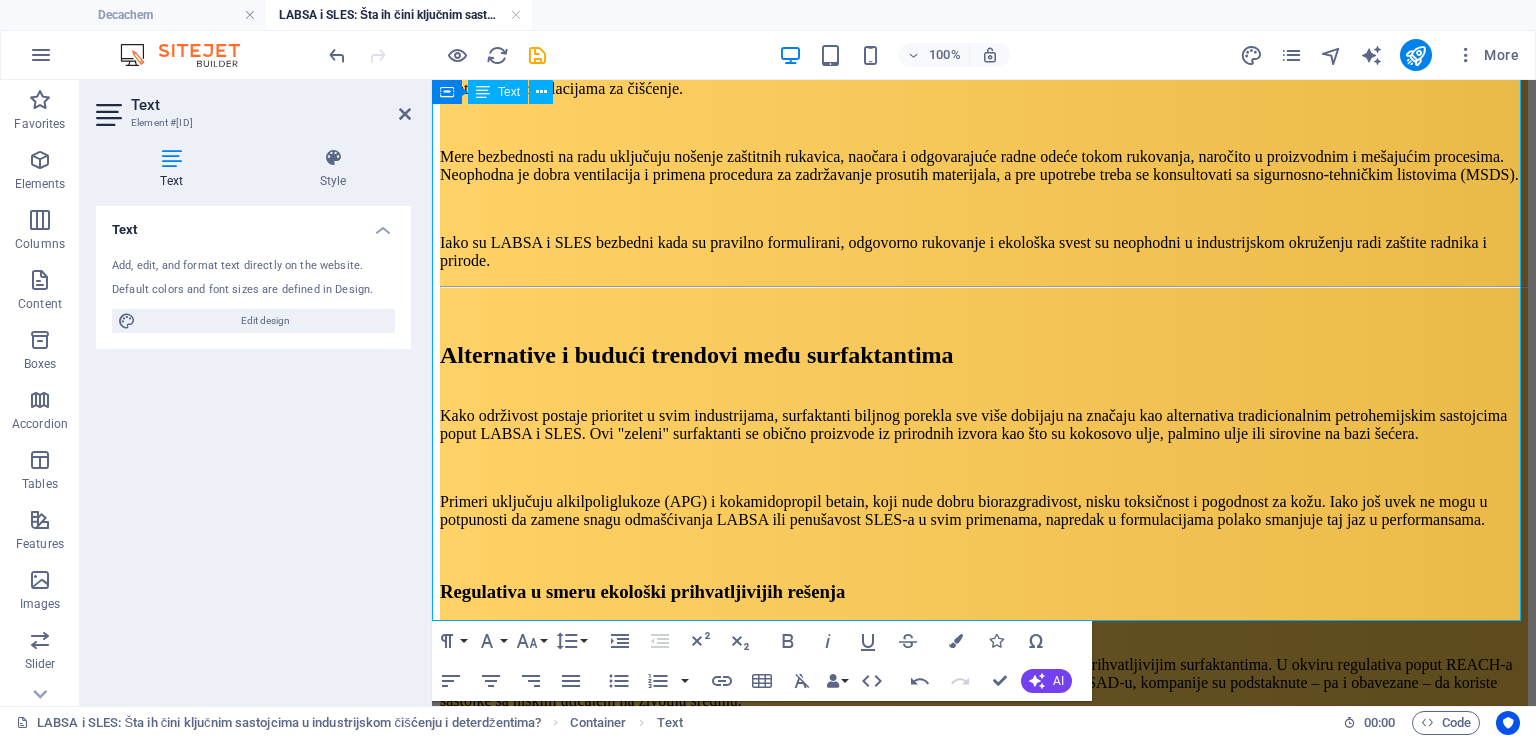 drag, startPoint x: 507, startPoint y: 489, endPoint x: 575, endPoint y: 480, distance: 68.593 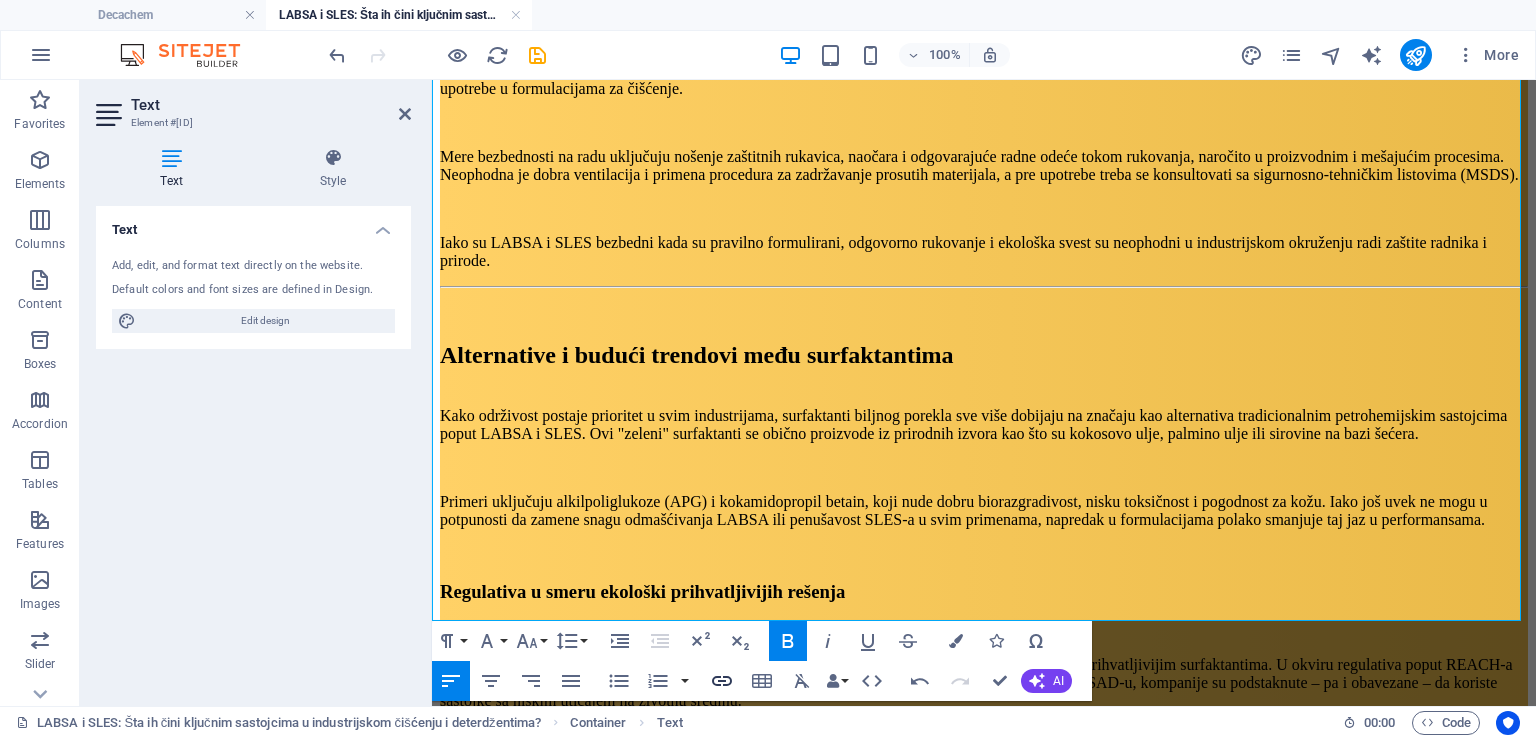 type 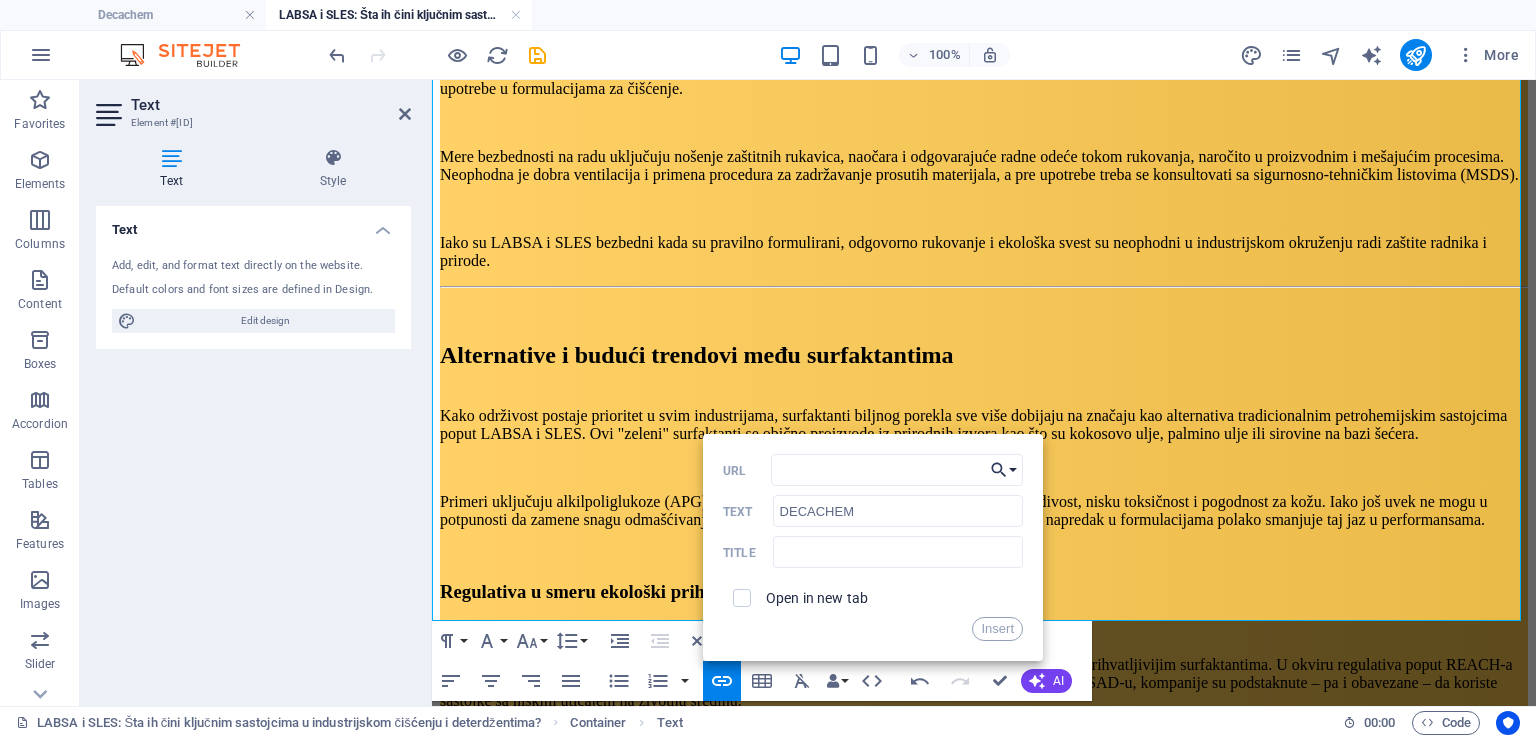 click on "Choose Link" at bounding box center [1004, 470] 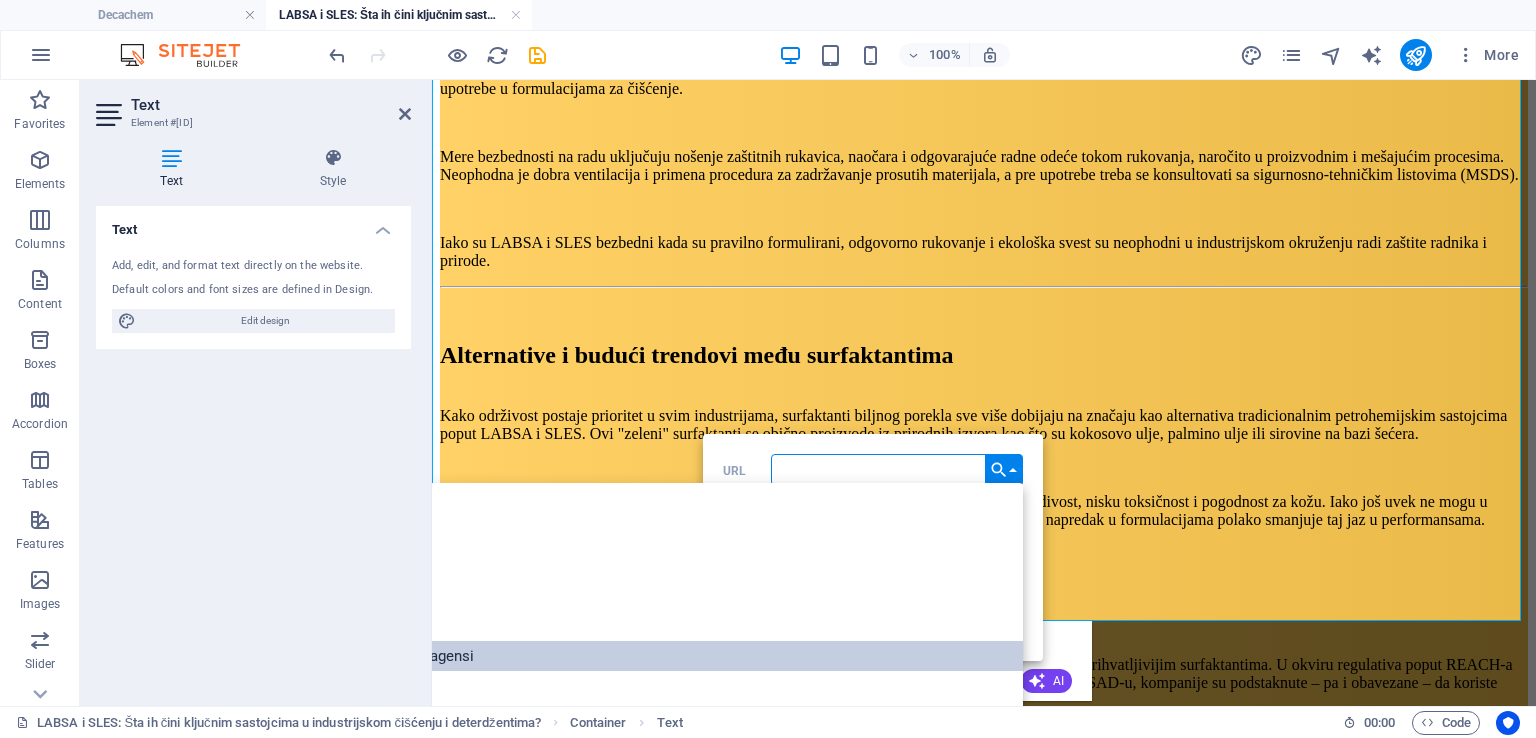 click on "Industrijske hemikalije i reagensi" at bounding box center [618, 656] 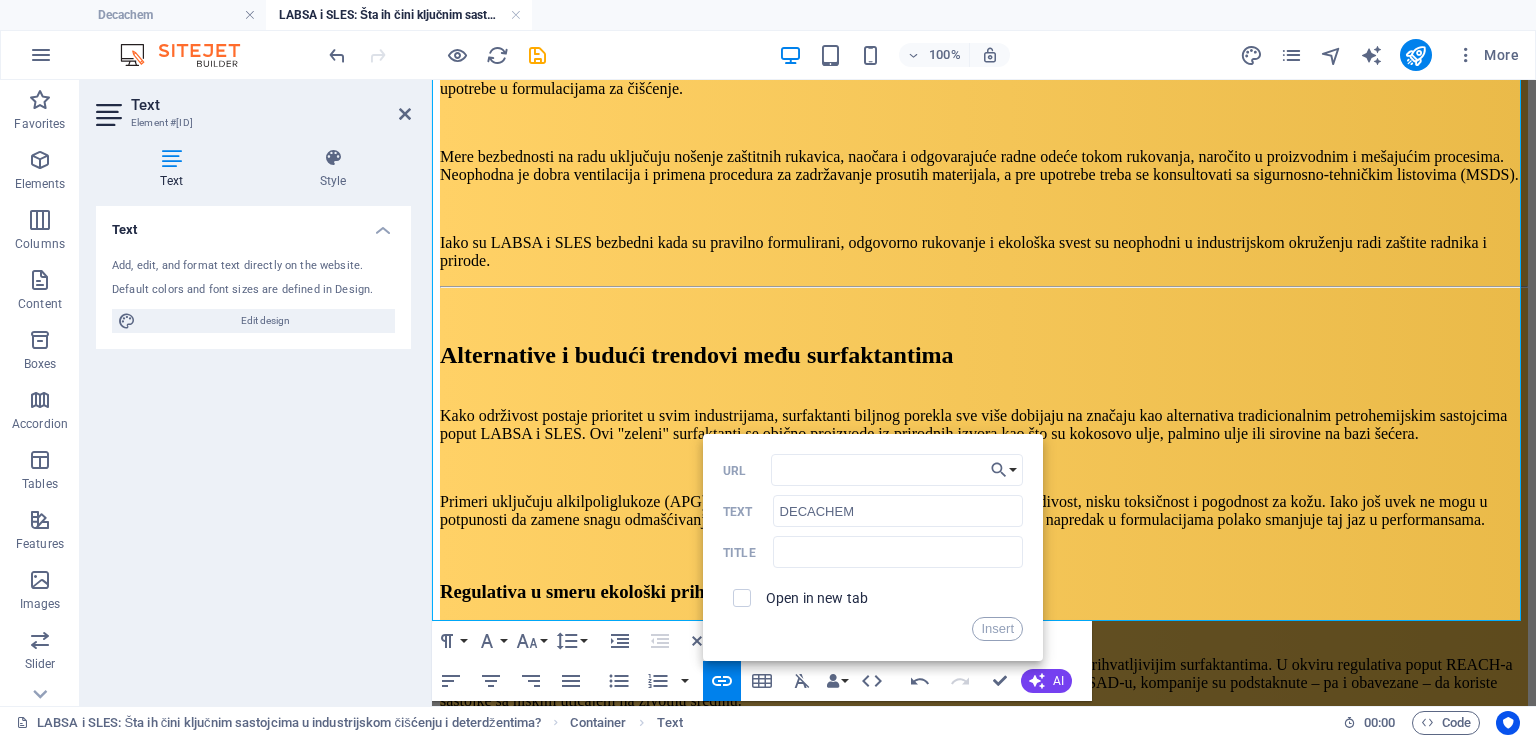 click on "Open in new tab" at bounding box center (817, 598) 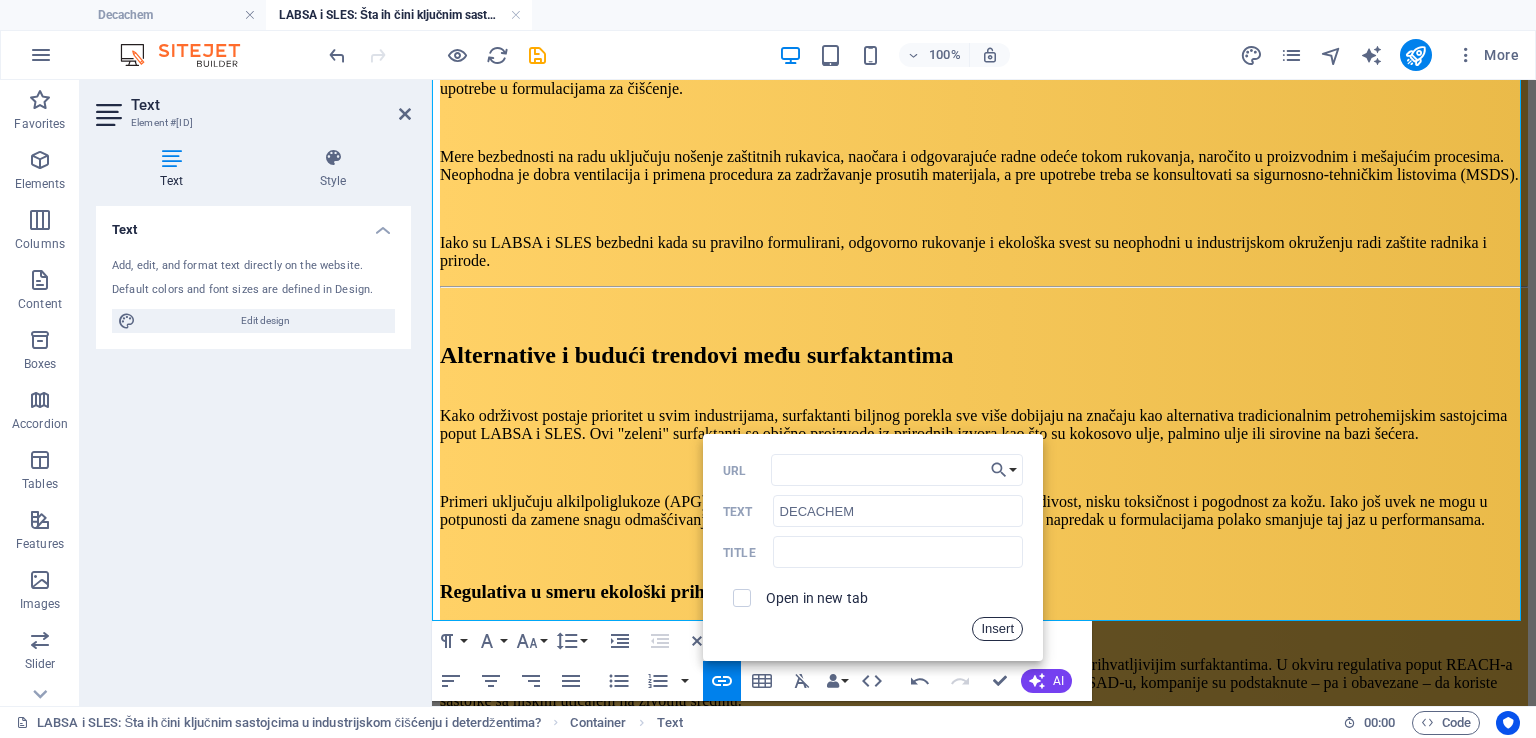 click on "Insert" at bounding box center [997, 629] 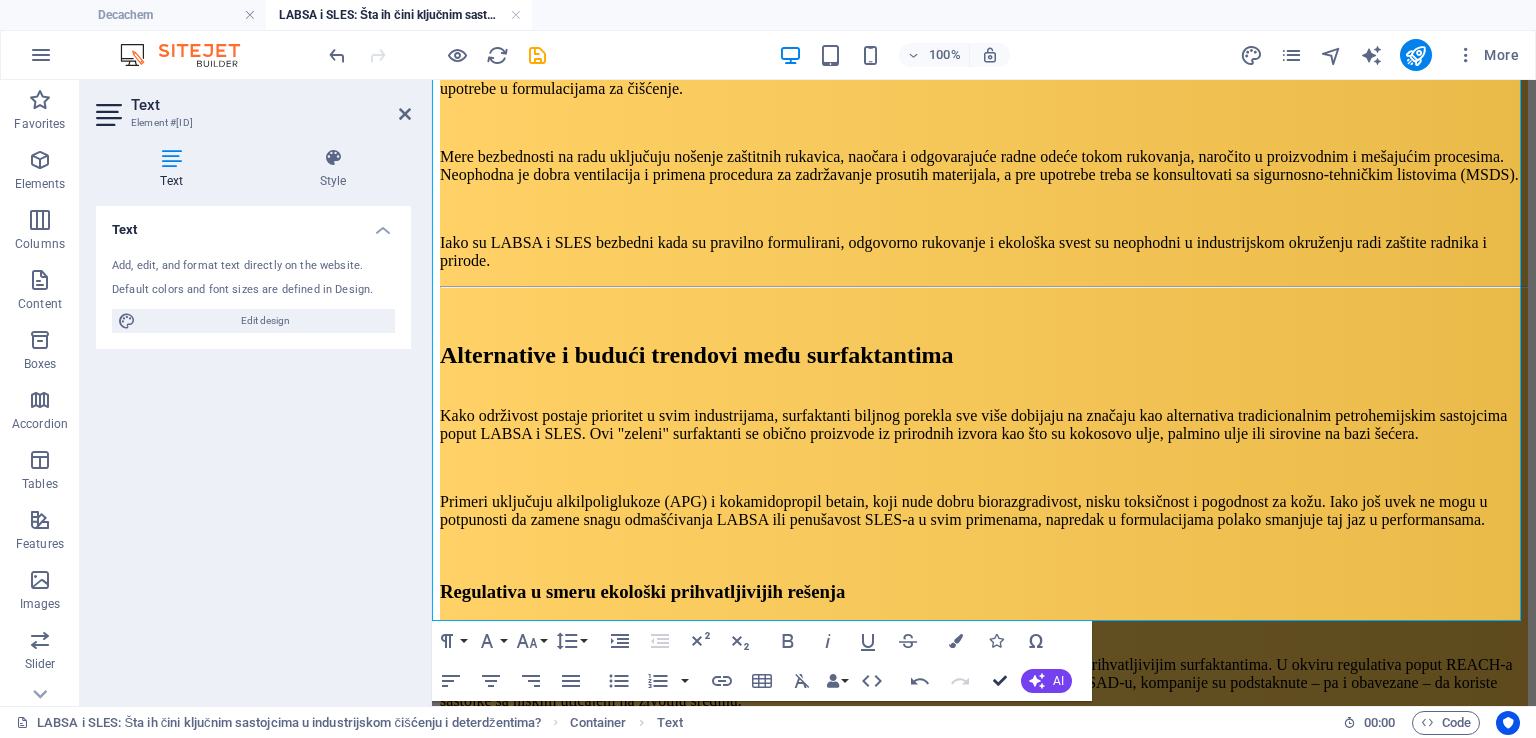 scroll, scrollTop: 5020, scrollLeft: 0, axis: vertical 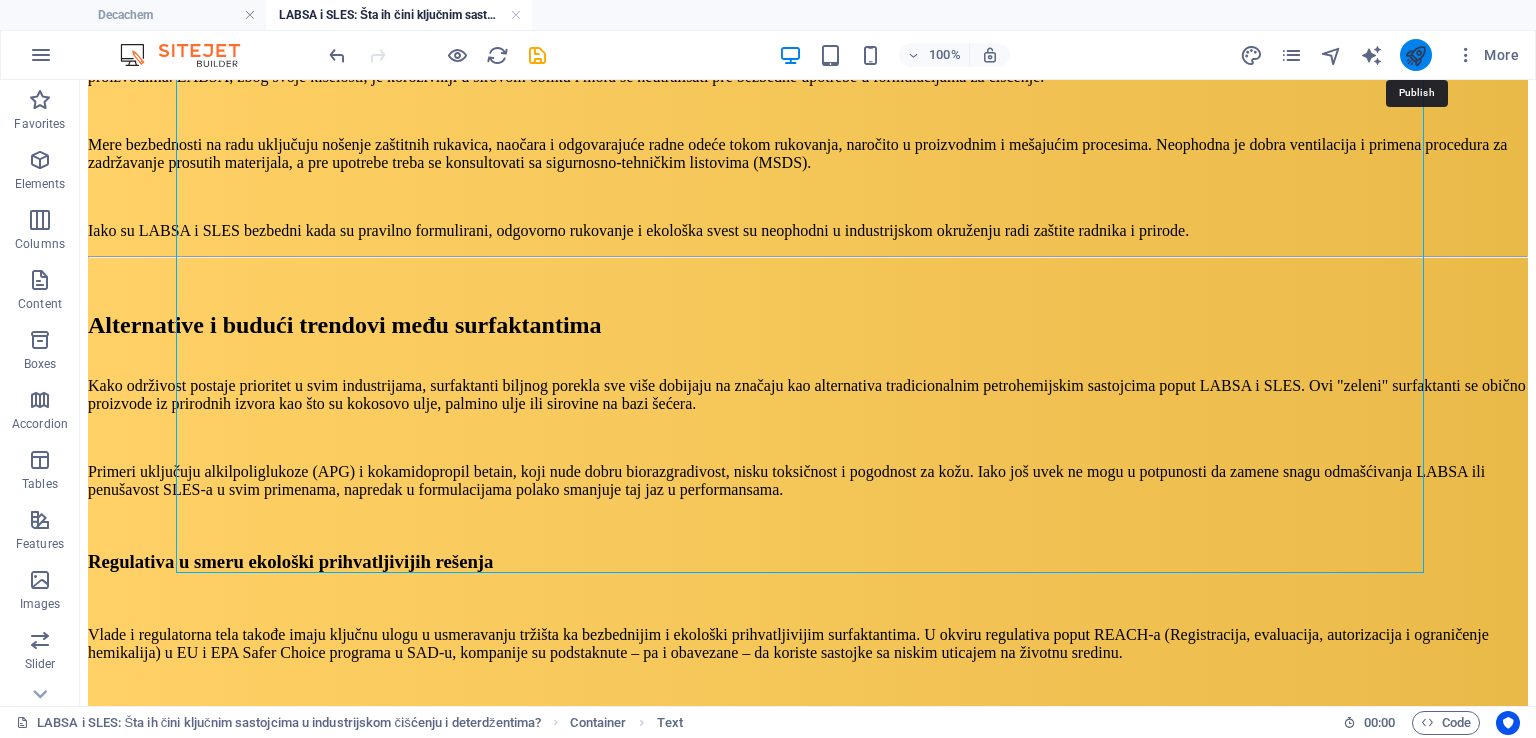 click at bounding box center [1415, 55] 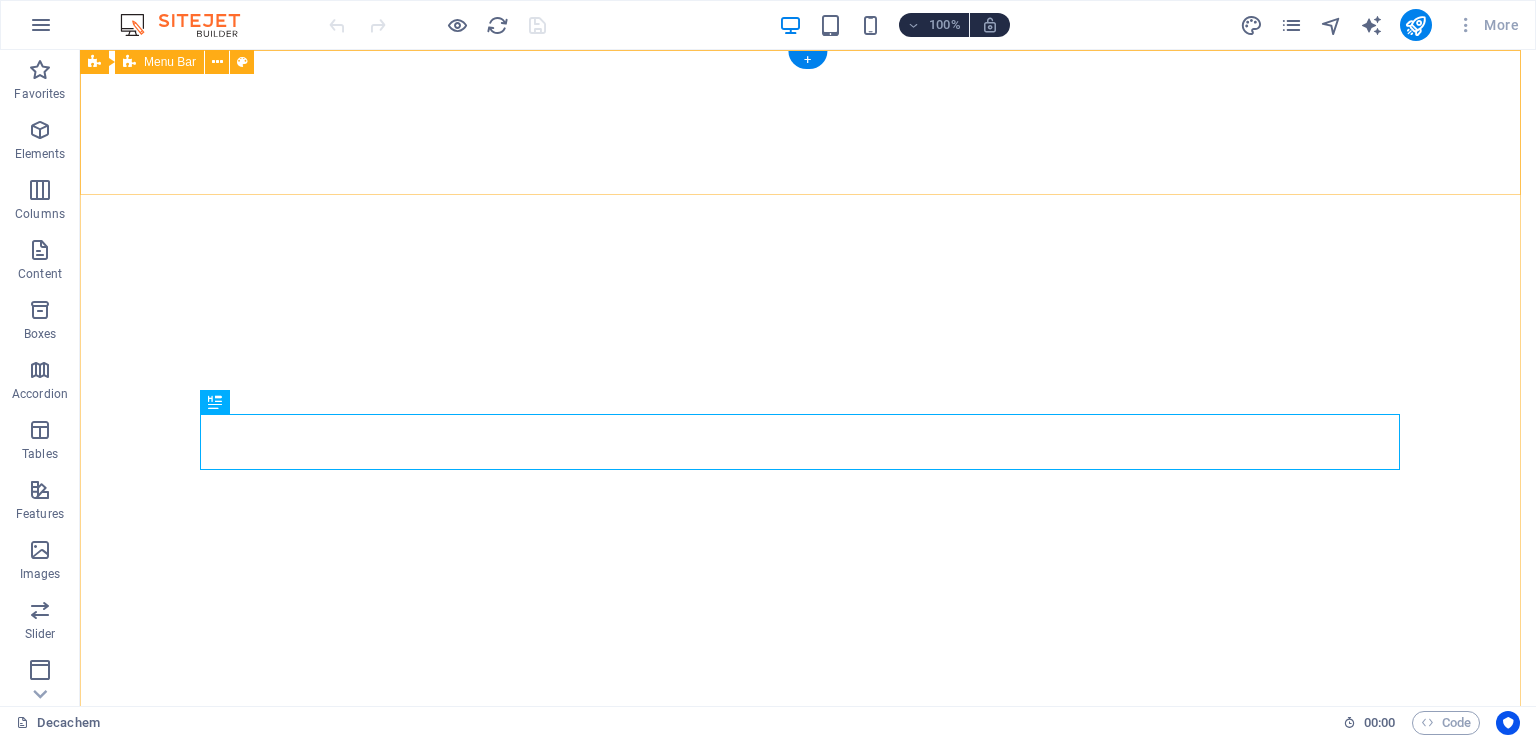 scroll, scrollTop: 0, scrollLeft: 0, axis: both 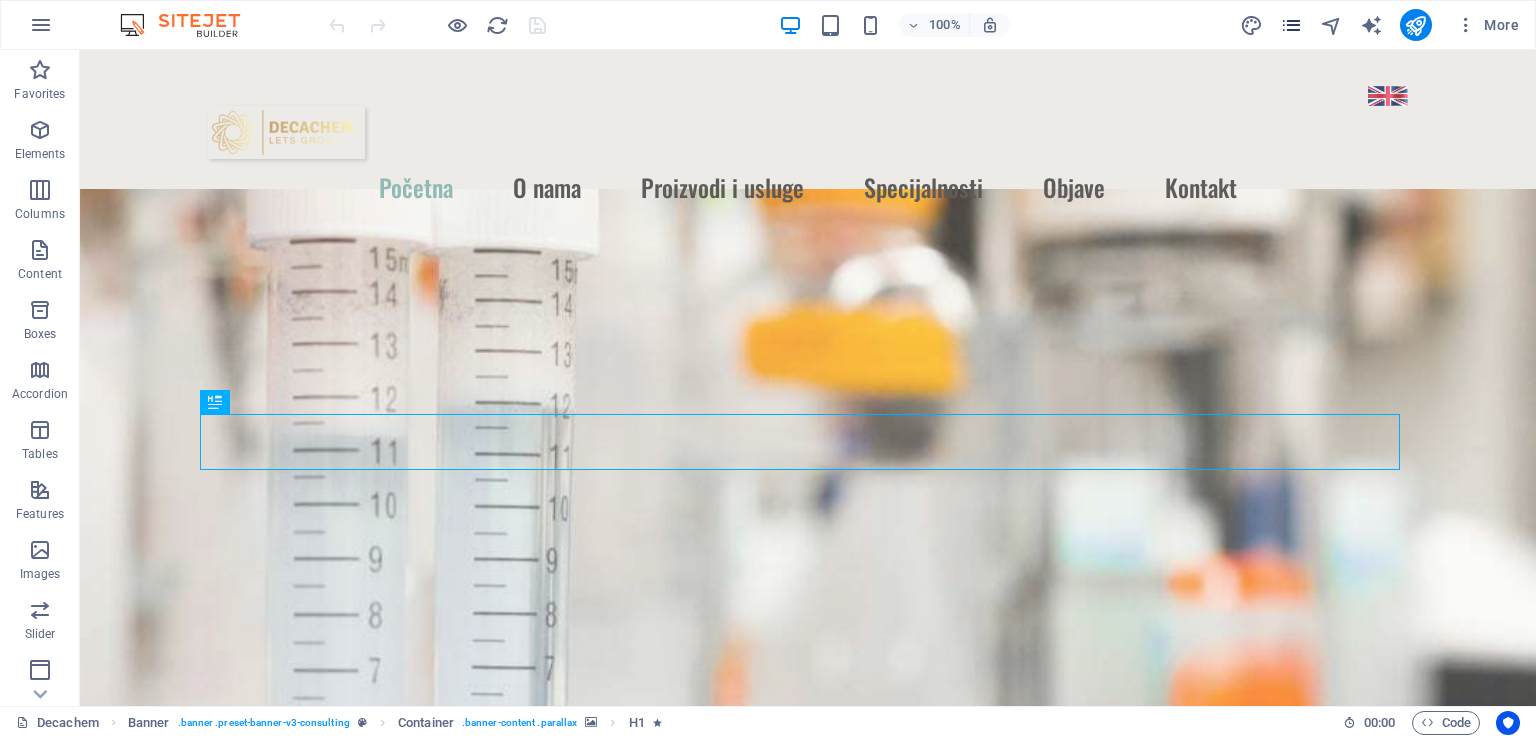 click at bounding box center [1291, 25] 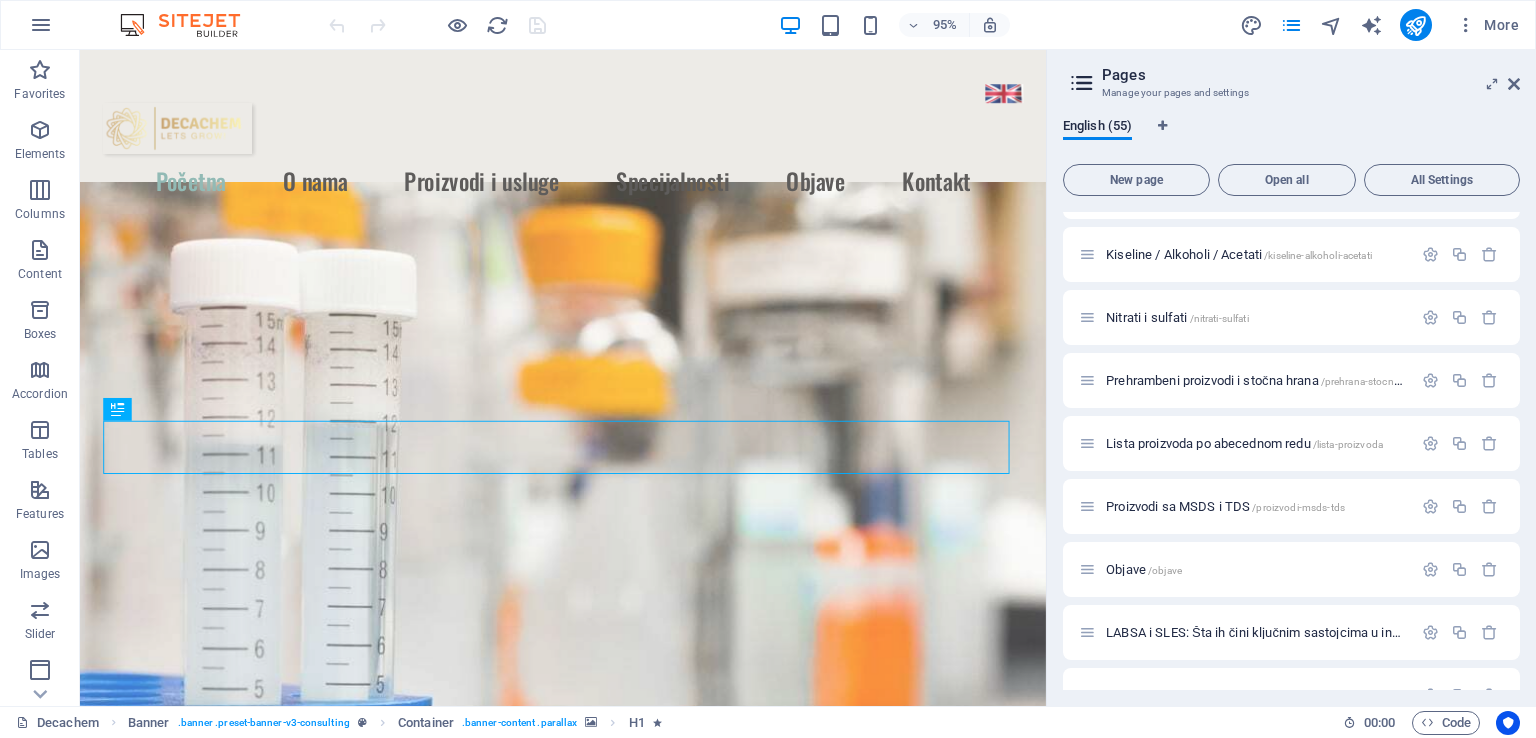 scroll, scrollTop: 702, scrollLeft: 0, axis: vertical 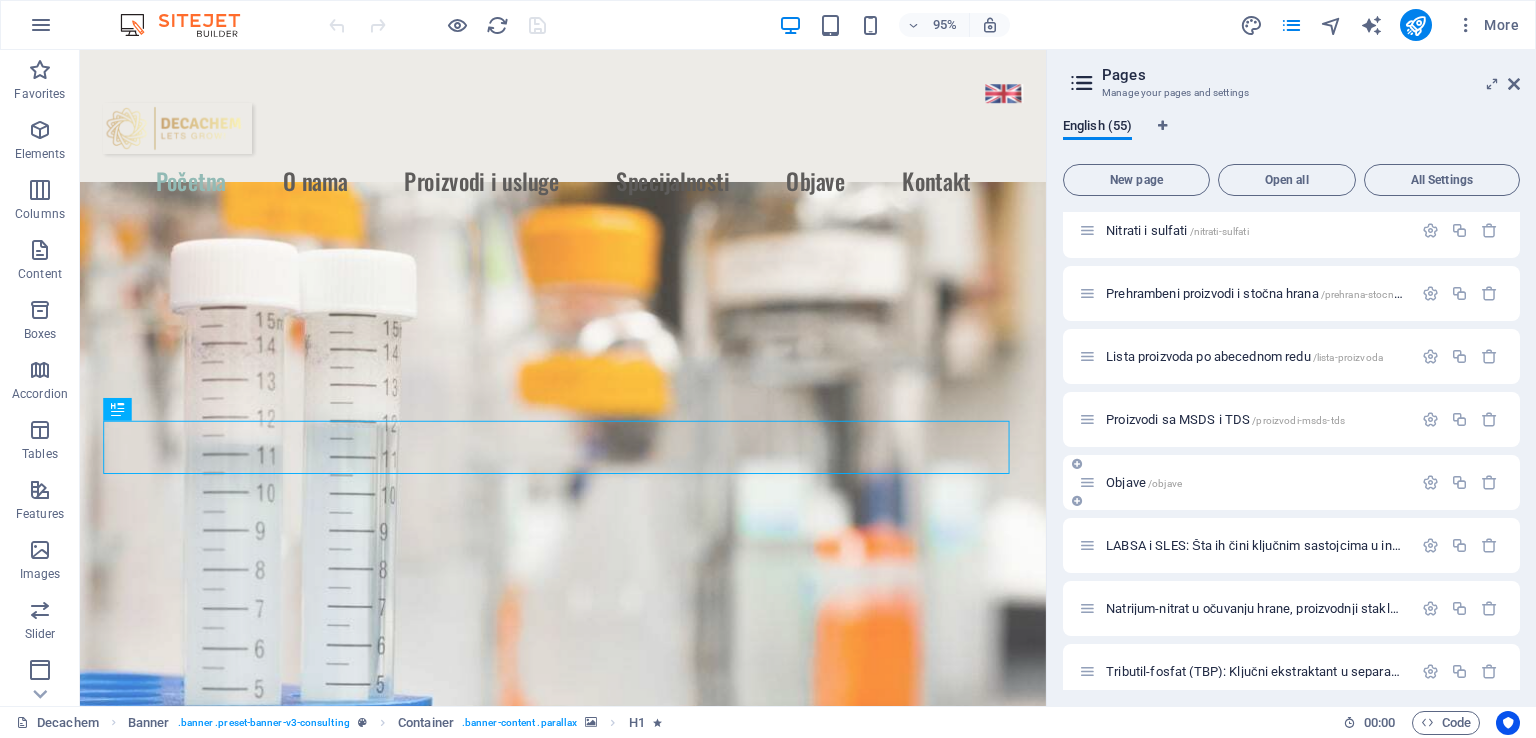 click on "Objave /objave" at bounding box center [1144, 482] 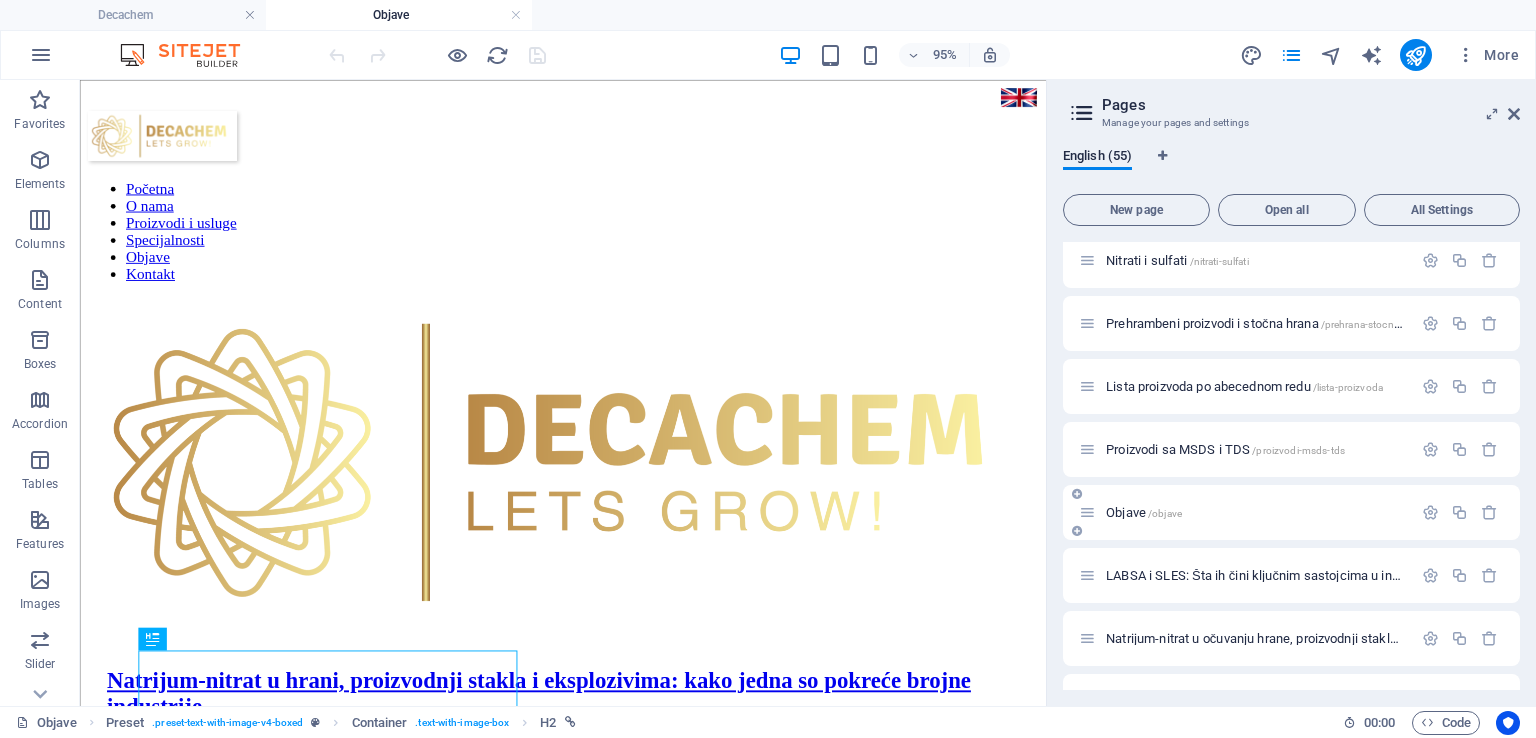 scroll, scrollTop: 0, scrollLeft: 0, axis: both 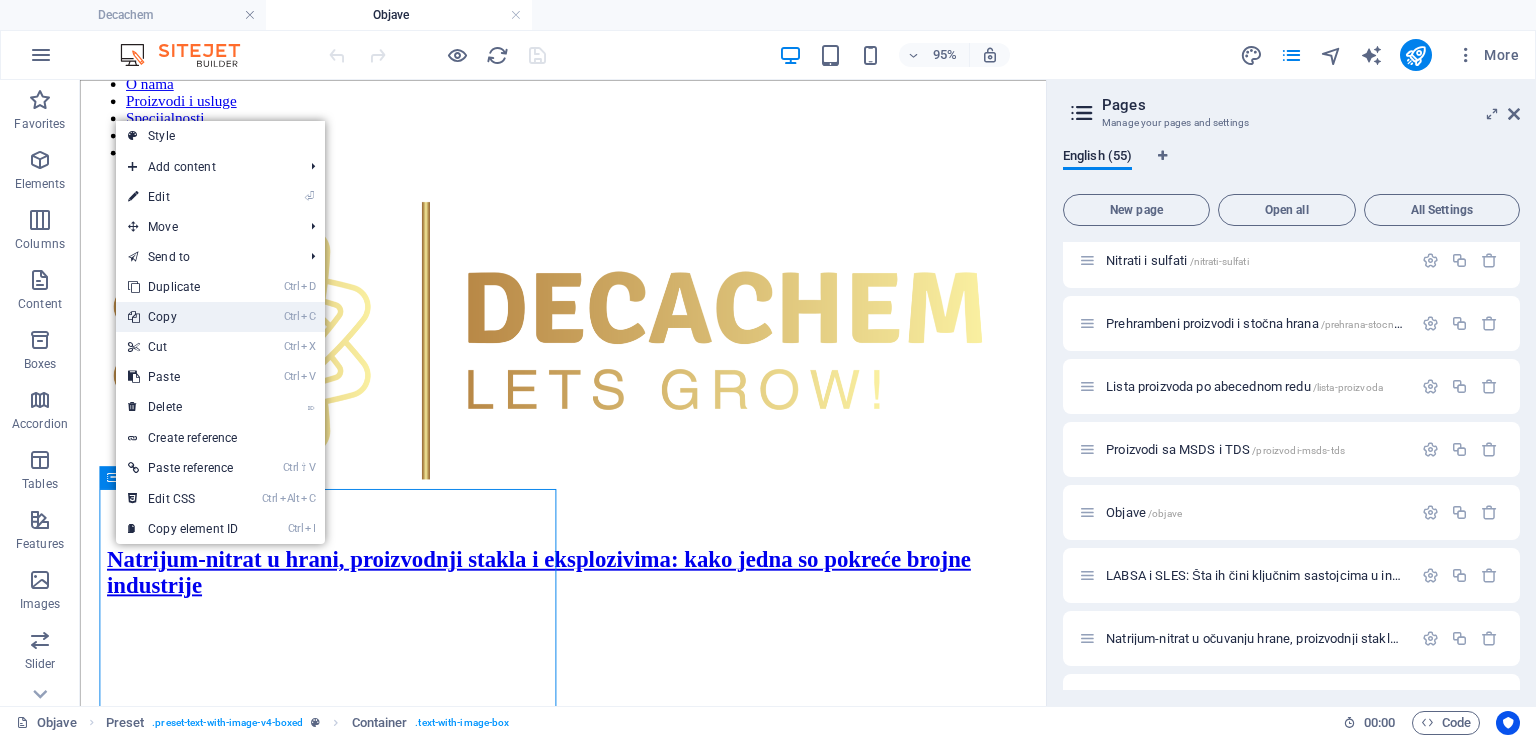 click on "Ctrl C  Copy" at bounding box center (183, 317) 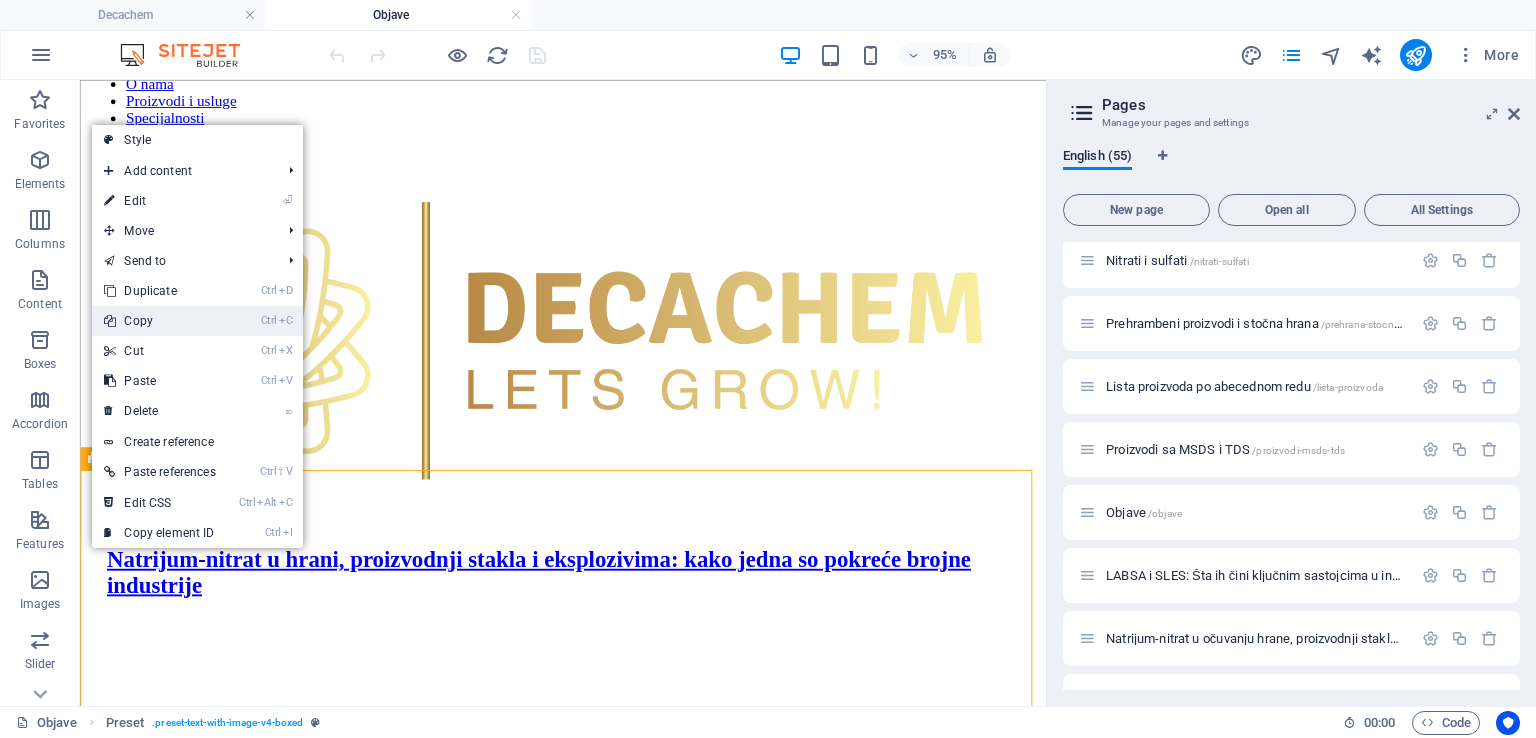 click on "Ctrl C  Copy" at bounding box center [159, 321] 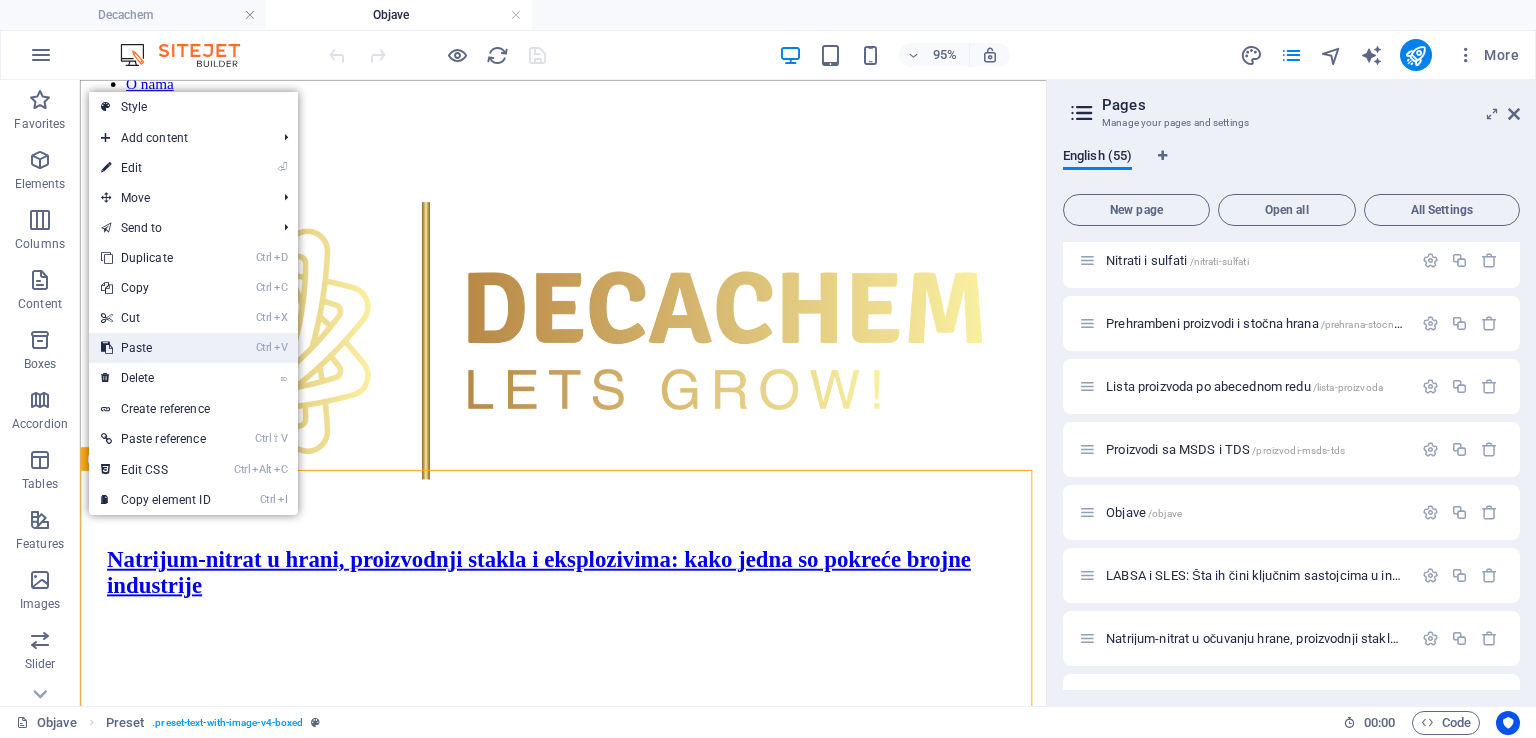 click on "Ctrl V  Paste" at bounding box center [156, 348] 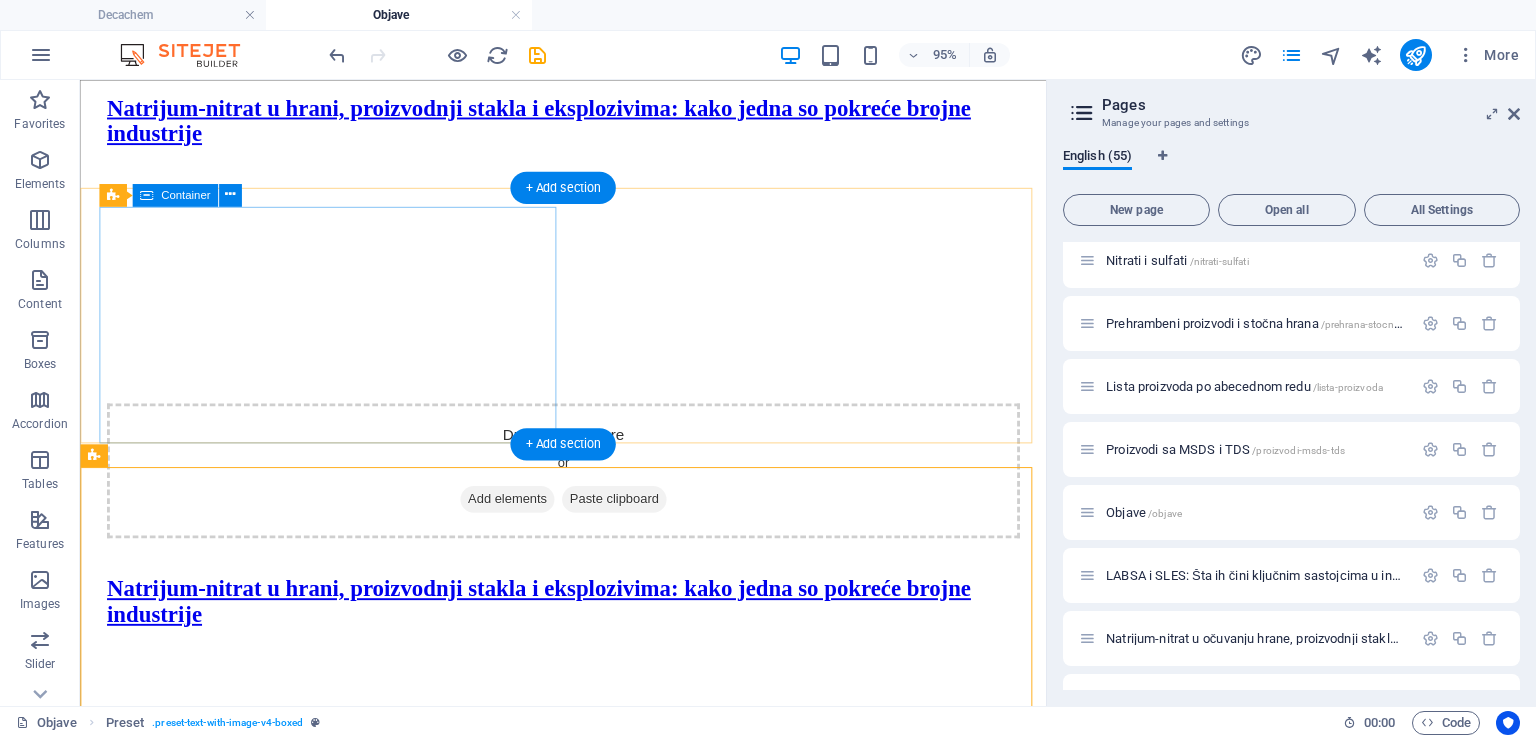 scroll, scrollTop: 589, scrollLeft: 0, axis: vertical 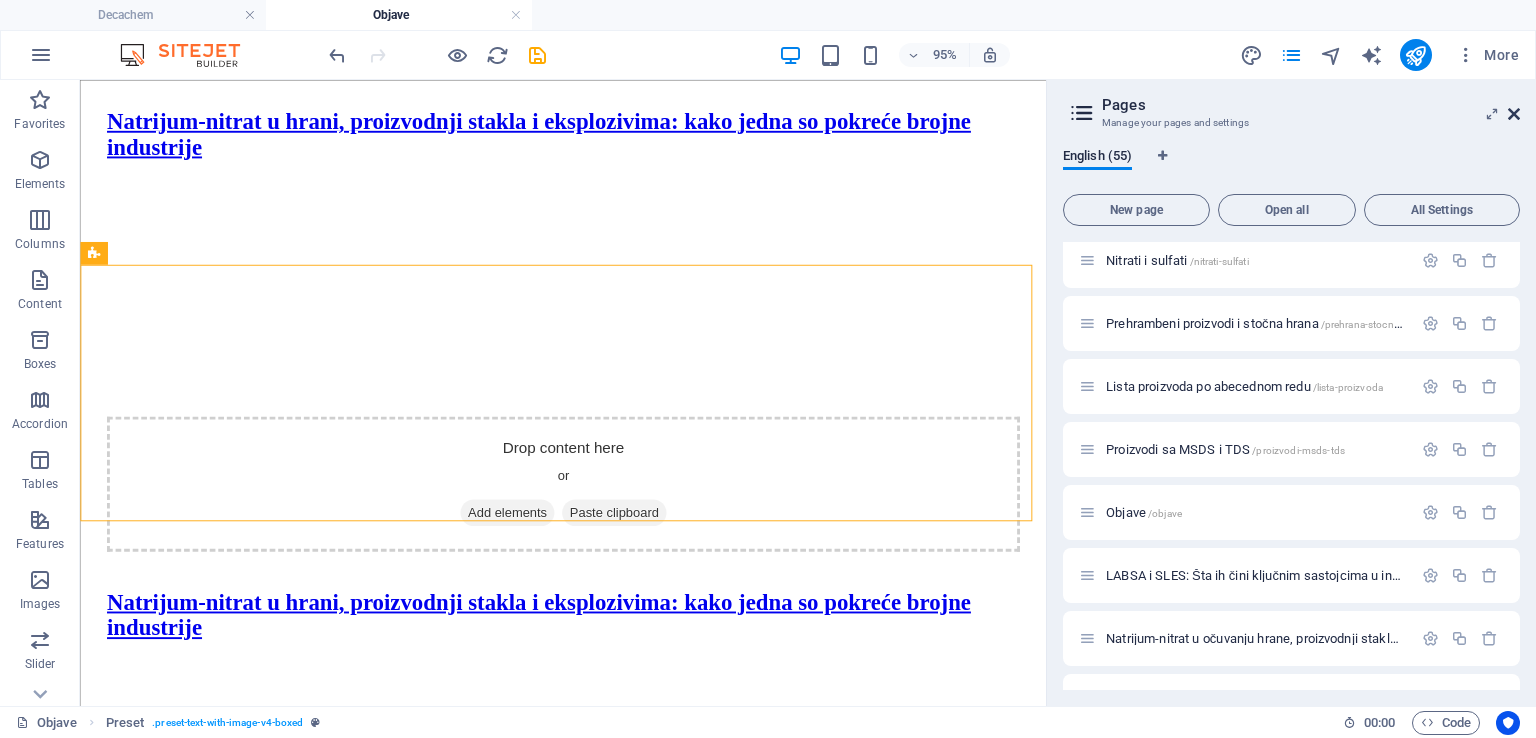 drag, startPoint x: 1513, startPoint y: 118, endPoint x: 1398, endPoint y: 54, distance: 131.60927 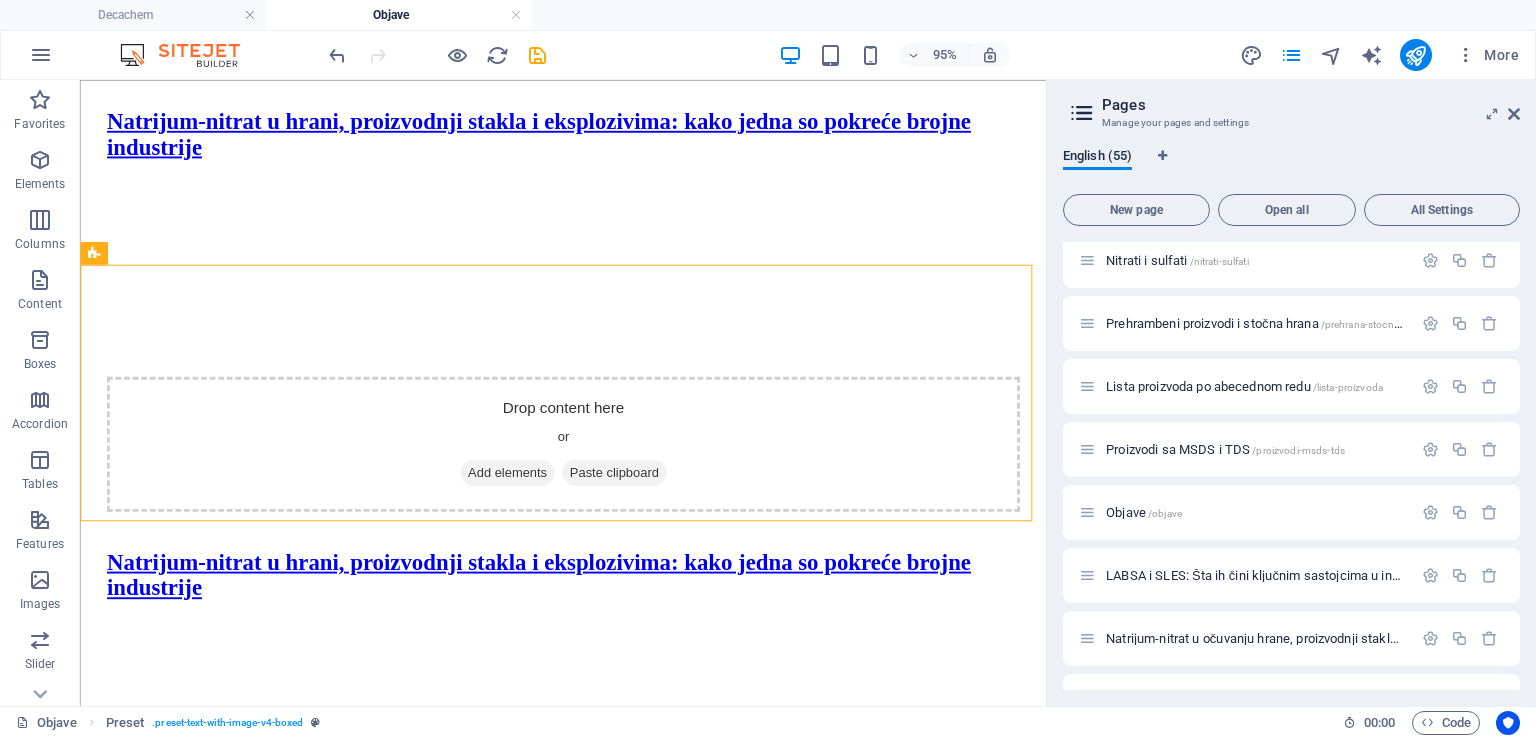 scroll, scrollTop: 685, scrollLeft: 0, axis: vertical 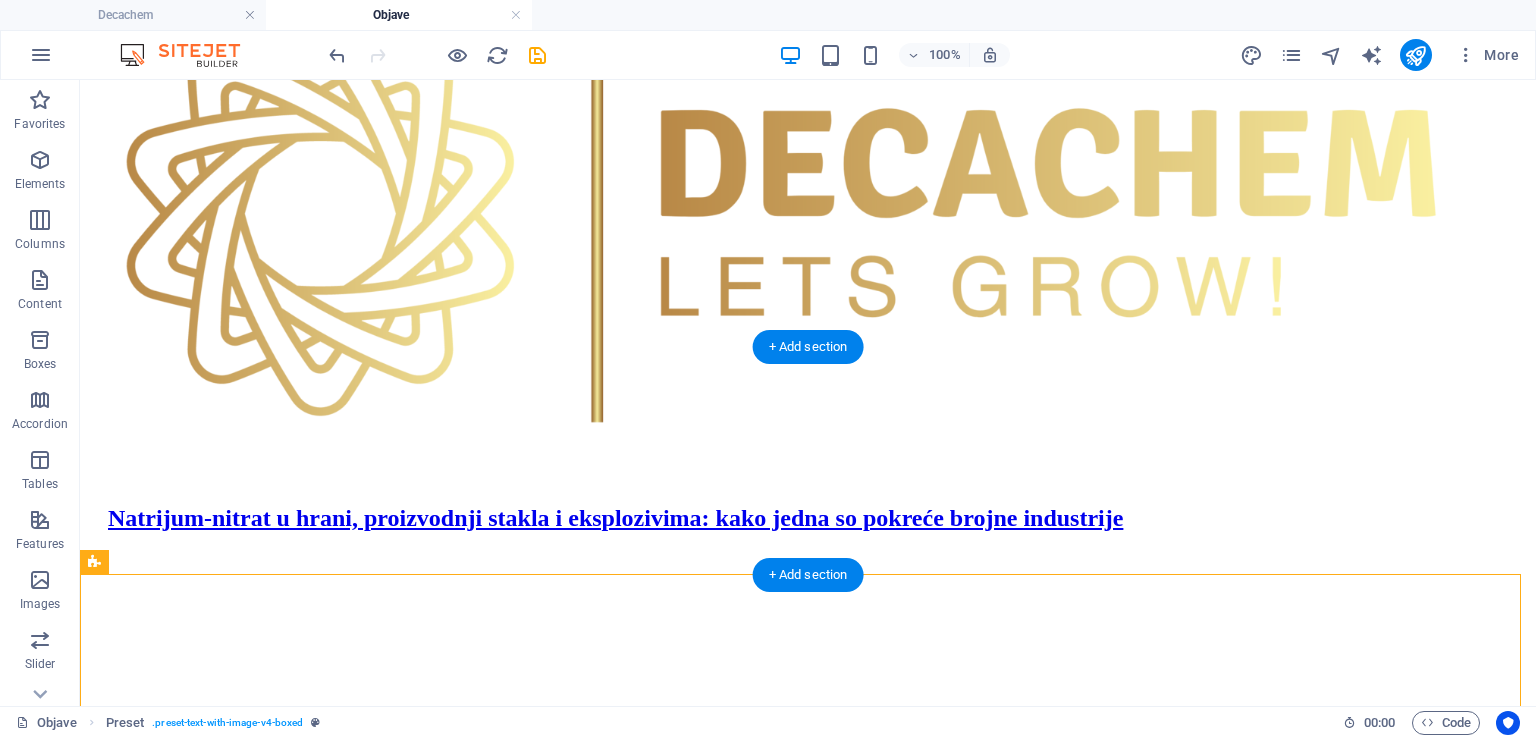 click at bounding box center [808, 552] 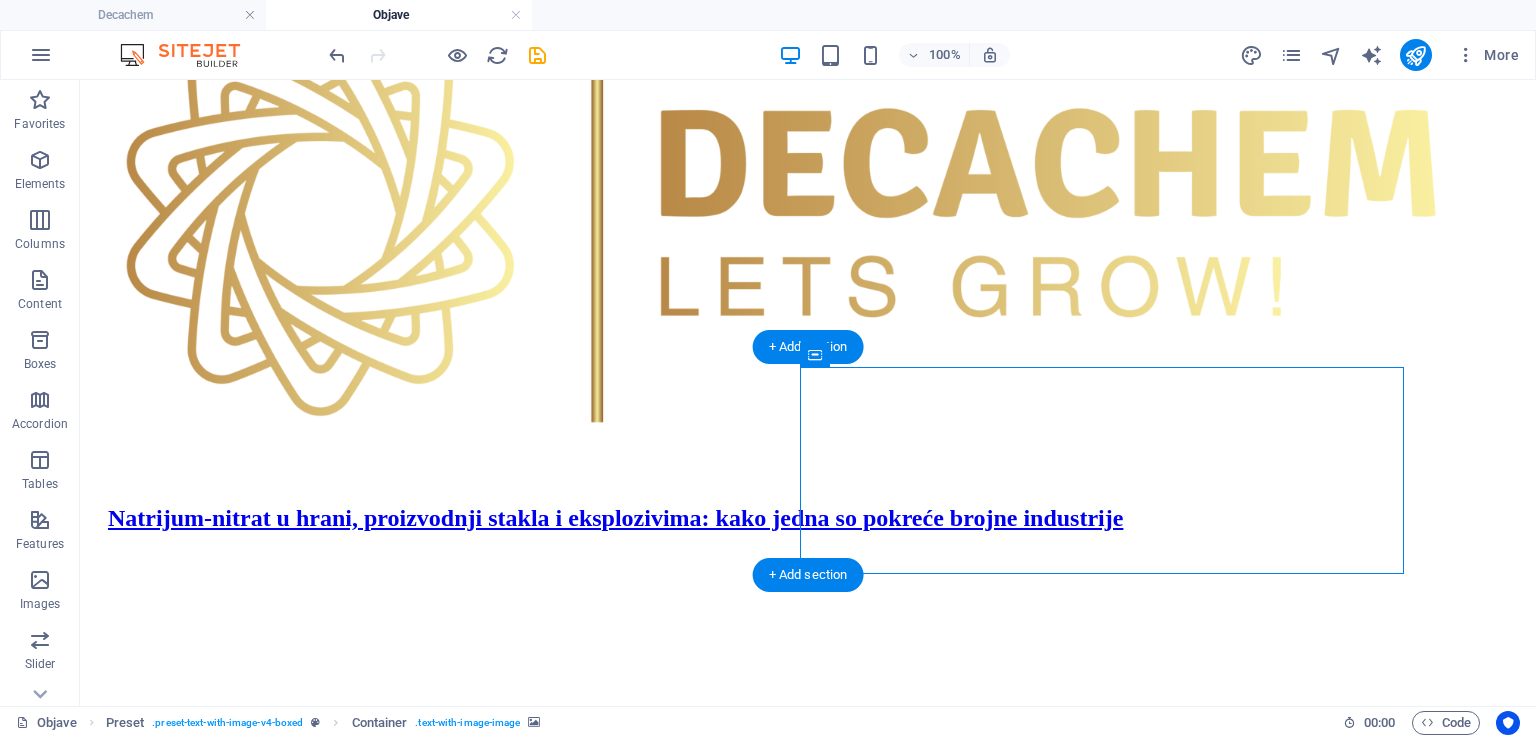 click at bounding box center [808, 552] 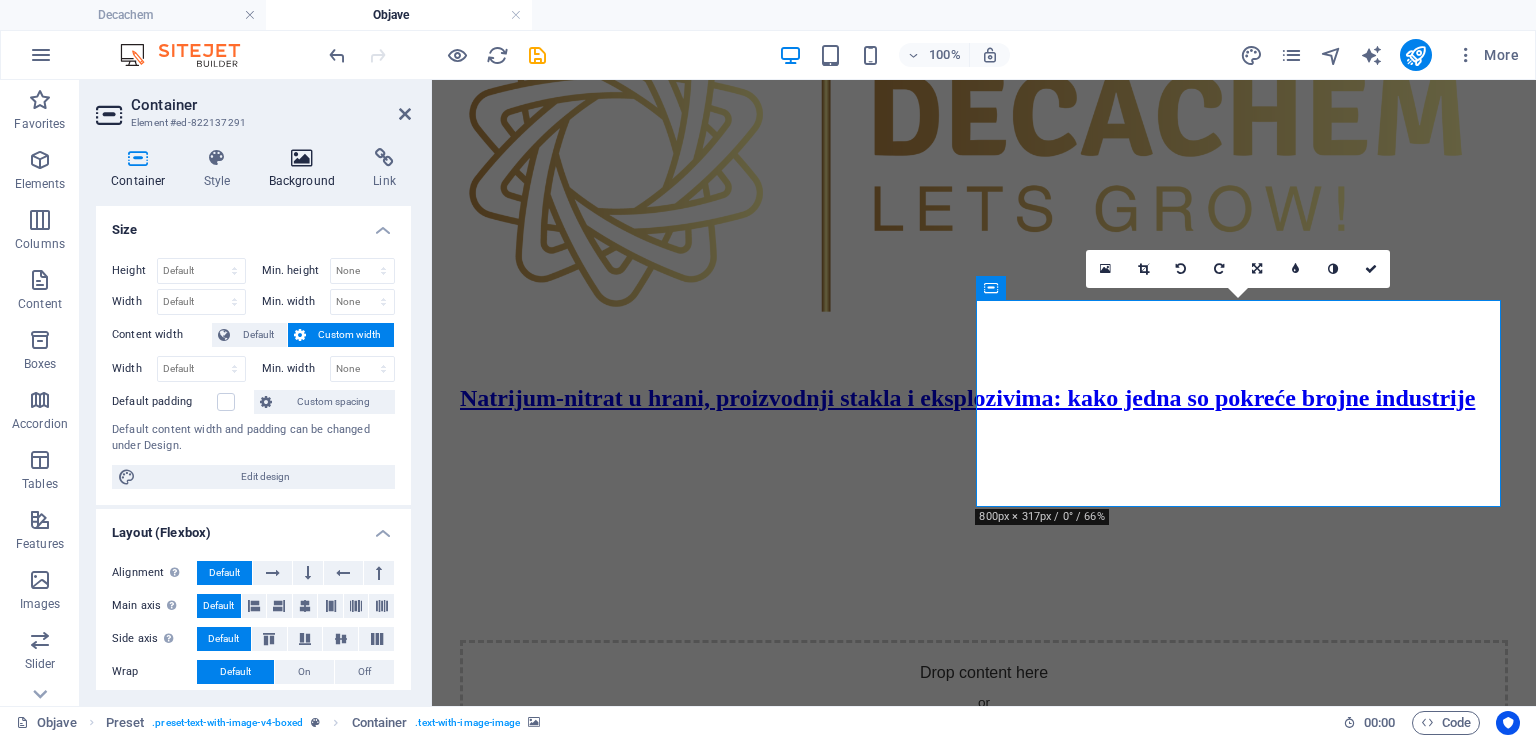 click on "Background" at bounding box center [306, 169] 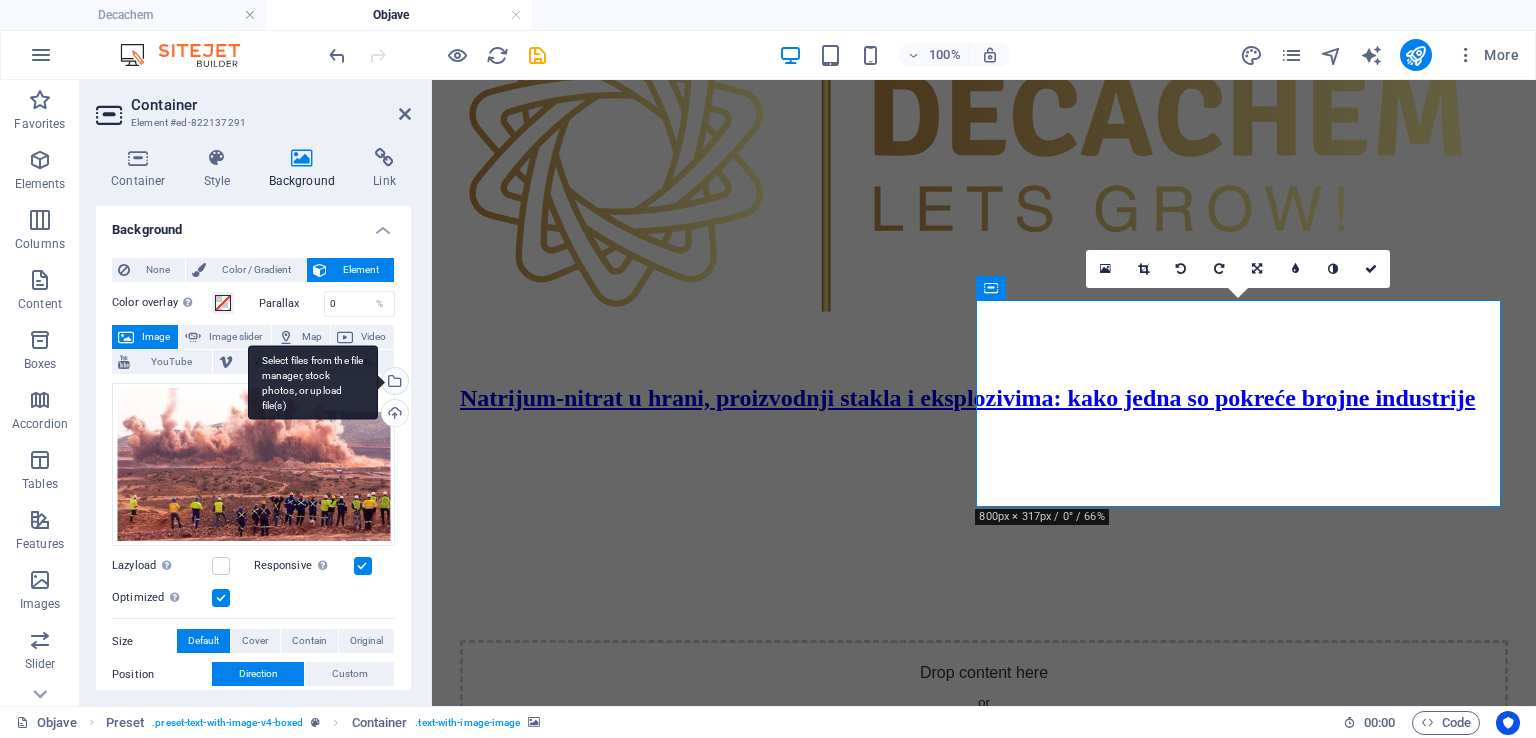 click on "Select files from the file manager, stock photos, or upload file(s)" at bounding box center (393, 383) 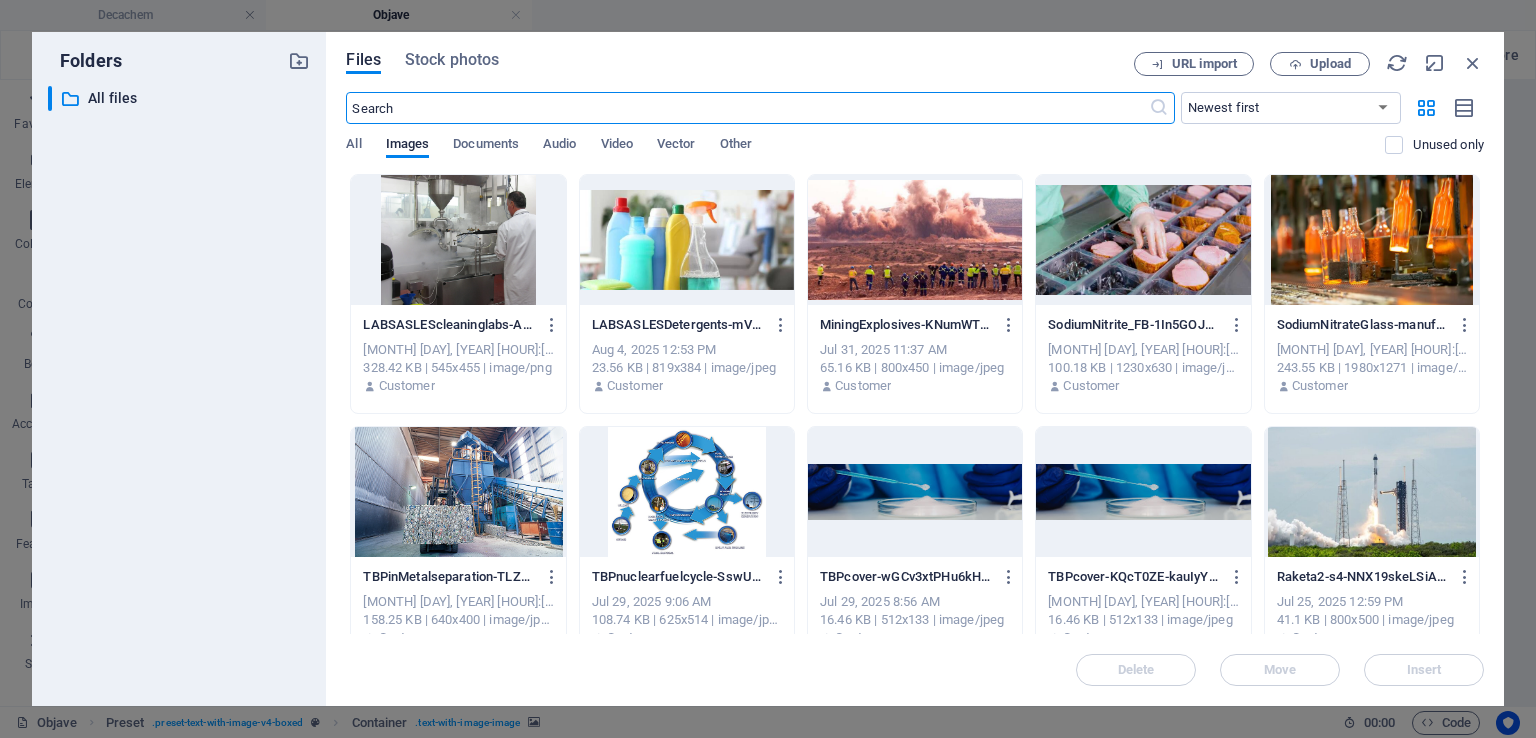 click at bounding box center [687, 240] 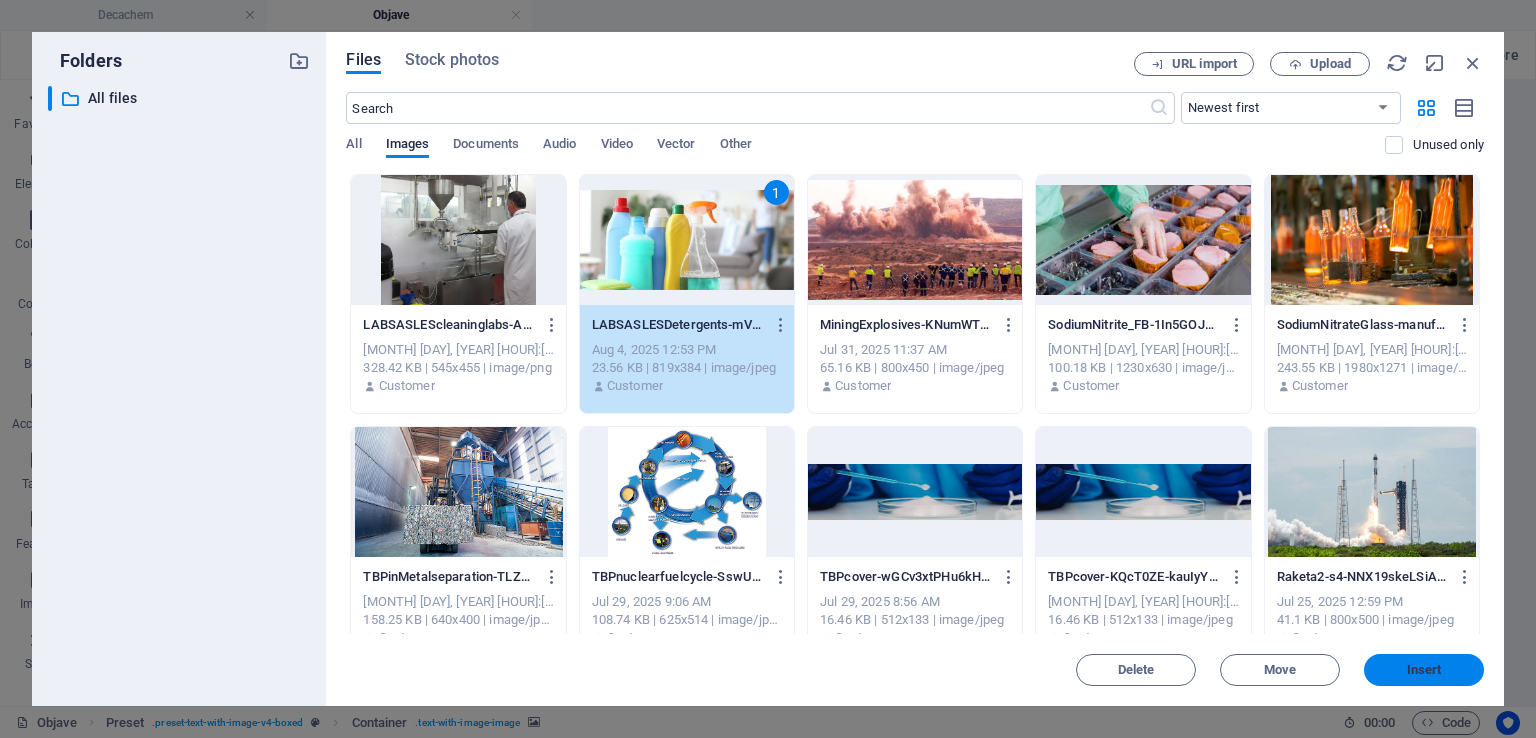 click on "Insert" at bounding box center [1424, 670] 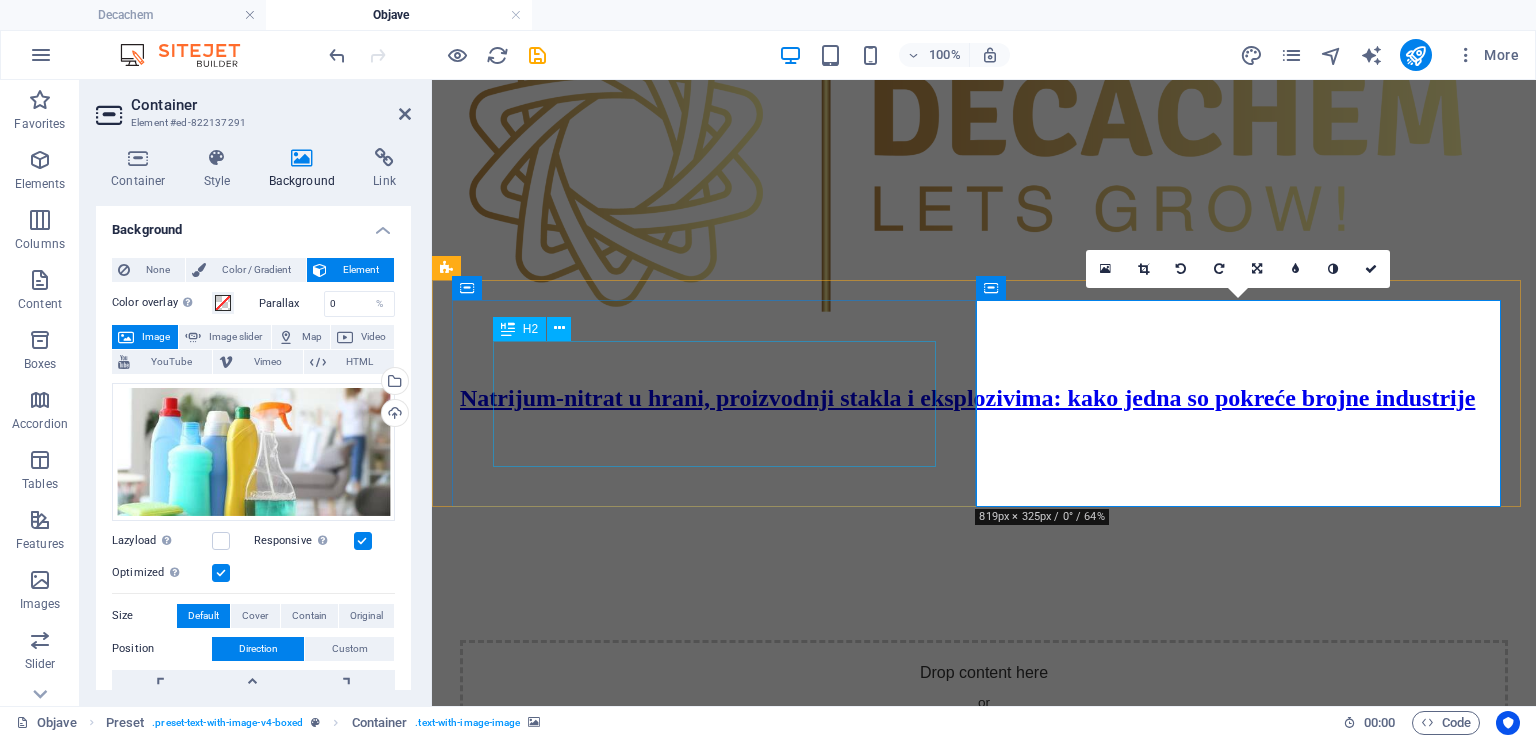 click on "Natrijum-nitrat u hrani, proizvodnji stakla i eksplozivima: kako jedna so pokreće brojne industrije" at bounding box center (984, 398) 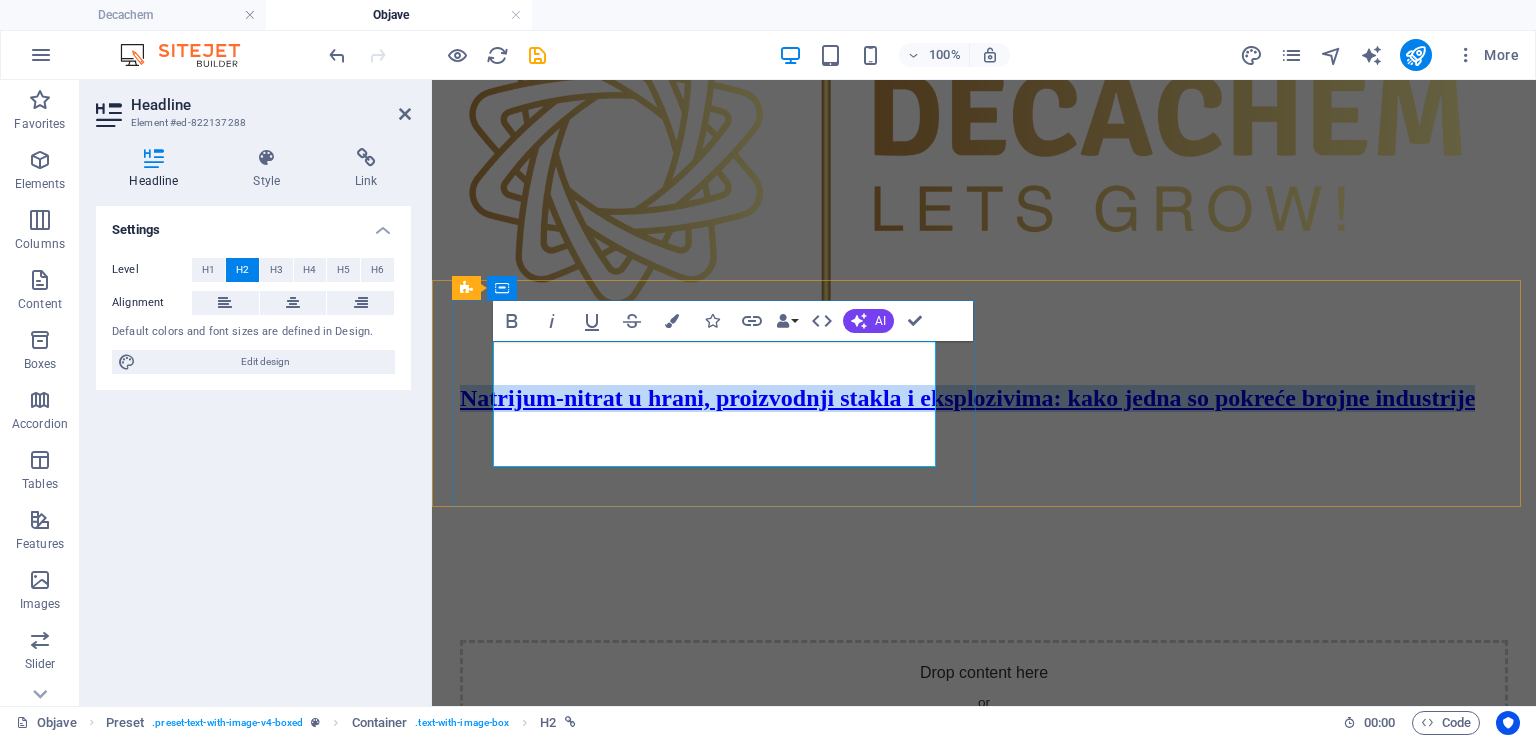 click on "Natrijum-nitrat u hrani, proizvodnji stakla i eksplozivima: kako jedna so pokreće brojne industrije" at bounding box center (967, 398) 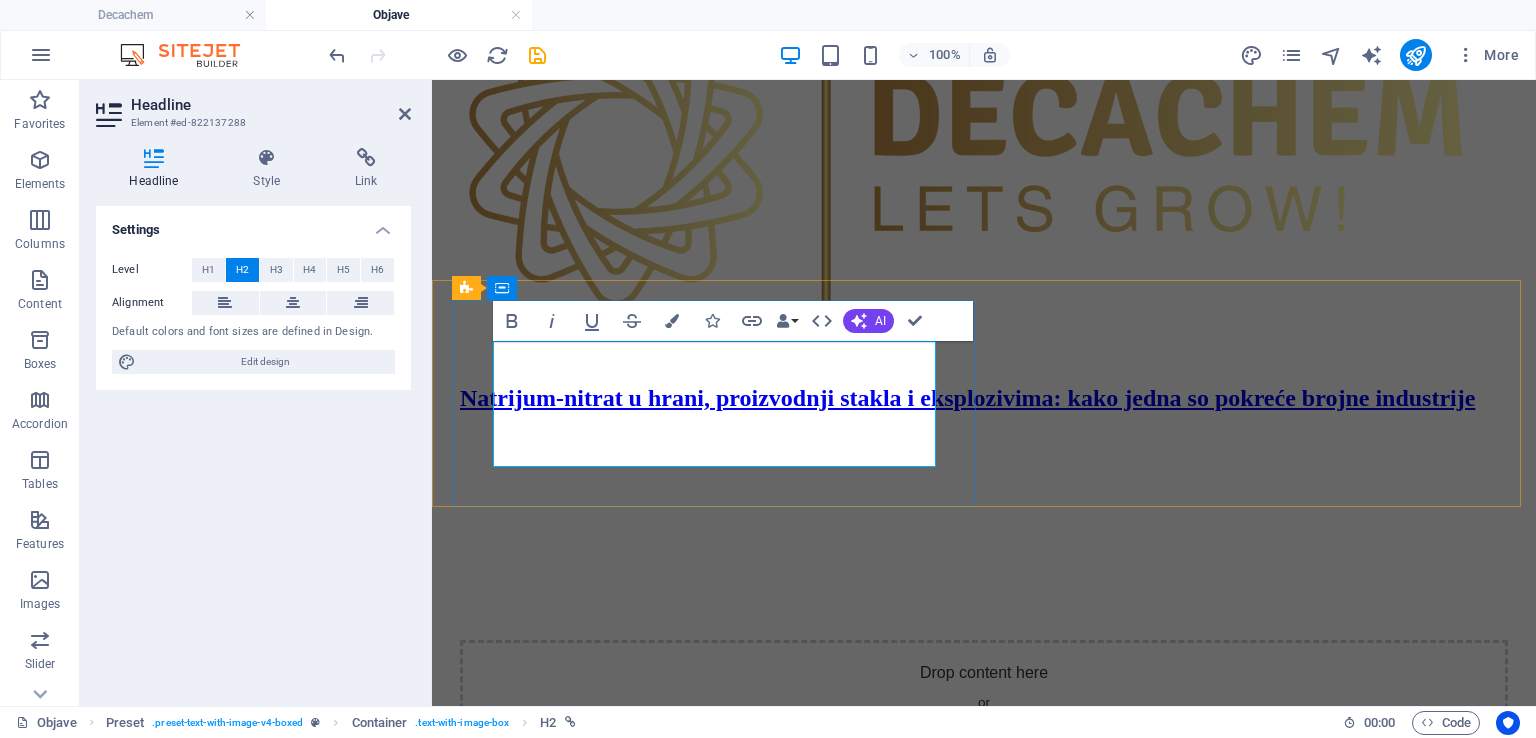 drag, startPoint x: 789, startPoint y: 448, endPoint x: 778, endPoint y: 448, distance: 11 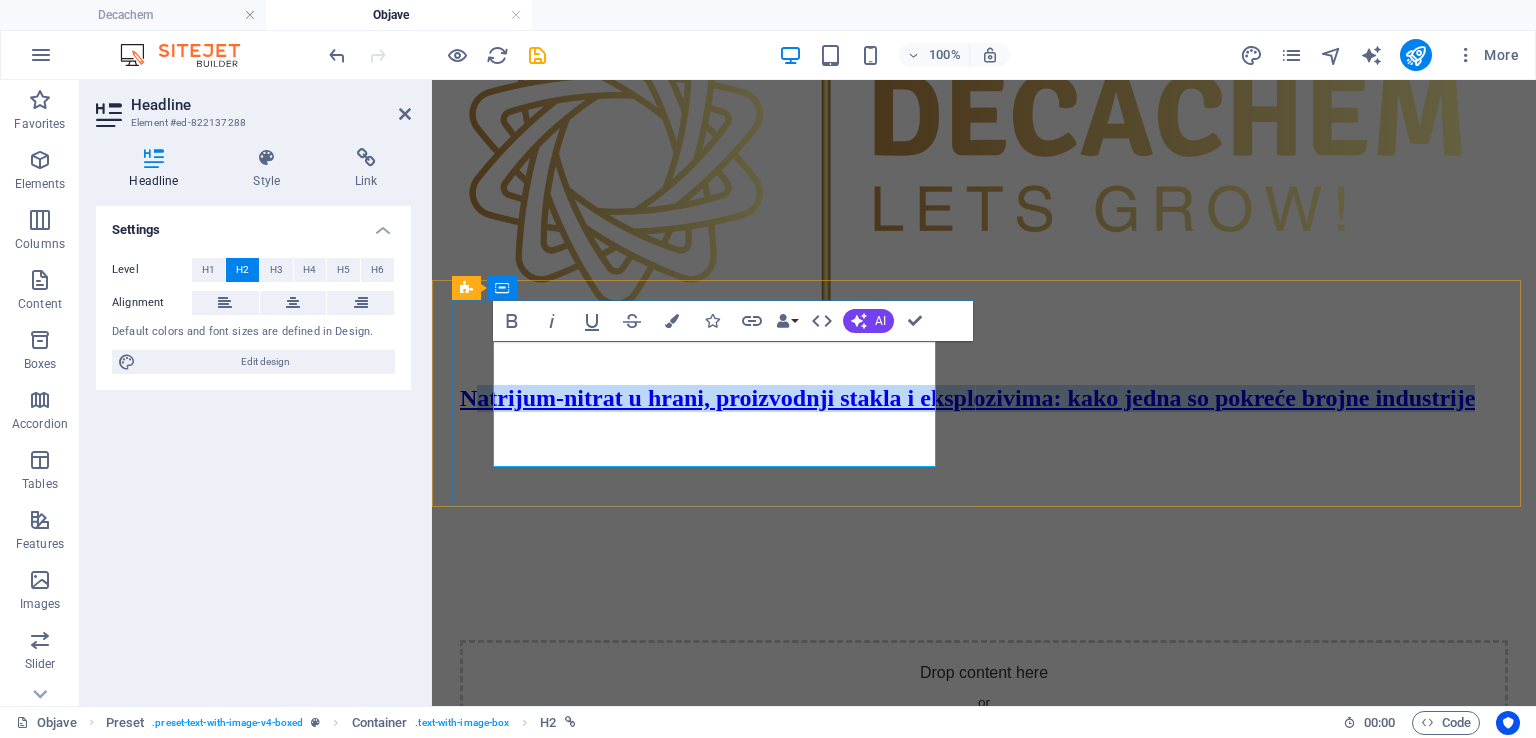 drag, startPoint x: 780, startPoint y: 448, endPoint x: 513, endPoint y: 375, distance: 276.79956 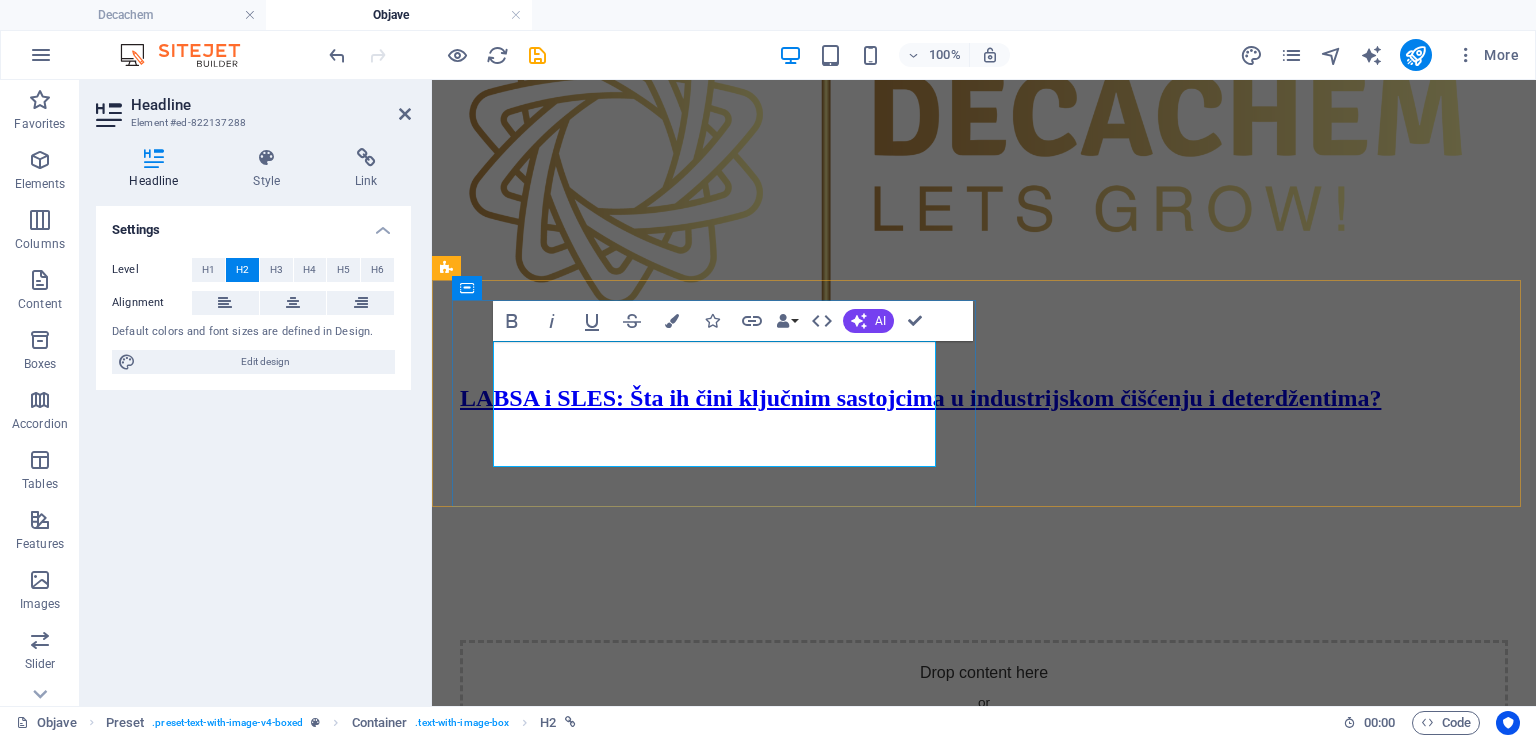 scroll, scrollTop: 808, scrollLeft: 6, axis: both 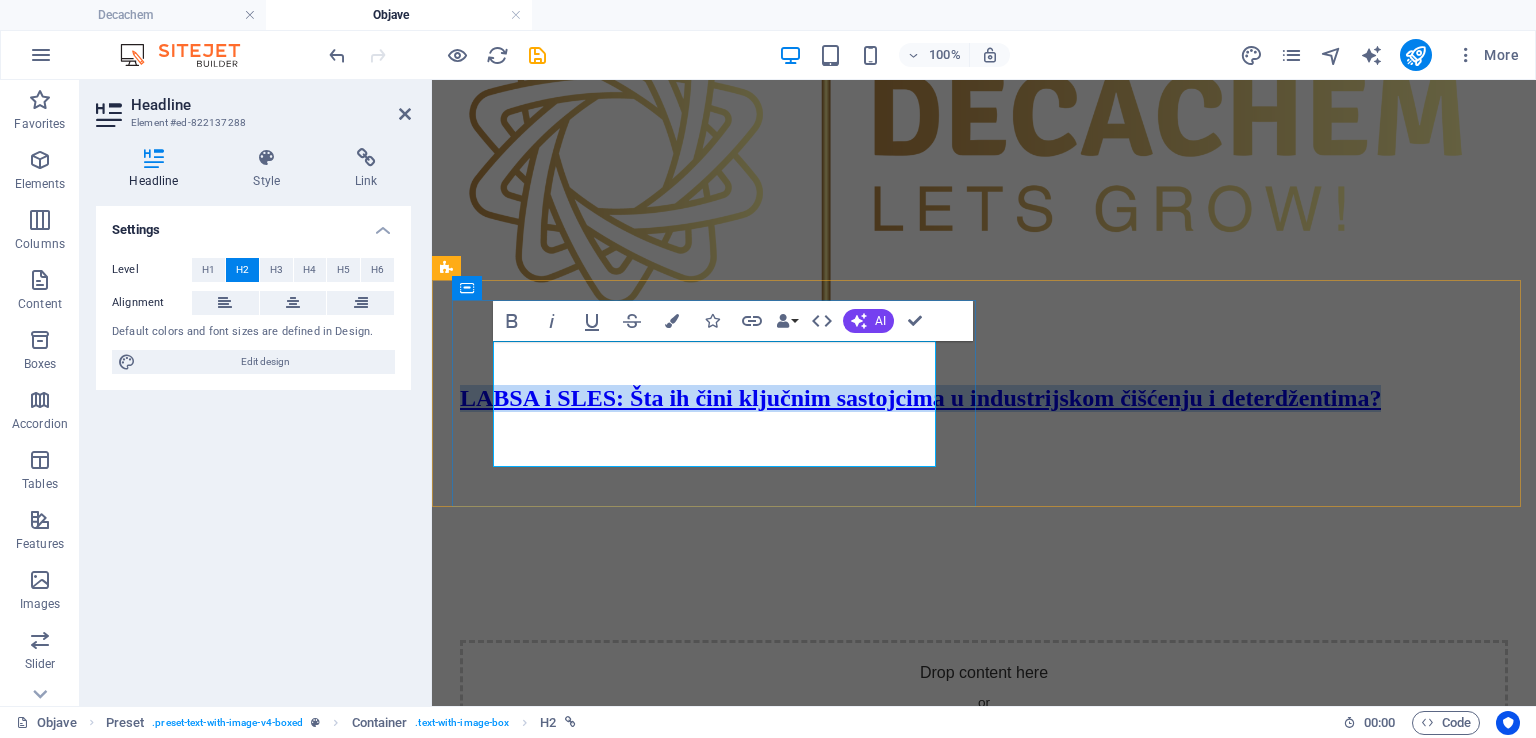 drag, startPoint x: 672, startPoint y: 442, endPoint x: 495, endPoint y: 373, distance: 189.97368 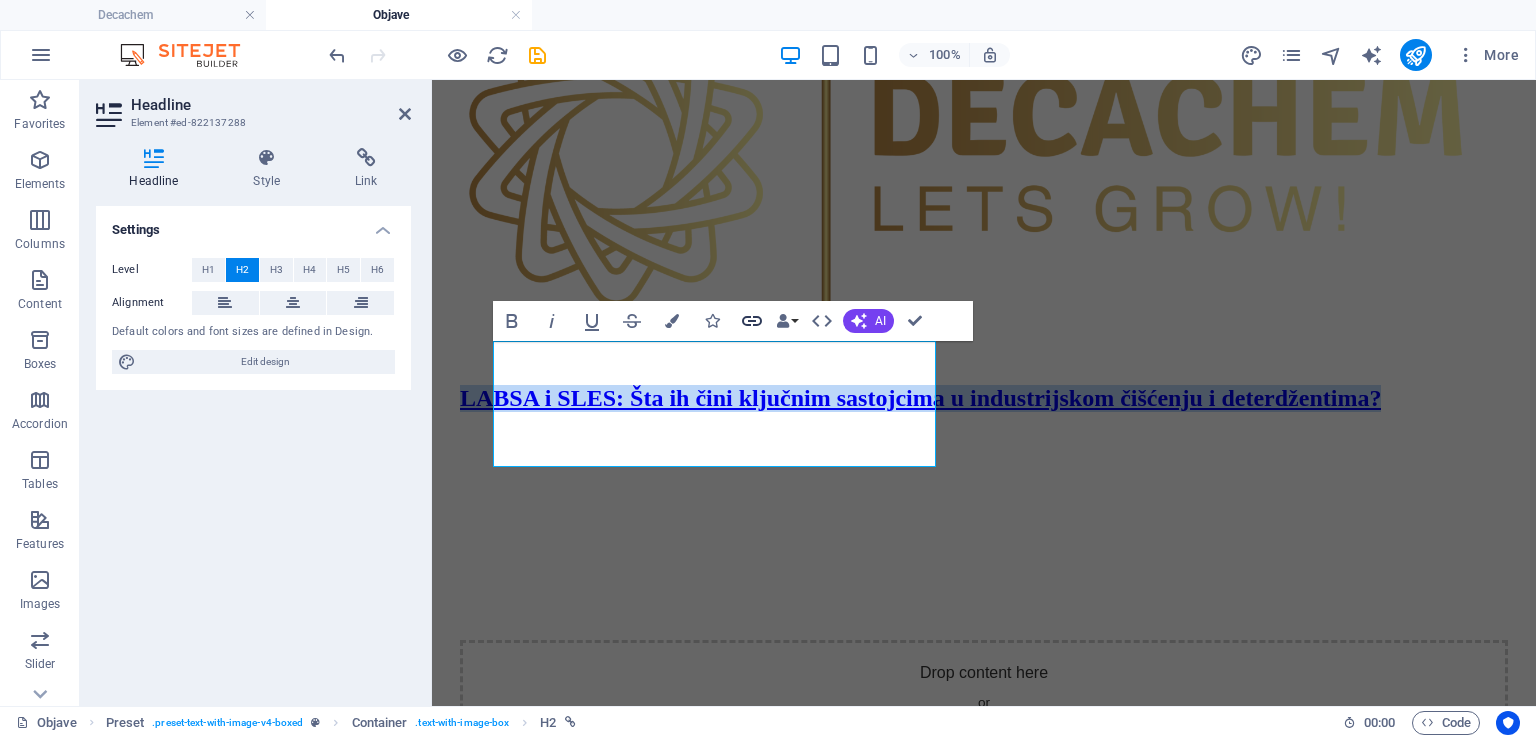 click 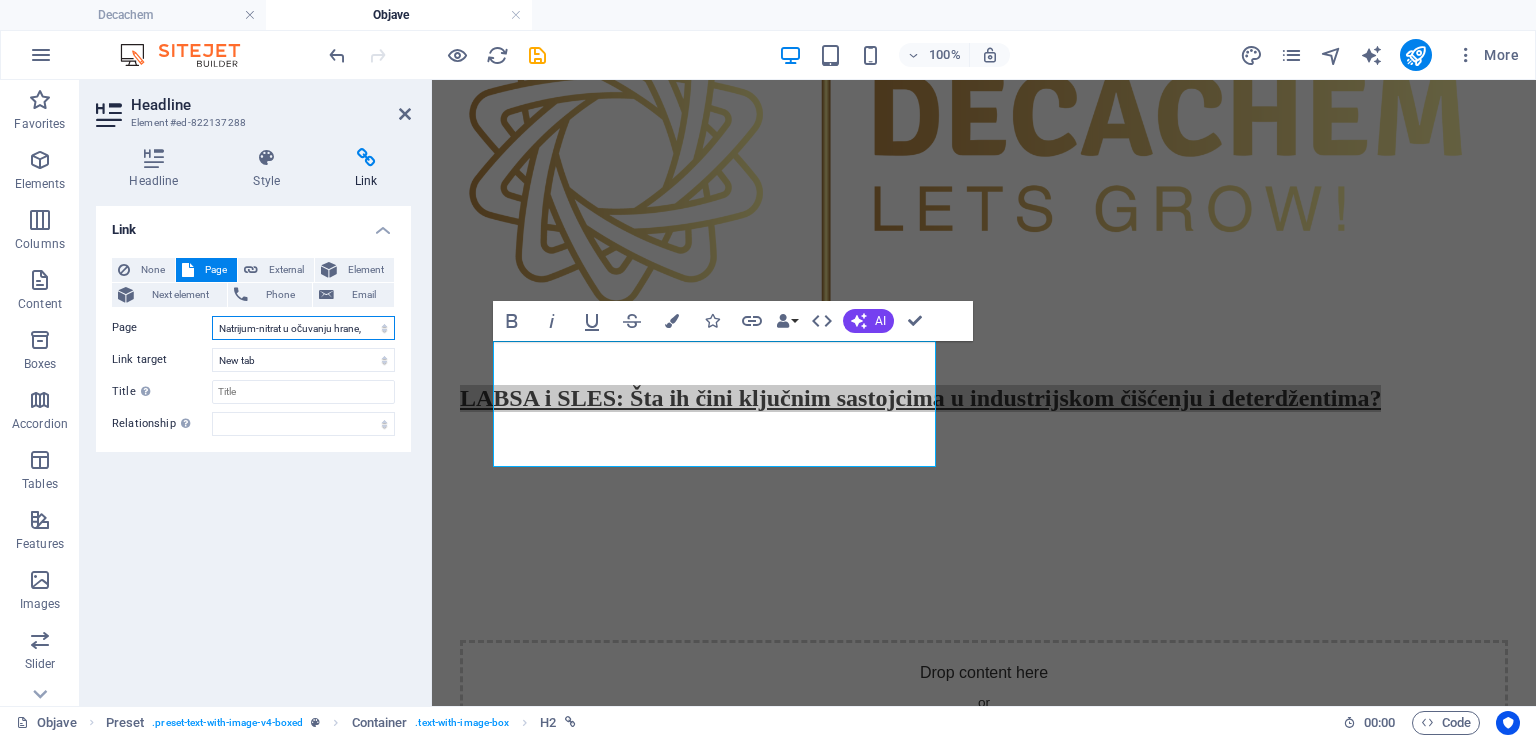 click on "Decachem O nama Proizvodi i usluge Specijalnosti Kontakt Industrijske hemikalije i reagensi Hemikalije za rudarenje Hemikalije za vodu i otpad Rastvarači / Plastifikatori / Premazi Sirovine za đubriva Kiseline / Alkoholi / Acetati Nitrati i sulfati Prehrambeni proizvodi i stočna hrana  Lista proizvoda po abecednom redu Proizvodi sa MSDS i TDS Objave LABSA i SLES: Šta ih čini ključnim sastojcima u industrijskom čišćenju i deterdžentima?  Natrijum-nitrat u očuvanju hrane, proizvodnji stakla i eksplozivima: kako jedna so pokreće brojne industrije  Tributil-fosfat (TBP): Ključni ekstraktant u separaciji metala i nuklearnoj hemiji Kako nitrati pomažu u napajanju svemirskih letelica i spasilačkim misijama Uklanjanje kamenca i čišćenje: Zašto je visokopročišćena fosforna kiselina idealna za industrijsko održavanje Razumevanje kalcijum-nitrata: Ključne prednosti za plastenike i hidroponiku Velika slana zabuna: Koja je razlika između natrijum-nitrata i natrijum-nitrita?" at bounding box center (303, 328) 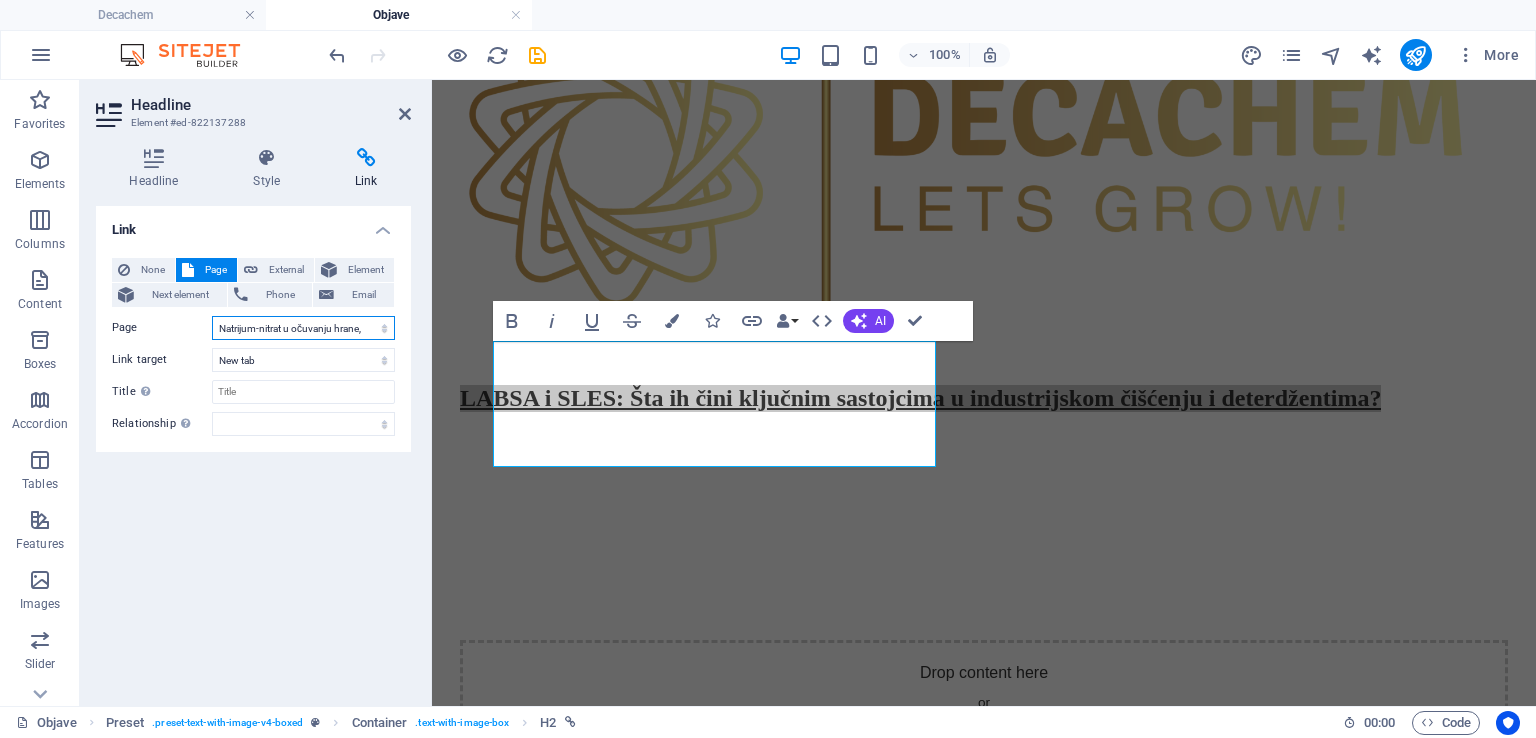 select on "16" 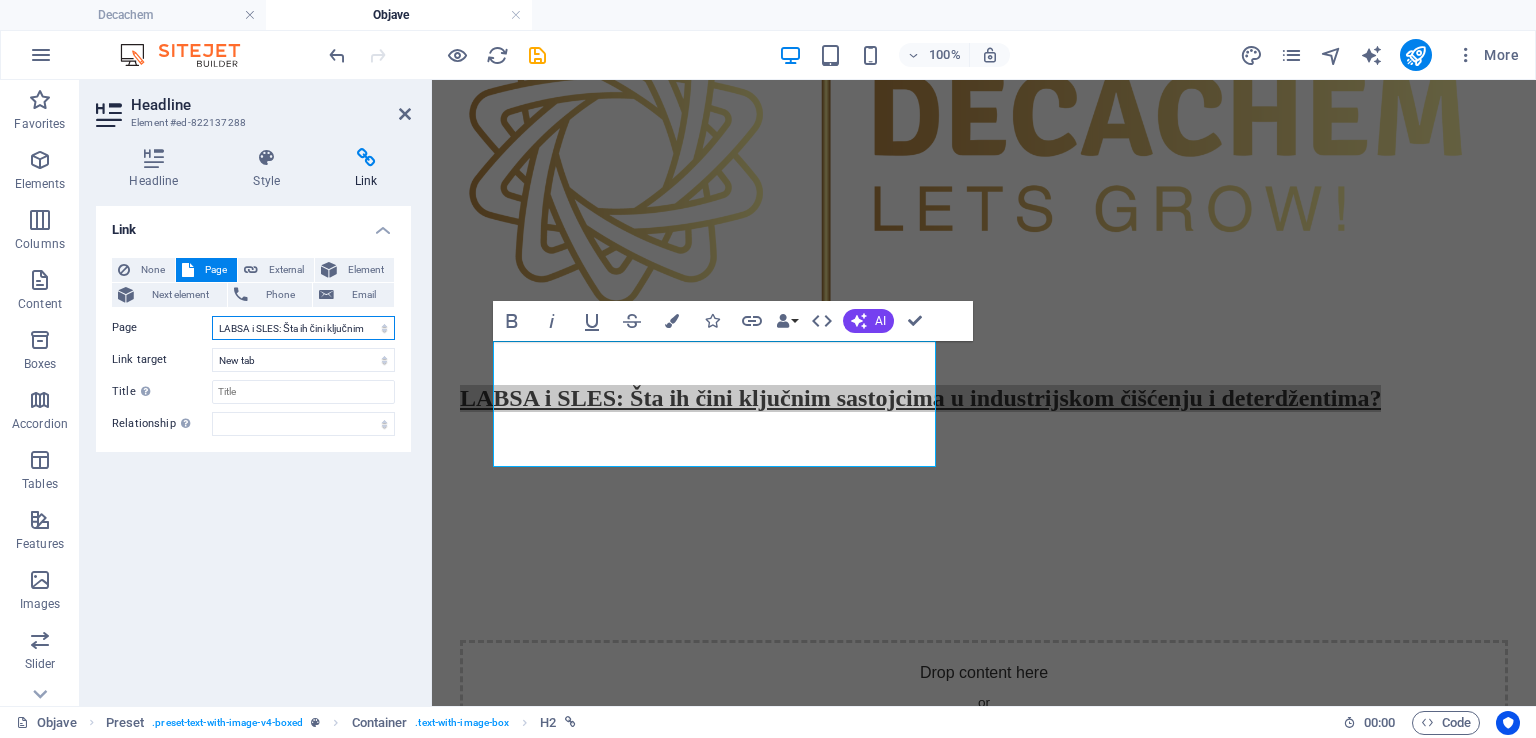 click on "Decachem O nama Proizvodi i usluge Specijalnosti Kontakt Industrijske hemikalije i reagensi Hemikalije za rudarenje Hemikalije za vodu i otpad Rastvarači / Plastifikatori / Premazi Sirovine za đubriva Kiseline / Alkoholi / Acetati Nitrati i sulfati Prehrambeni proizvodi i stočna hrana  Lista proizvoda po abecednom redu Proizvodi sa MSDS i TDS Objave LABSA i SLES: Šta ih čini ključnim sastojcima u industrijskom čišćenju i deterdžentima?  Natrijum-nitrat u očuvanju hrane, proizvodnji stakla i eksplozivima: kako jedna so pokreće brojne industrije  Tributil-fosfat (TBP): Ključni ekstraktant u separaciji metala i nuklearnoj hemiji Kako nitrati pomažu u napajanju svemirskih letelica i spasilačkim misijama Uklanjanje kamenca i čišćenje: Zašto je visokopročišćena fosforna kiselina idealna za industrijsko održavanje Razumevanje kalcijum-nitrata: Ključne prednosti za plastenike i hidroponiku Velika slana zabuna: Koja je razlika između natrijum-nitrata i natrijum-nitrita?" at bounding box center (303, 328) 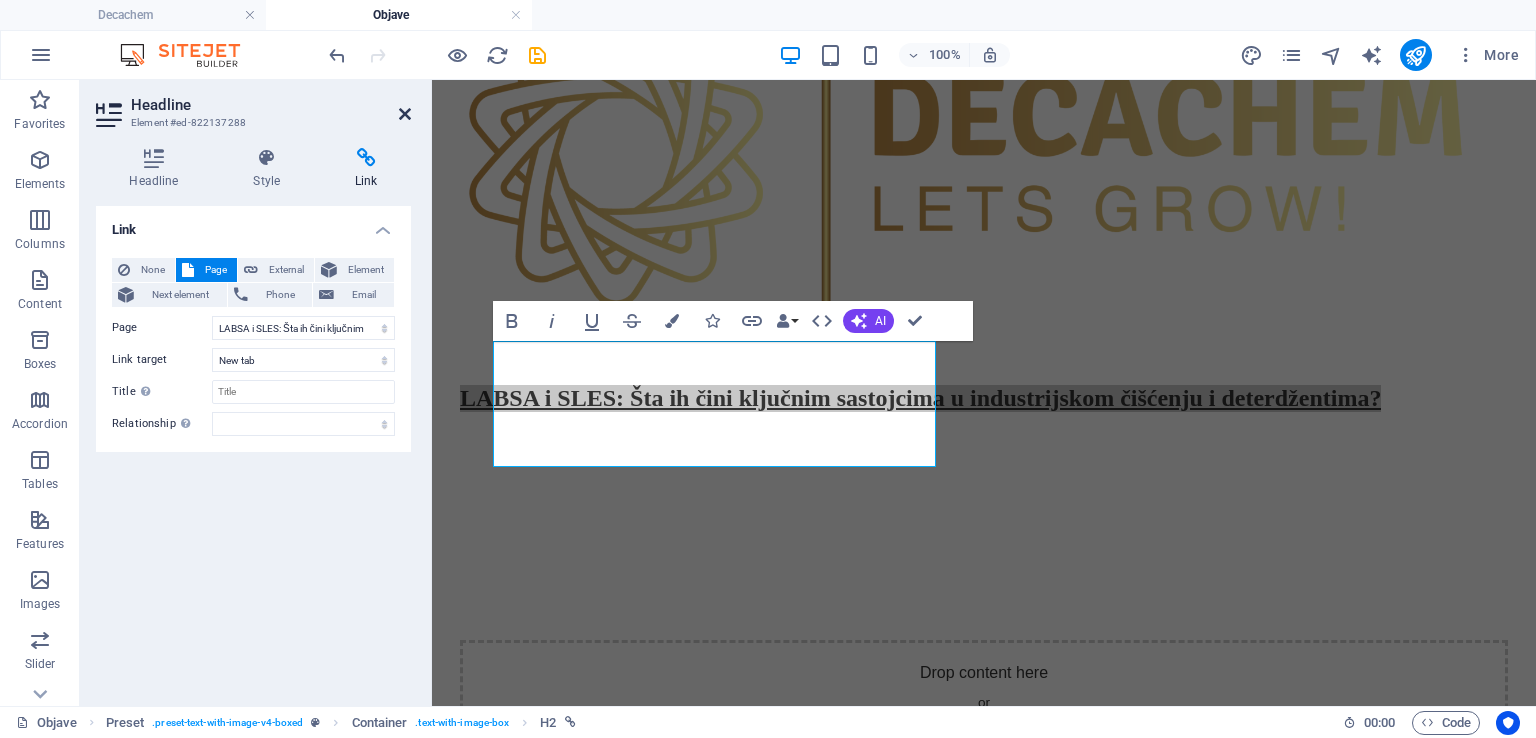 drag, startPoint x: 404, startPoint y: 112, endPoint x: 551, endPoint y: 214, distance: 178.92177 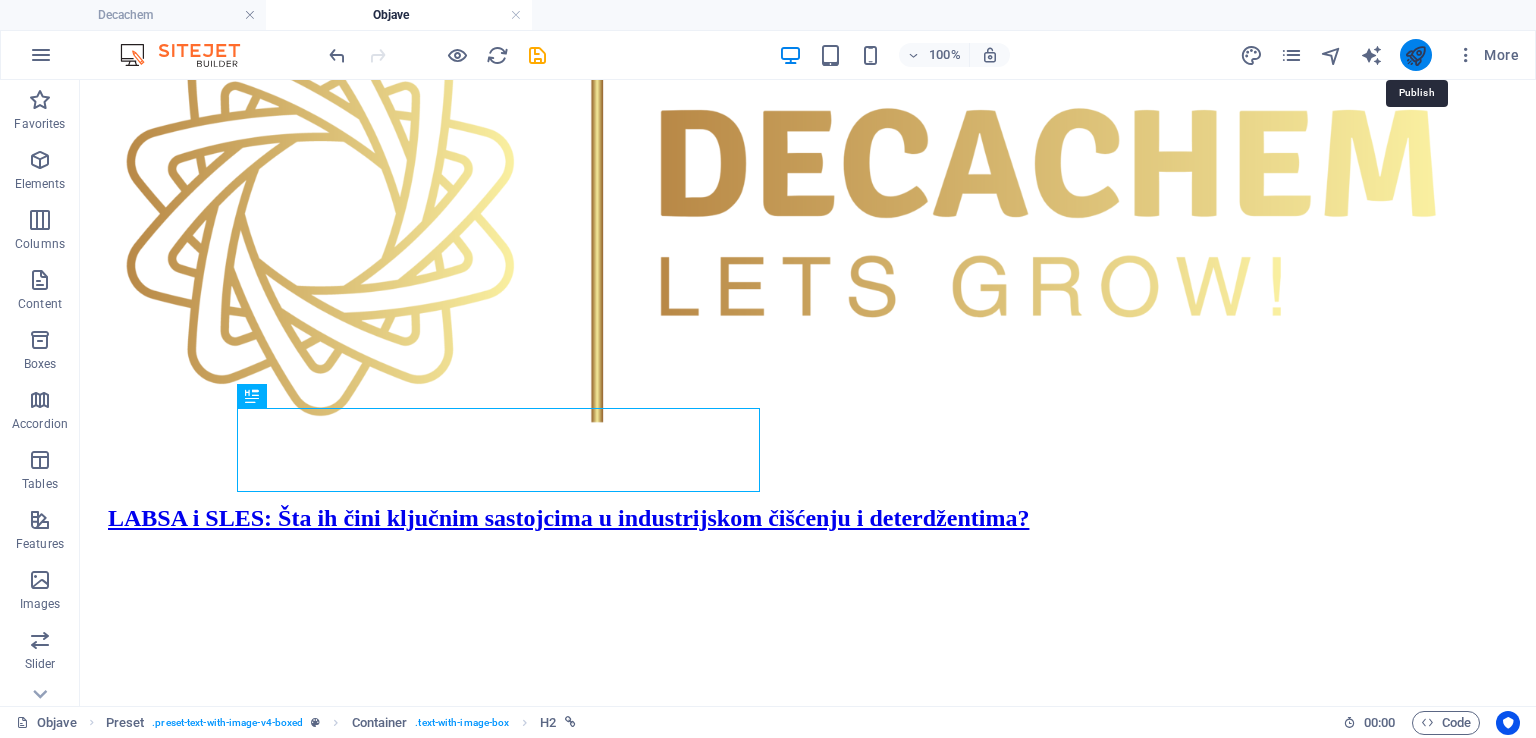 click at bounding box center [1415, 55] 